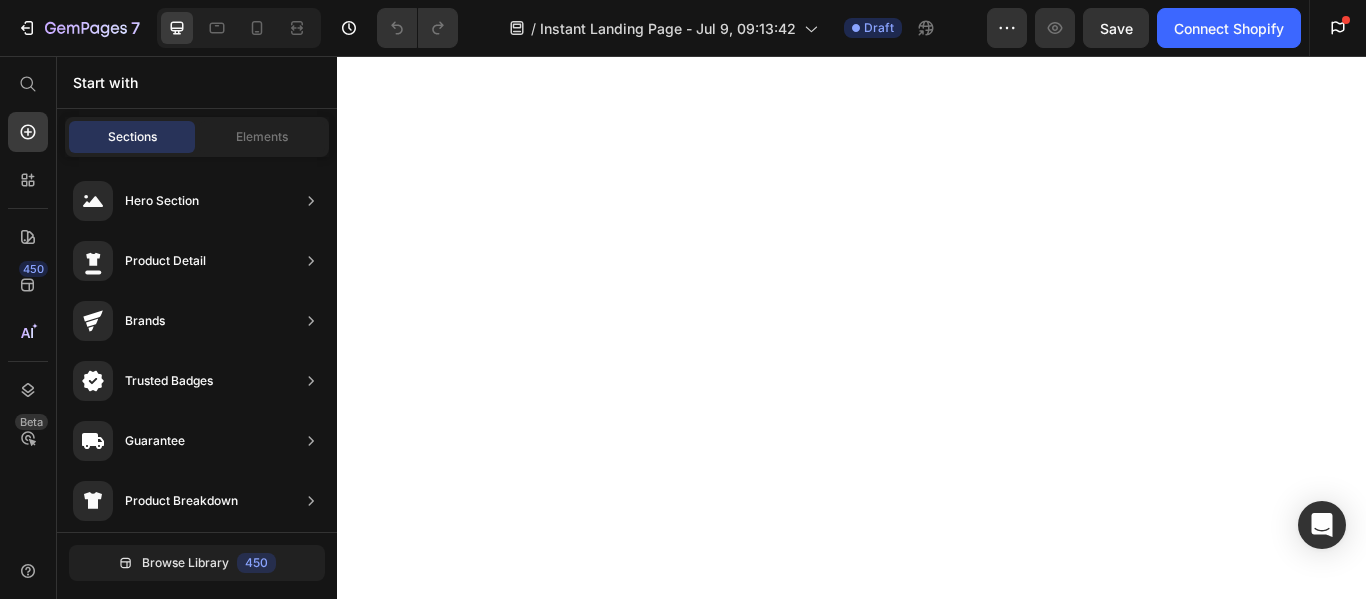 scroll, scrollTop: 0, scrollLeft: 0, axis: both 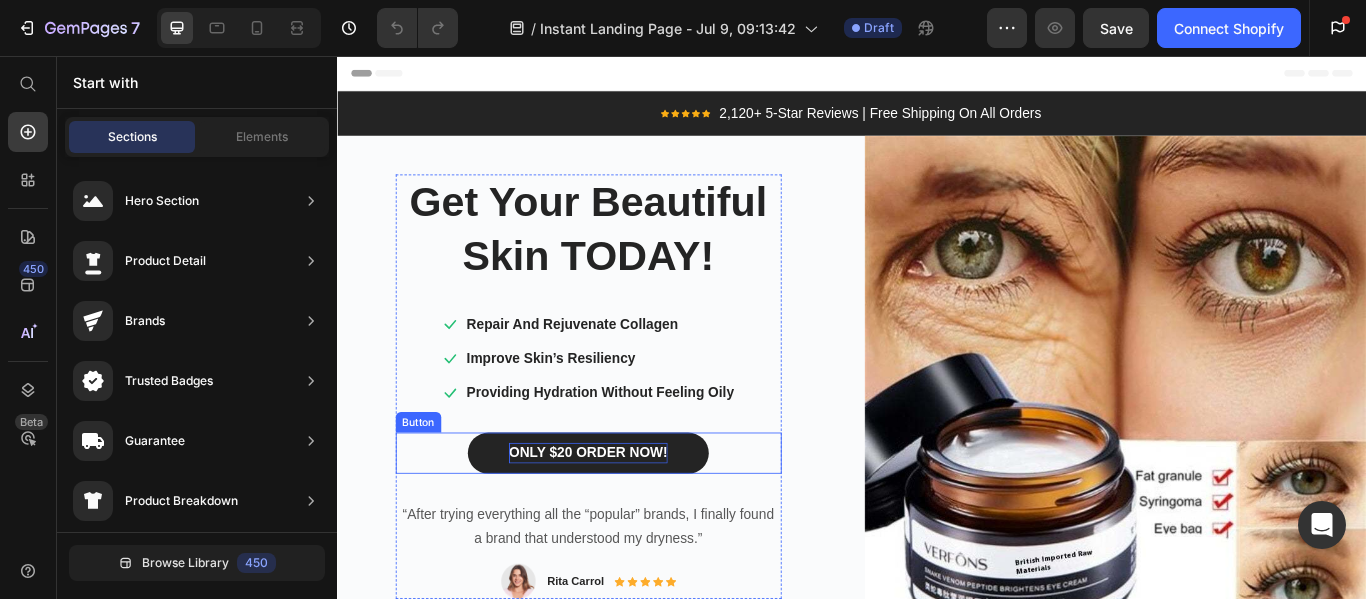 click on "ONLY $20 ORDER NOW!" at bounding box center (629, 519) 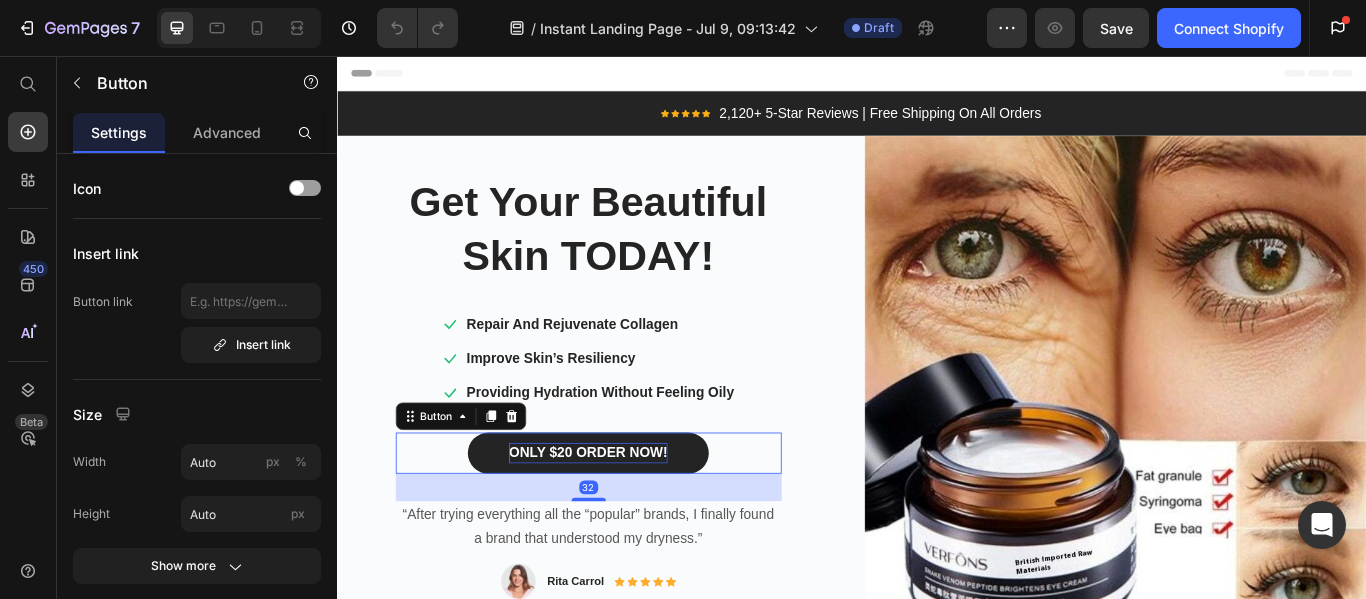 click on "ONLY $20 ORDER NOW!" at bounding box center [629, 519] 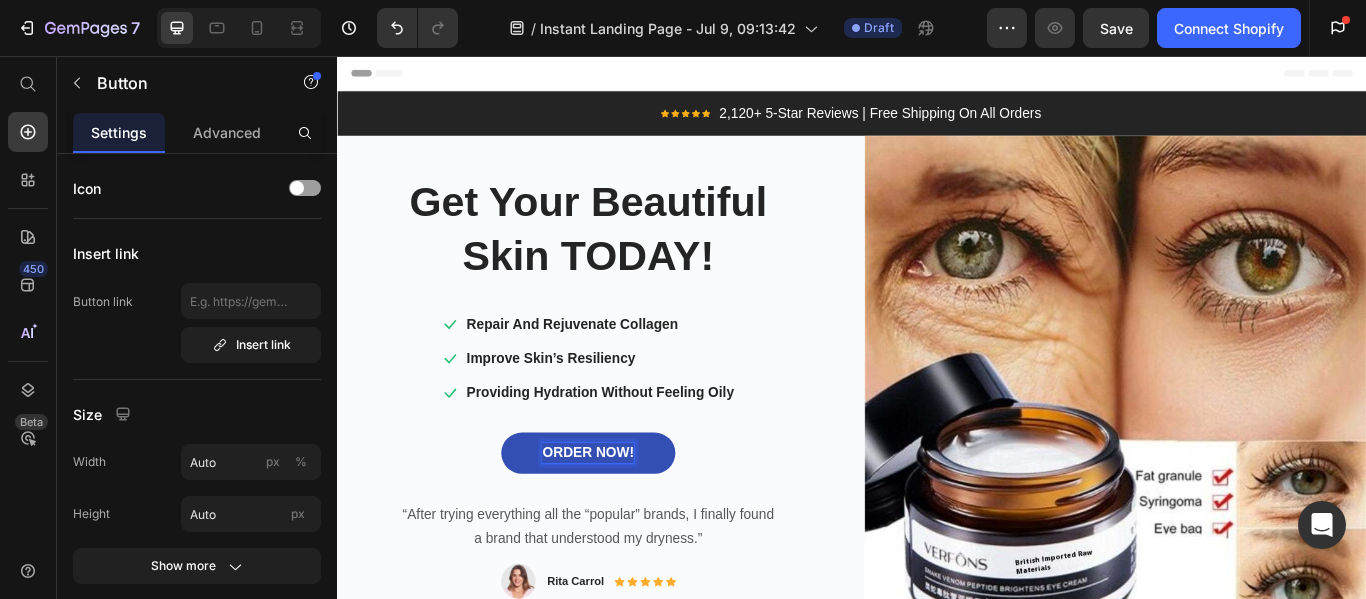 click on "ORDER NOW! Button   32" at bounding box center [630, 519] 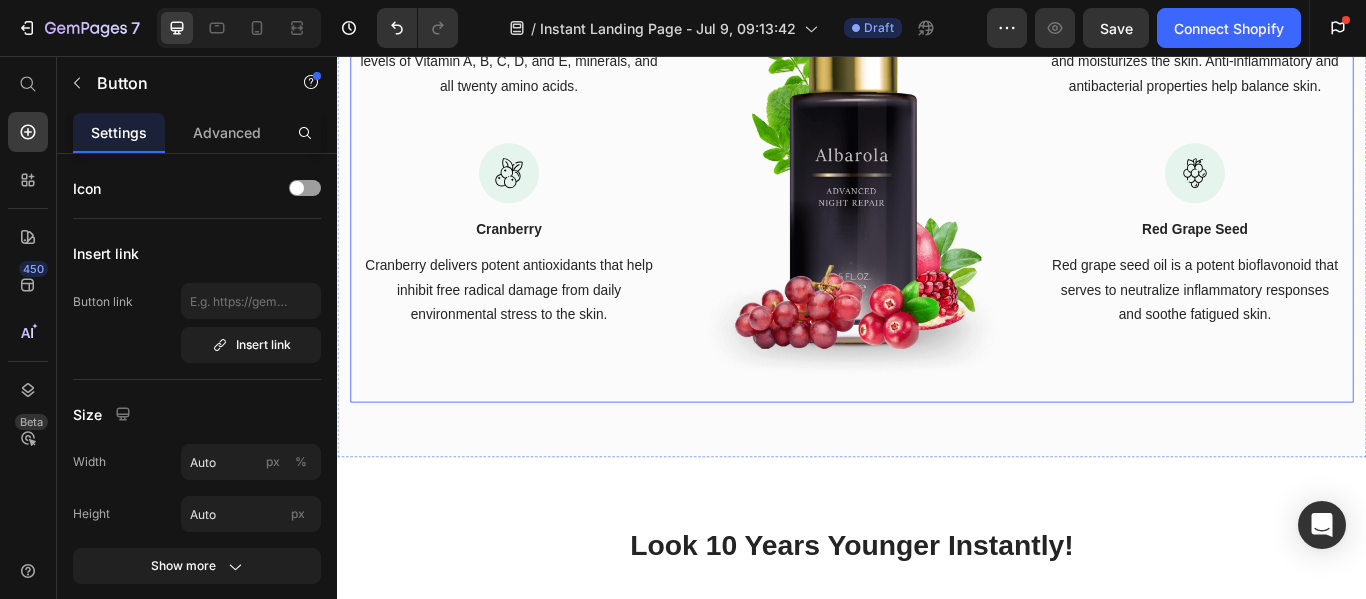 scroll, scrollTop: 1869, scrollLeft: 0, axis: vertical 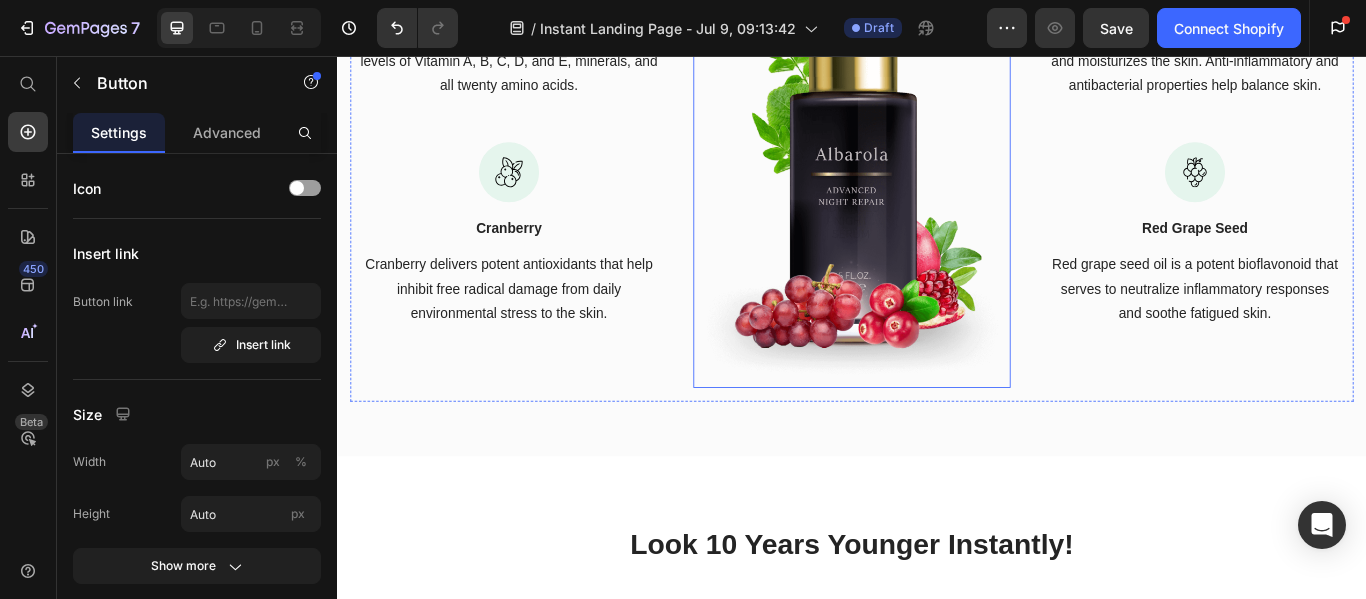 click at bounding box center [937, 167] 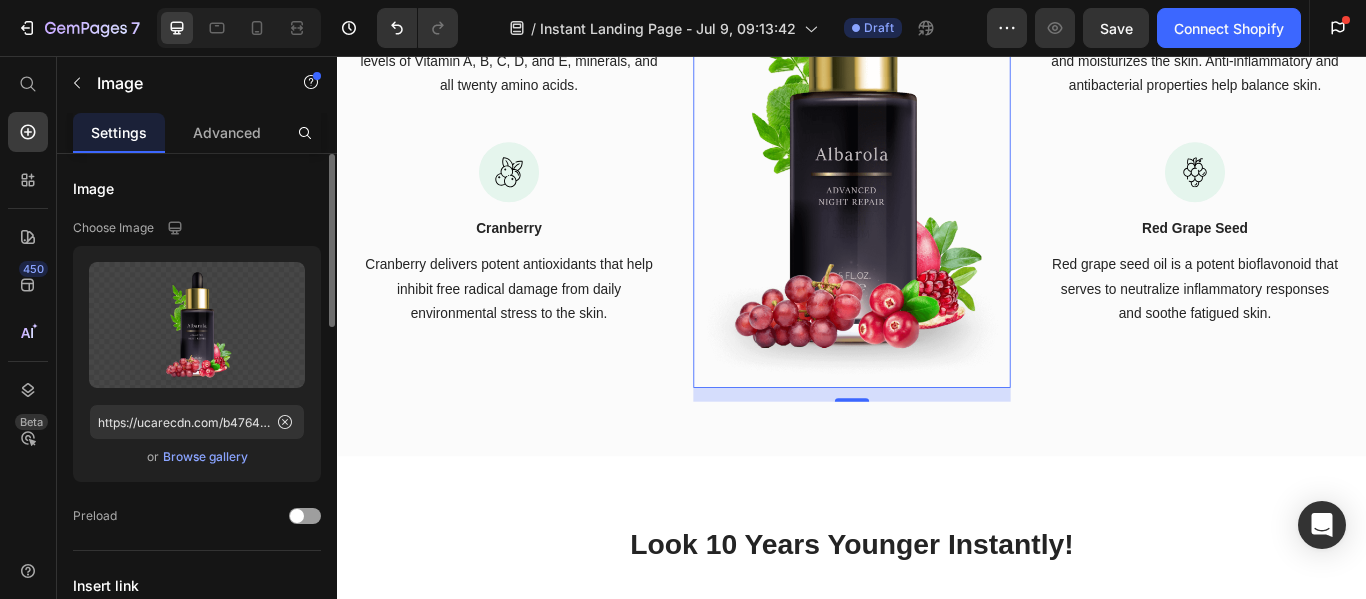 click on "Browse gallery" at bounding box center (205, 457) 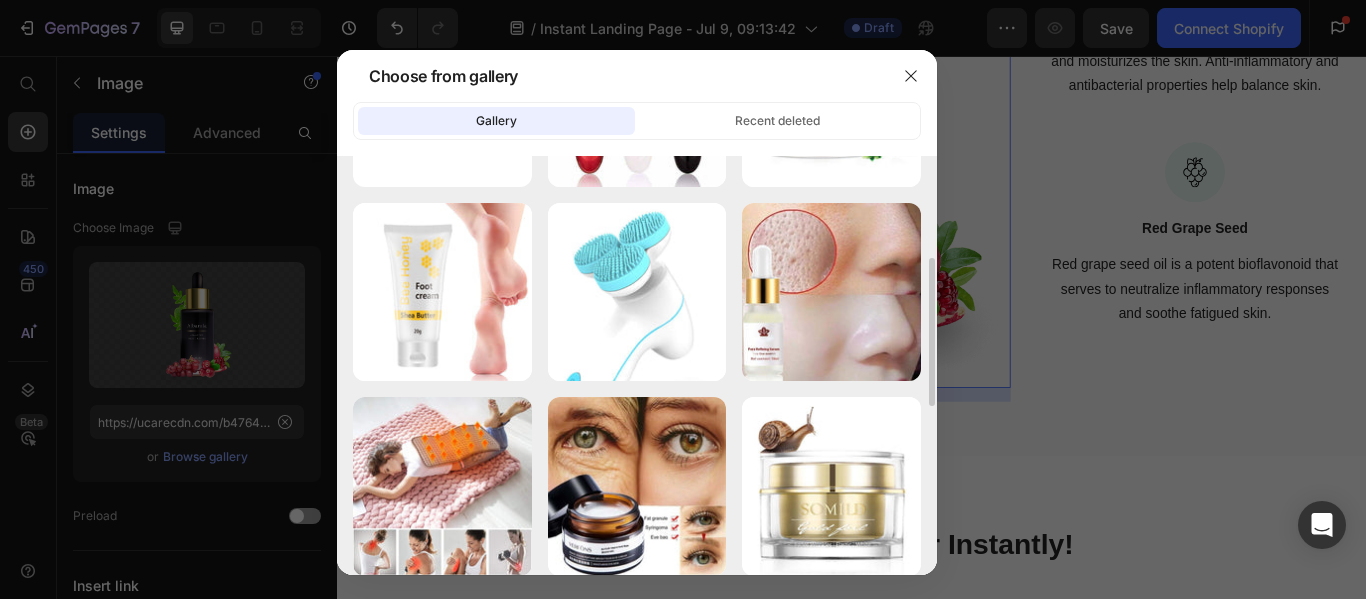 scroll, scrollTop: 0, scrollLeft: 0, axis: both 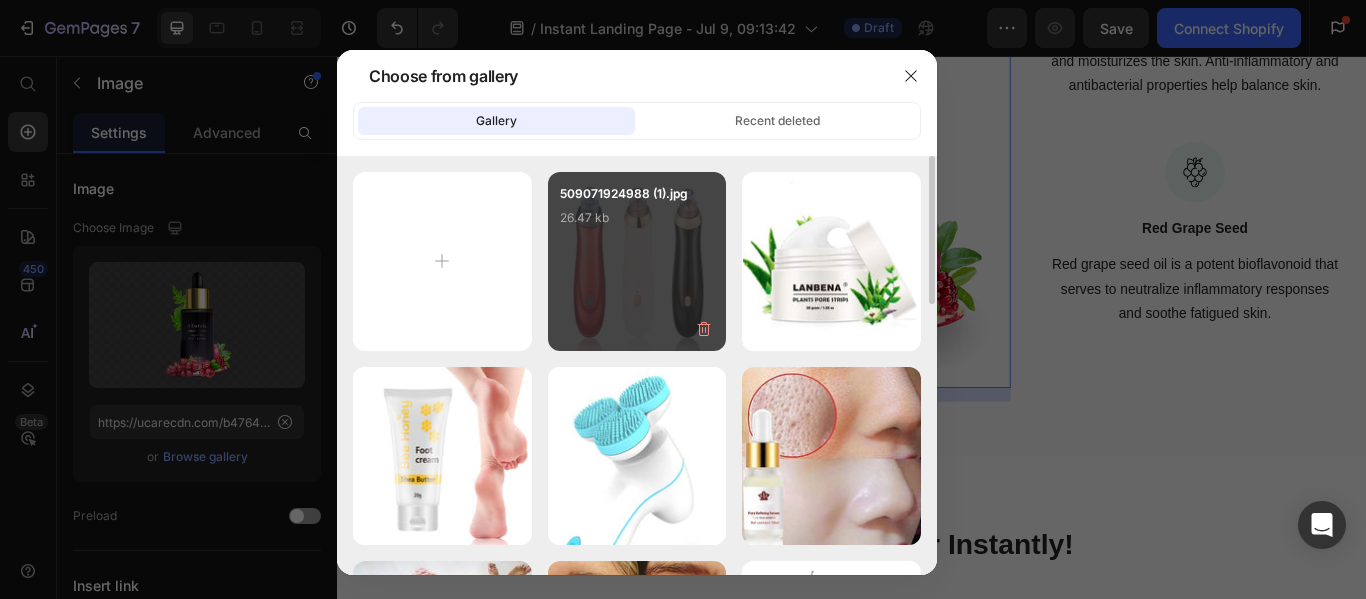 click on "509071924988 (1).jpg 26.47 kb" at bounding box center (637, 224) 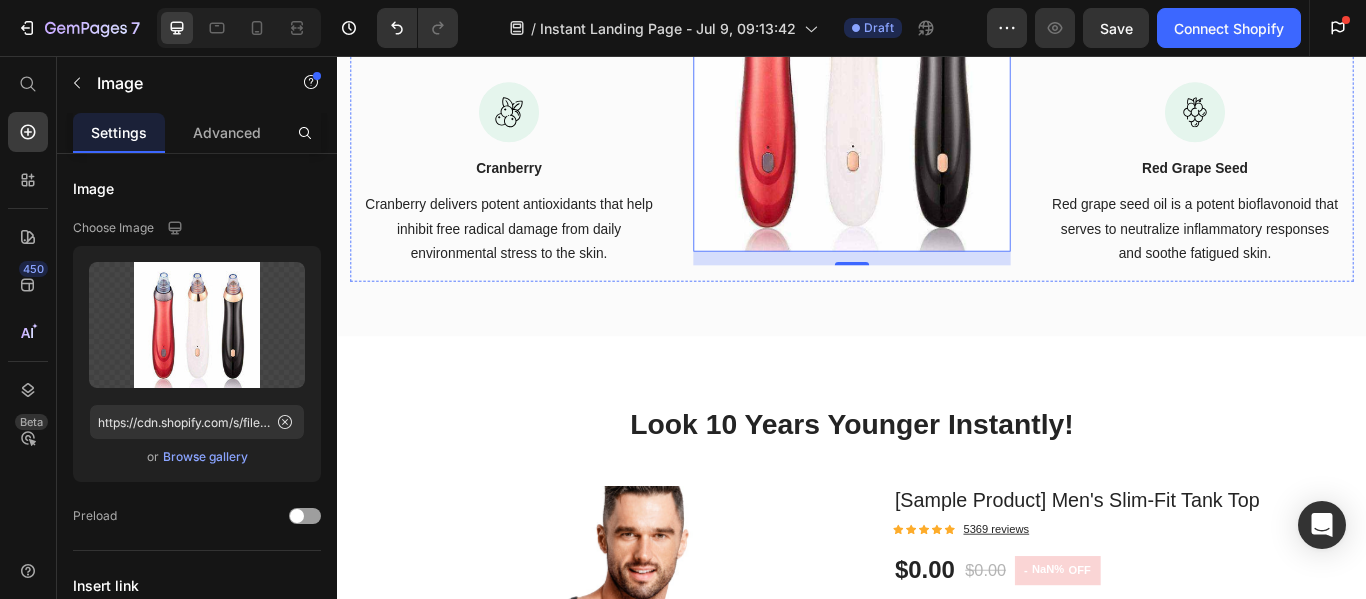 click on "It is your skin's daily multivitamin, providing high levels of Vitamin A, B, C, D, and E, minerals, and all twenty amino acids." at bounding box center [537, -7] 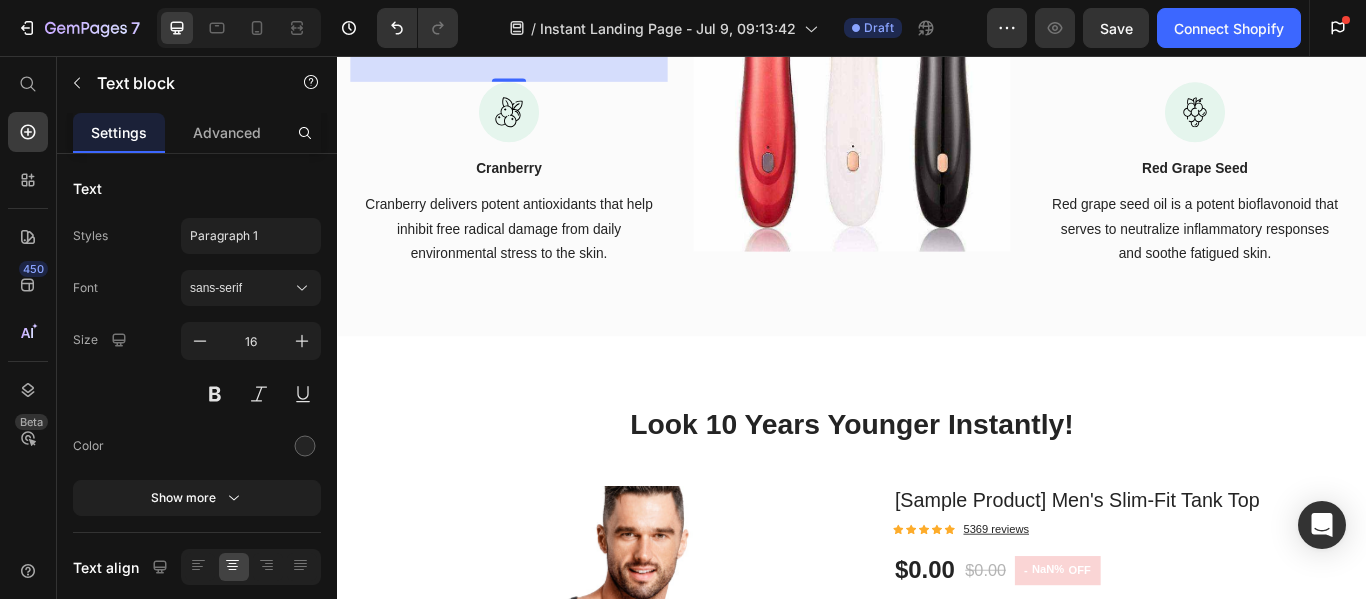 click on "It is your skin's daily multivitamin, providing high levels of Vitamin A, B, C, D, and E, minerals, and all twenty amino acids." at bounding box center (537, -7) 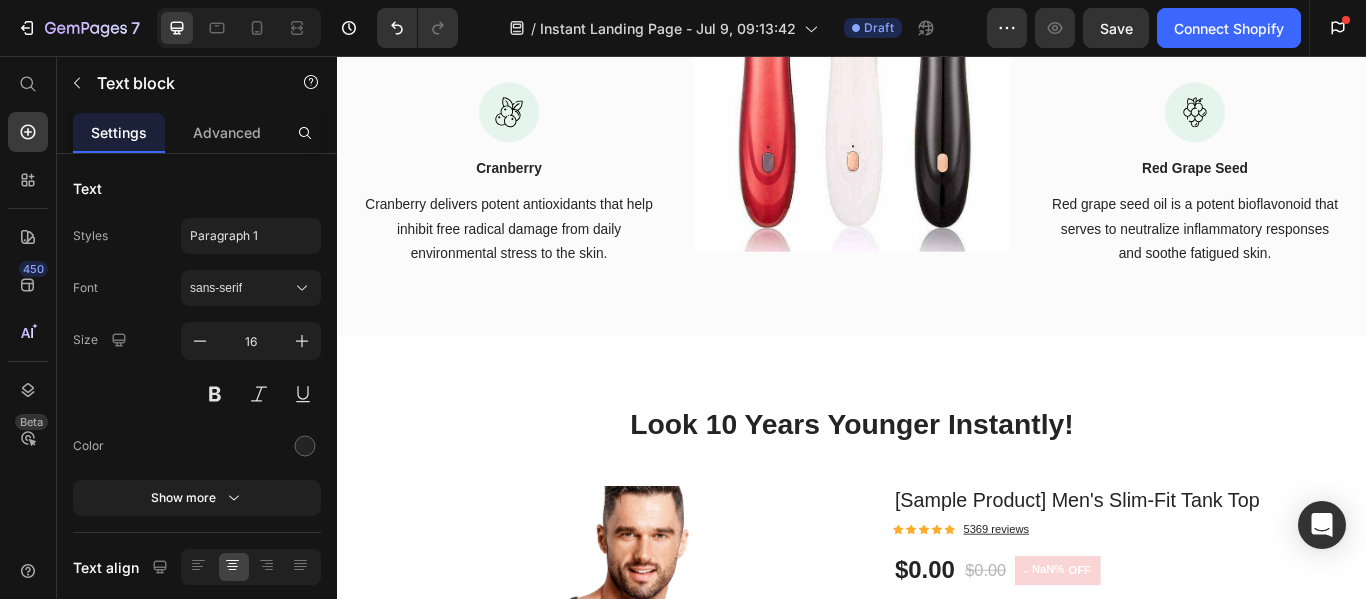 click on "It is your skin's daily multivitamin, providing high levels of Vitamin A, B, C, D, and E, minerals, and all twenty amino acids." at bounding box center (537, -7) 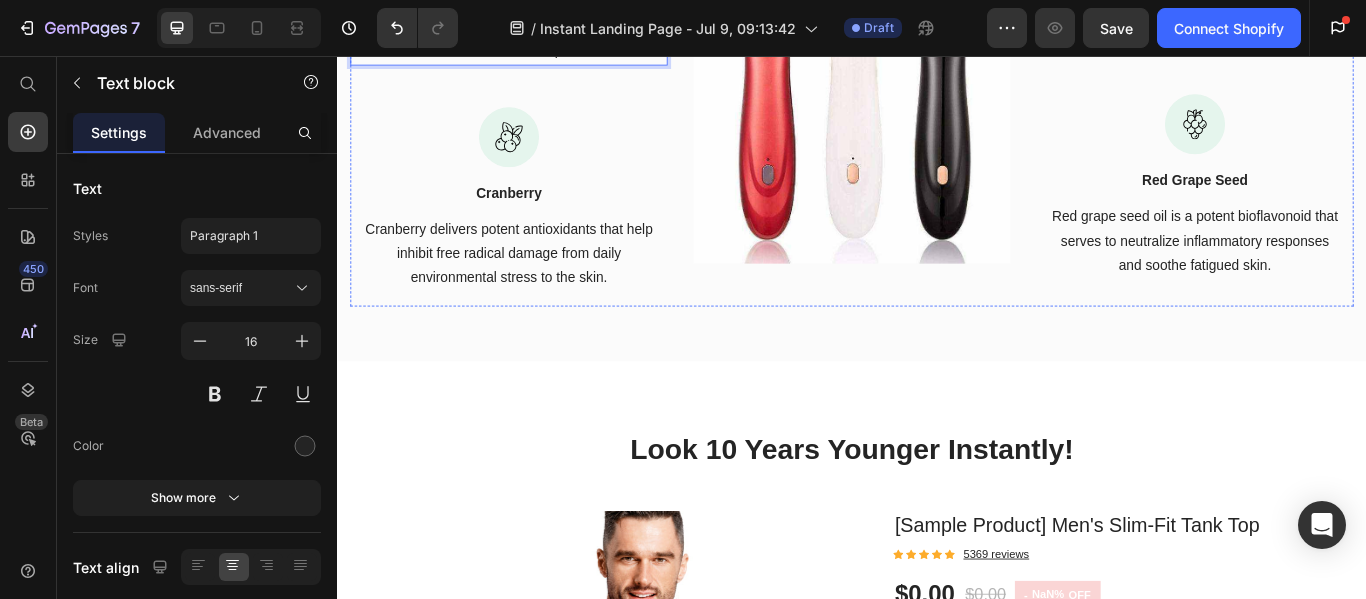 click on "Hempseed Oil" at bounding box center [537, -78] 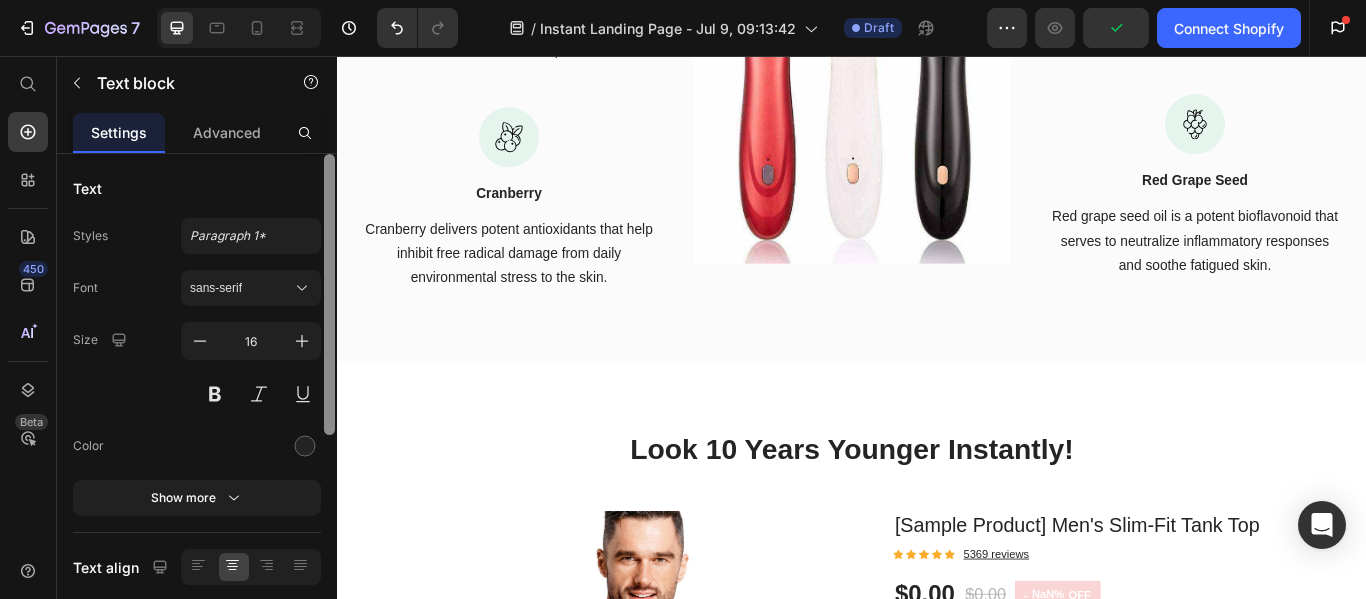 scroll, scrollTop: 393, scrollLeft: 0, axis: vertical 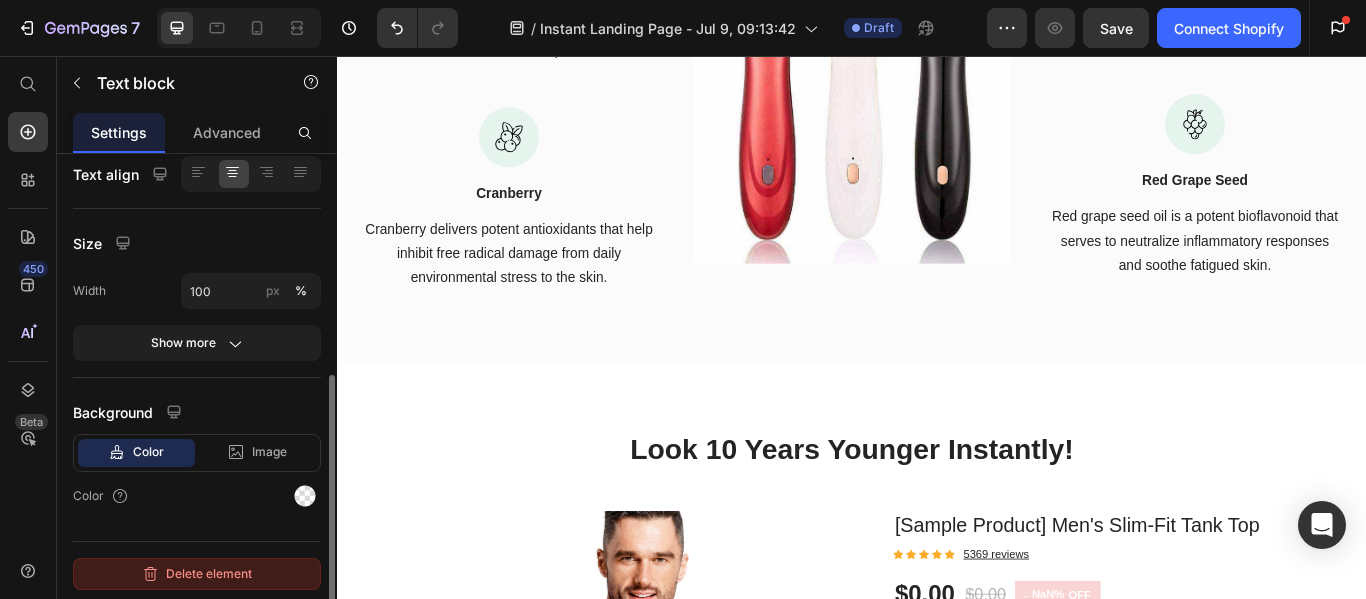 click on "Delete element" at bounding box center (197, 574) 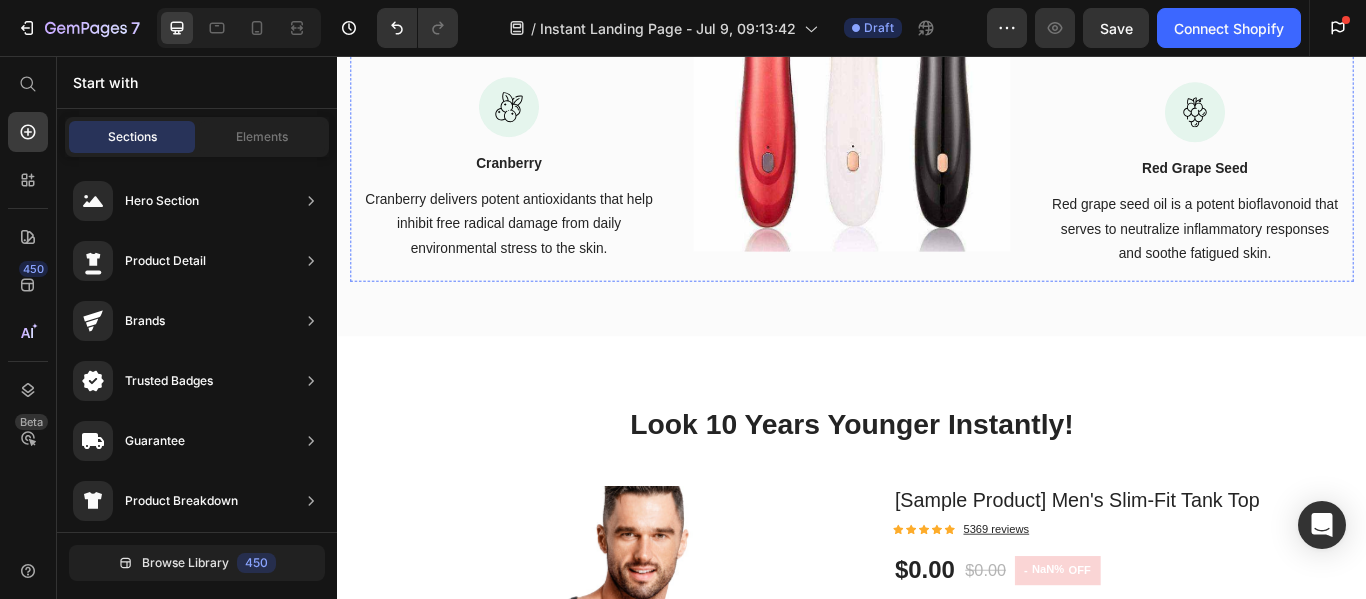 click at bounding box center (537, -103) 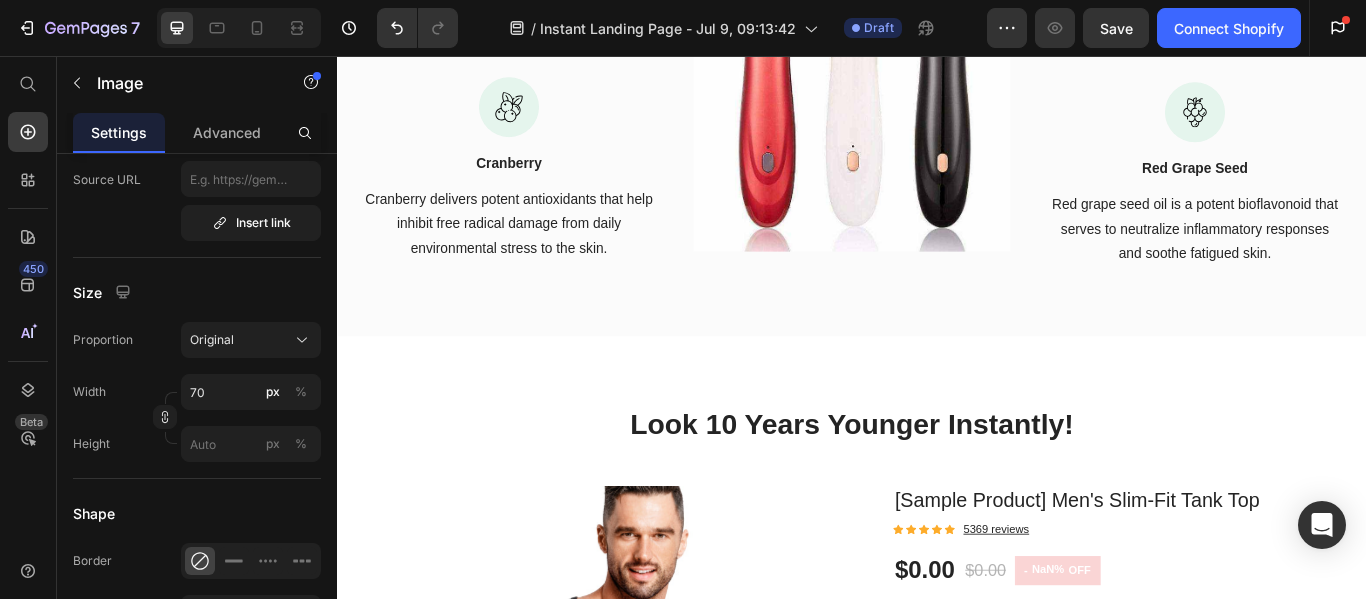 scroll, scrollTop: 949, scrollLeft: 0, axis: vertical 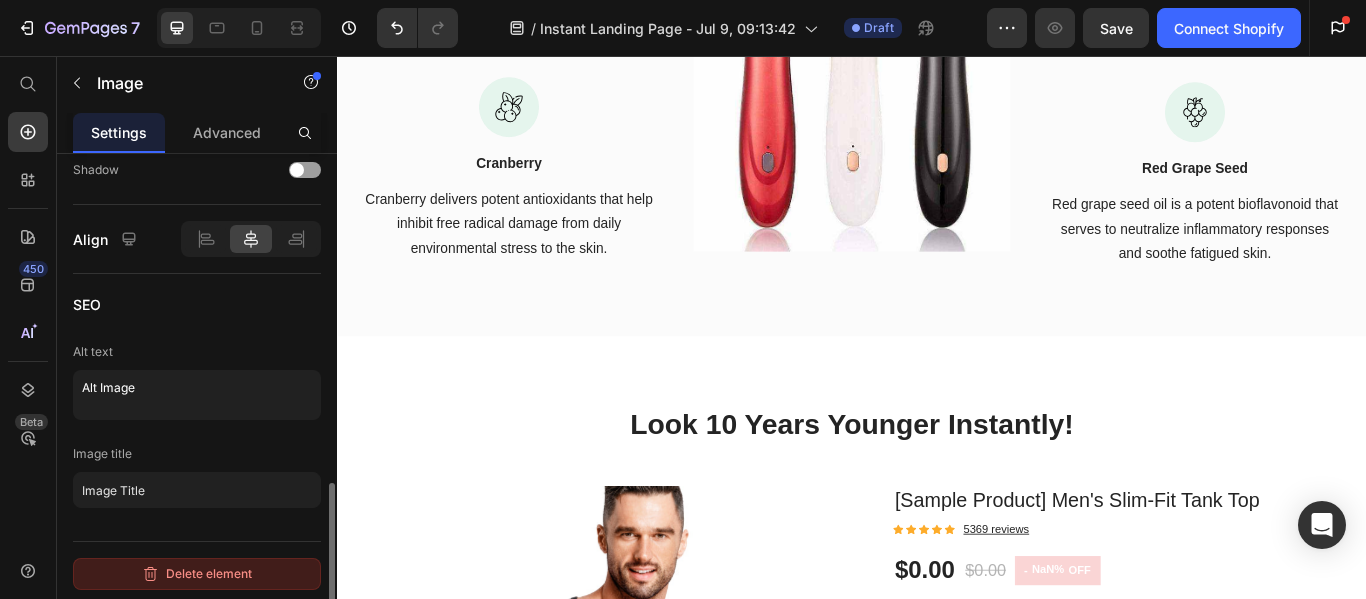 click on "Delete element" at bounding box center [197, 574] 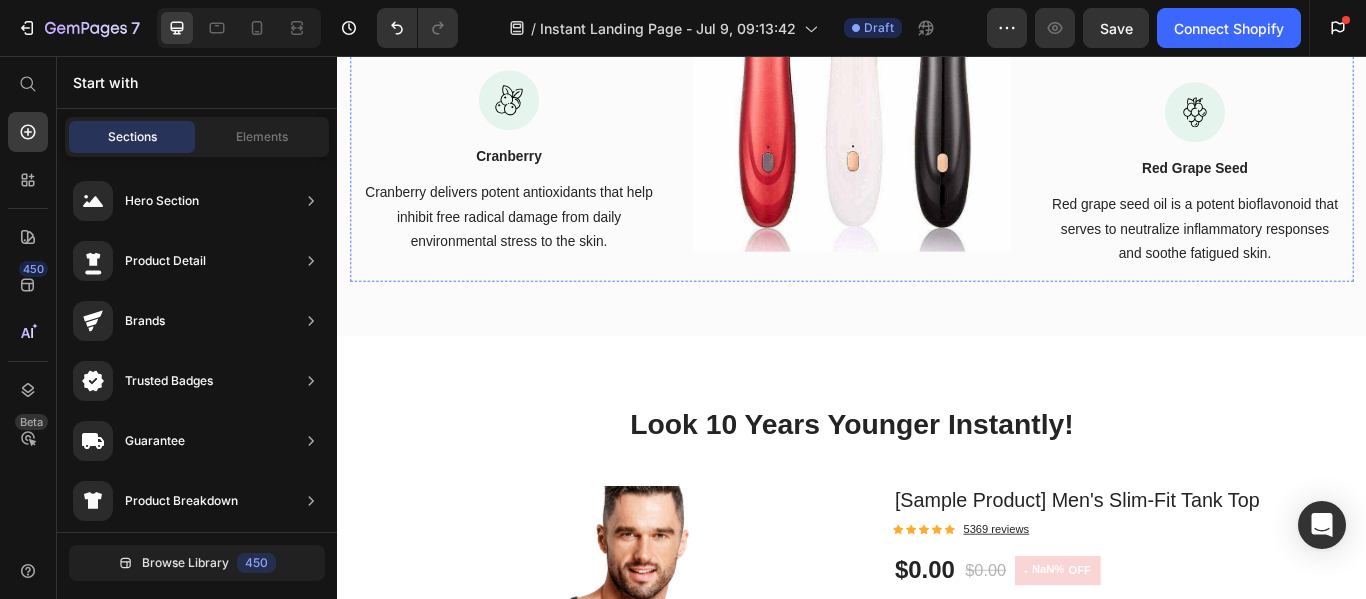 click at bounding box center (1337, -108) 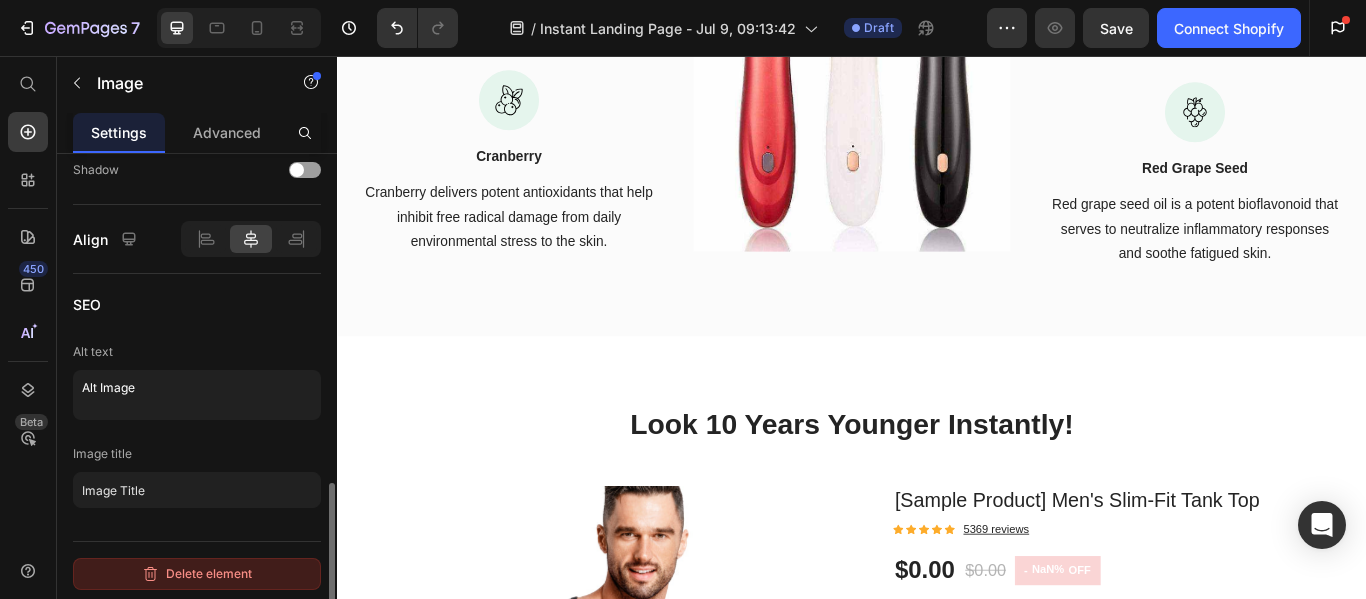click on "Delete element" at bounding box center (197, 574) 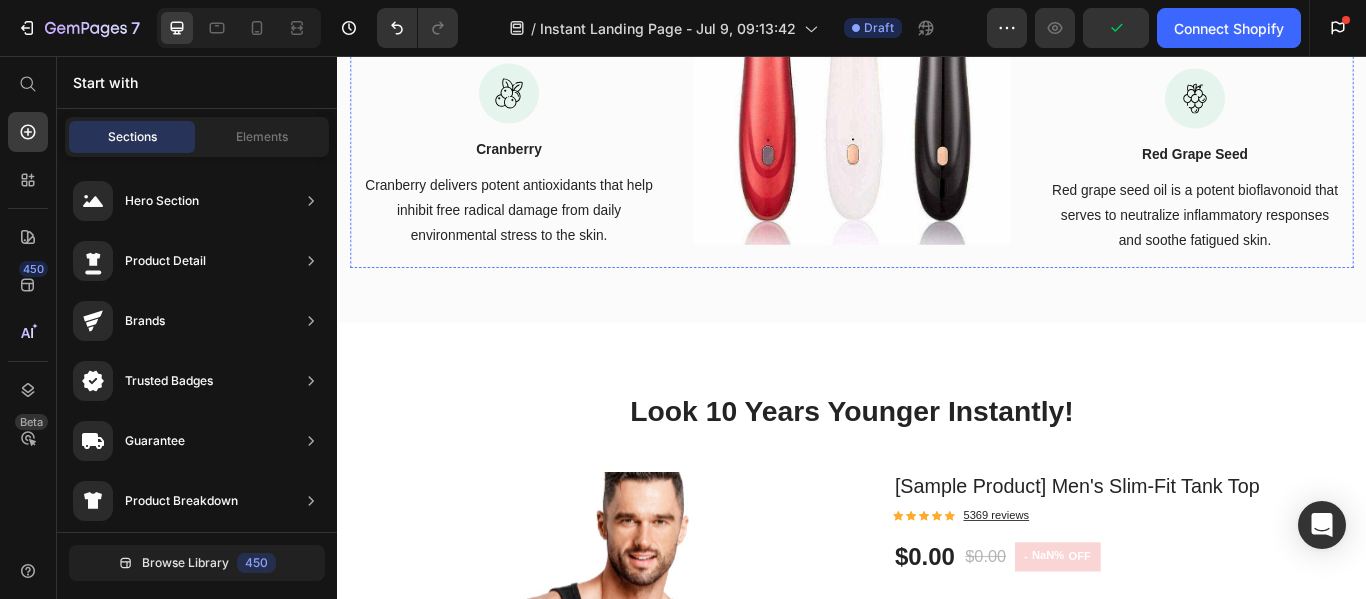 click on "Pomegranate seed oil absorbs deeply to hydrate and moisturizes the skin. Anti-inflammatory and antibacterial properties help balance skin." at bounding box center [1337, -23] 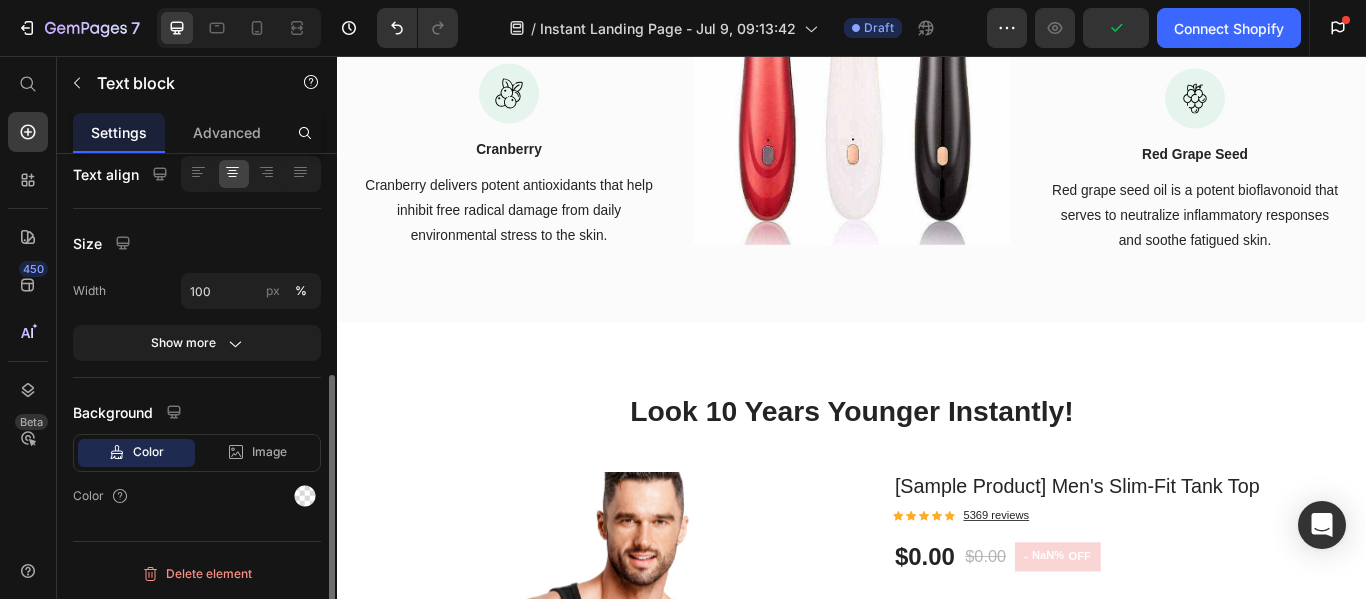 scroll, scrollTop: 0, scrollLeft: 0, axis: both 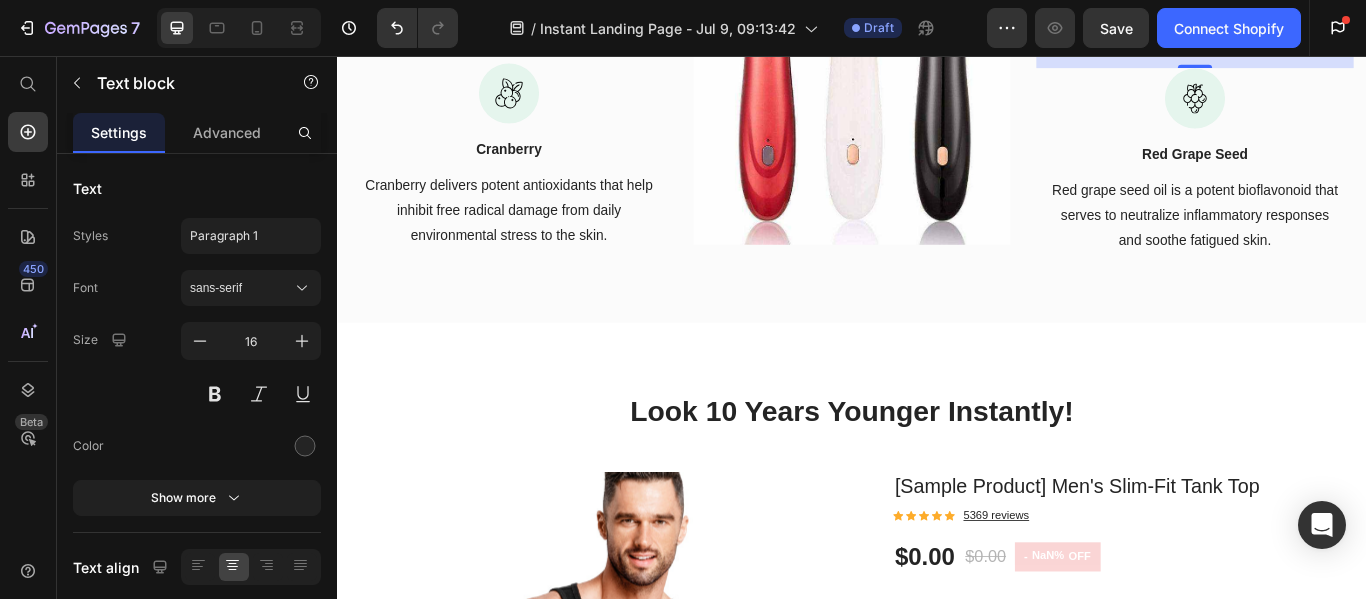 click on "Pomegranate seed oil absorbs deeply to hydrate and moisturizes the skin. Anti-inflammatory and antibacterial properties help balance skin." at bounding box center [1337, -23] 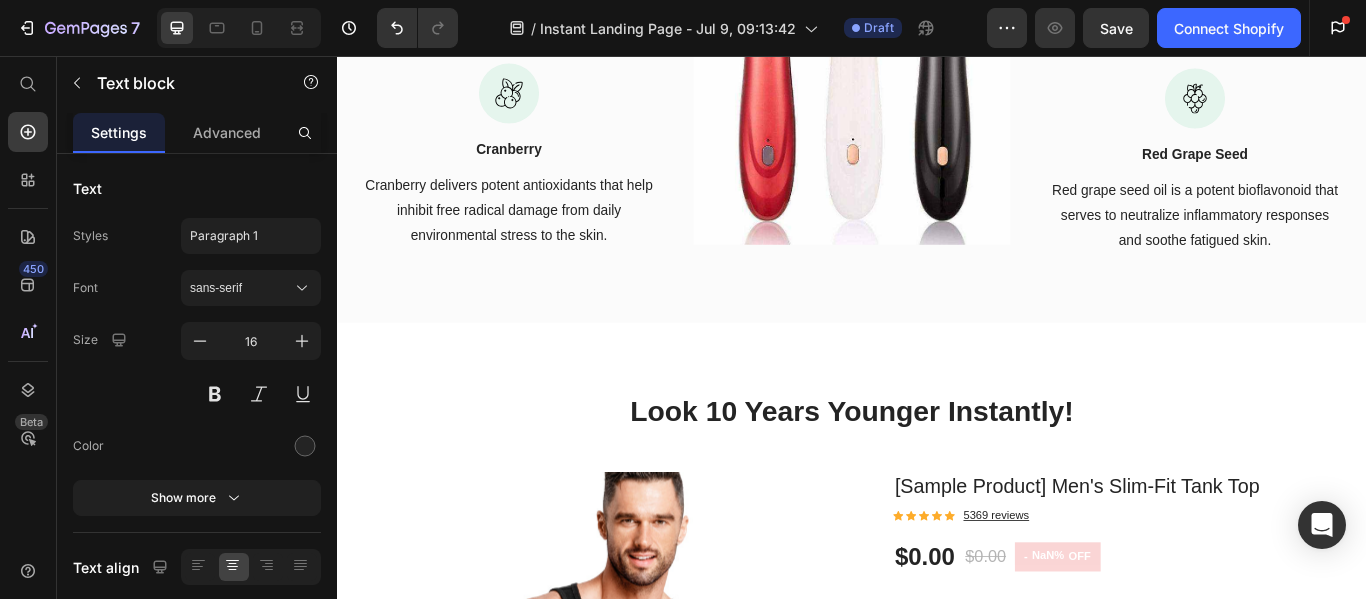 click on "Pomegranate seed oil absorbs deeply to hydrate and moisturizes the skin. Anti-inflammatory and antibacterial properties help balance skin." at bounding box center [1337, -23] 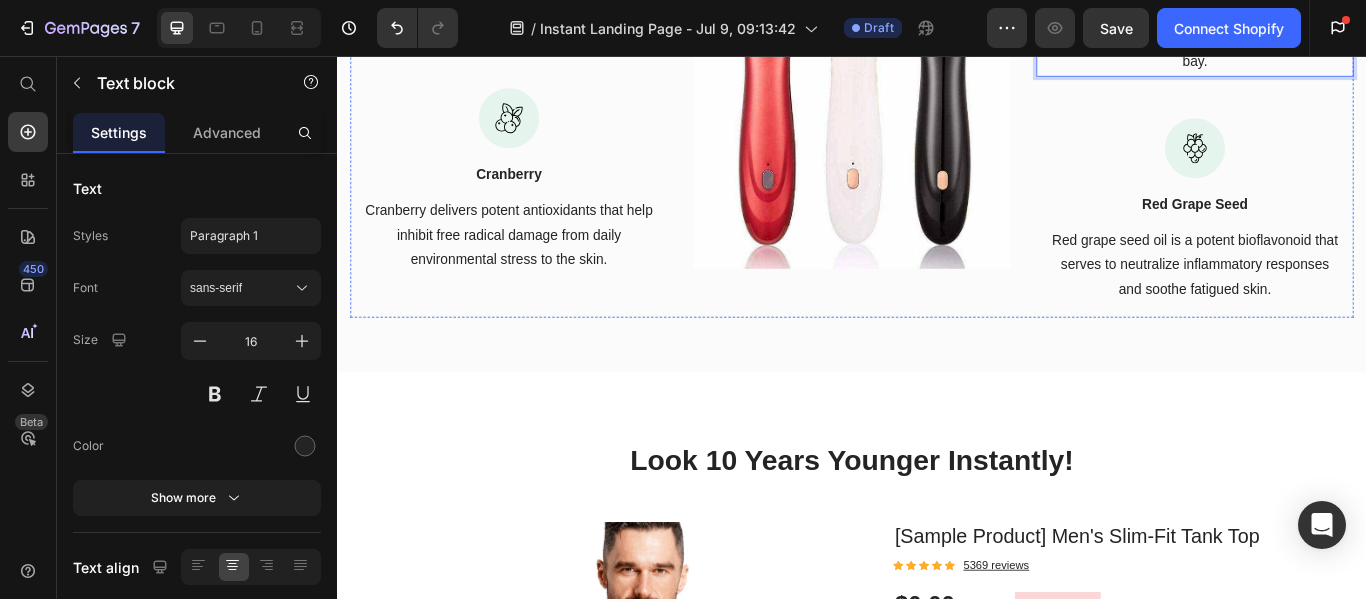 click on "Pomegranate Seed" at bounding box center (1337, -94) 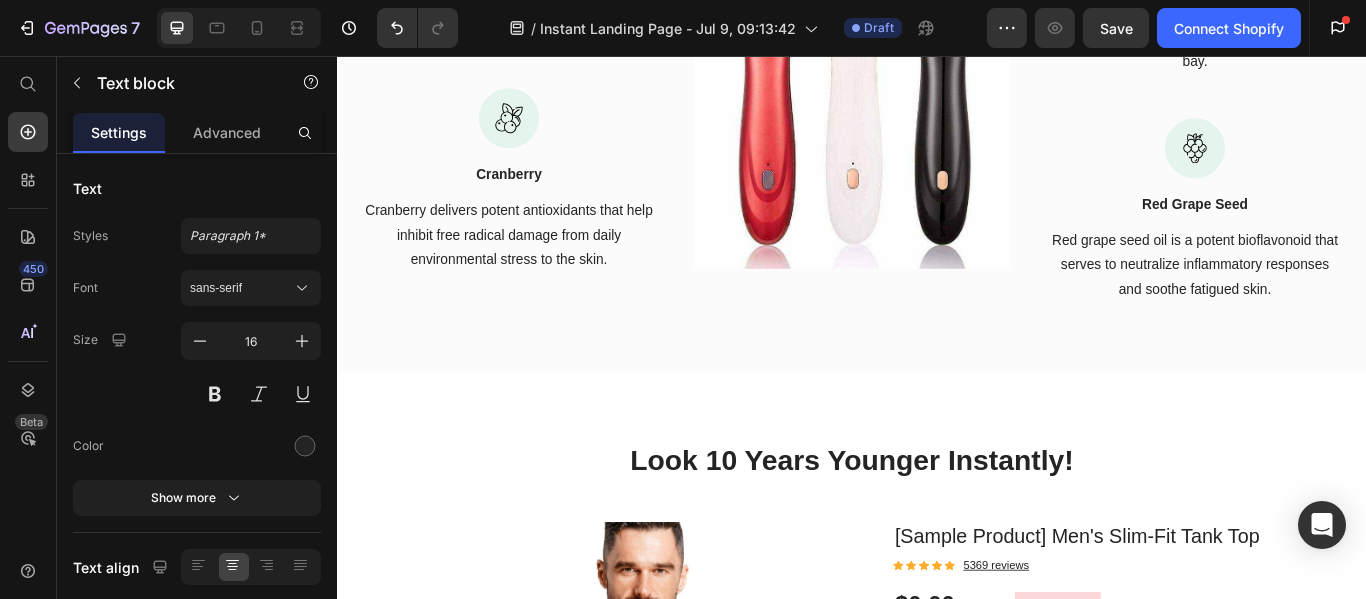click 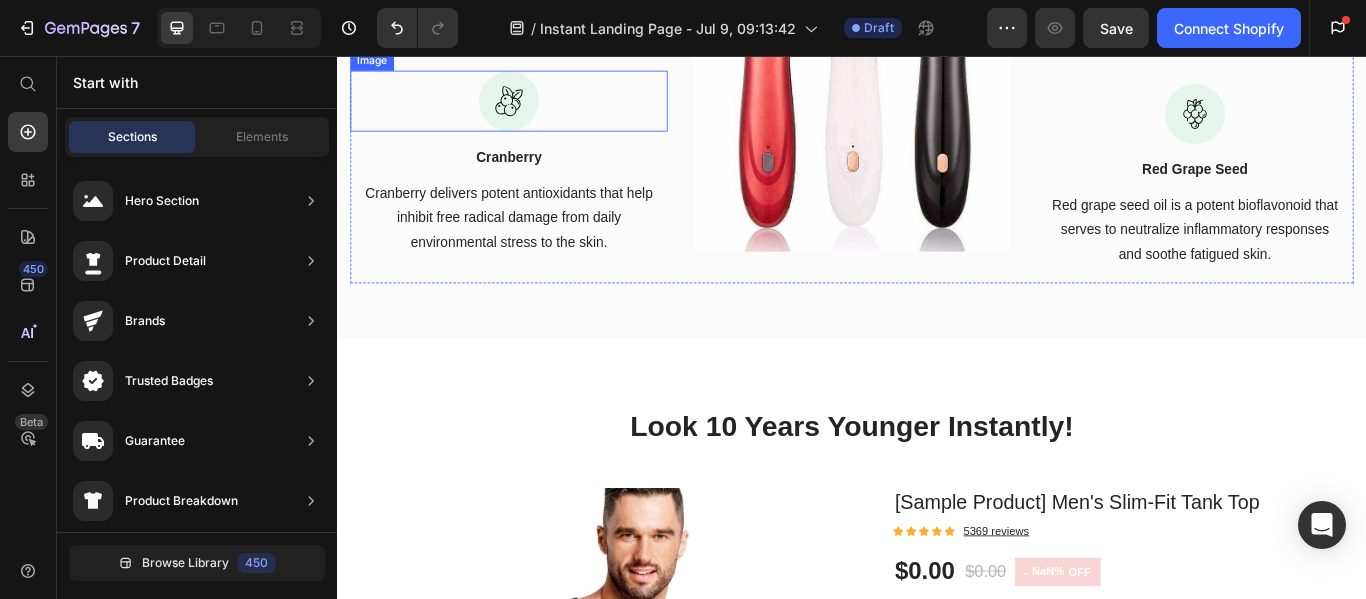 click at bounding box center (537, 108) 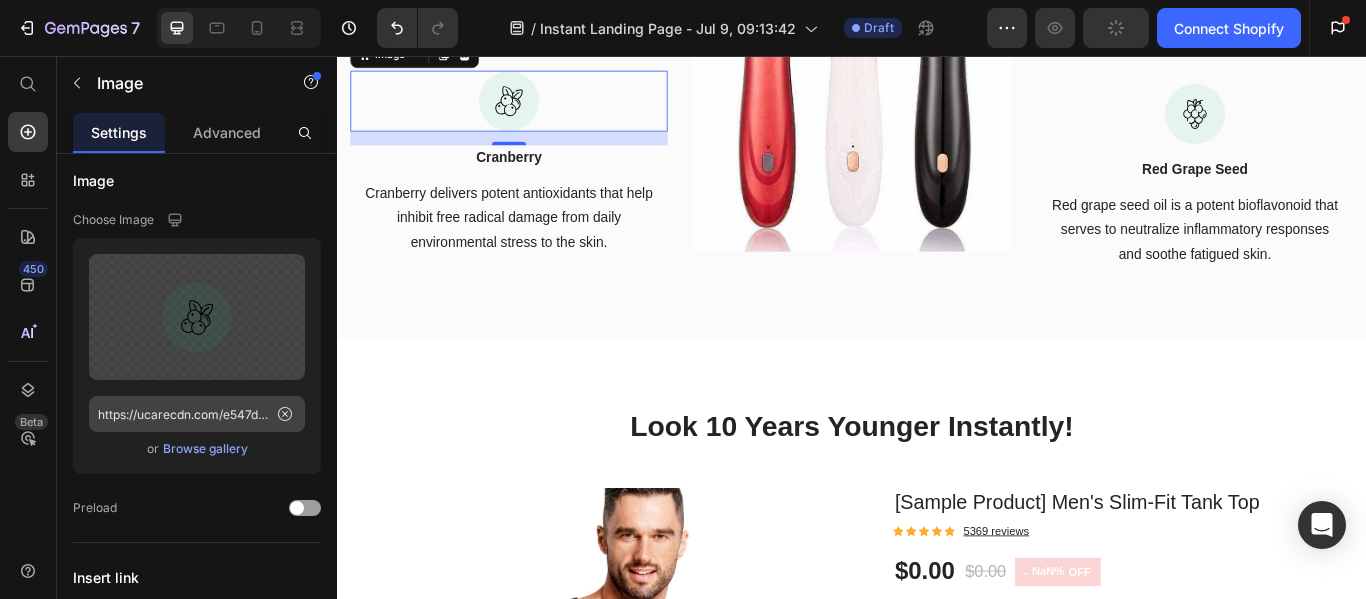 scroll, scrollTop: 949, scrollLeft: 0, axis: vertical 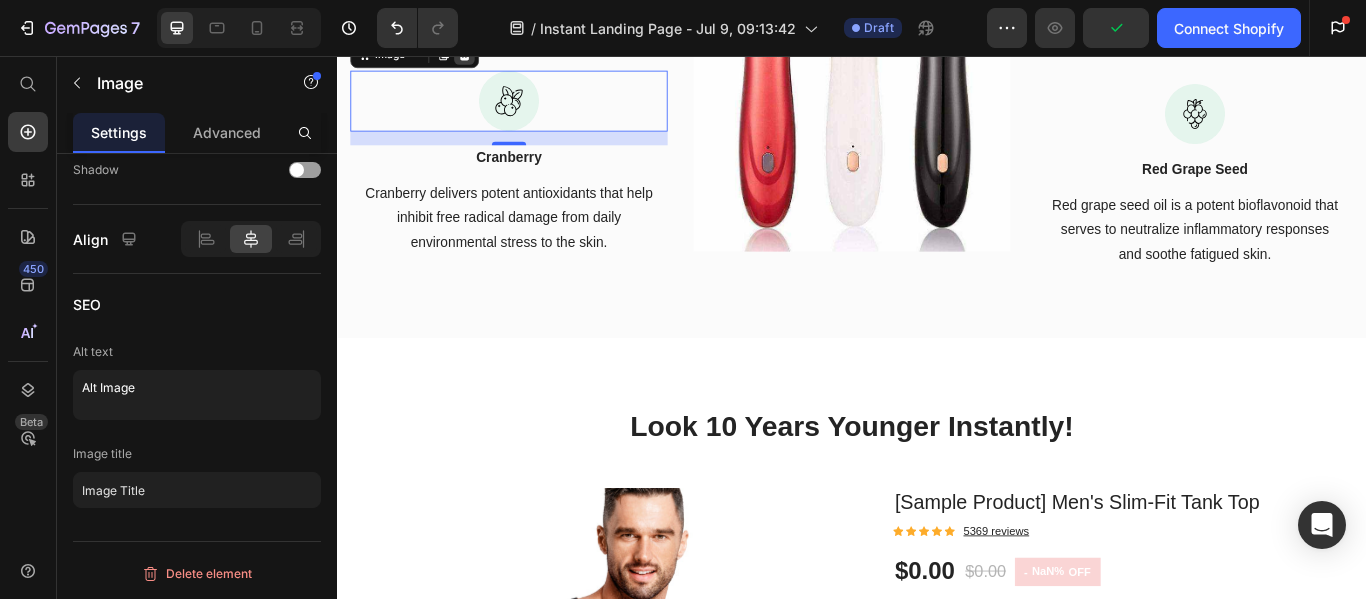 click 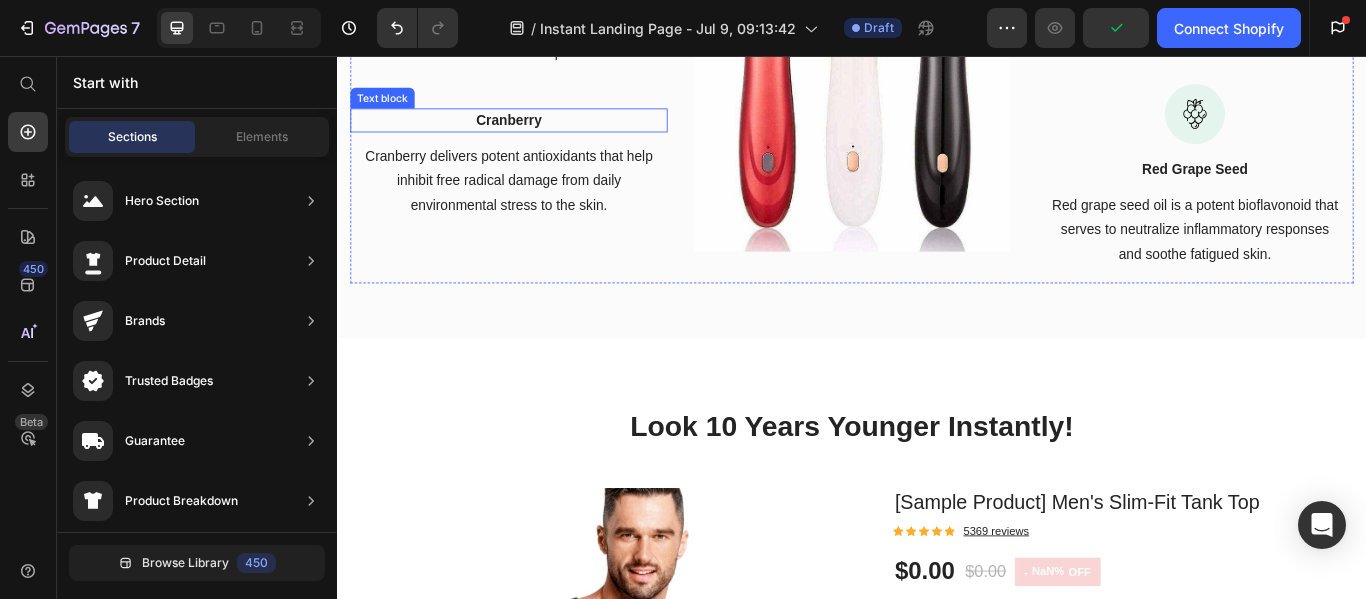 click on "Cranberry" at bounding box center (537, 131) 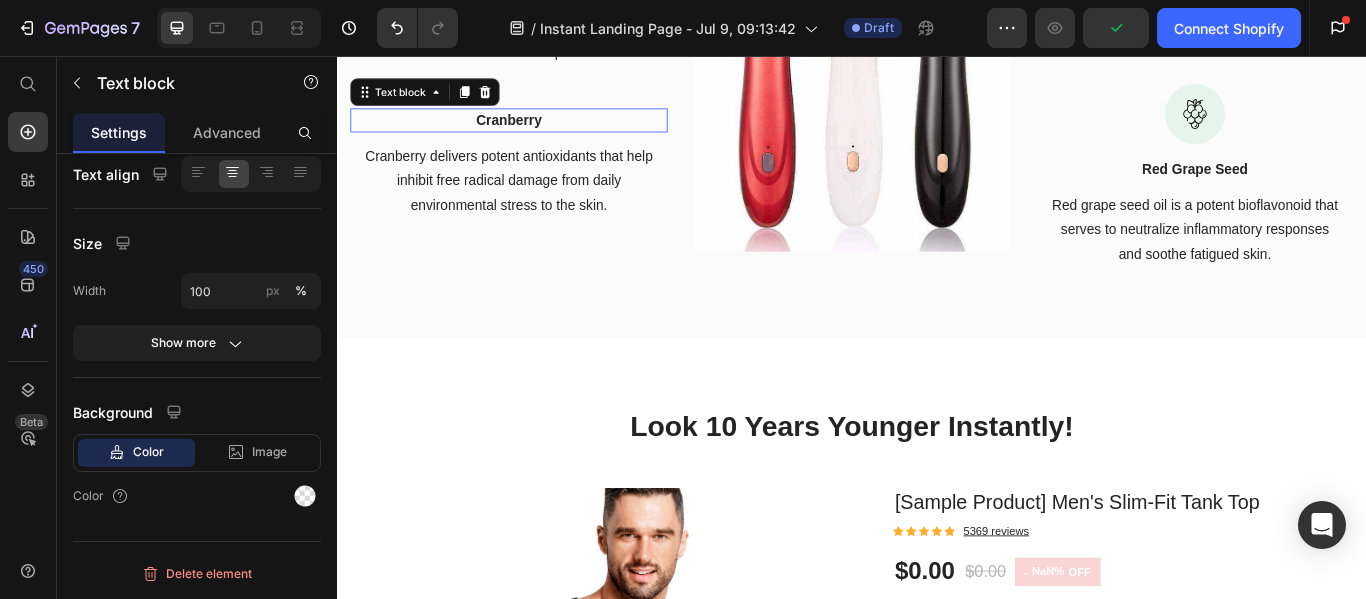 scroll, scrollTop: 0, scrollLeft: 0, axis: both 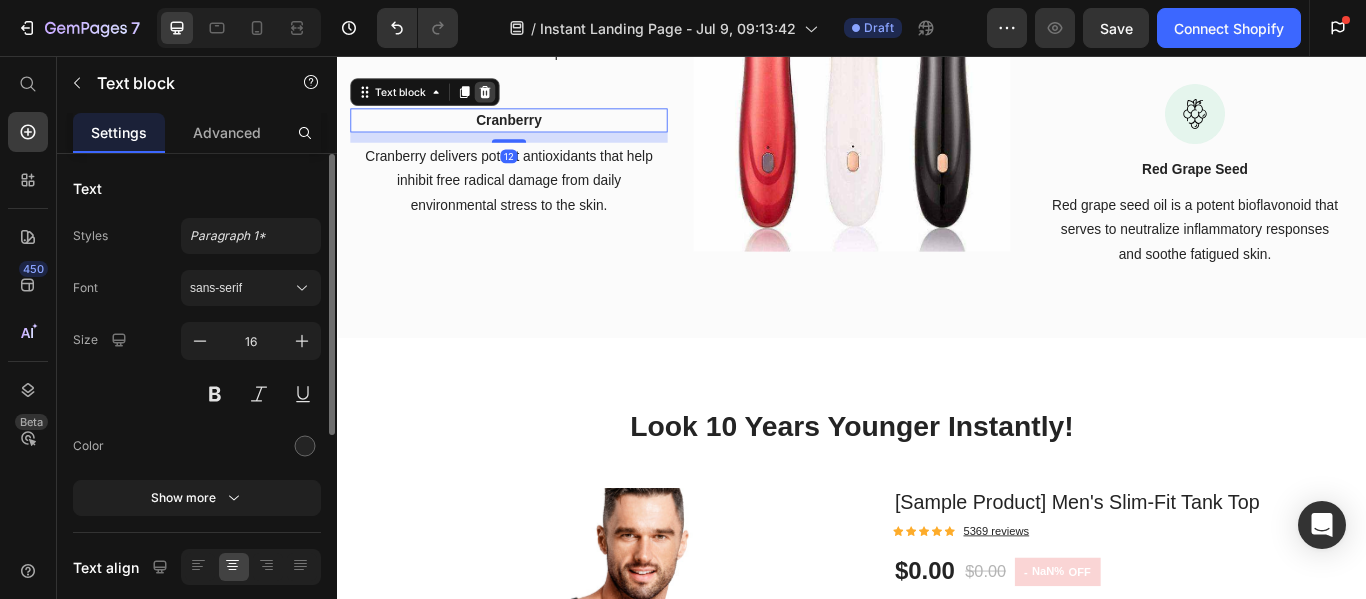click 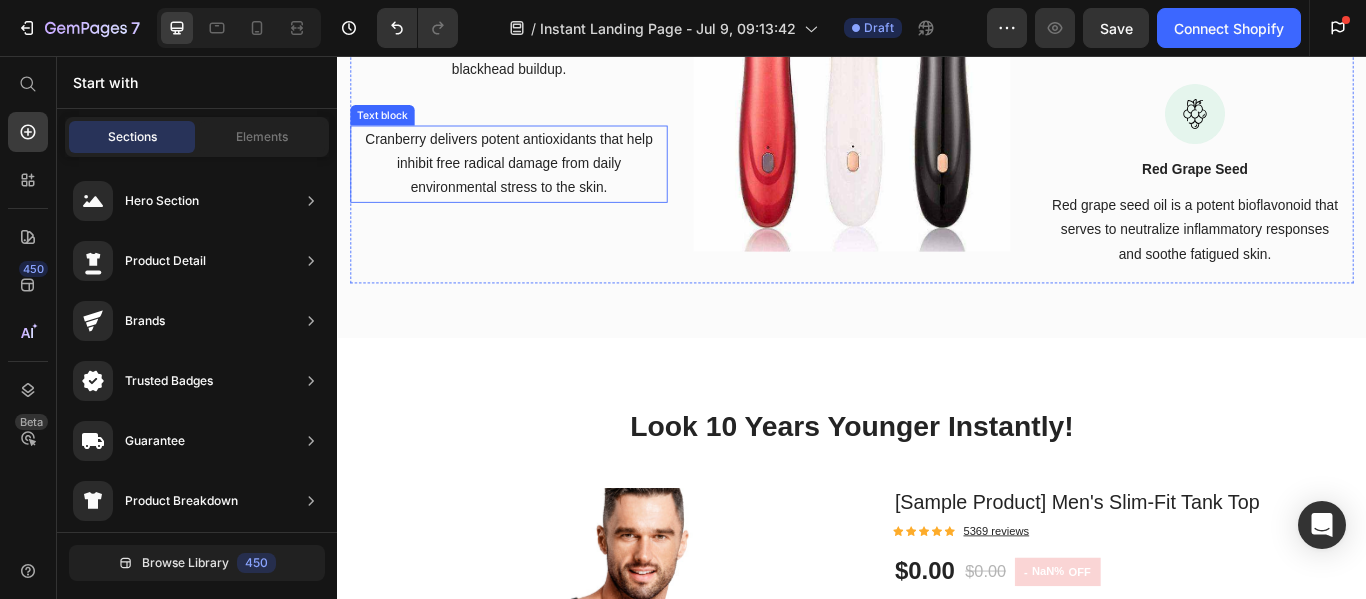 click on "Cranberry delivers potent antioxidants that help inhibit free radical damage from daily environmental stress to the skin." at bounding box center [537, 182] 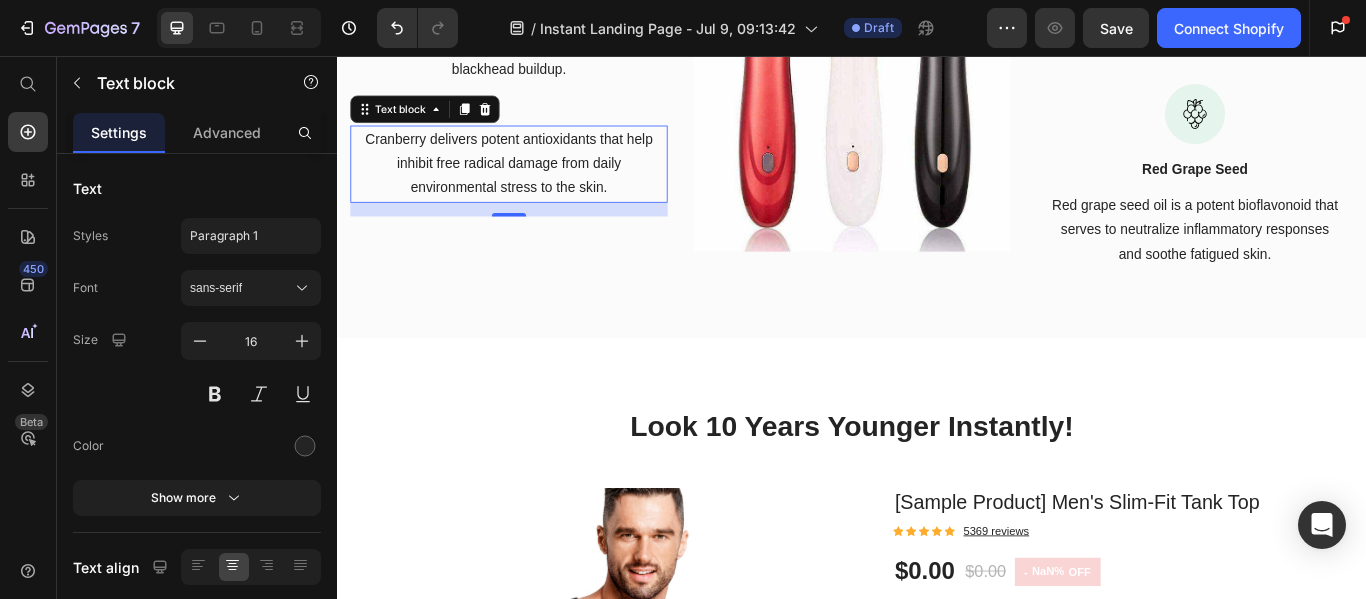 click on "Cranberry delivers potent antioxidants that help inhibit free radical damage from daily environmental stress to the skin." at bounding box center [537, 182] 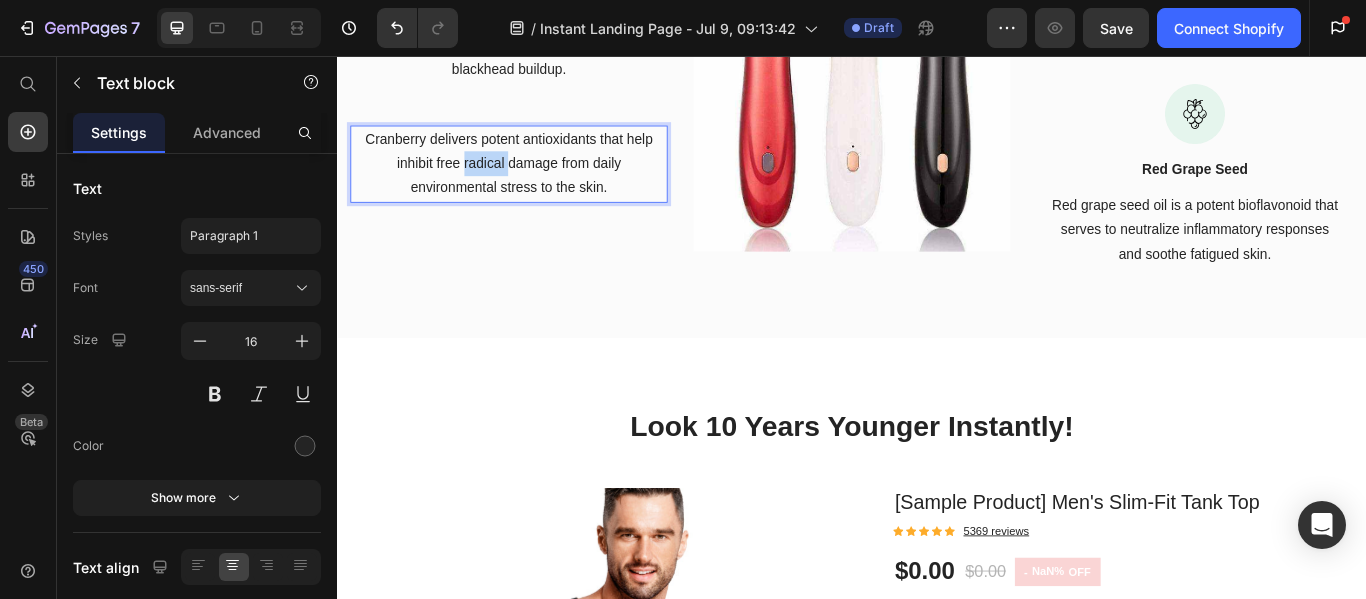 click on "Cranberry delivers potent antioxidants that help inhibit free radical damage from daily environmental stress to the skin." at bounding box center (537, 182) 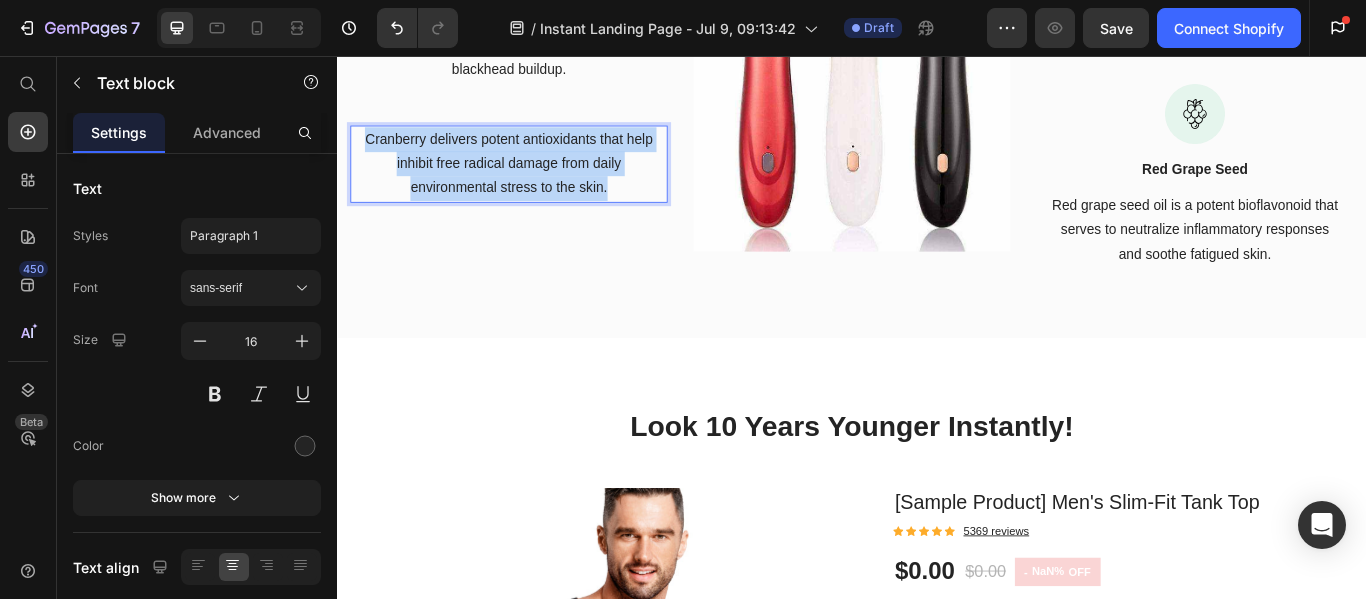 click on "Cranberry delivers potent antioxidants that help inhibit free radical damage from daily environmental stress to the skin." at bounding box center [537, 182] 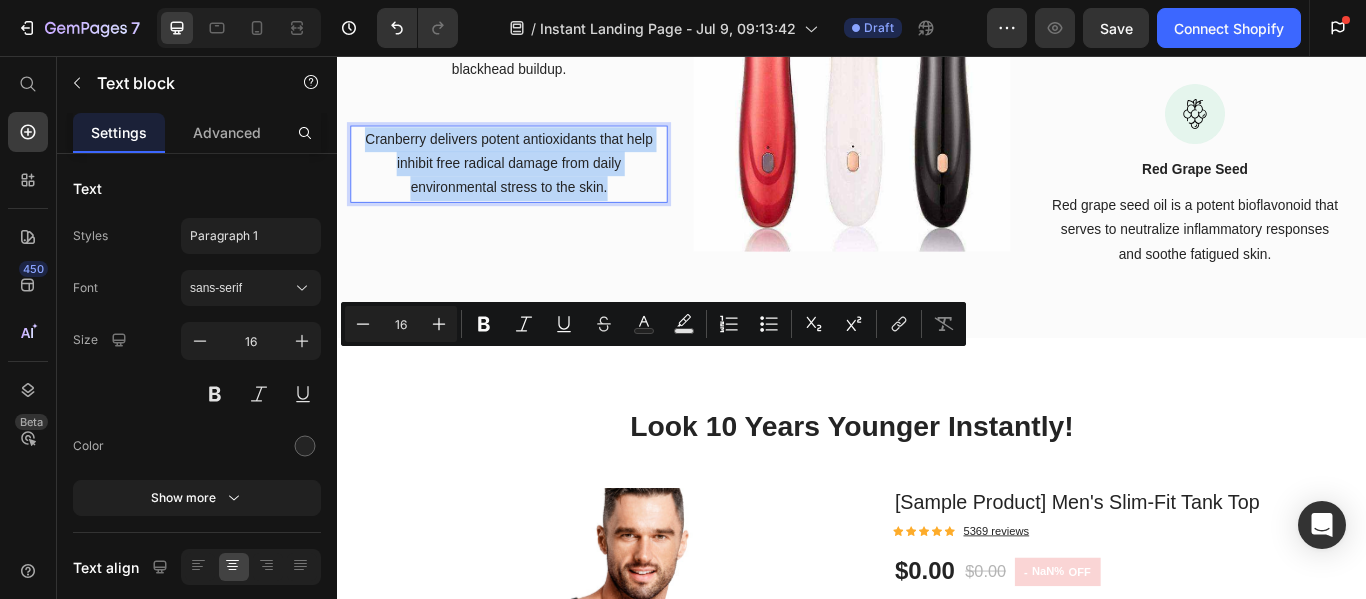 click on "Cranberry delivers potent antioxidants that help inhibit free radical damage from daily environmental stress to the skin." at bounding box center (537, 182) 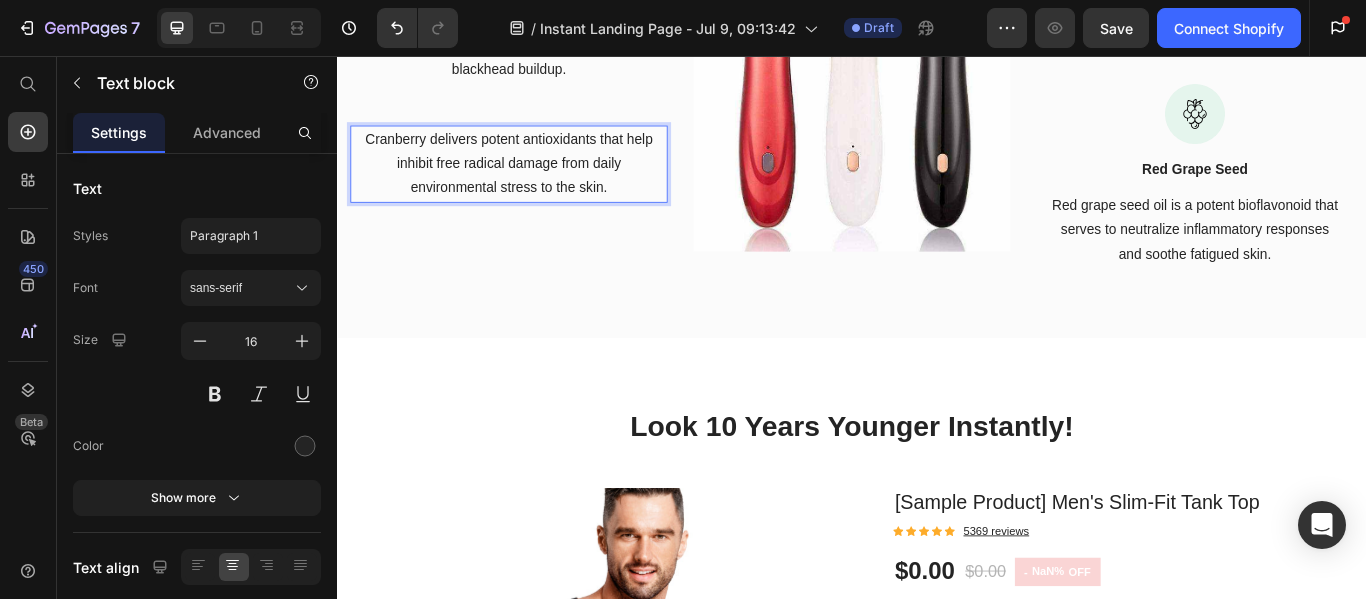 scroll, scrollTop: 1854, scrollLeft: 0, axis: vertical 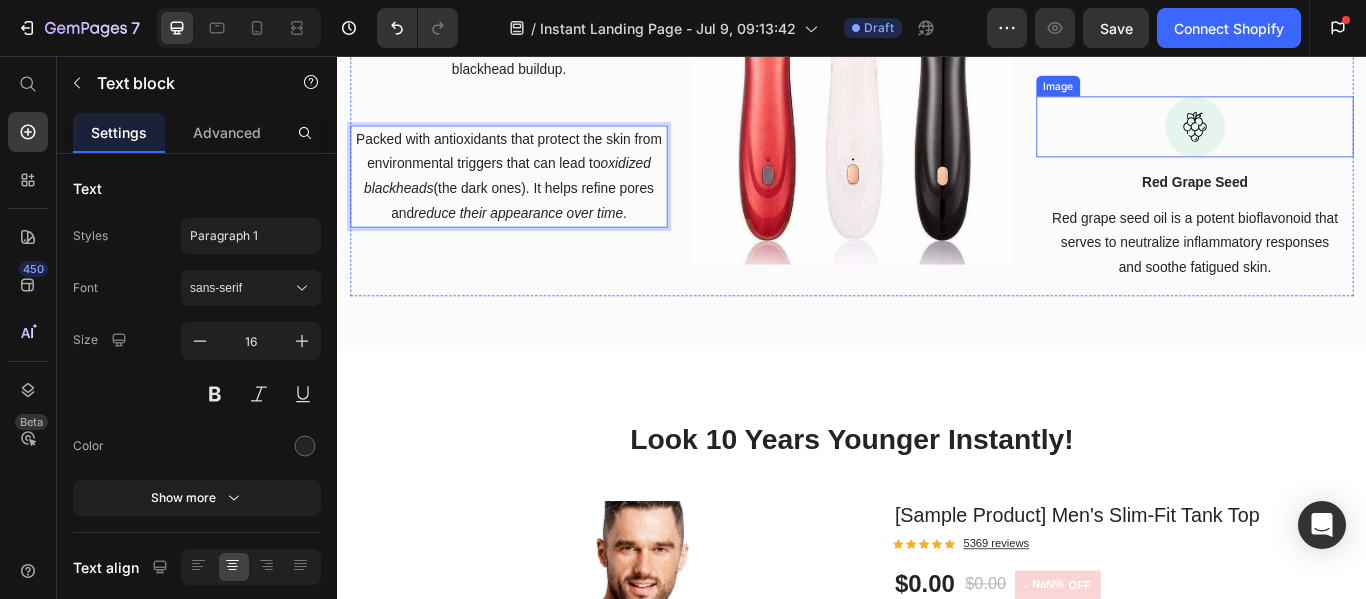 click at bounding box center (1337, 138) 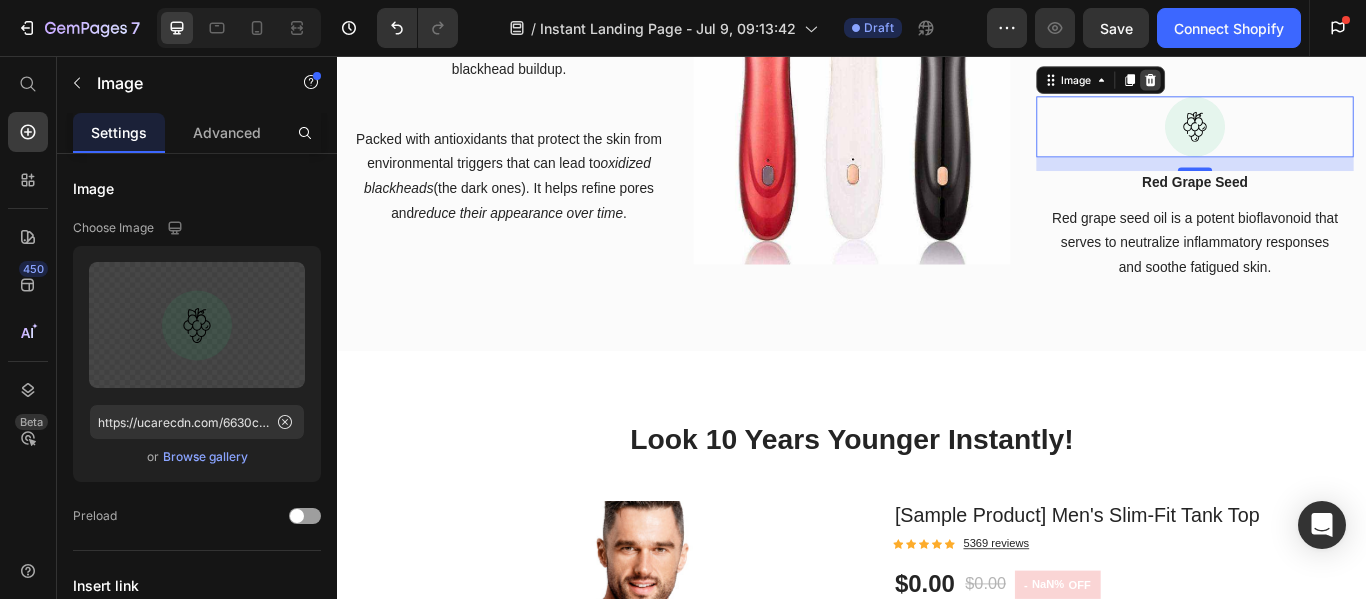click 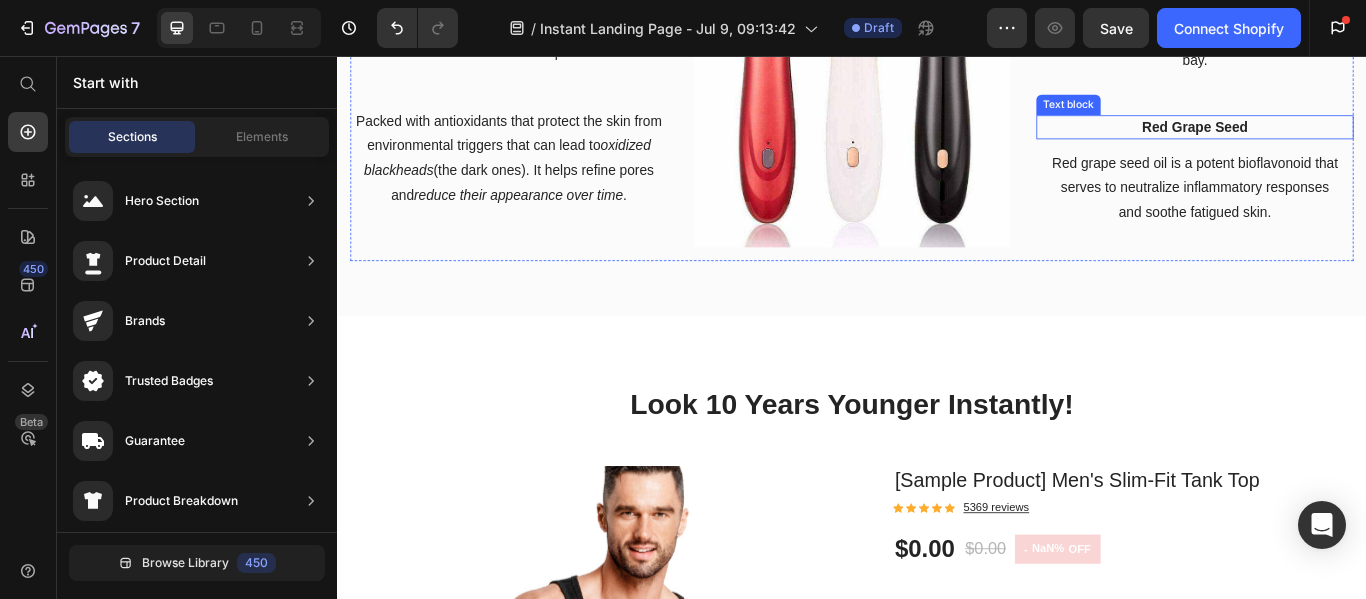 click on "Red Grape Seed" at bounding box center (1337, 139) 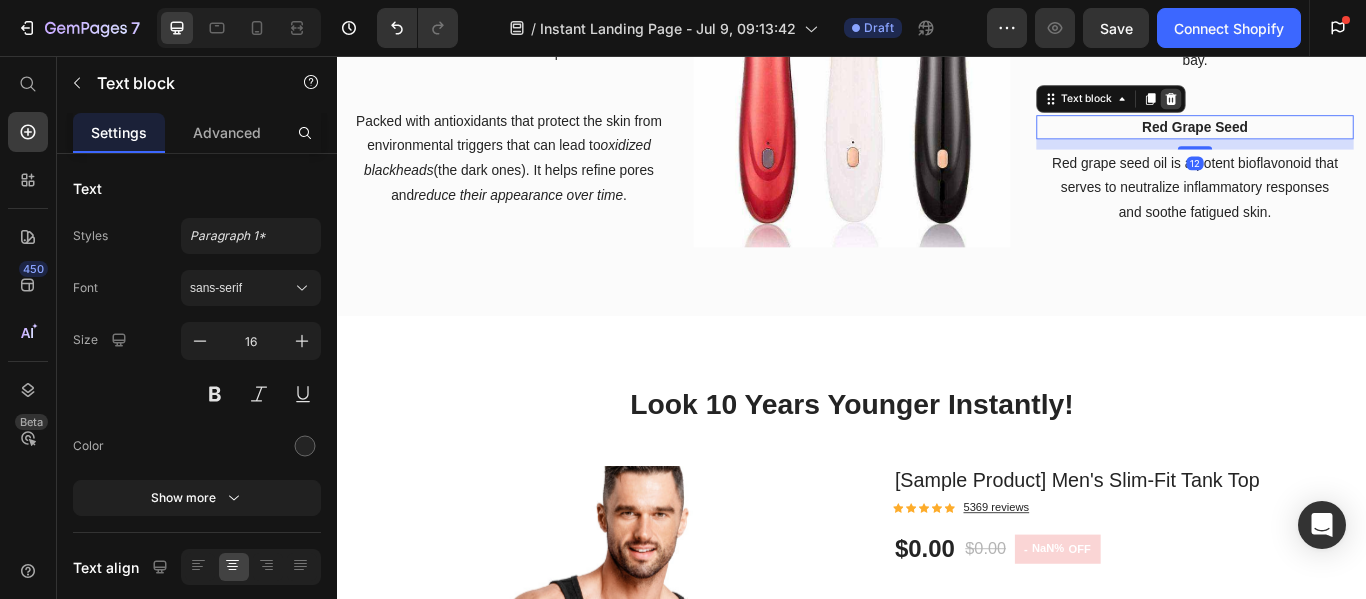 click 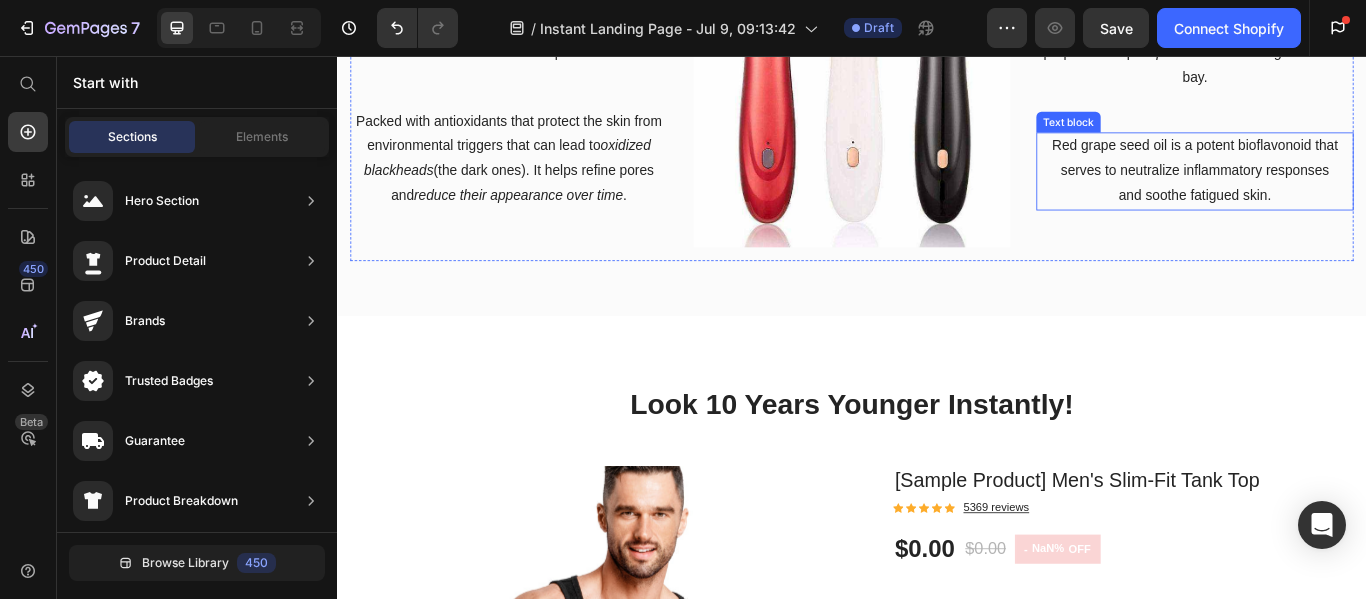 click on "Red grape seed oil is a potent bioflavonoid that serves to neutralize inflammatory responses and soothe fatigued skin." at bounding box center (1337, 190) 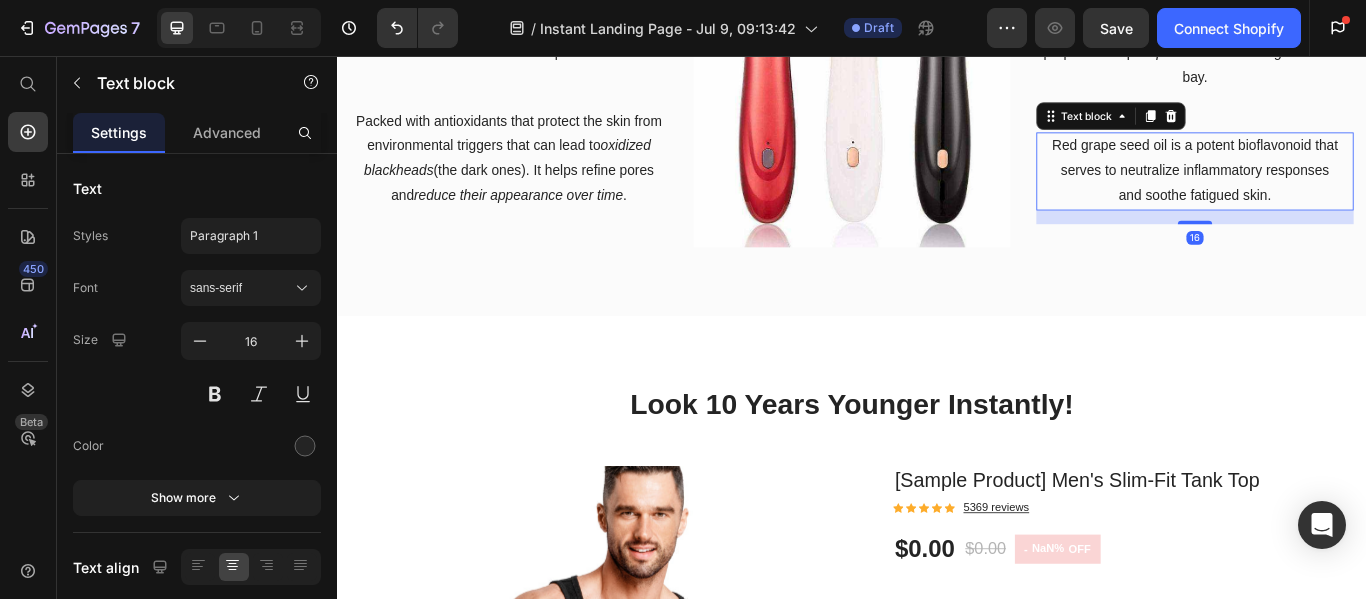 click on "Red grape seed oil is a potent bioflavonoid that serves to neutralize inflammatory responses and soothe fatigued skin." at bounding box center [1337, 190] 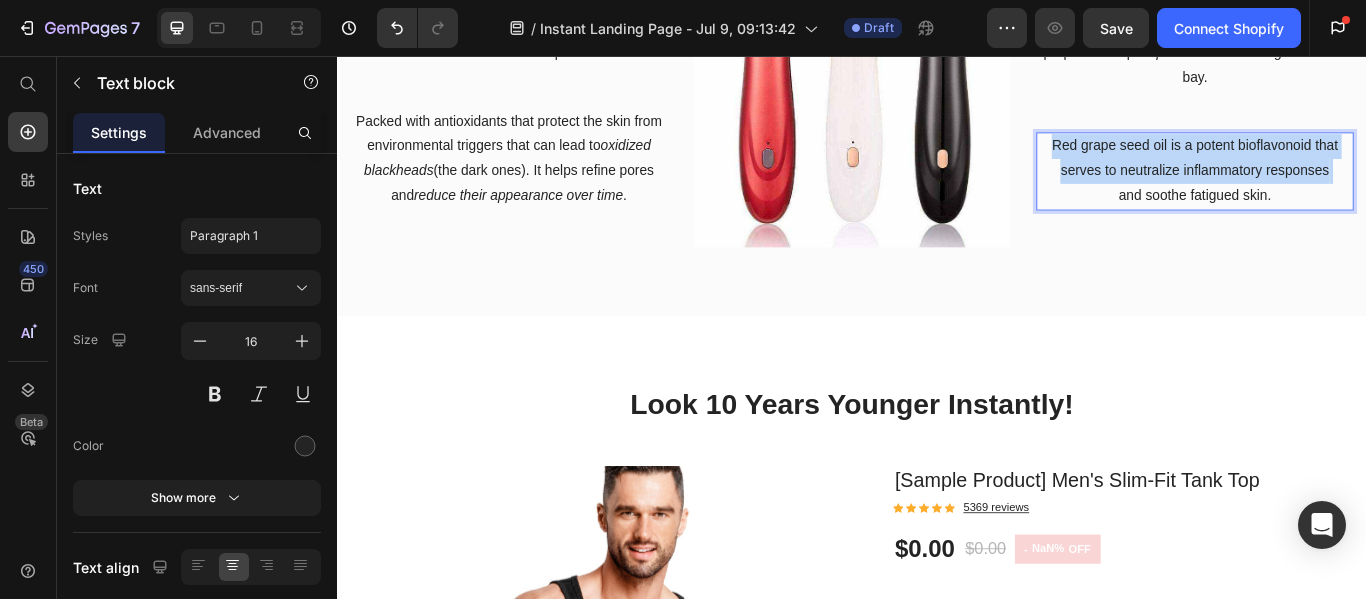 click on "Red grape seed oil is a potent bioflavonoid that serves to neutralize inflammatory responses and soothe fatigued skin." at bounding box center [1337, 190] 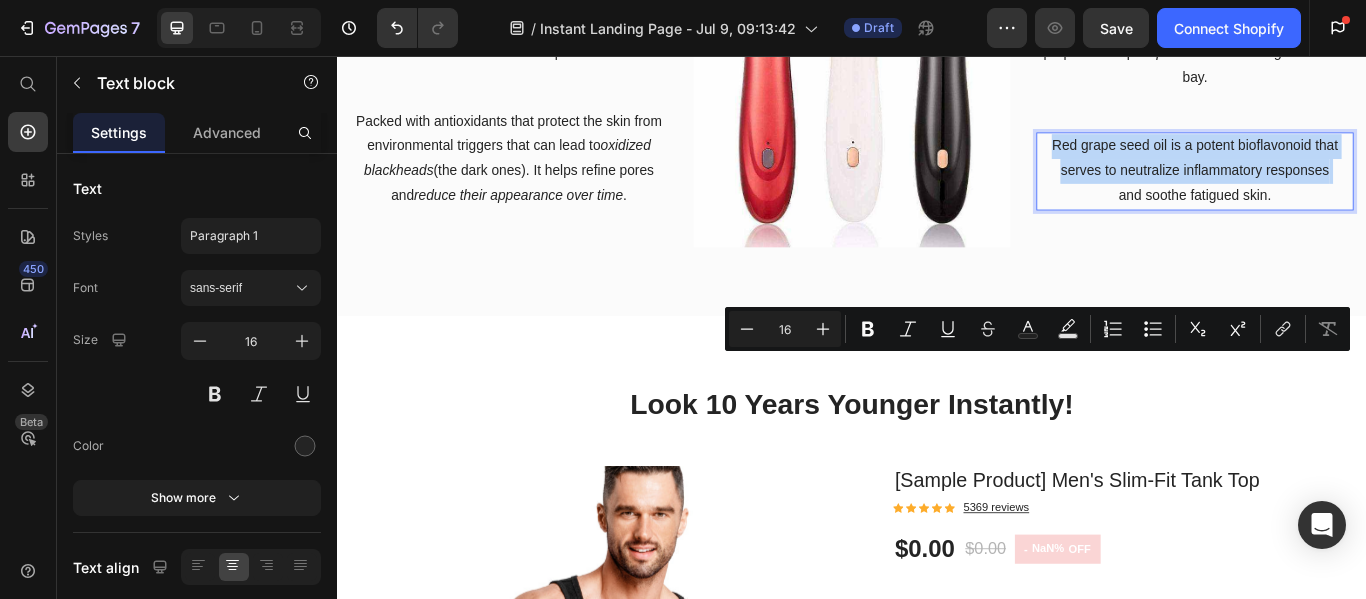 click on "Red grape seed oil is a potent bioflavonoid that serves to neutralize inflammatory responses and soothe fatigued skin." at bounding box center [1337, 190] 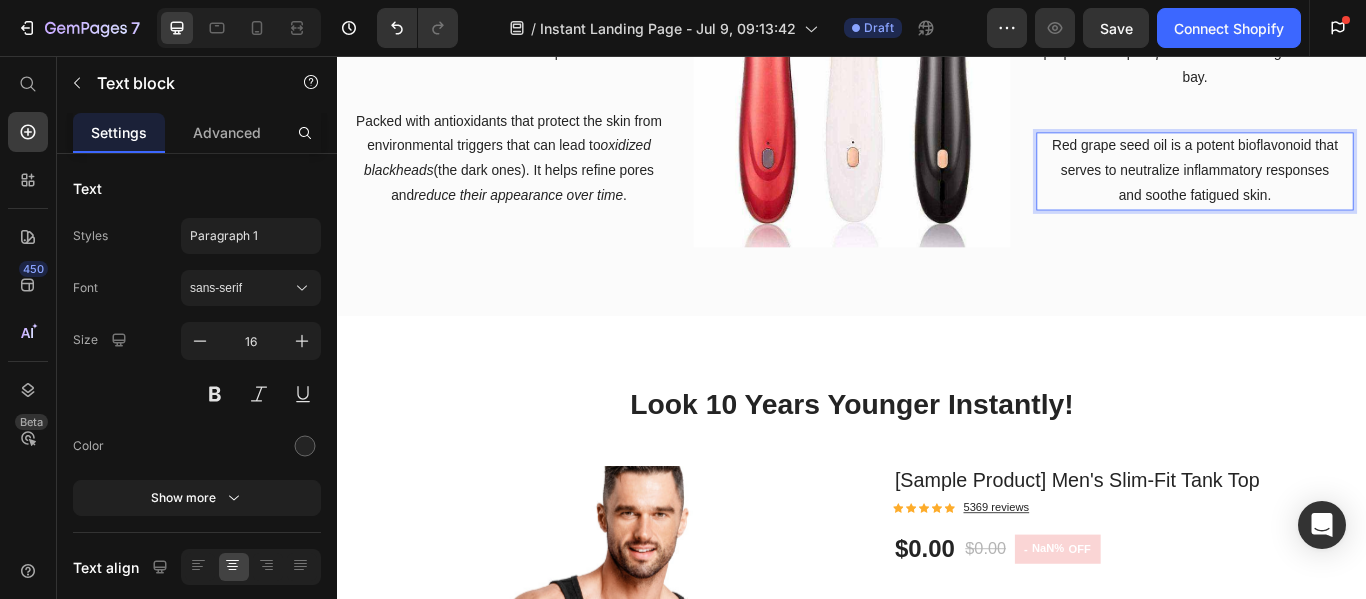 click on "Red grape seed oil is a potent bioflavonoid that serves to neutralize inflammatory responses and soothe fatigued skin." at bounding box center (1337, 190) 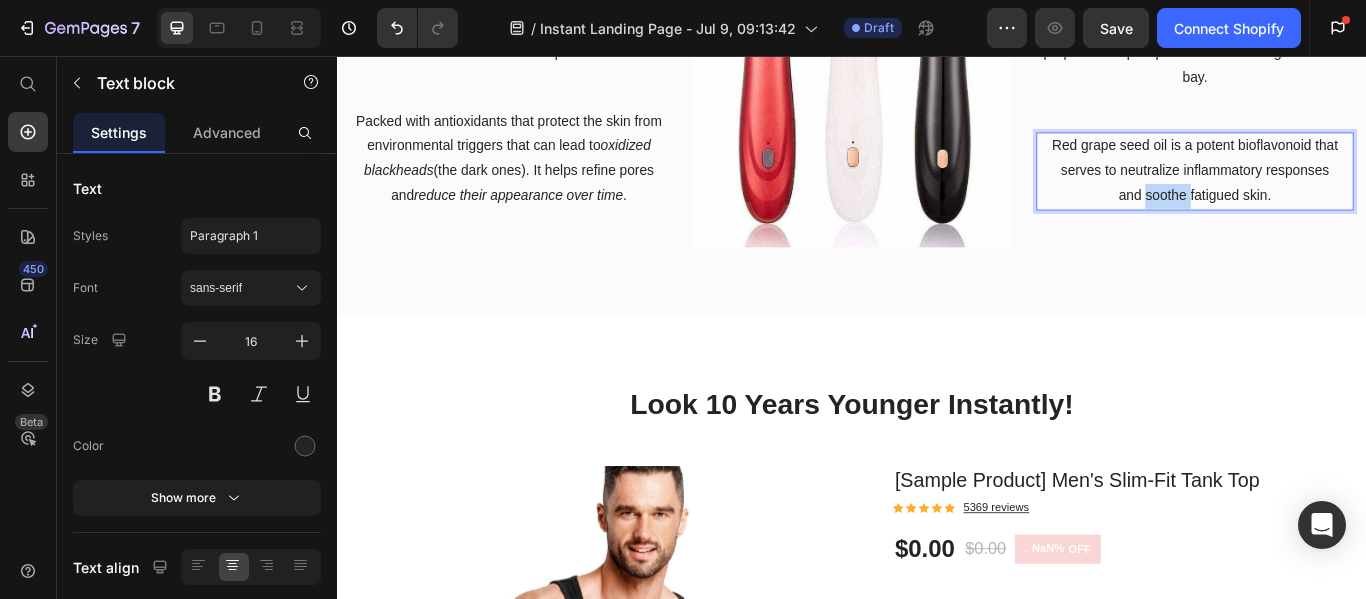 click on "Red grape seed oil is a potent bioflavonoid that serves to neutralize inflammatory responses and soothe fatigued skin." at bounding box center (1337, 190) 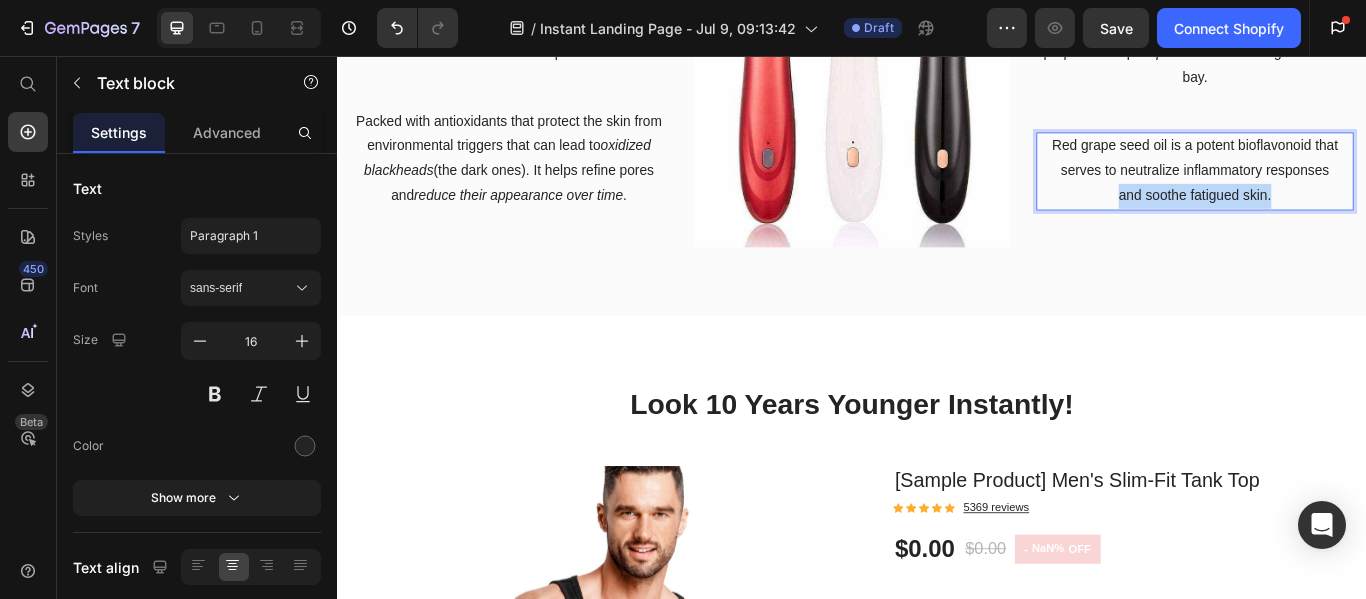 click on "Red grape seed oil is a potent bioflavonoid that serves to neutralize inflammatory responses and soothe fatigued skin." at bounding box center [1337, 190] 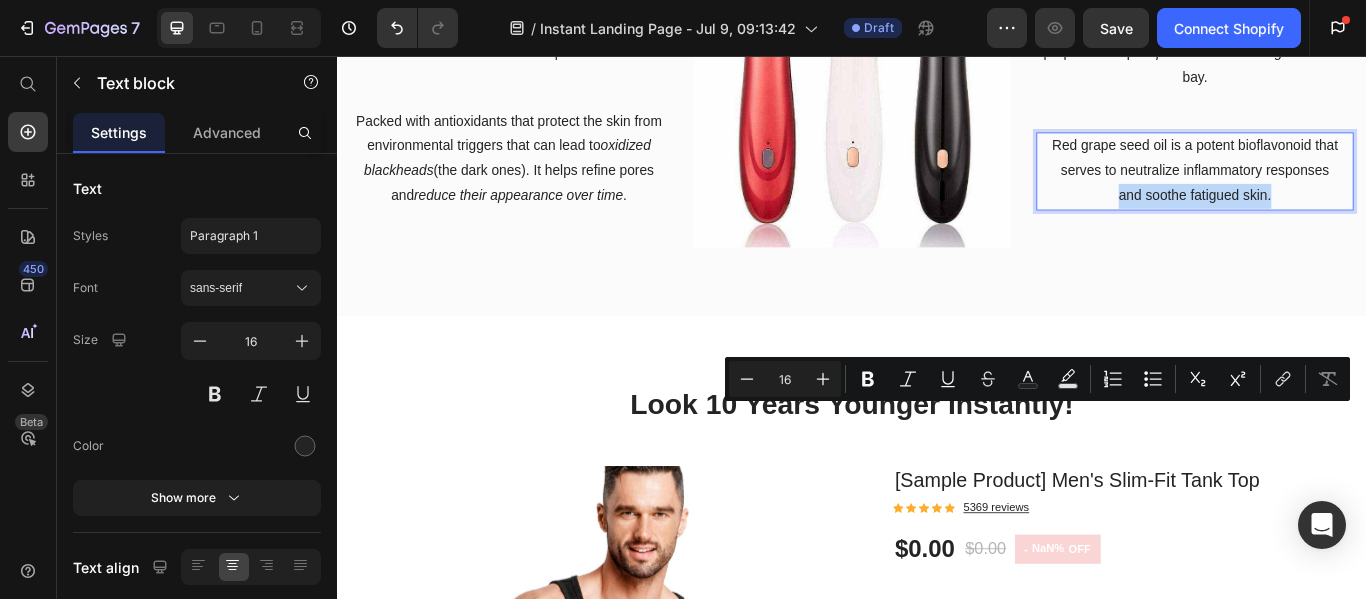click on "Red grape seed oil is a potent bioflavonoid that serves to neutralize inflammatory responses and soothe fatigued skin." at bounding box center [1337, 190] 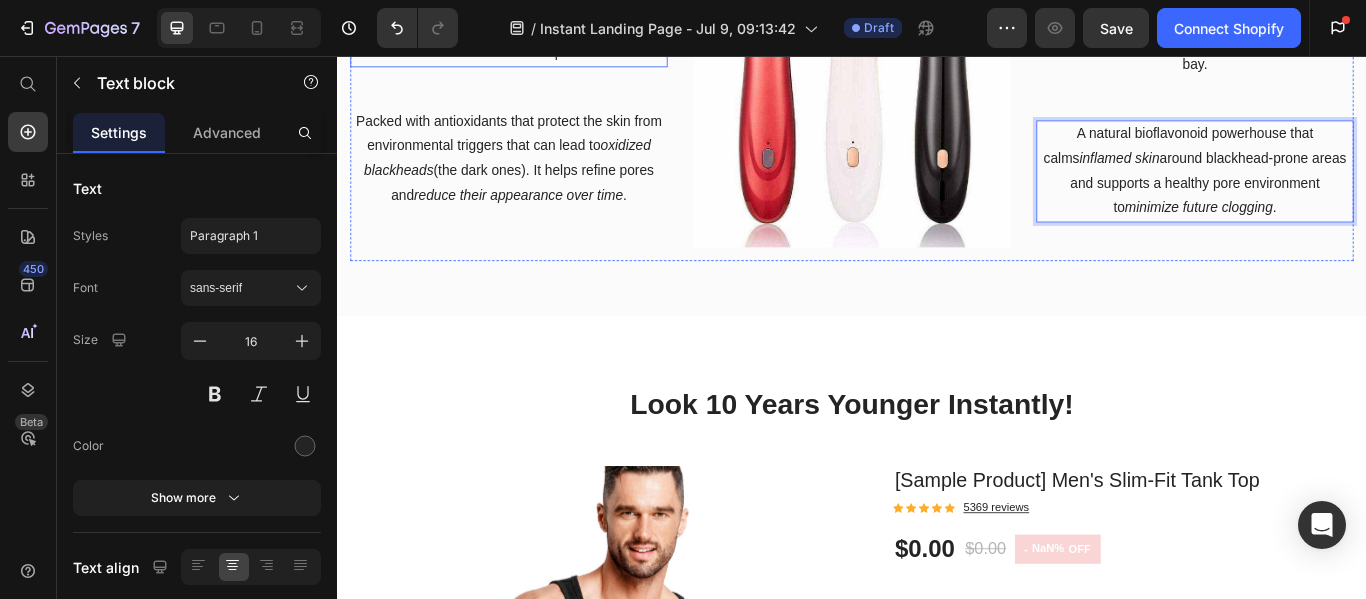scroll, scrollTop: 1807, scrollLeft: 0, axis: vertical 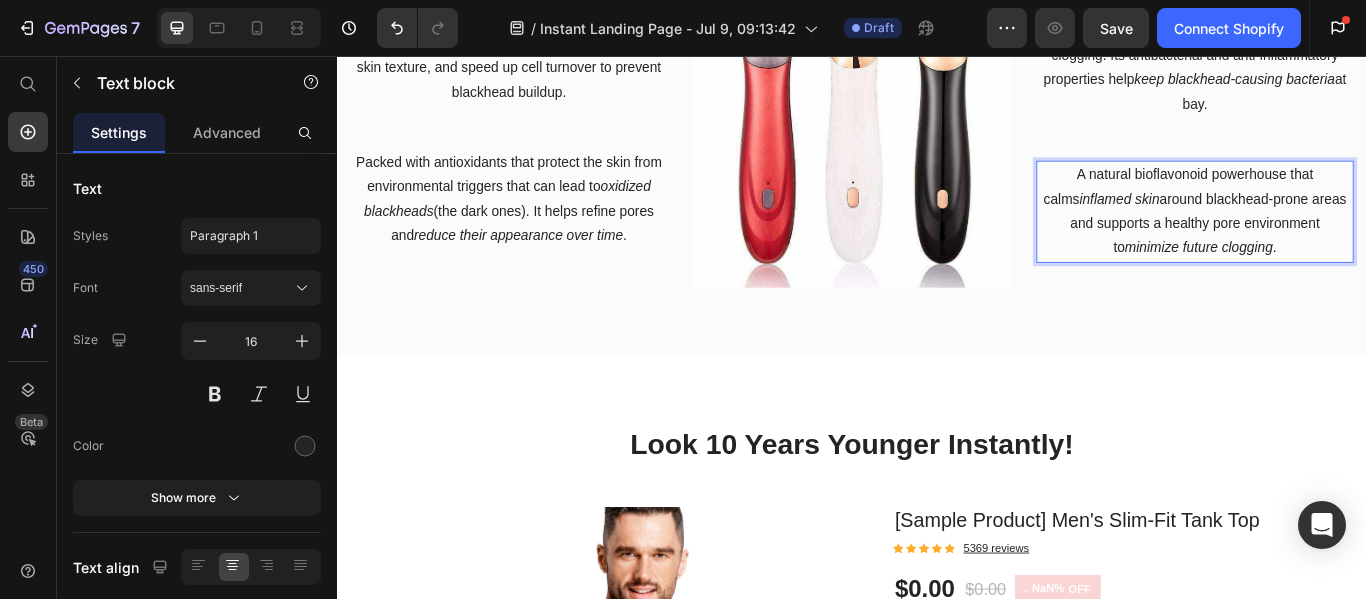 click on "High Quality Ingredients" at bounding box center [937, -118] 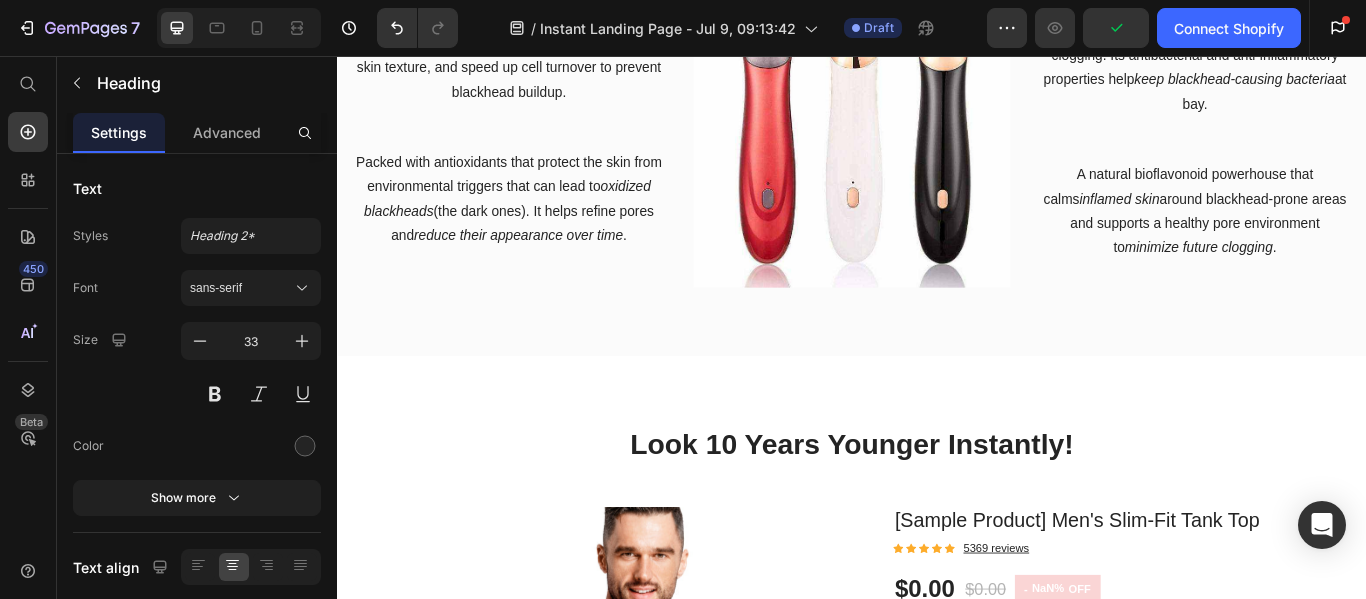 click on "High Quality Ingredients" at bounding box center [937, -118] 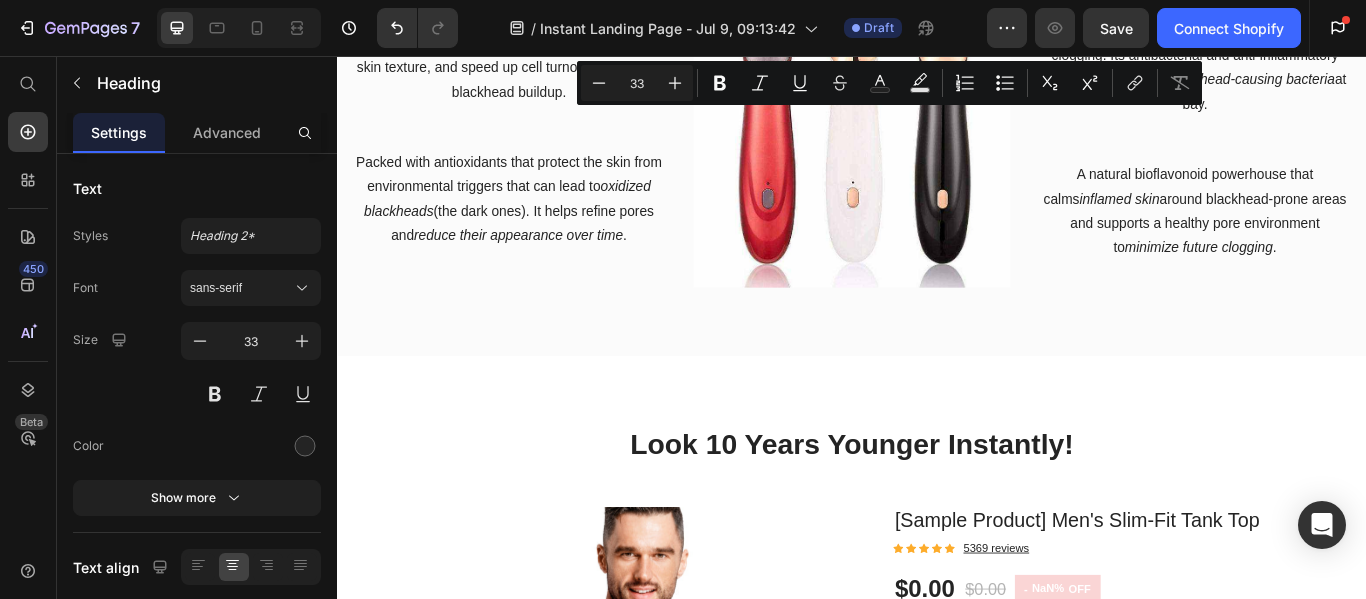 click on "High Quality Ingredients" at bounding box center (937, -118) 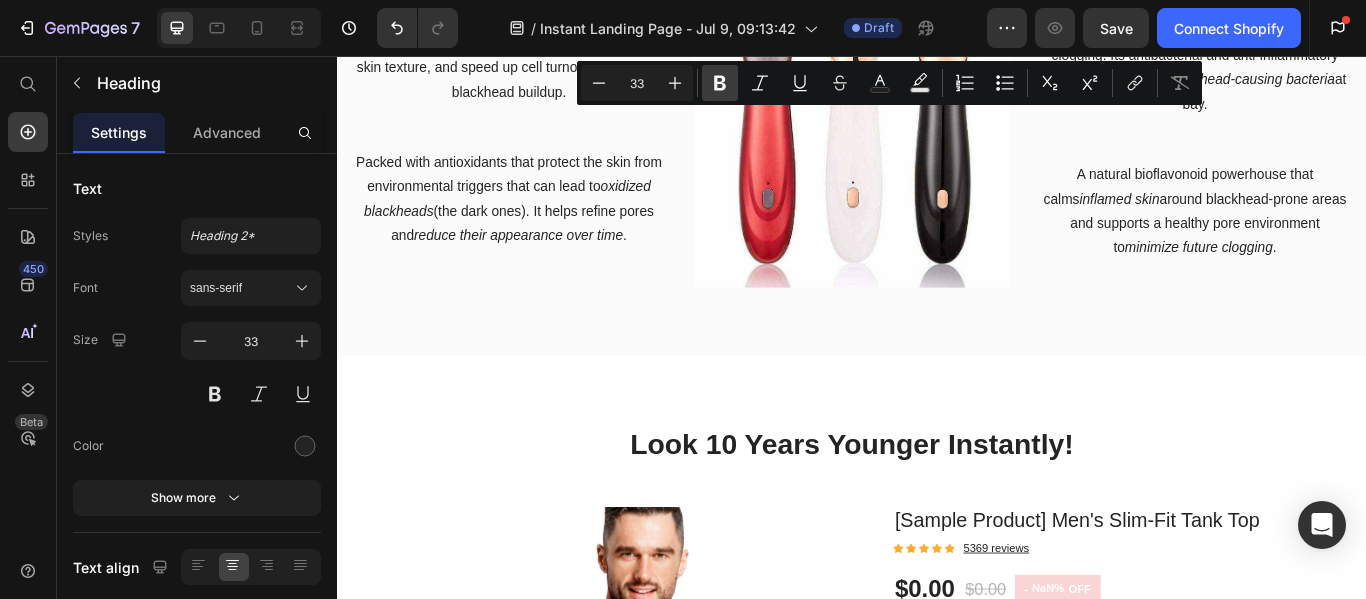click on "Bold" at bounding box center (720, 83) 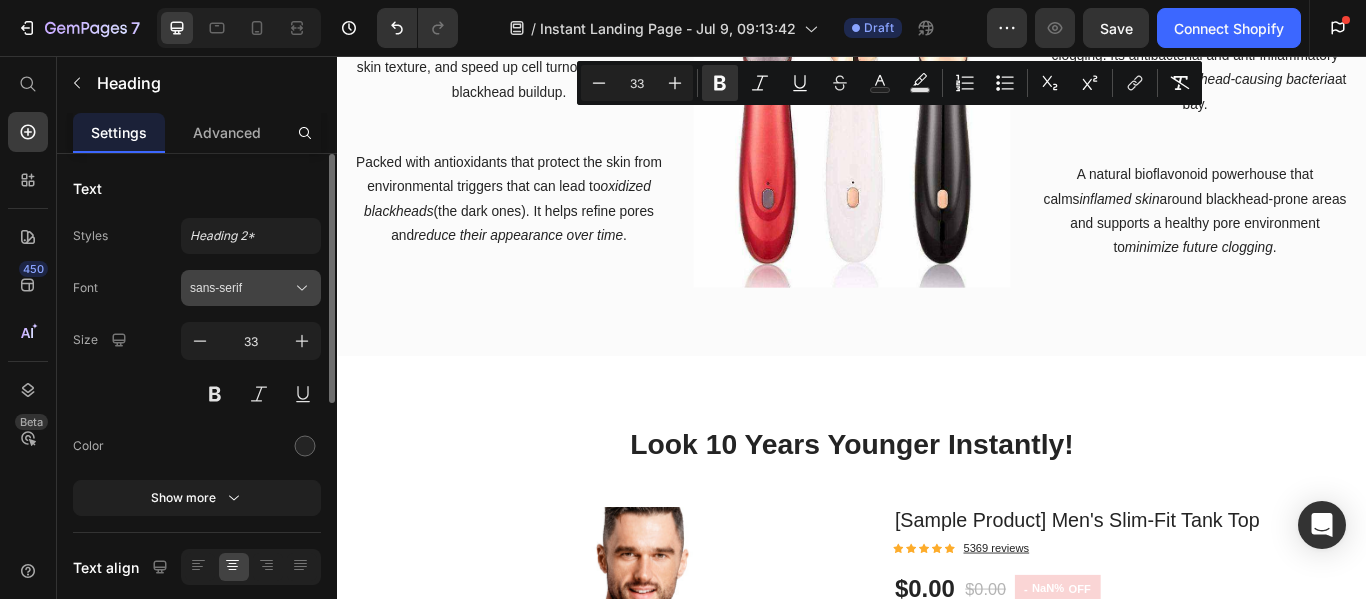 click on "sans-serif" at bounding box center [241, 288] 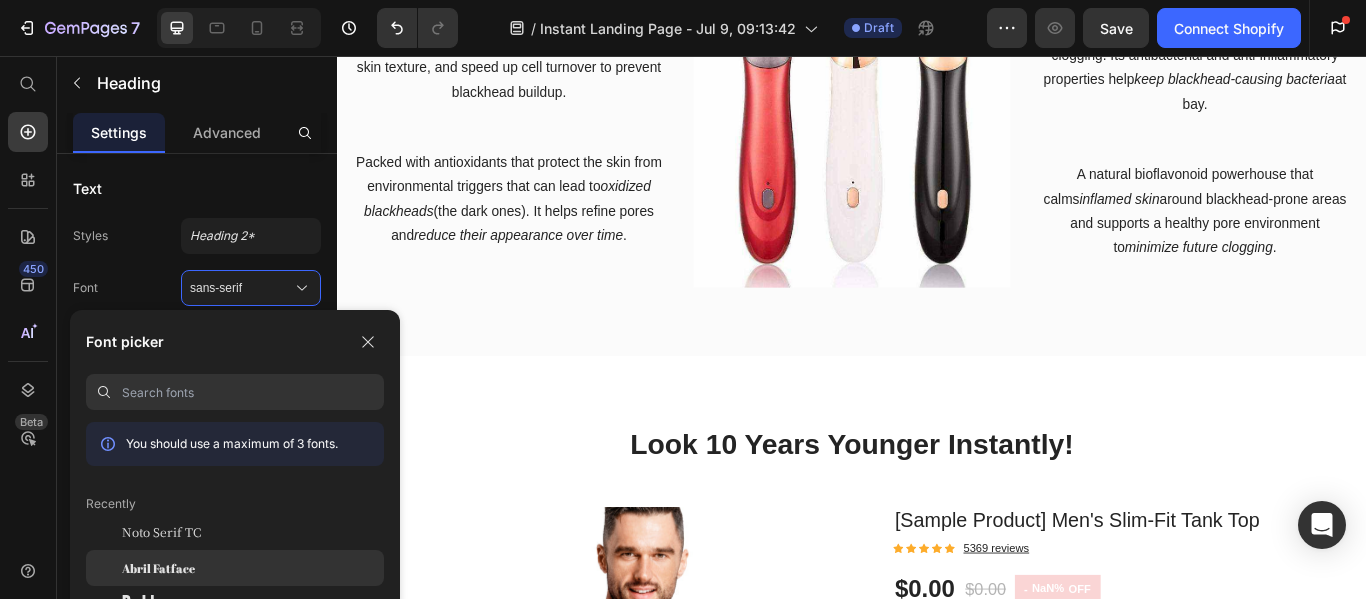 click on "Abril Fatface" 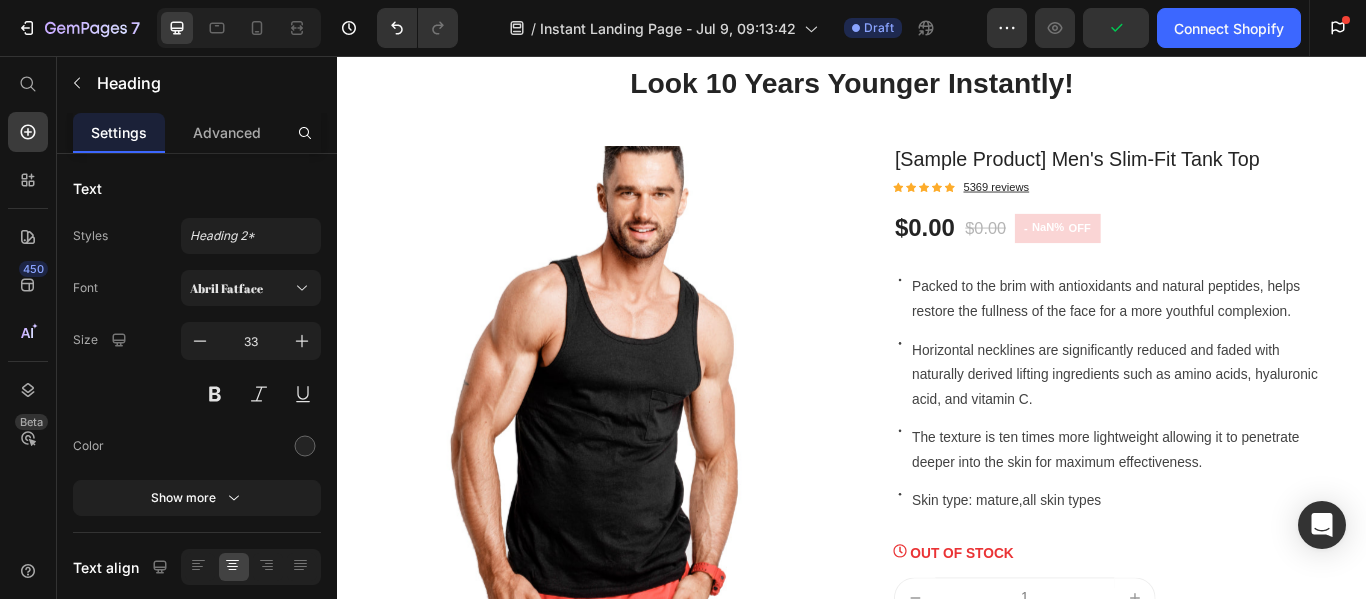 scroll, scrollTop: 2204, scrollLeft: 0, axis: vertical 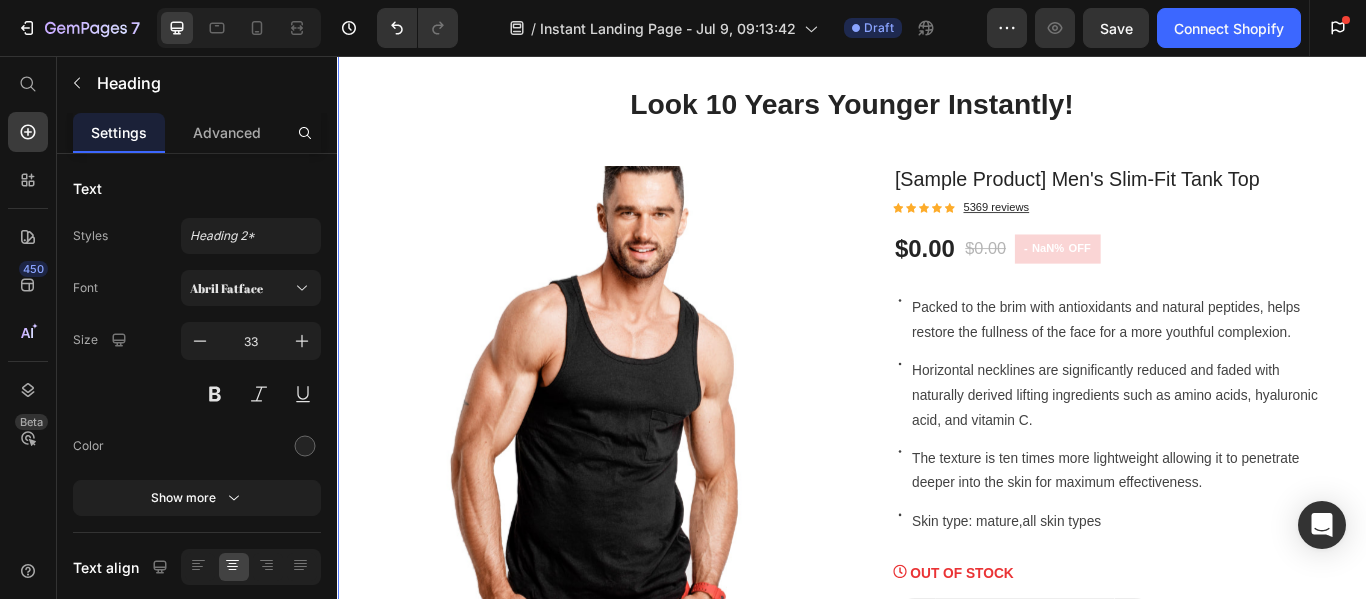 click on "Look 10 Years Younger Instantly! Heading Row
Product Images & Gallery [Sample Product] Men's Slim-Fit Tank Top Product Title                Icon                Icon                Icon                Icon                Icon Icon List Hoz 5369 reviews Text block Row $0.00 Product Price $0.00 Product Price - NaN% OFF Product Tag Row
Icon Packed to the brim with antioxidants and natural peptides, helps restore the fullness of the face for a more youthful complexion. Text block Row
Icon Horizontal necklines are significantly reduced and faded with naturally derived lifting ingredients such as amino acids, hyaluronic acid, and vitamin C. Text block Row
Icon The texture is ten times more lightweight allowing it to penetrate deeper into the skin for maximum effectiveness. Text block Row
Icon Skin type: mature,all skin types Text block Row
OUT OF STOCK Product Stock Counter 1 Product Quantity Unavailable Row Row" at bounding box center (937, 444) 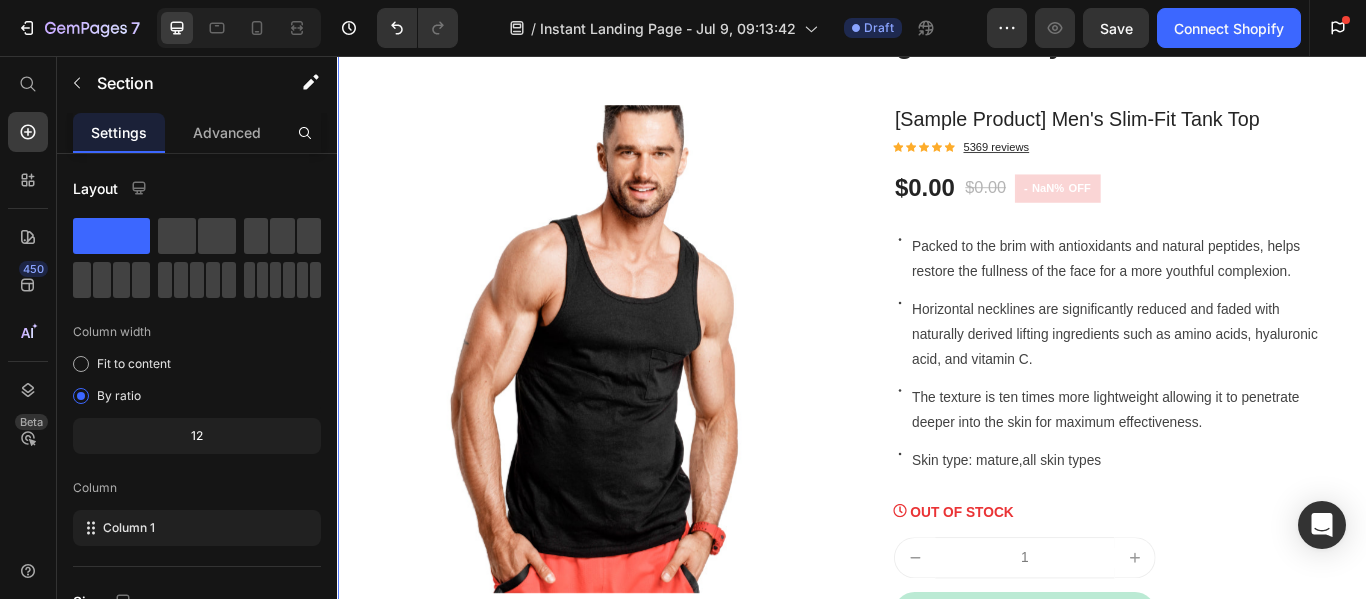 scroll, scrollTop: 2530, scrollLeft: 0, axis: vertical 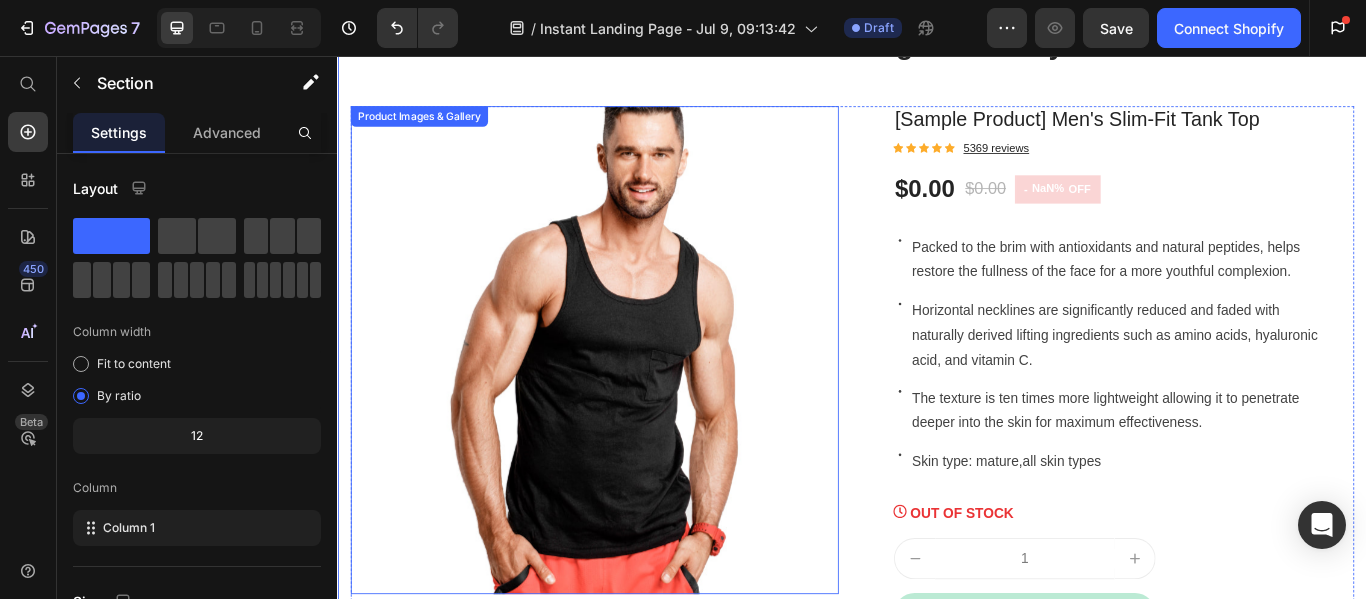 click at bounding box center [636, 398] 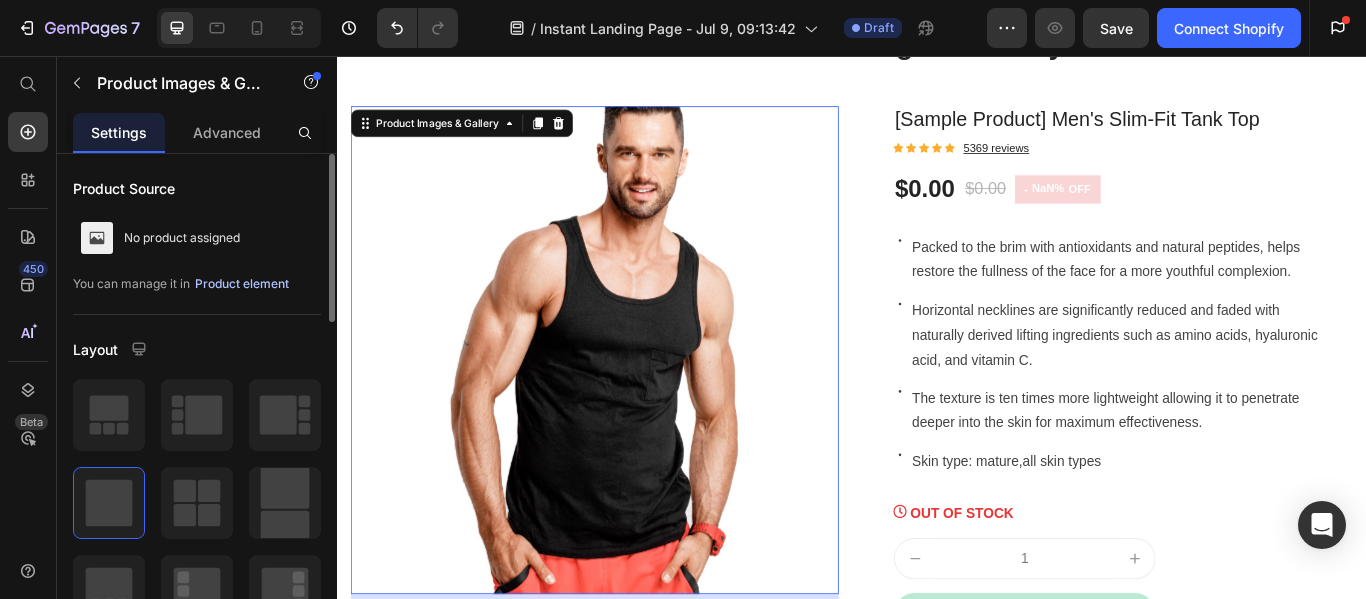click on "Product element" at bounding box center (242, 284) 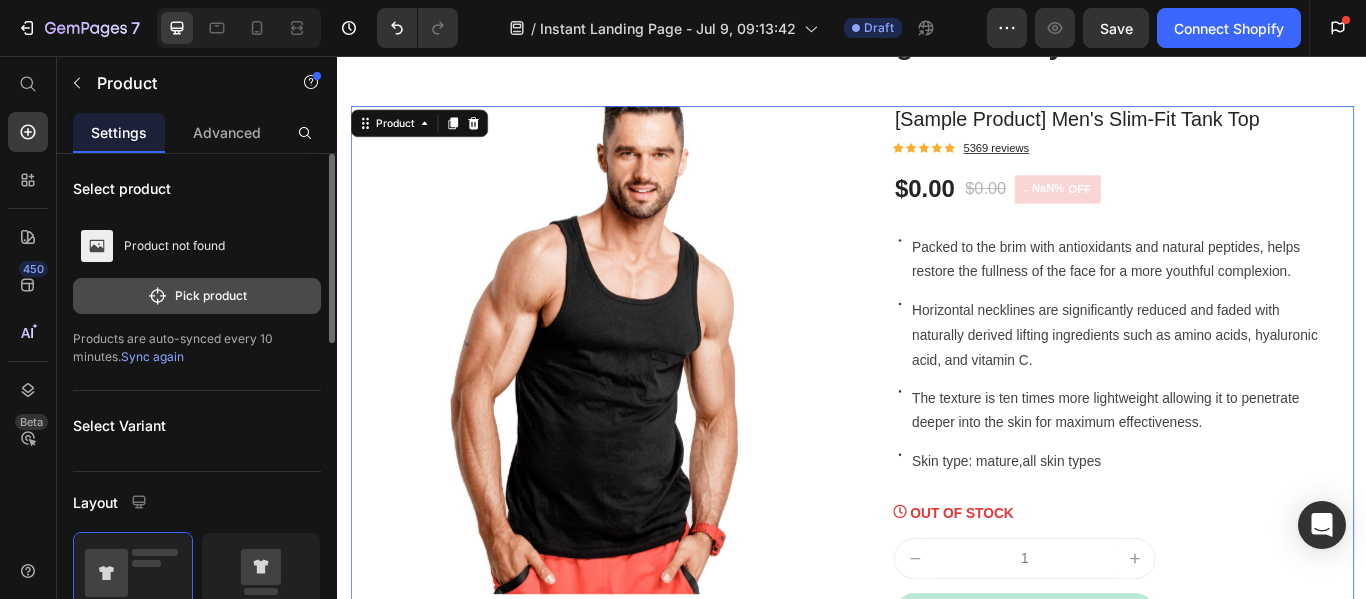 click on "Pick product" at bounding box center [197, 296] 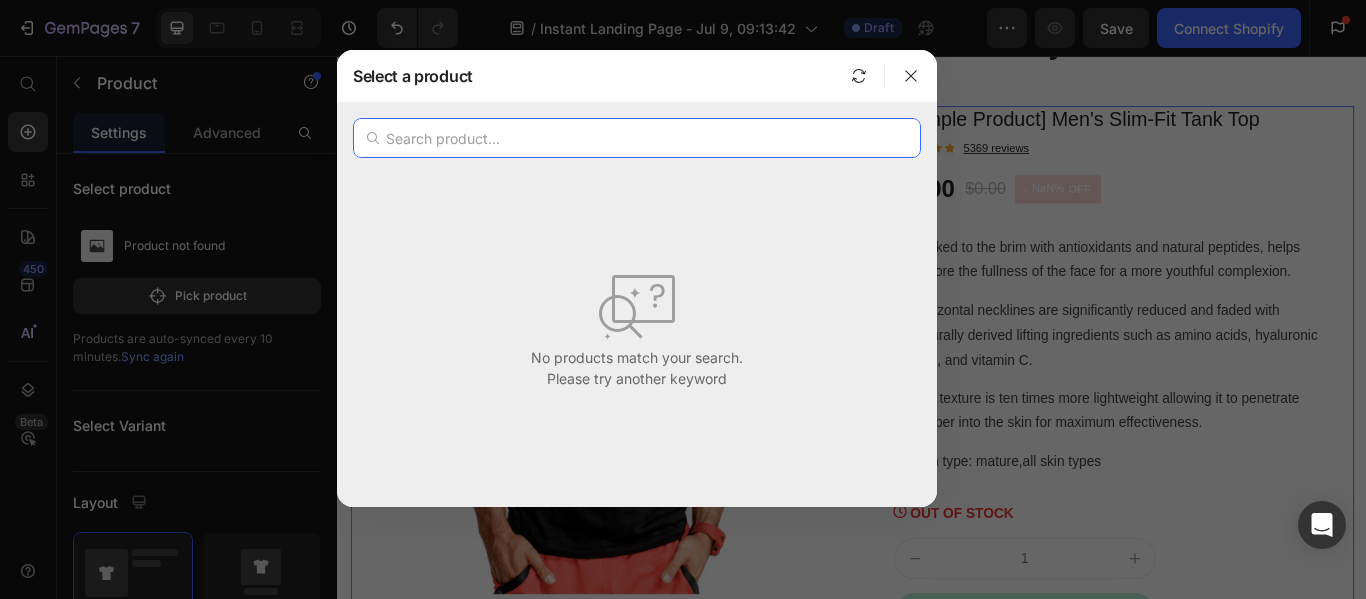 click at bounding box center [637, 138] 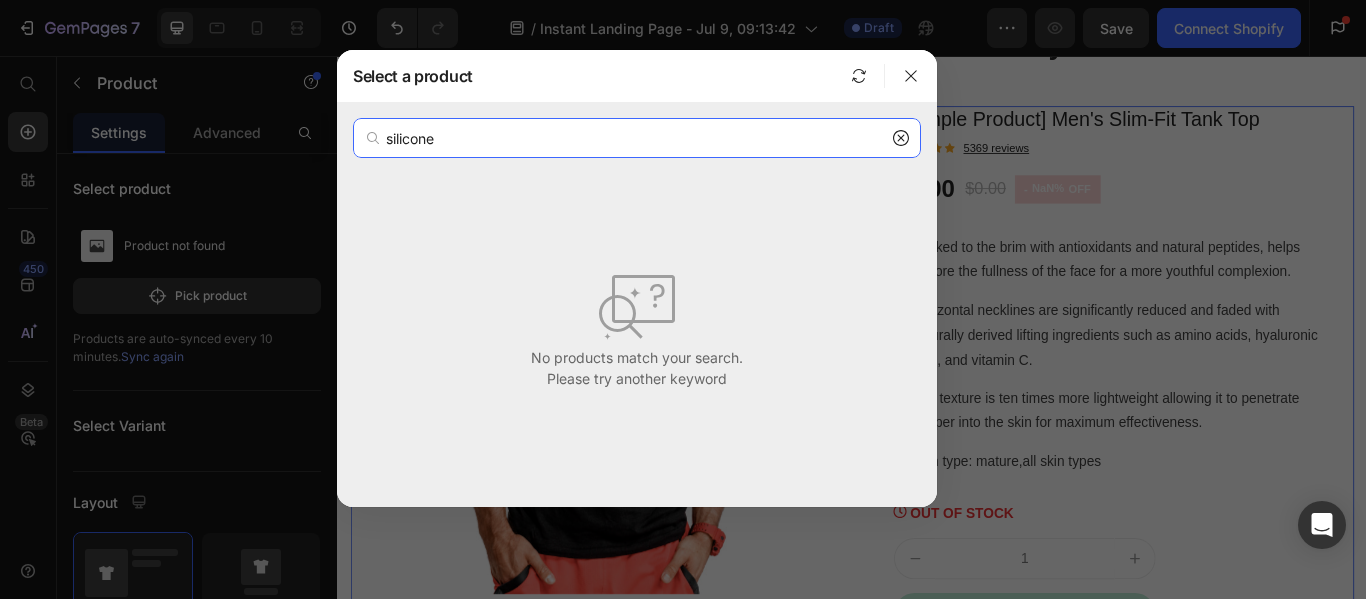 type on "silicone" 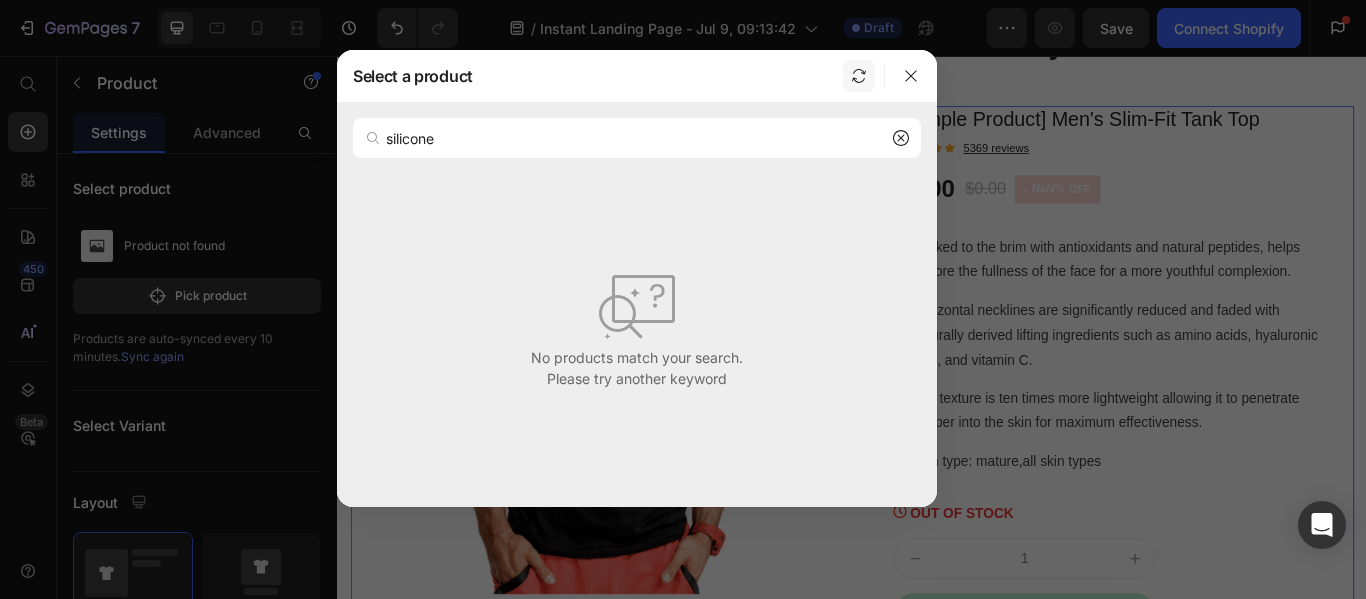 click 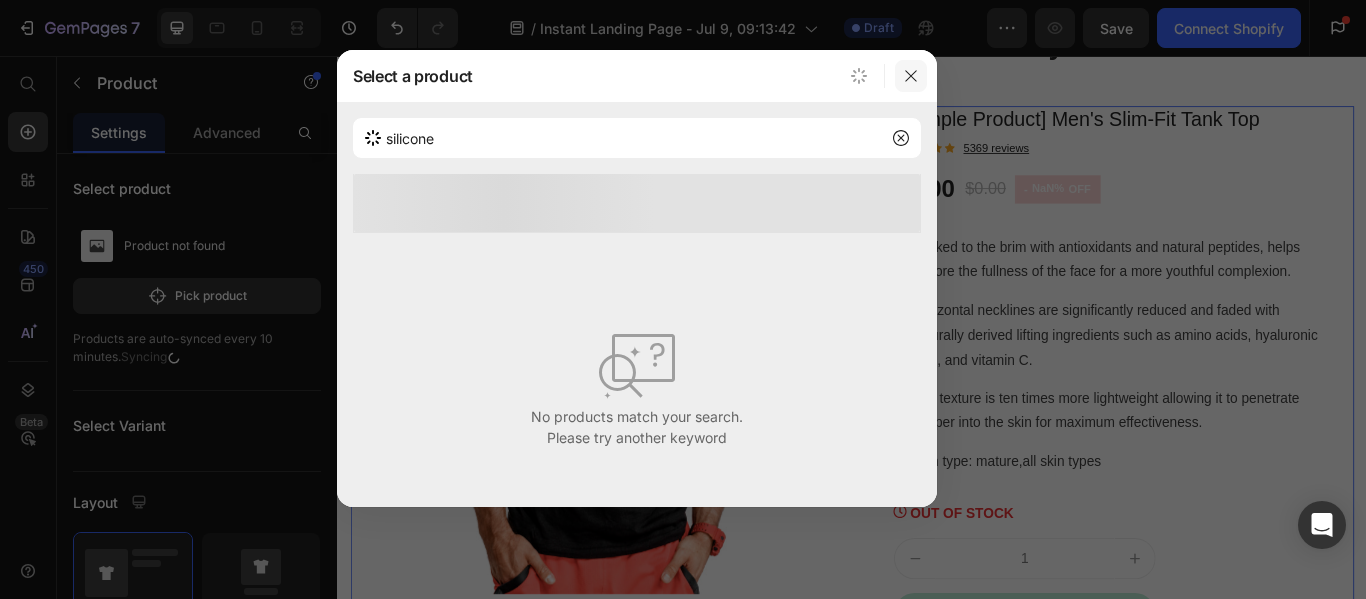 click 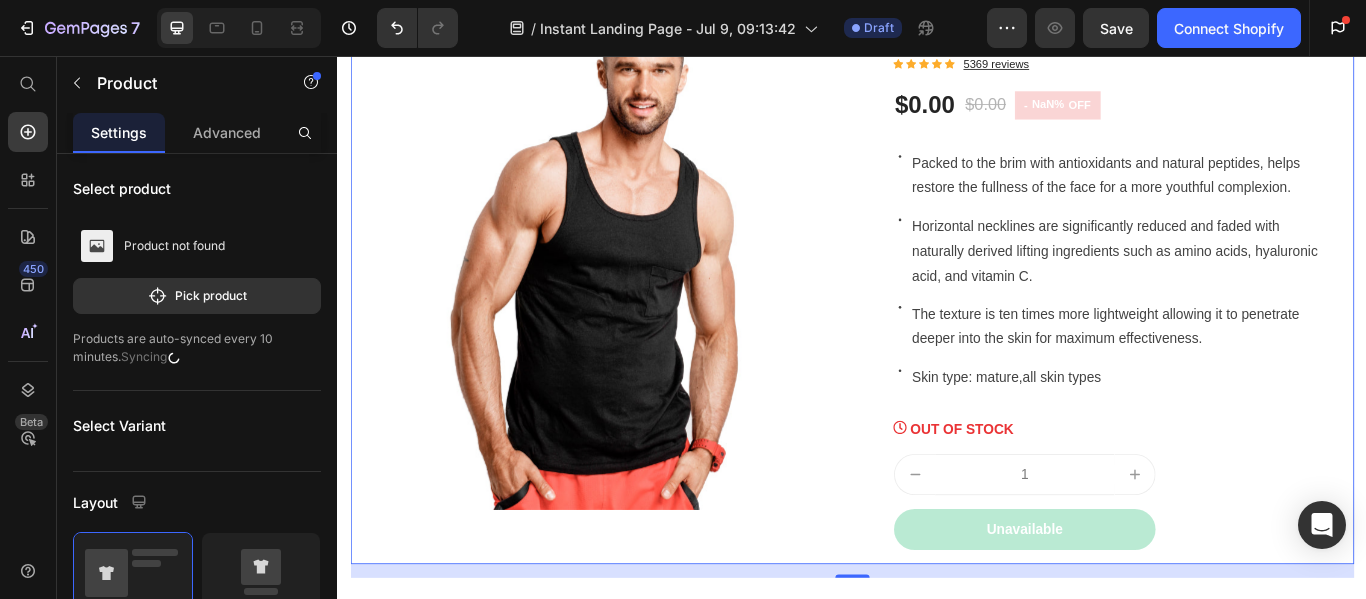 scroll, scrollTop: 2530, scrollLeft: 0, axis: vertical 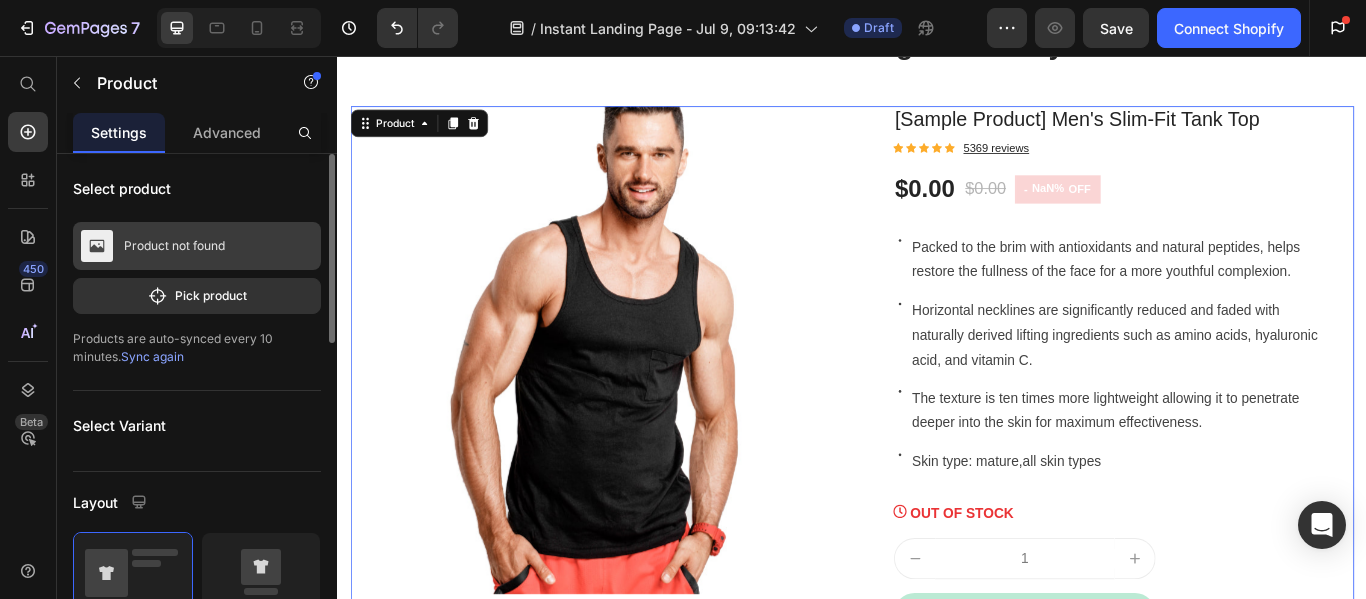 click on "Product not found" at bounding box center (174, 246) 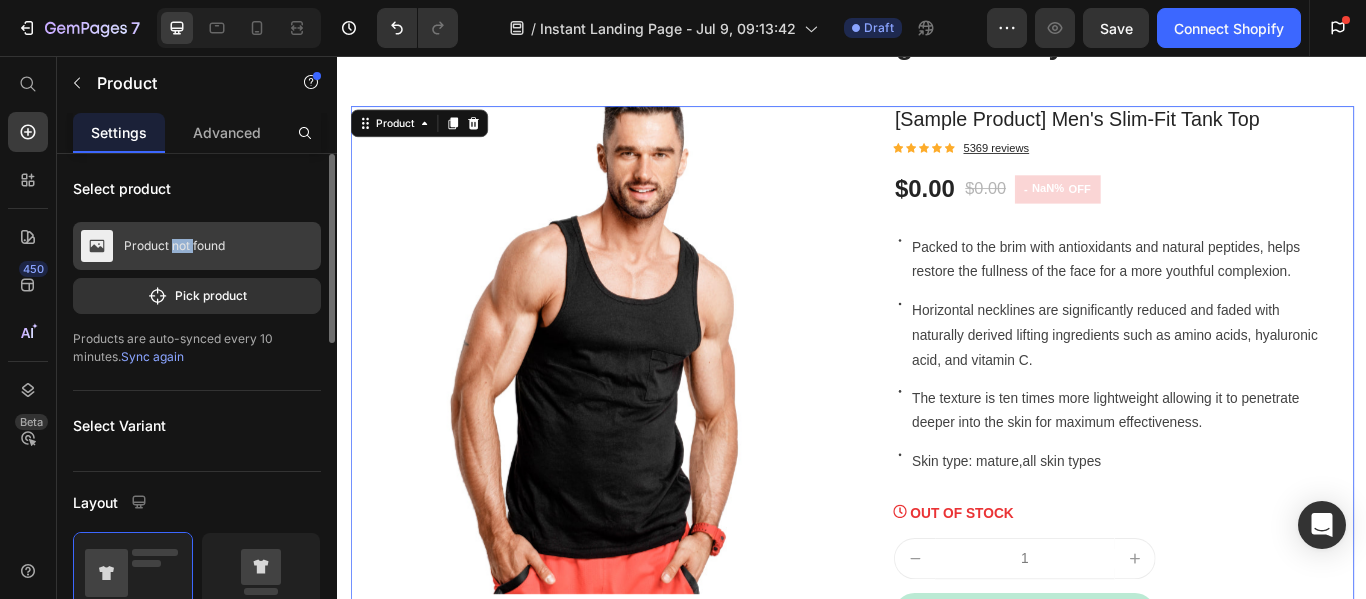 click on "Product not found" at bounding box center (174, 246) 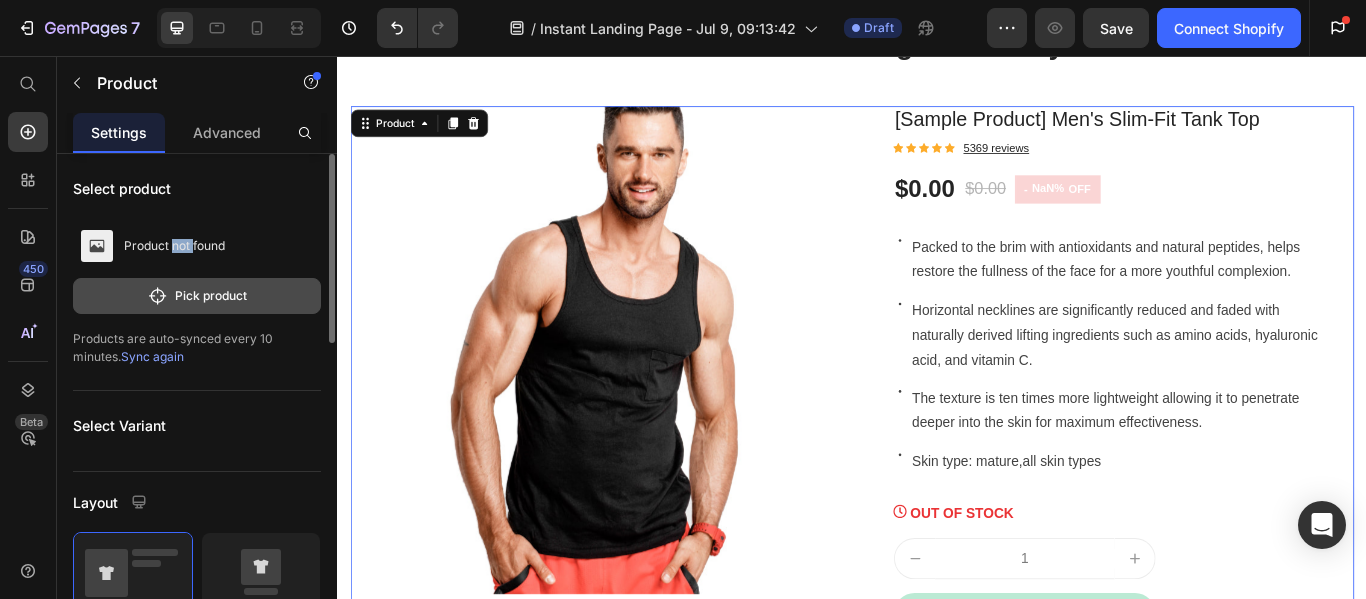 click on "Pick product" at bounding box center (197, 296) 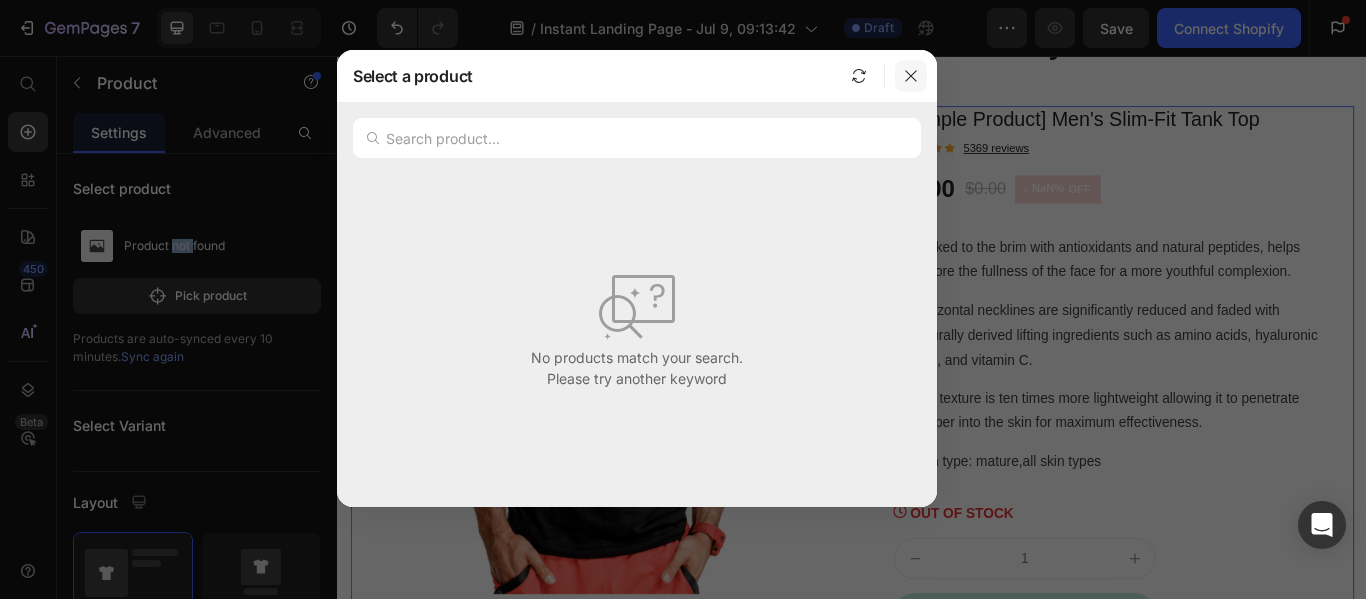 click 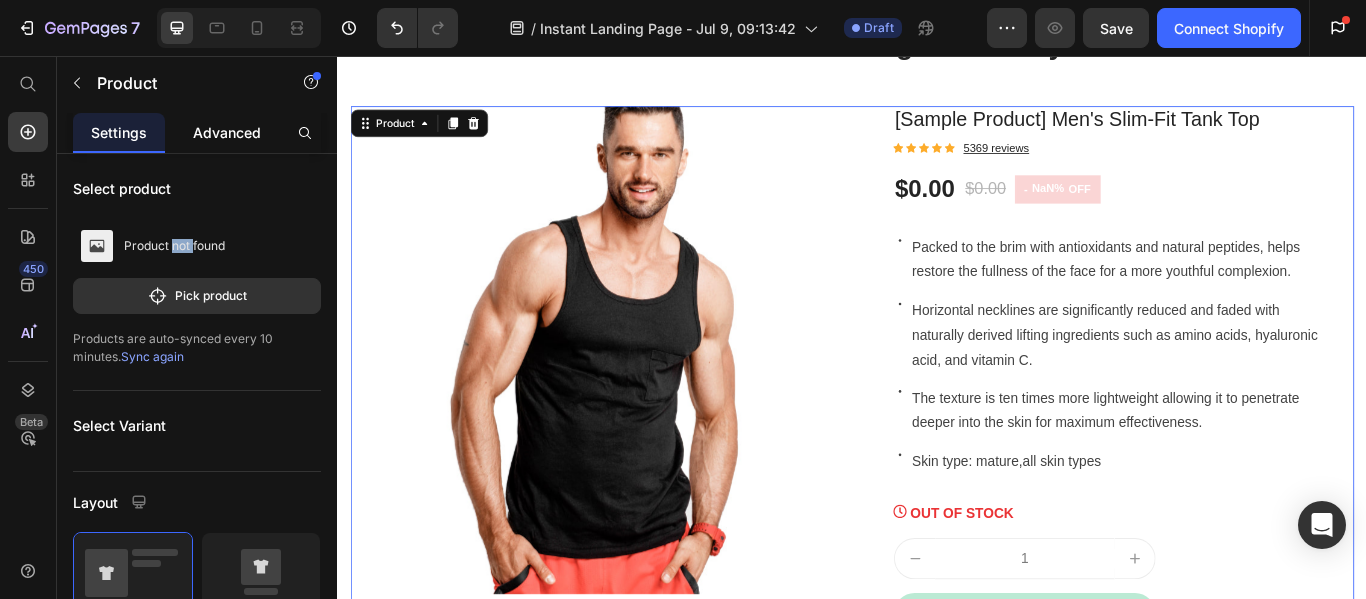 click on "Advanced" at bounding box center [227, 132] 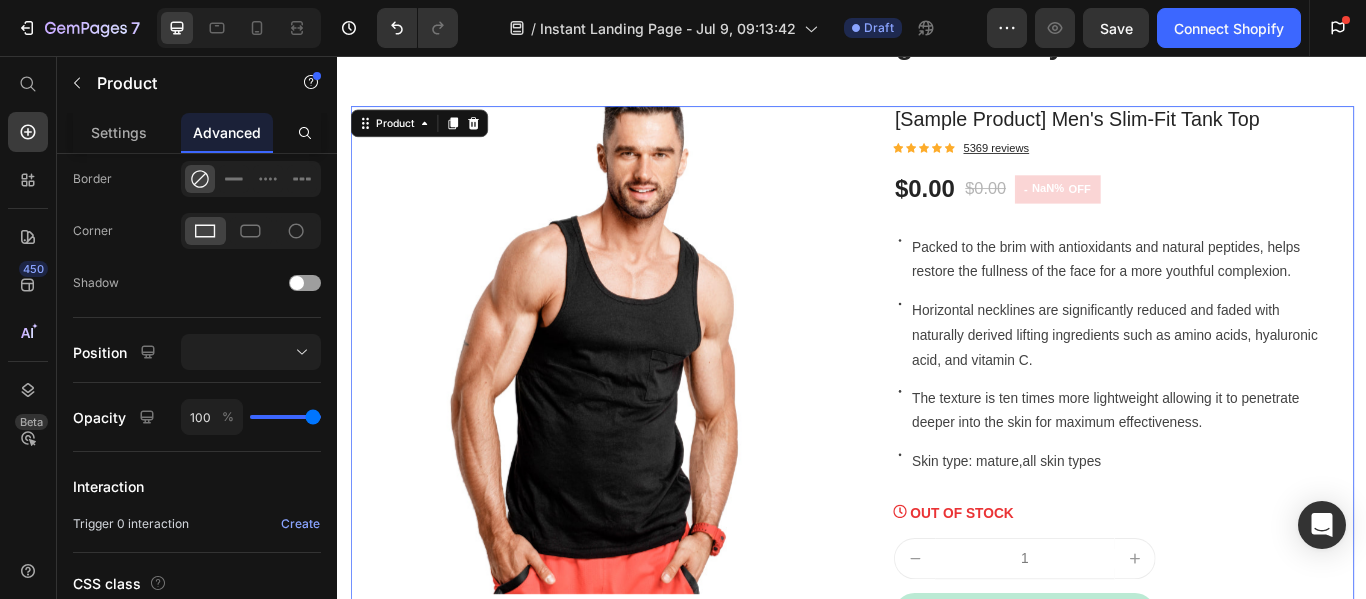 scroll, scrollTop: 0, scrollLeft: 0, axis: both 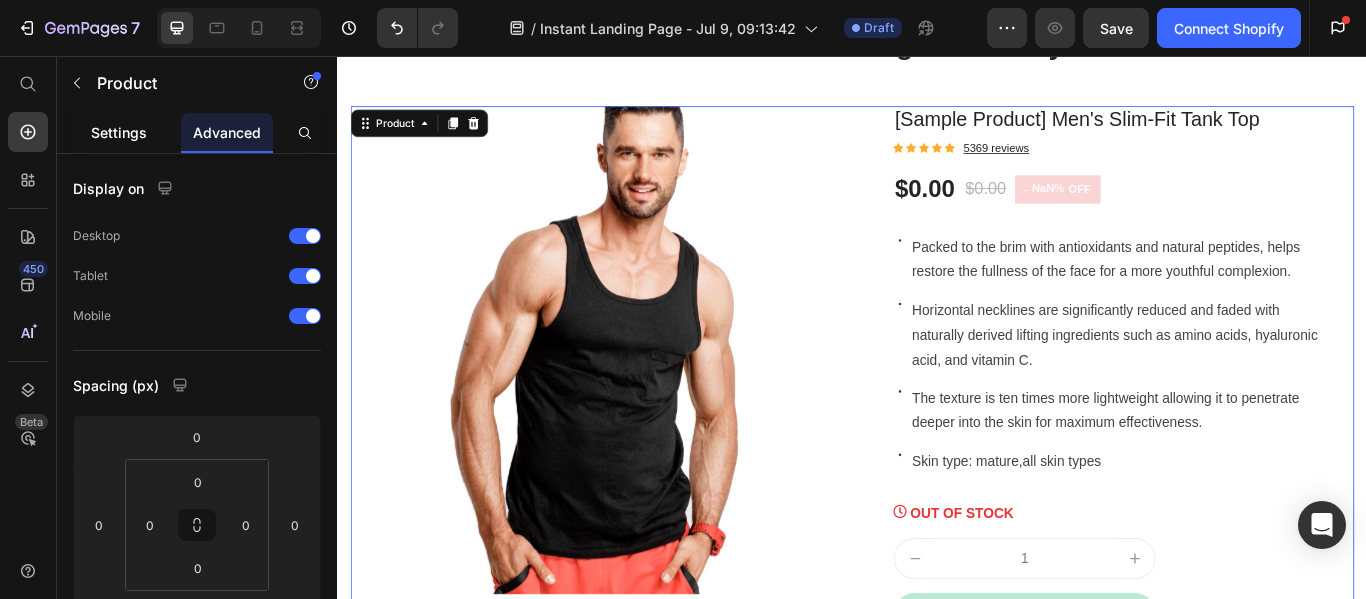 click on "Settings" at bounding box center (119, 132) 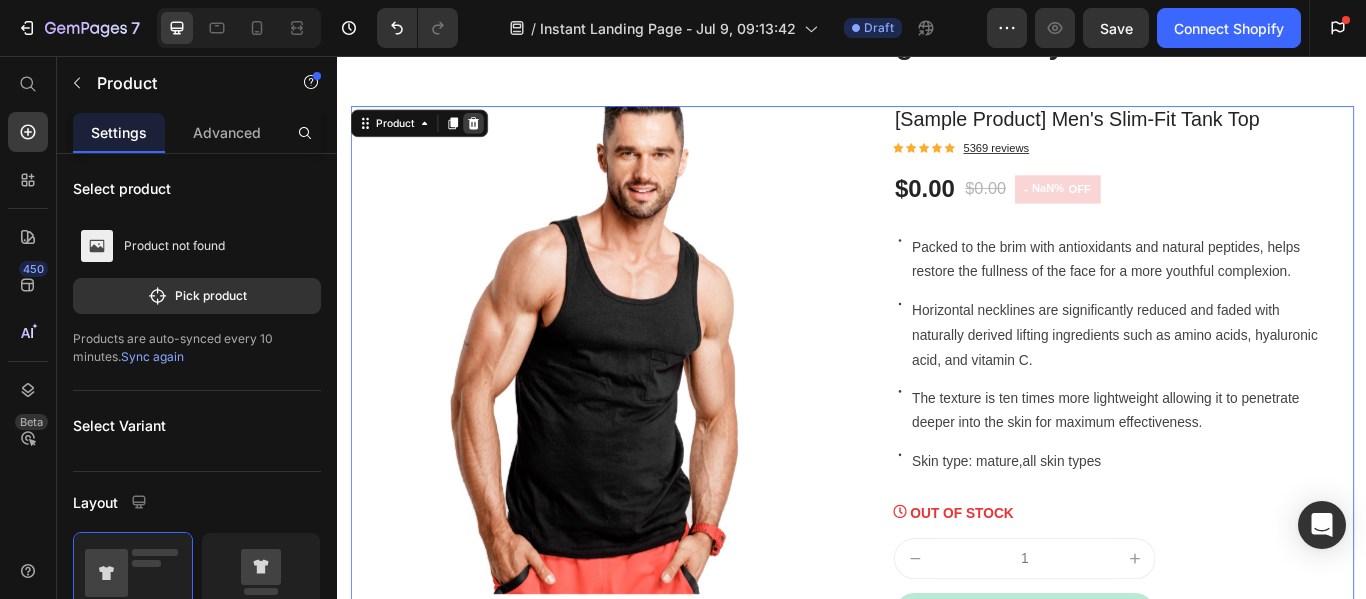 click 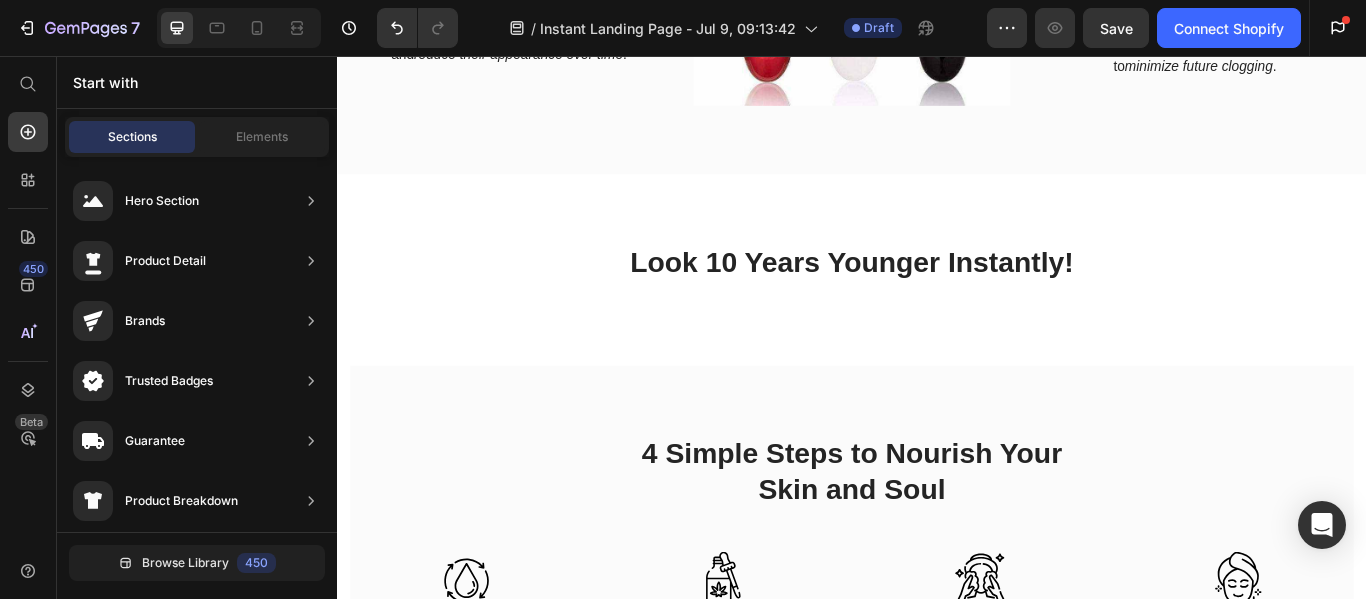 scroll, scrollTop: 2056, scrollLeft: 0, axis: vertical 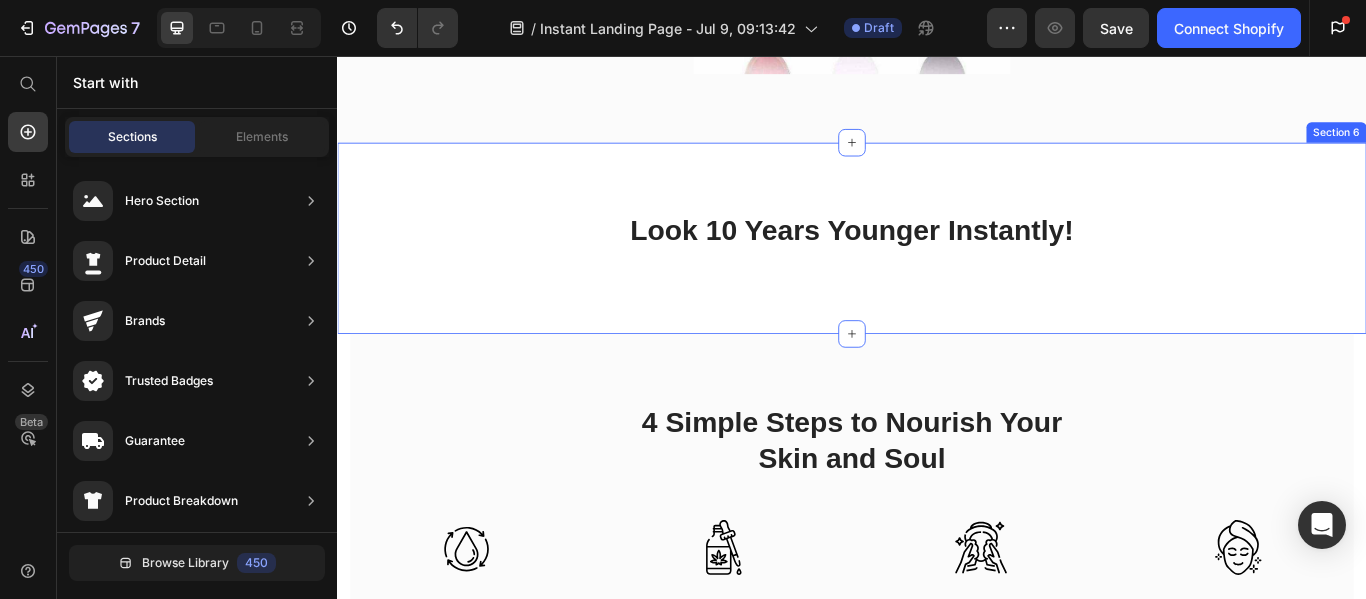 click on "Look 10 Years Younger Instantly! Heading Row Section 6" at bounding box center (937, 268) 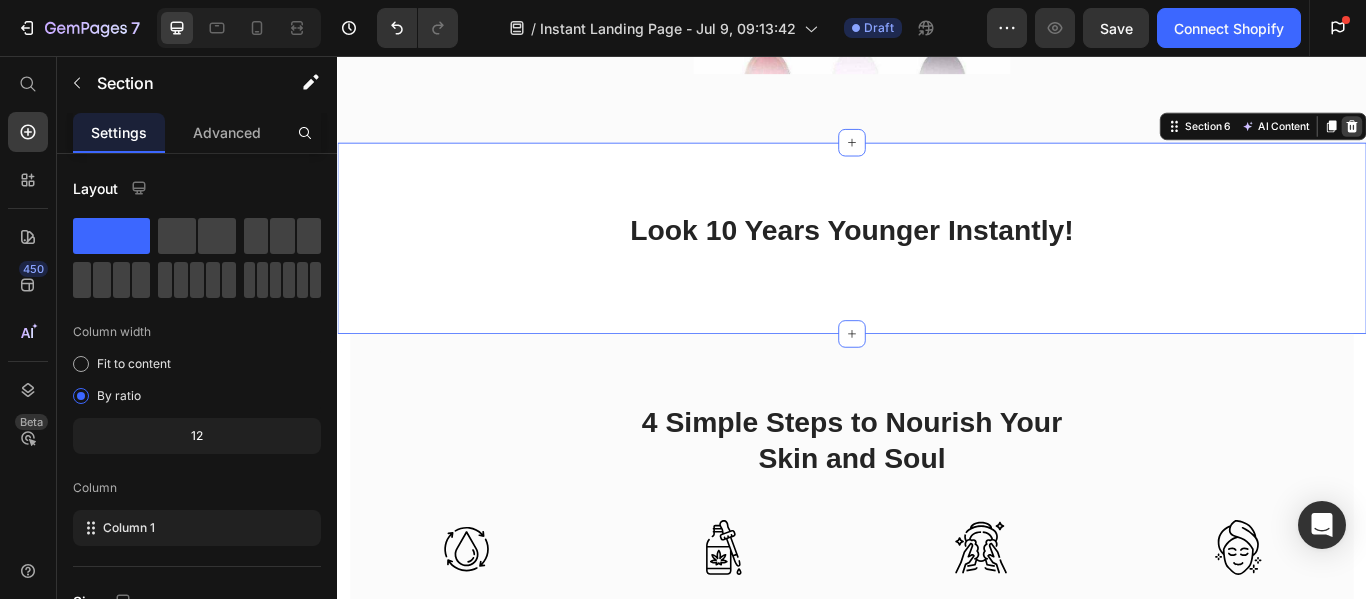 click 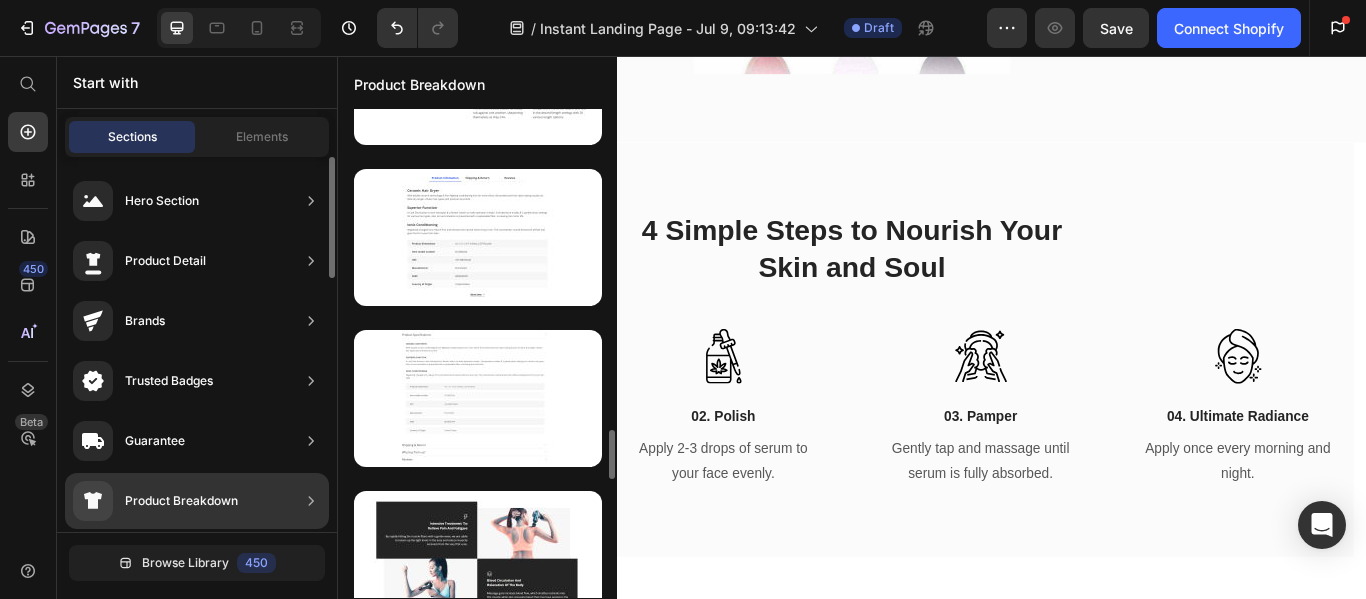 scroll, scrollTop: 1109, scrollLeft: 0, axis: vertical 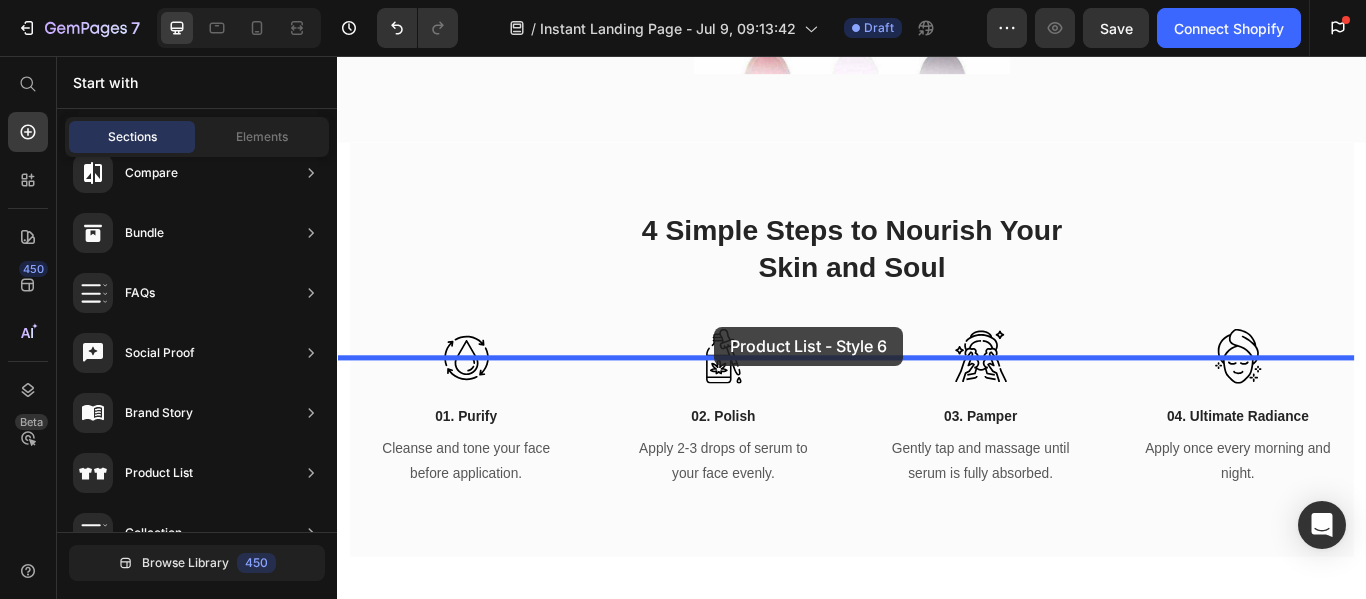 drag, startPoint x: 807, startPoint y: 400, endPoint x: 777, endPoint y: 372, distance: 41.036568 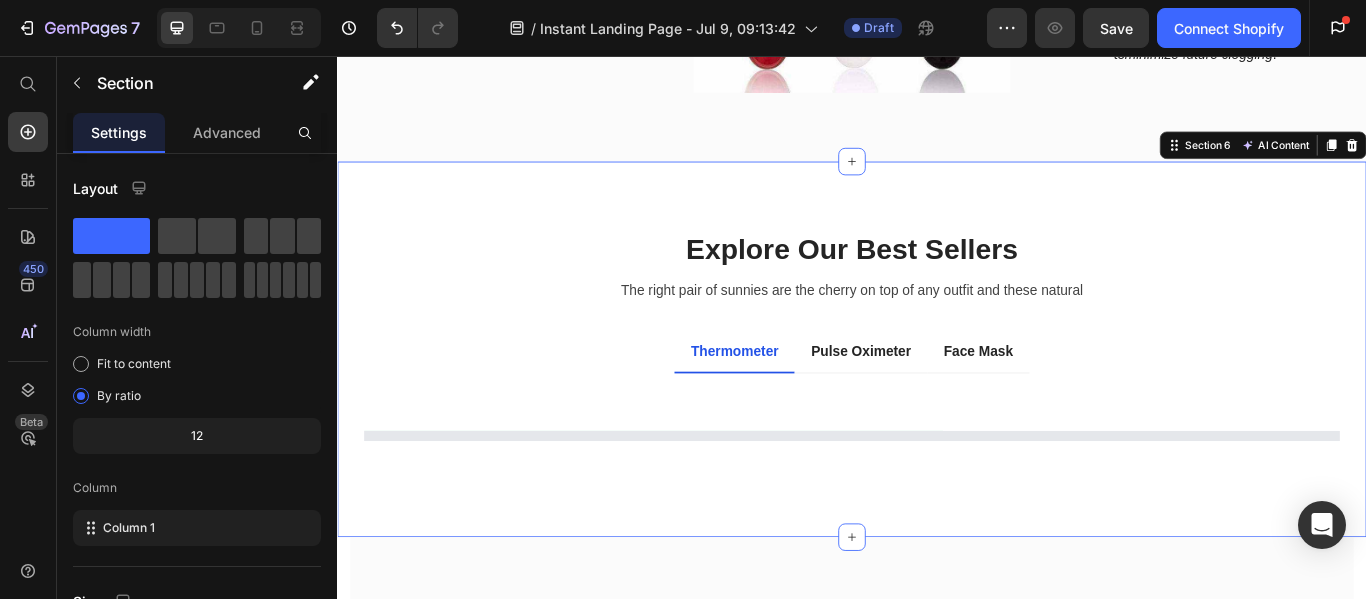 scroll, scrollTop: 2338, scrollLeft: 0, axis: vertical 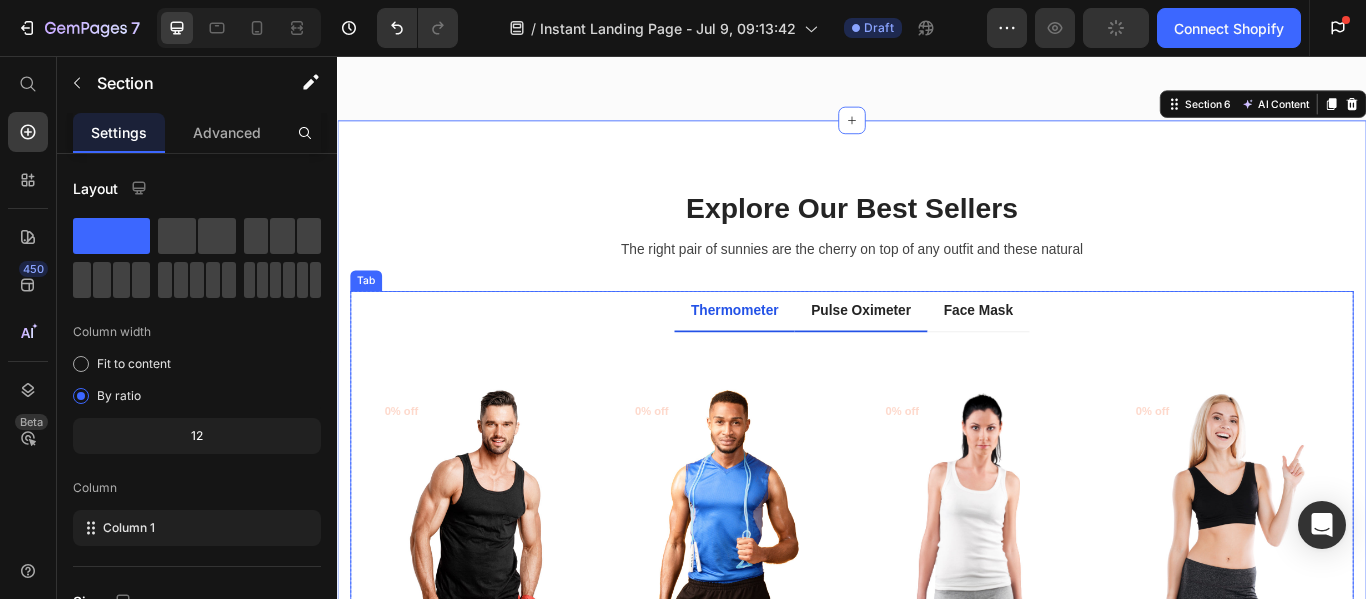 click on "Pulse Oximeter" at bounding box center (947, 353) 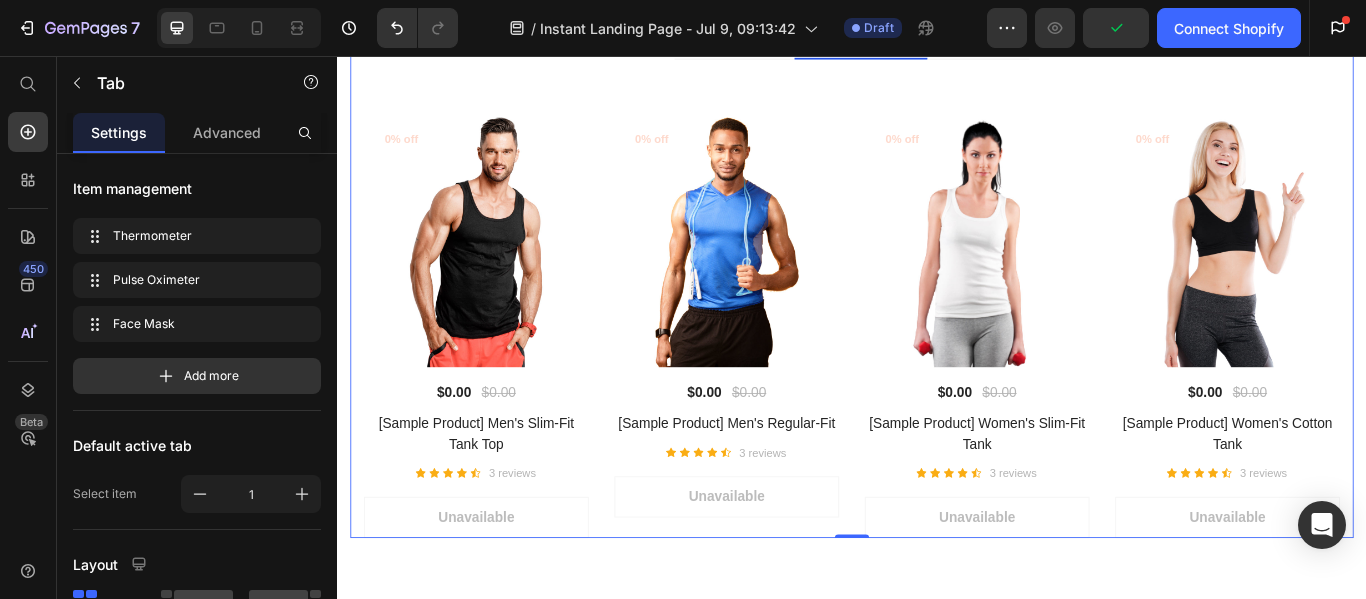 scroll, scrollTop: 2657, scrollLeft: 0, axis: vertical 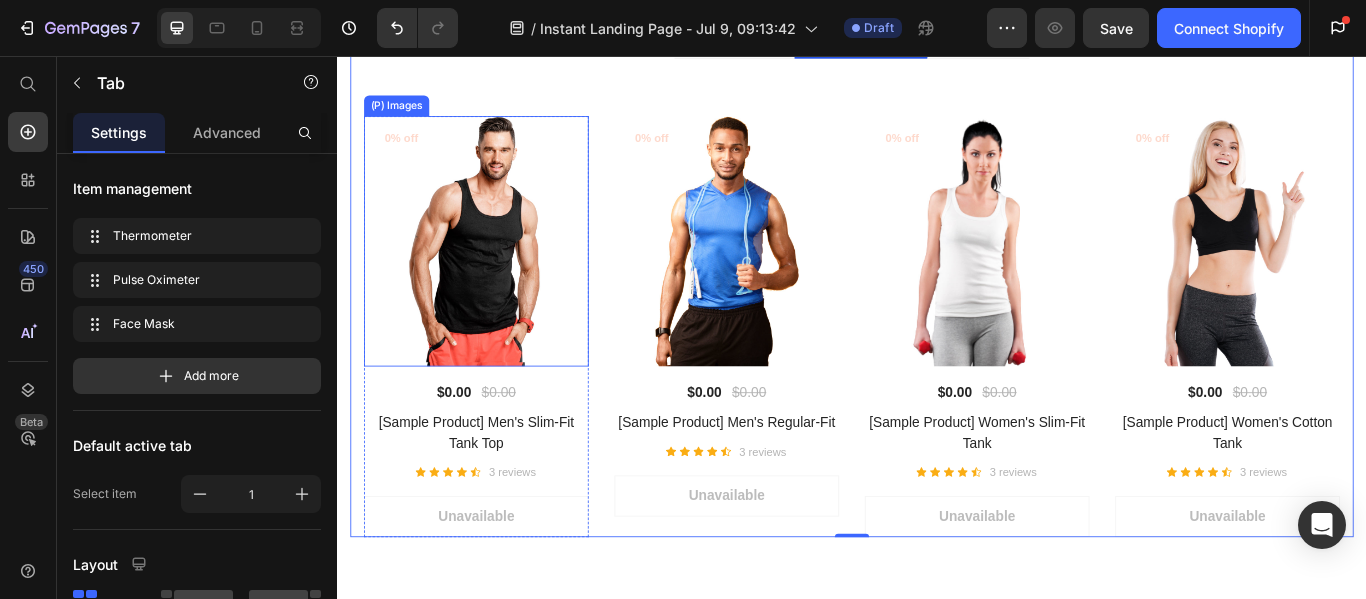click at bounding box center [499, 271] 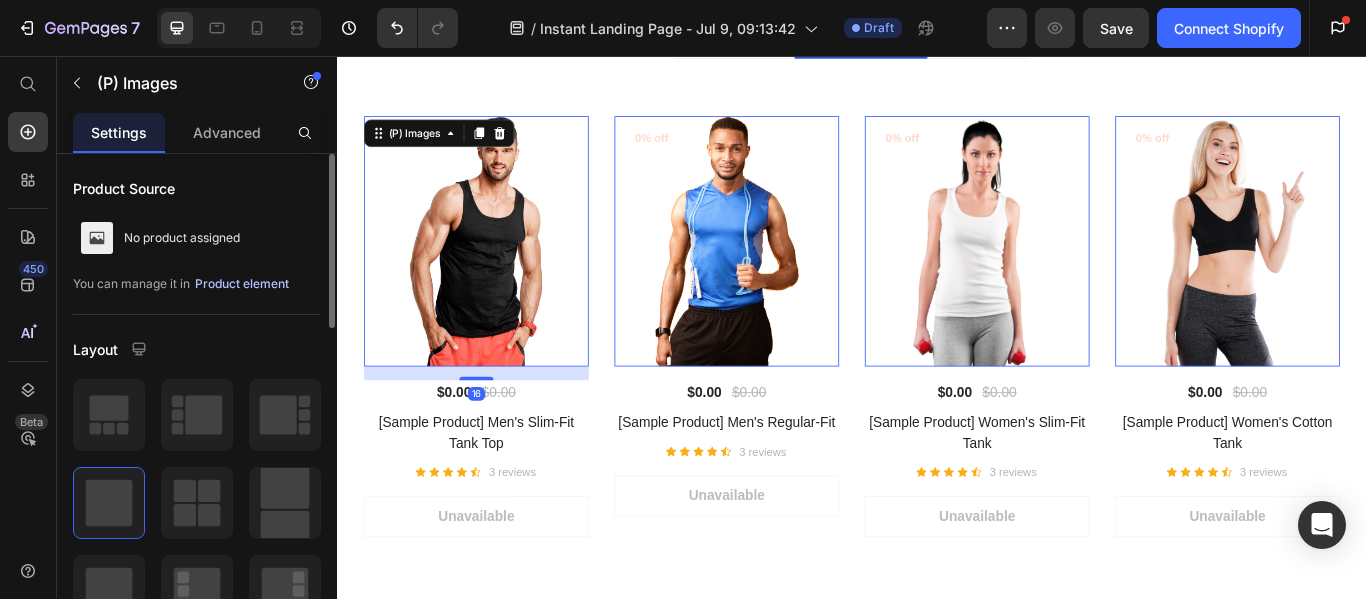 click on "Product element" at bounding box center [242, 284] 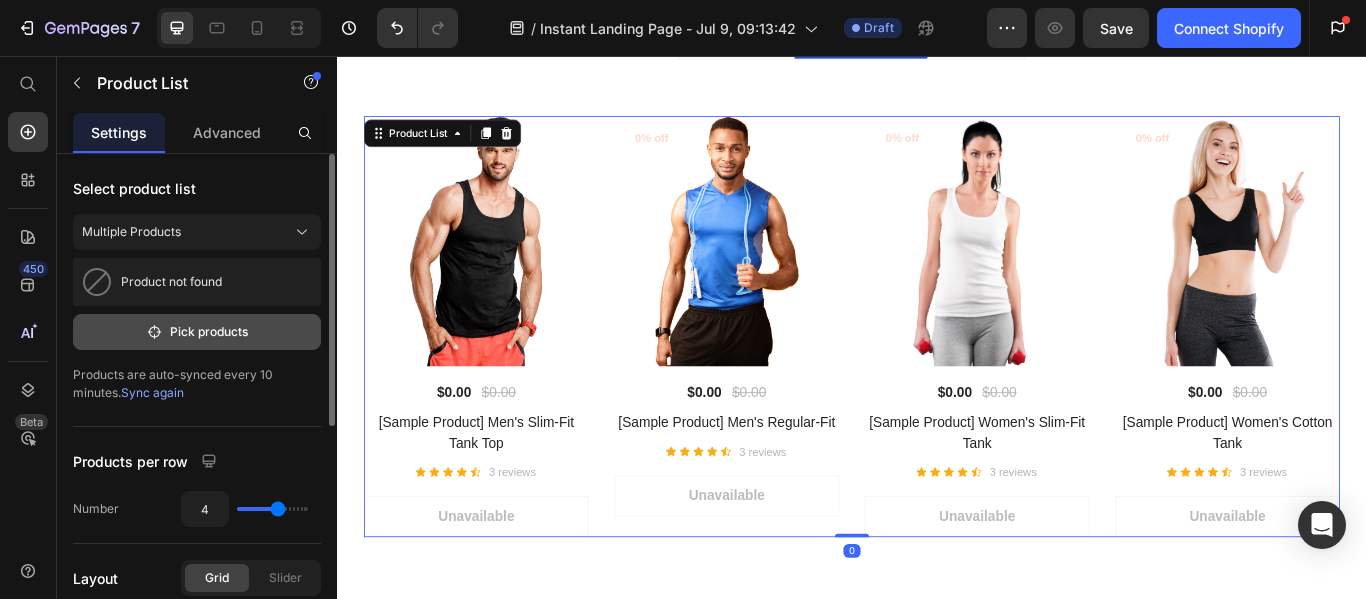 click on "Pick products" at bounding box center (197, 332) 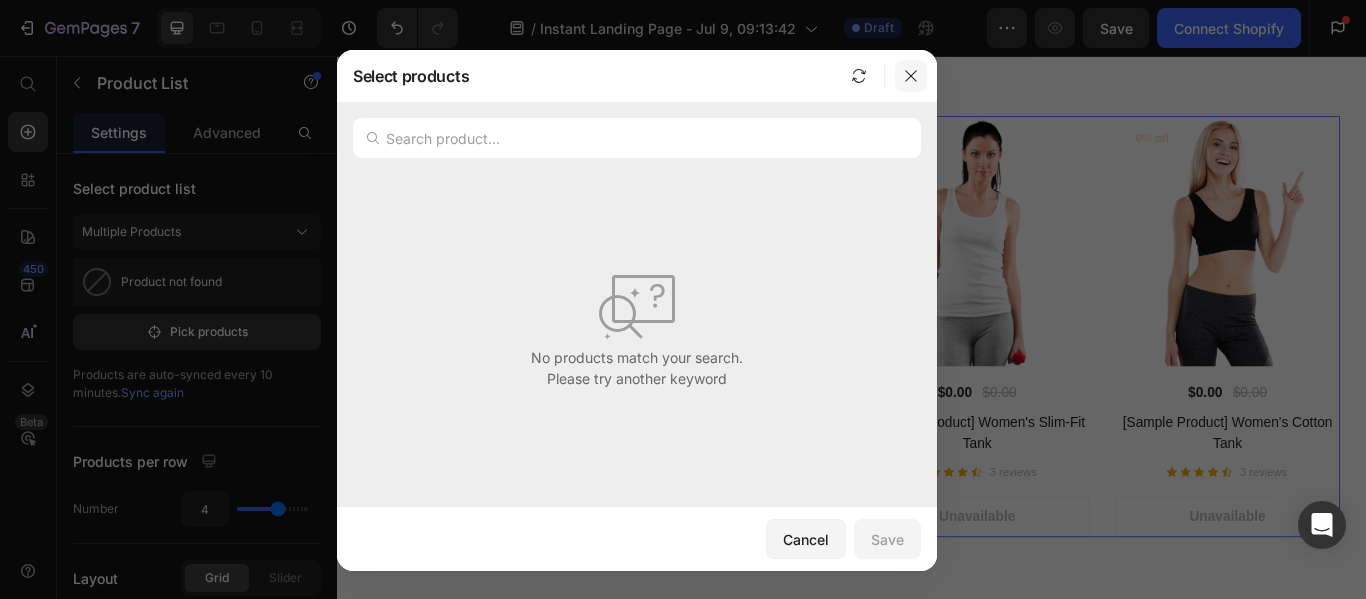 click 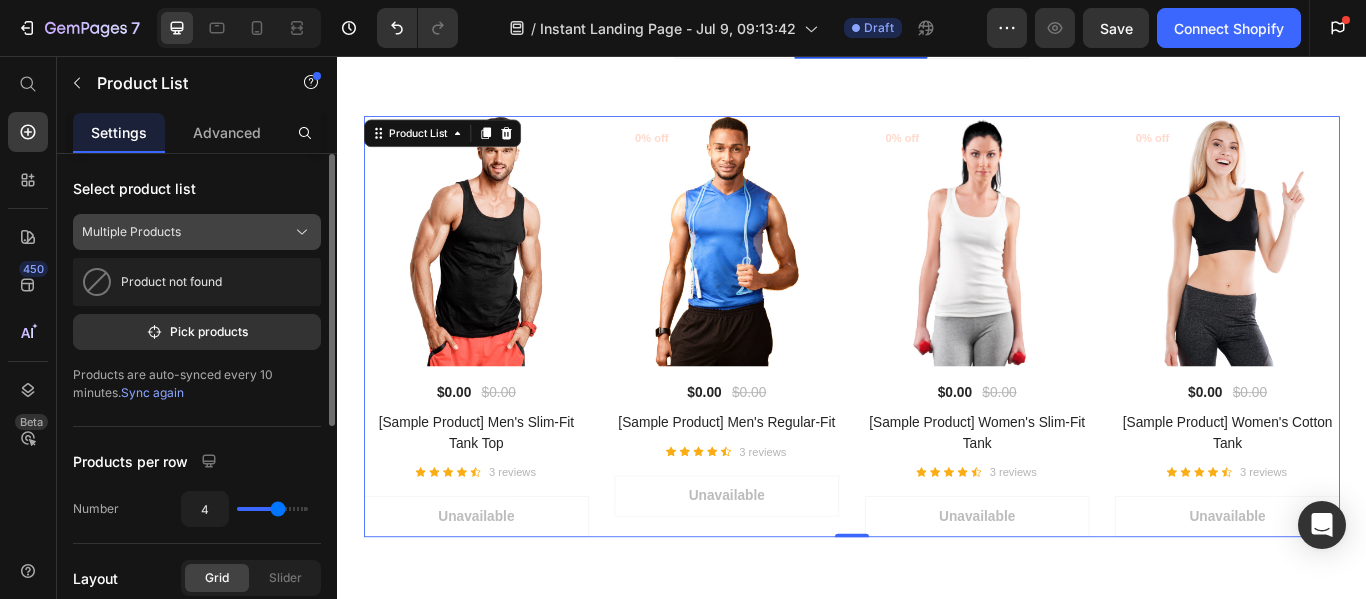 click 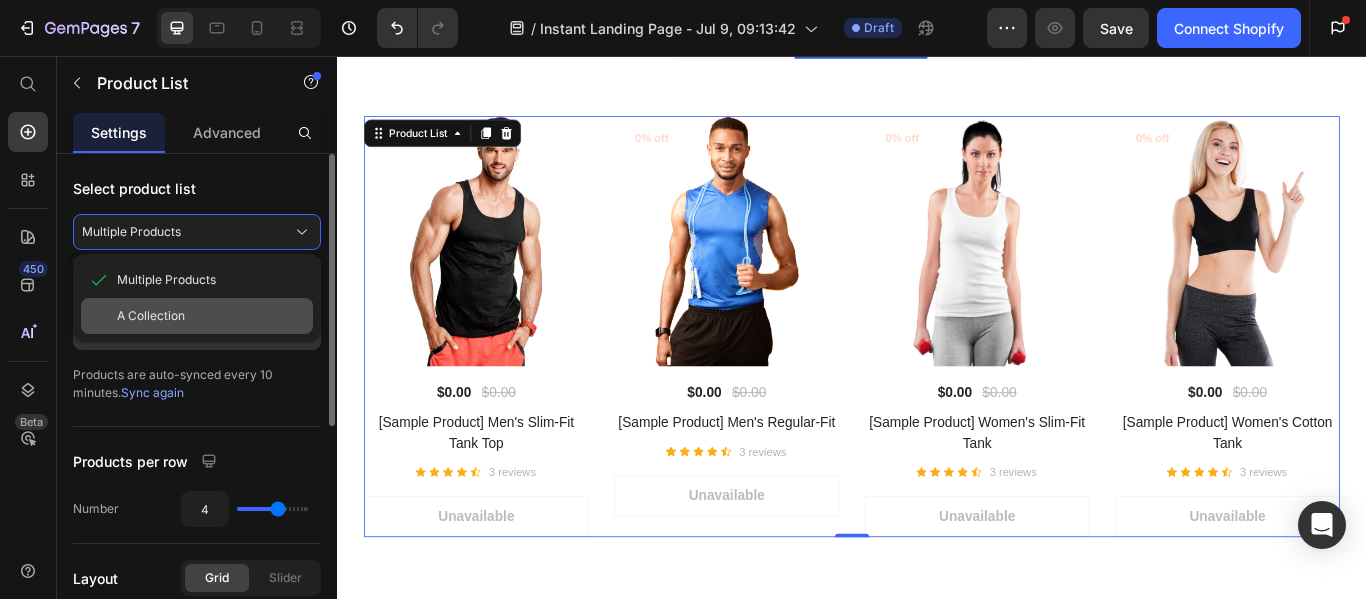 click on "A Collection" at bounding box center [211, 316] 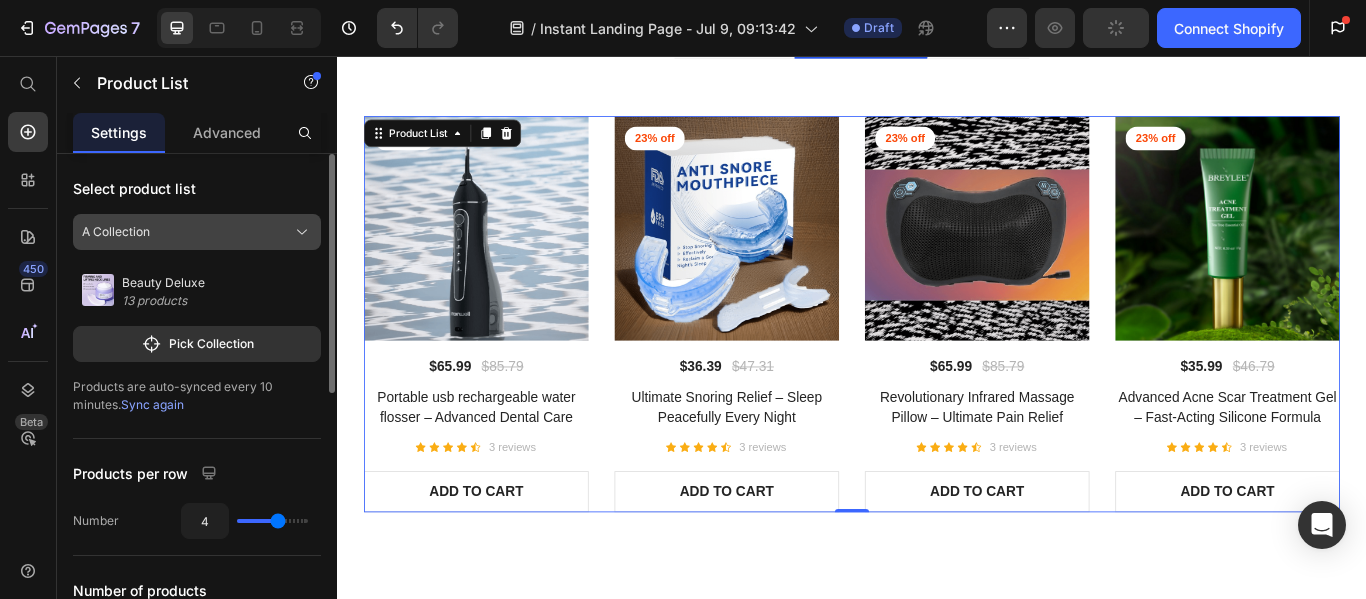 click on "A Collection" 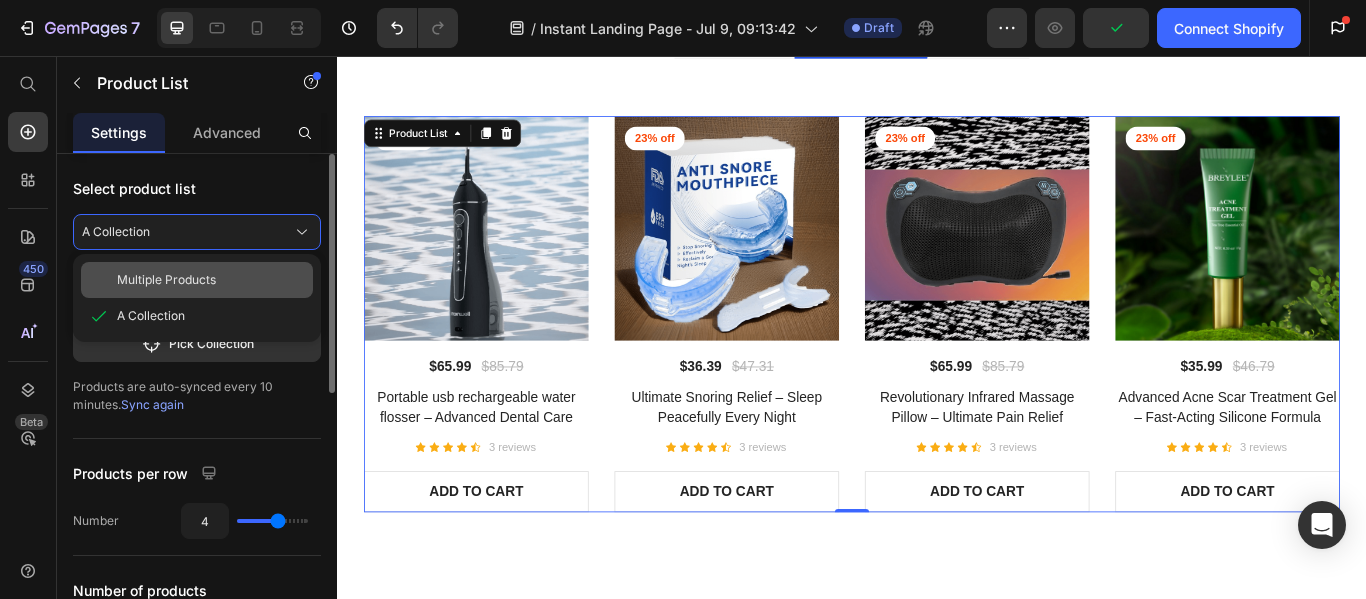click on "Multiple Products" at bounding box center [166, 280] 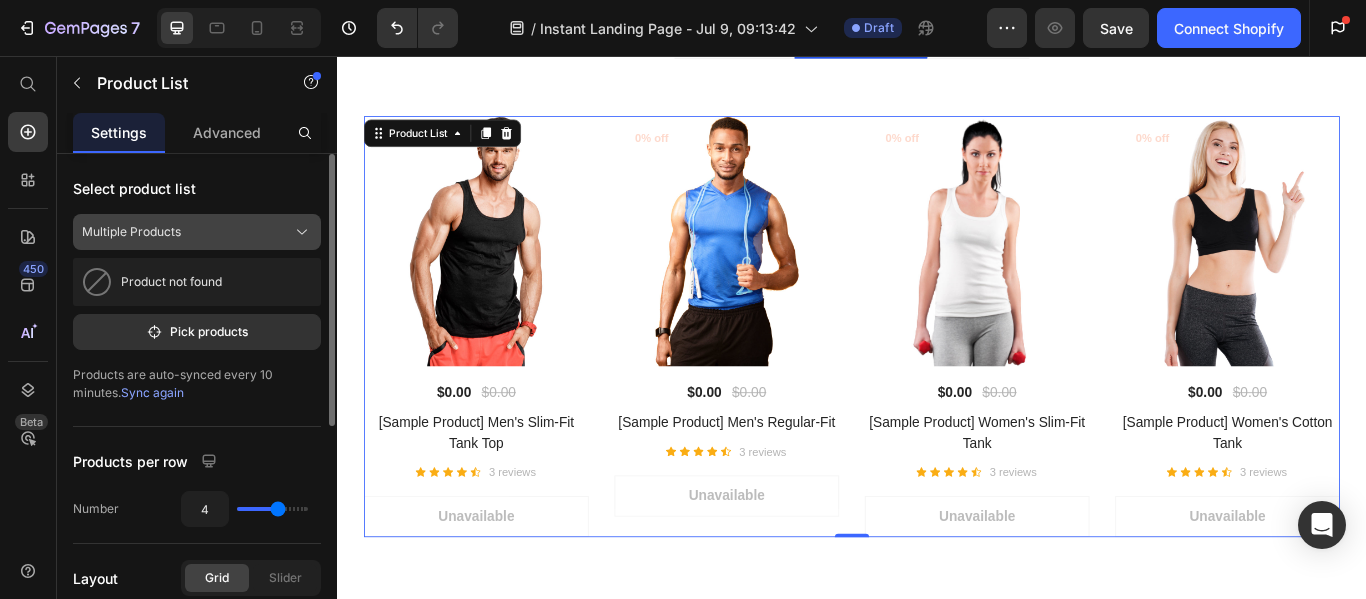 click 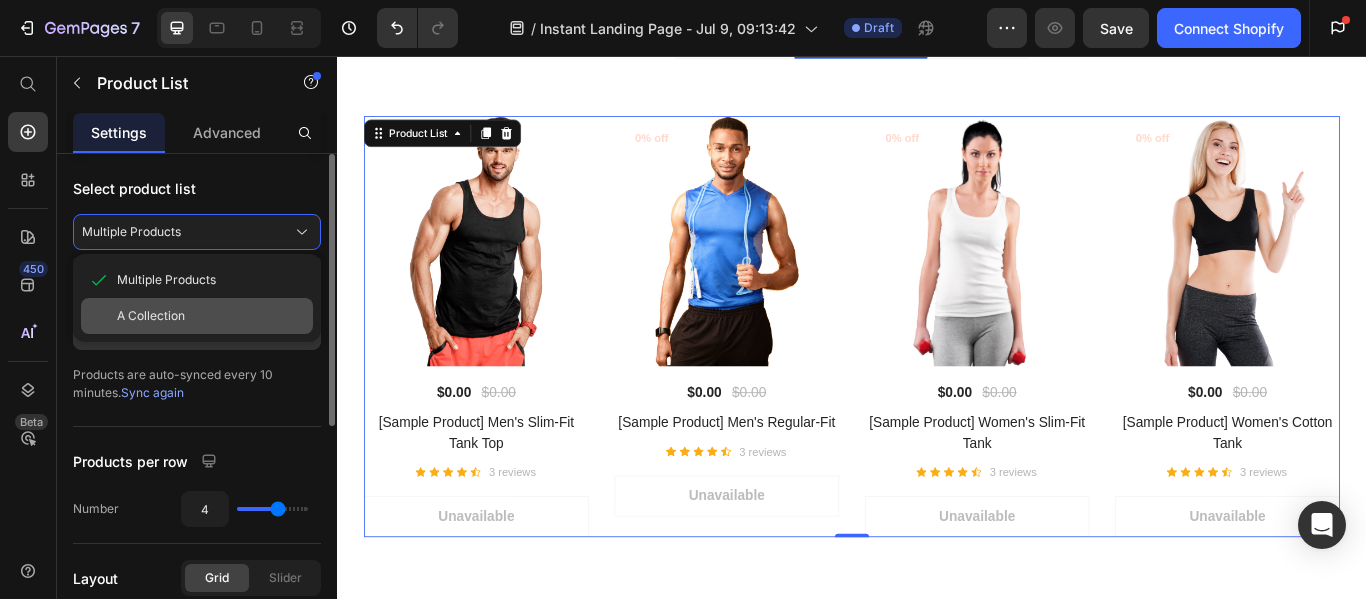 click on "A Collection" at bounding box center (211, 316) 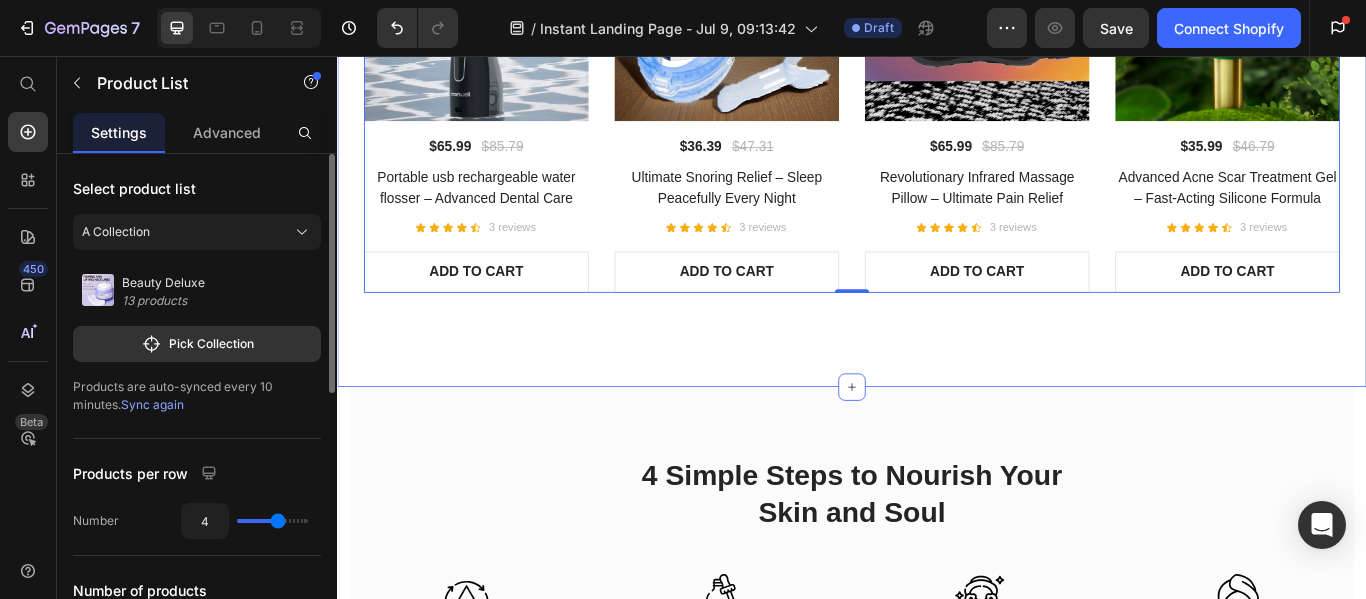 scroll, scrollTop: 2213, scrollLeft: 0, axis: vertical 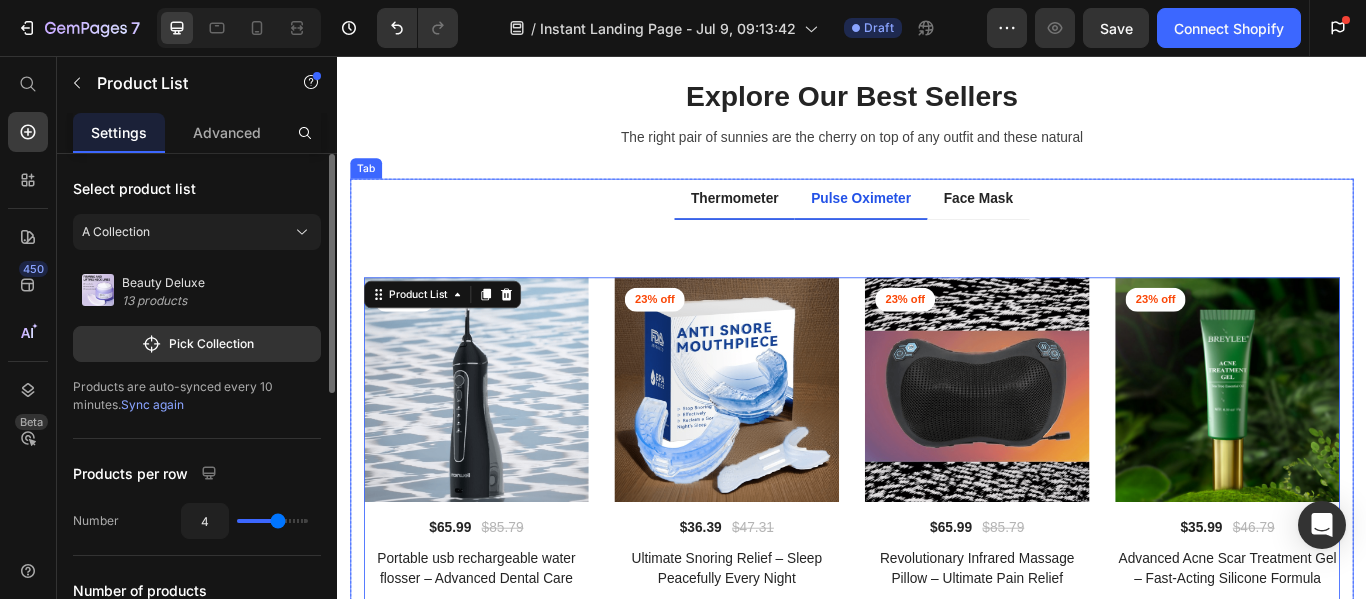 click on "Thermometer" at bounding box center [800, 222] 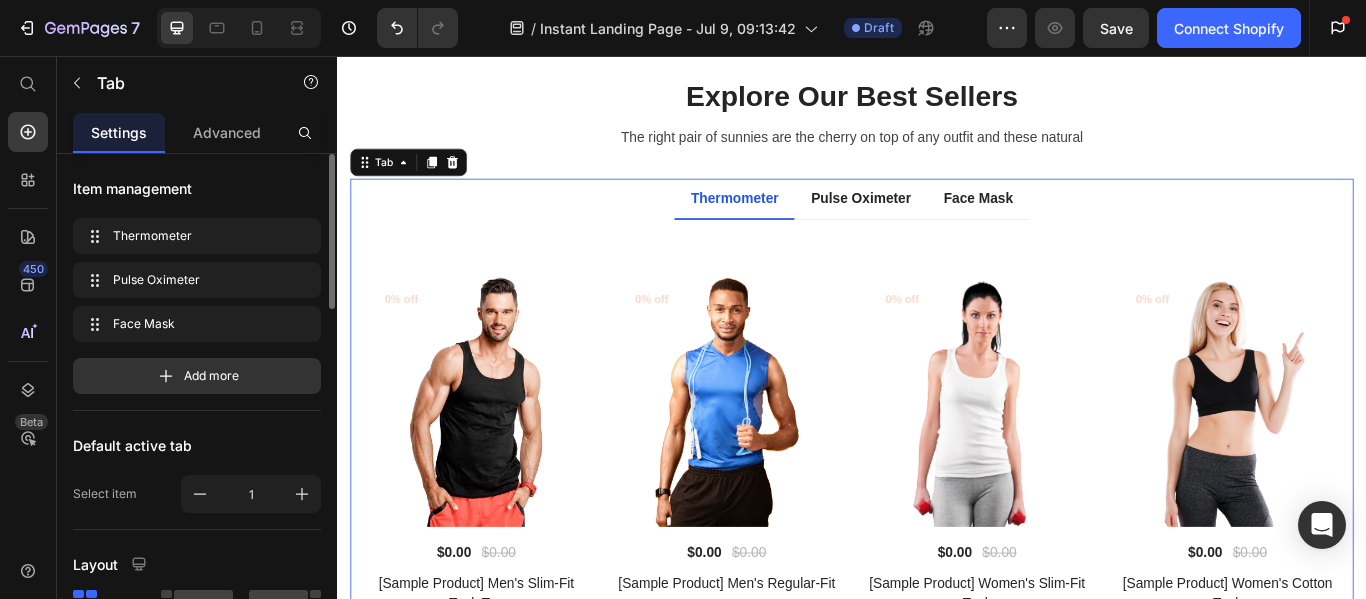 click on "Thermometer" at bounding box center [800, 222] 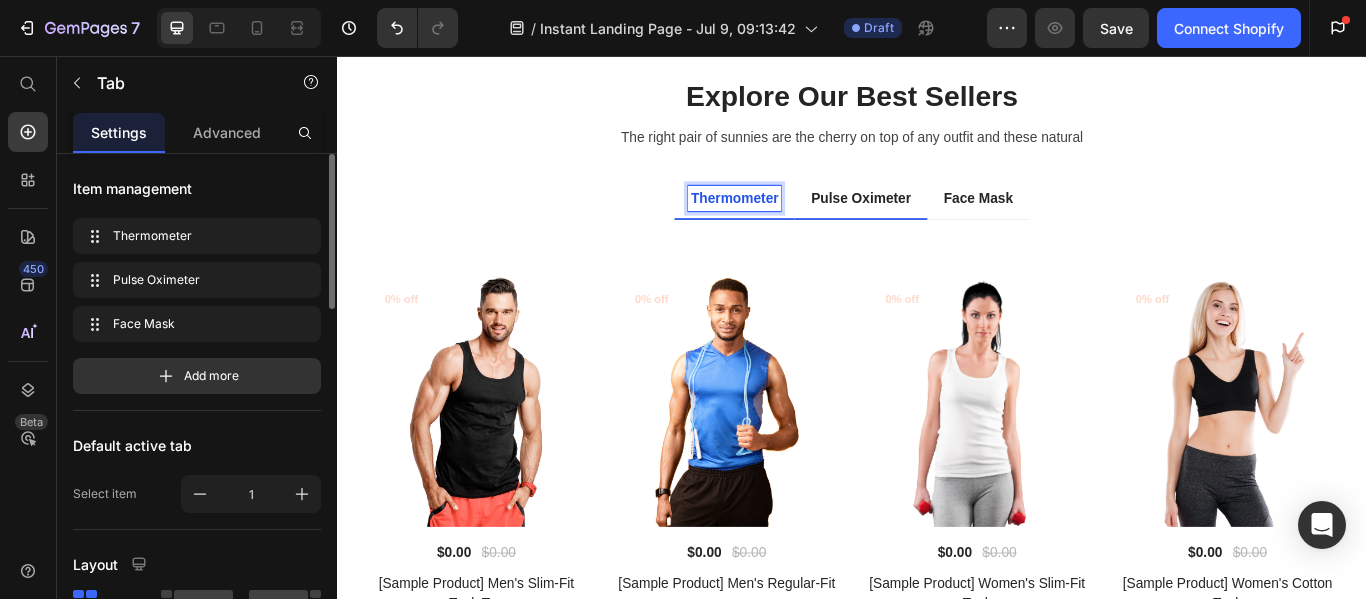 click on "Pulse Oximeter" at bounding box center [947, 222] 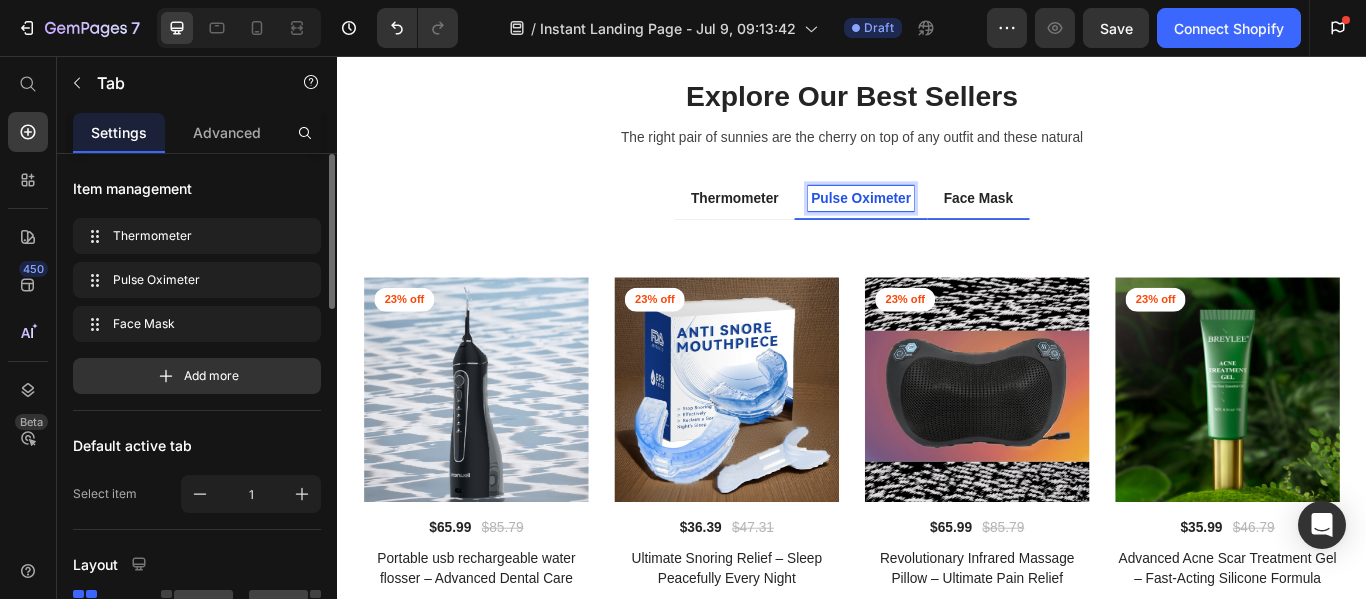 click on "Face Mask" at bounding box center (1084, 222) 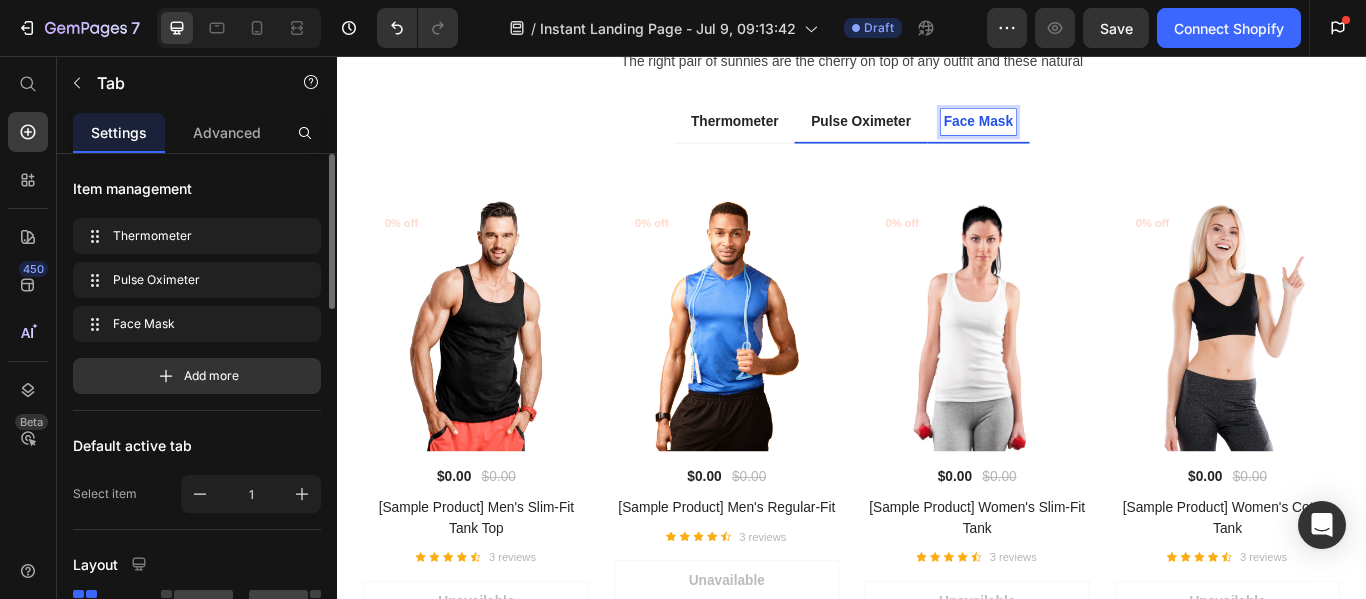 scroll, scrollTop: 2587, scrollLeft: 0, axis: vertical 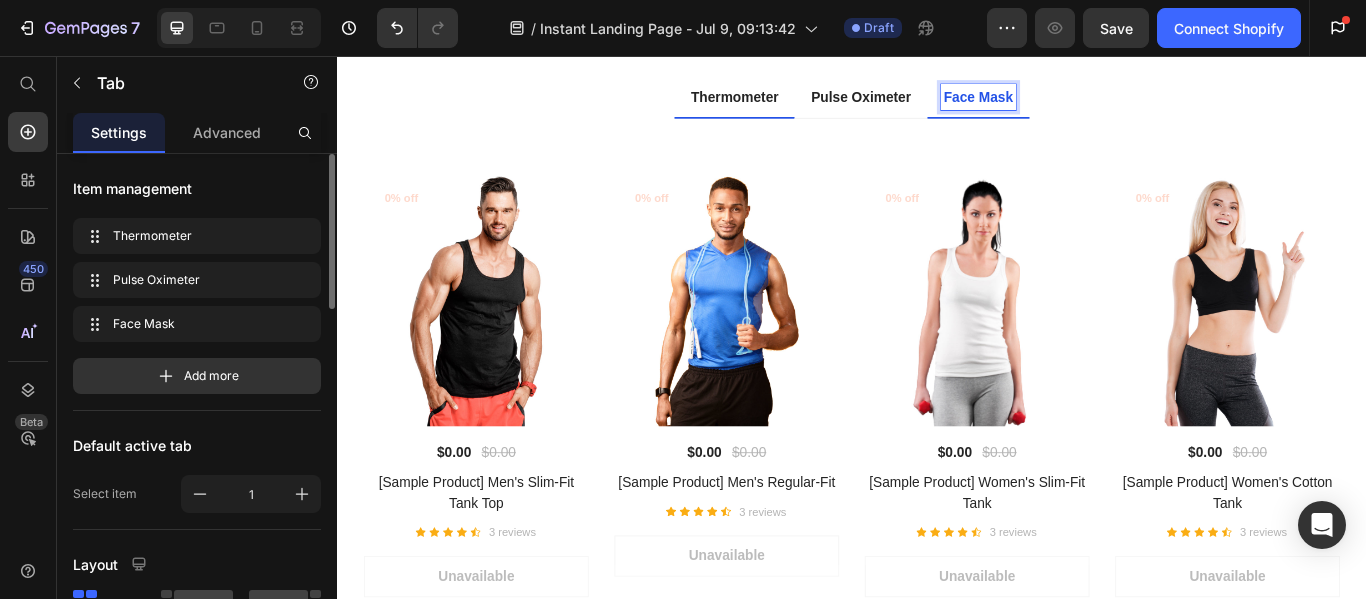 click on "Thermometer" at bounding box center (800, 104) 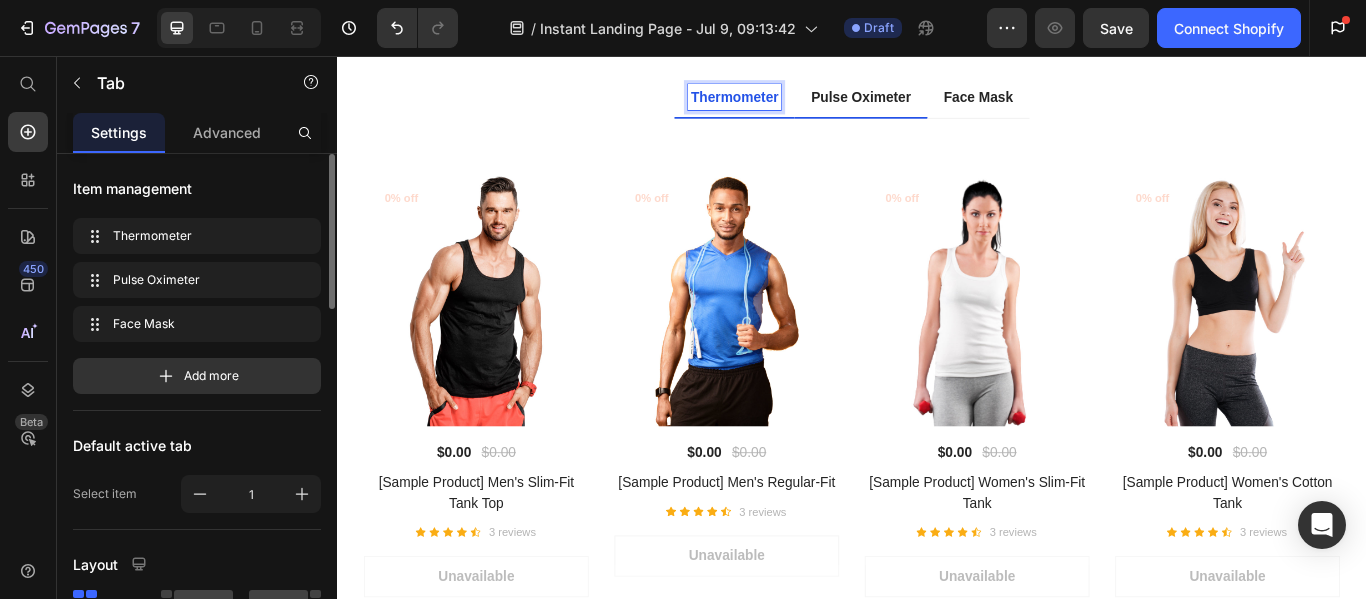 click on "Pulse Oximeter" at bounding box center (947, 104) 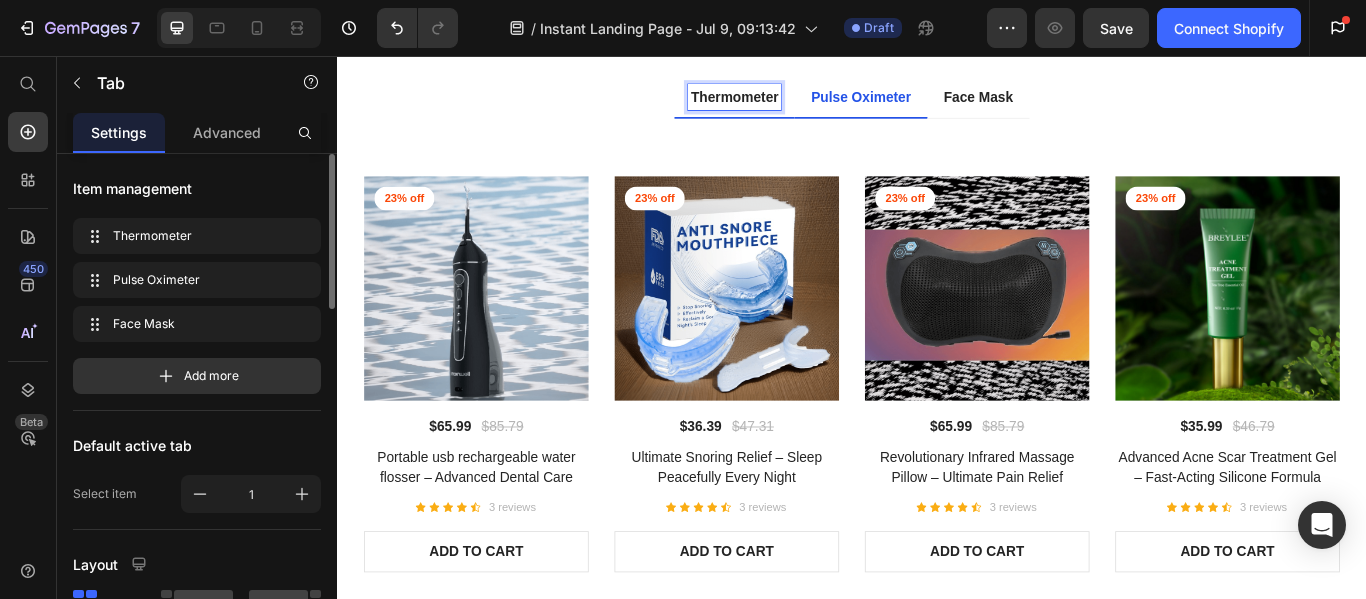 click on "Thermometer" at bounding box center (800, 104) 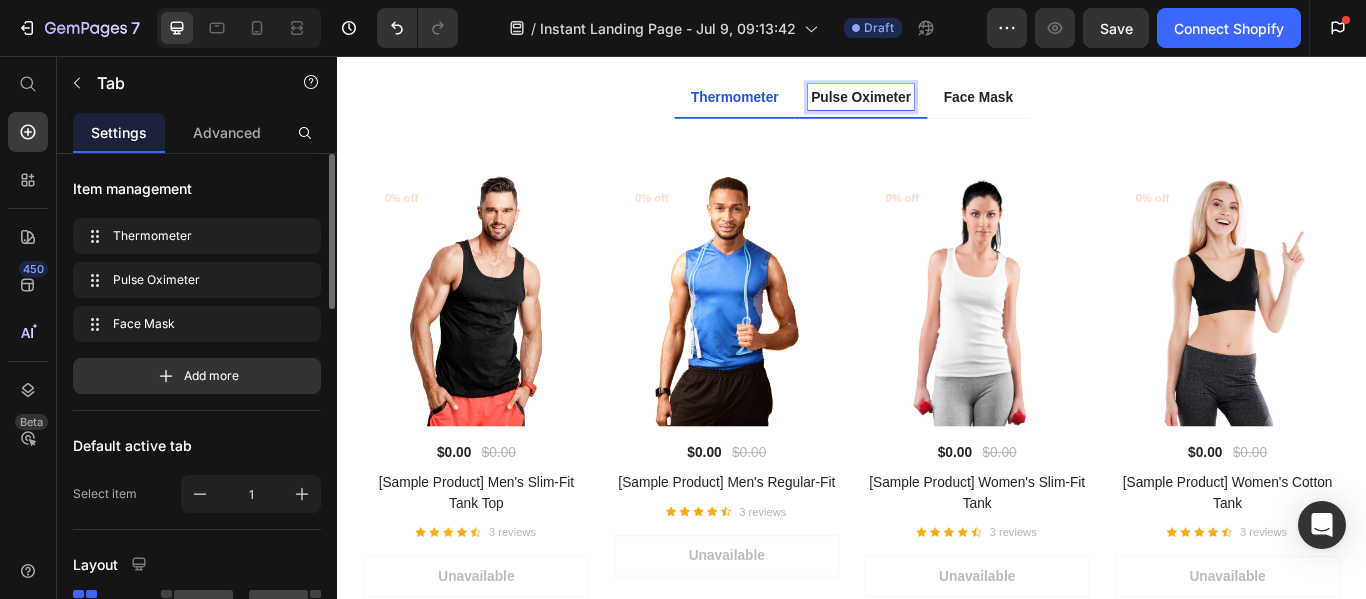 click on "Pulse Oximeter" at bounding box center [947, 104] 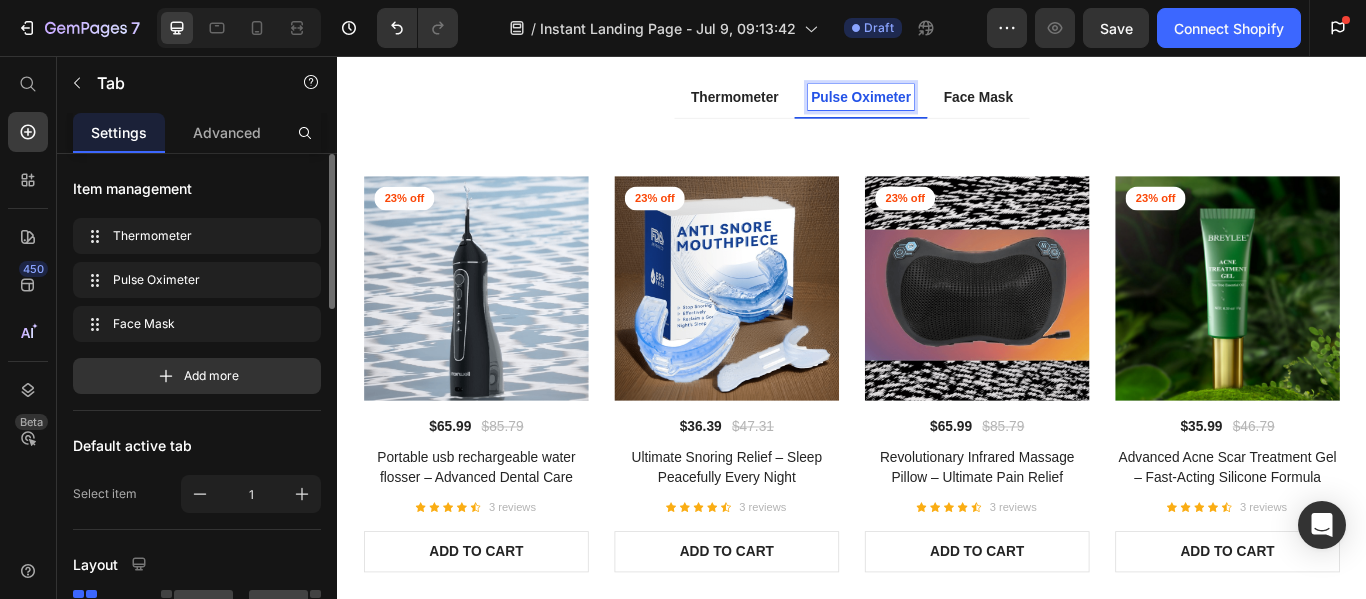 click on "Pulse Oximeter" at bounding box center [947, 104] 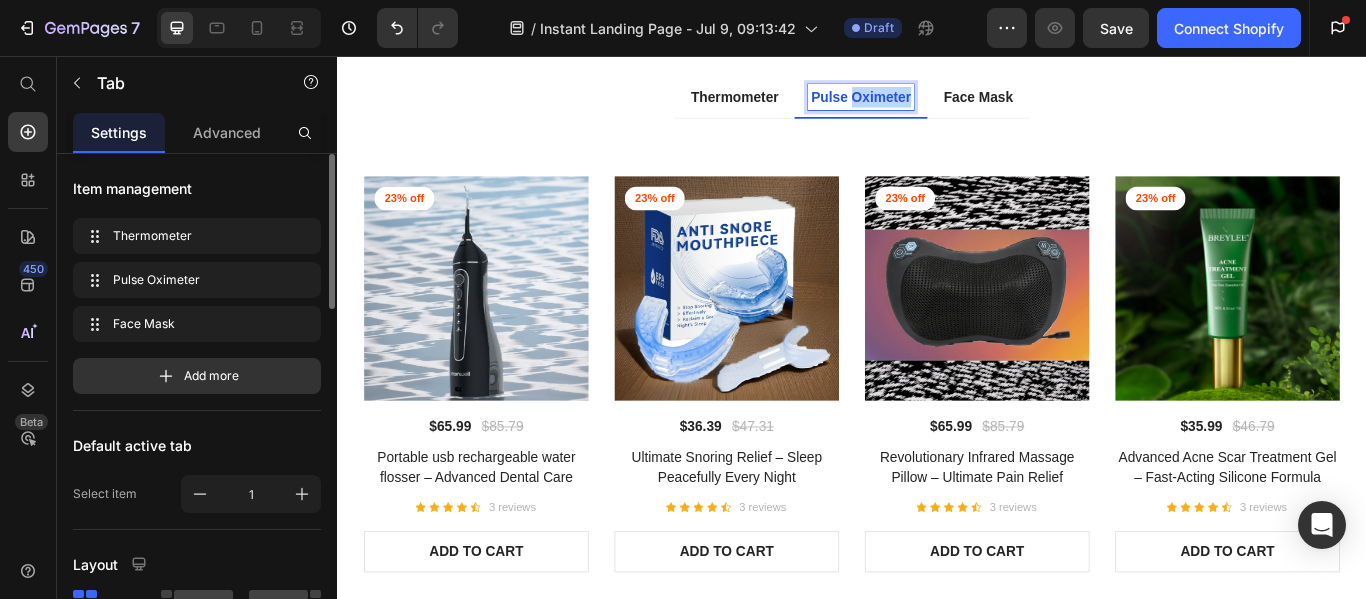 click on "Pulse Oximeter" at bounding box center [947, 104] 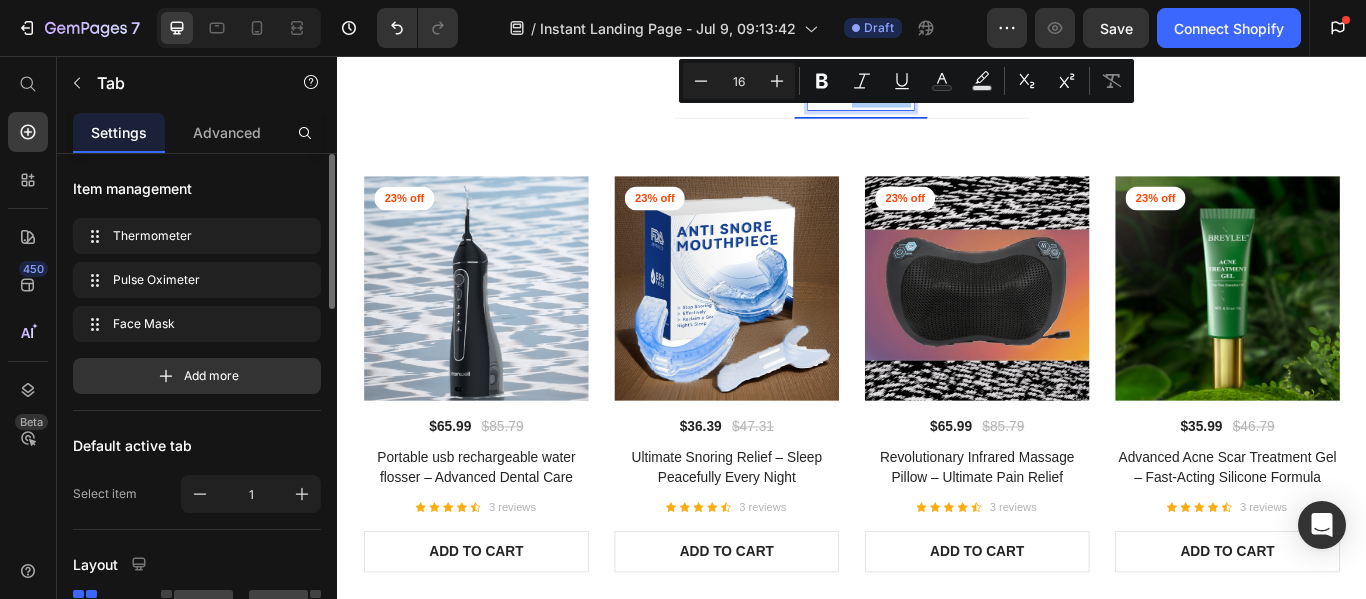click on "Italic" at bounding box center [862, 81] 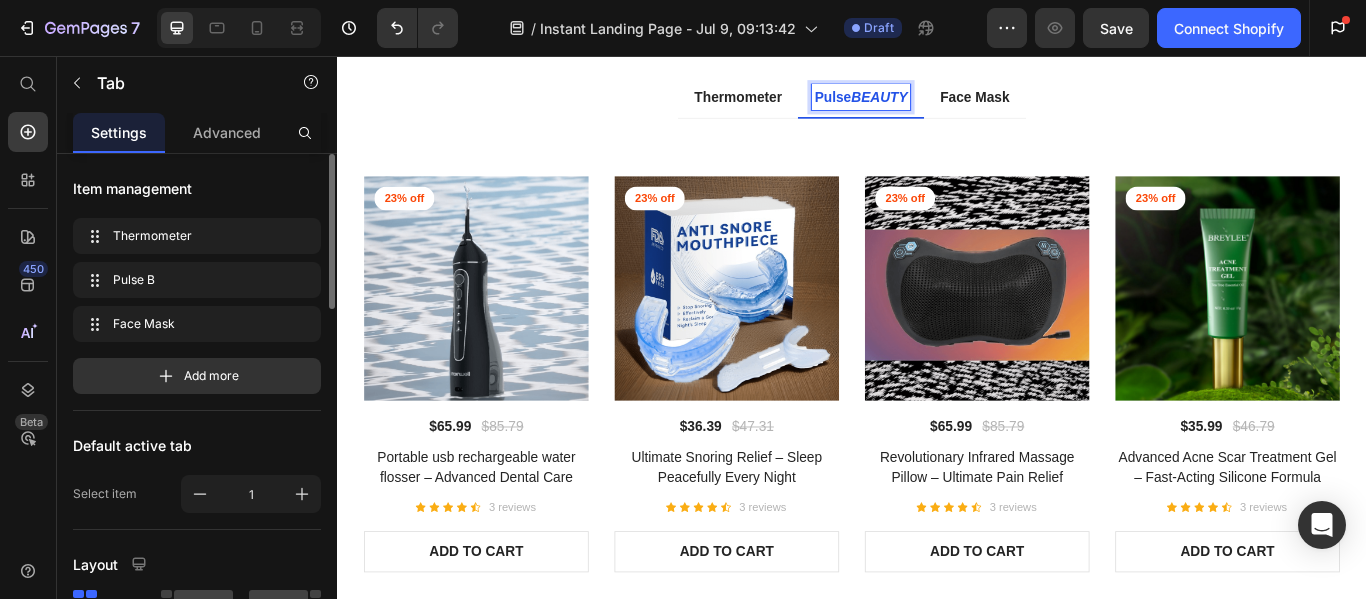 click on "BEAUTY" at bounding box center [969, 103] 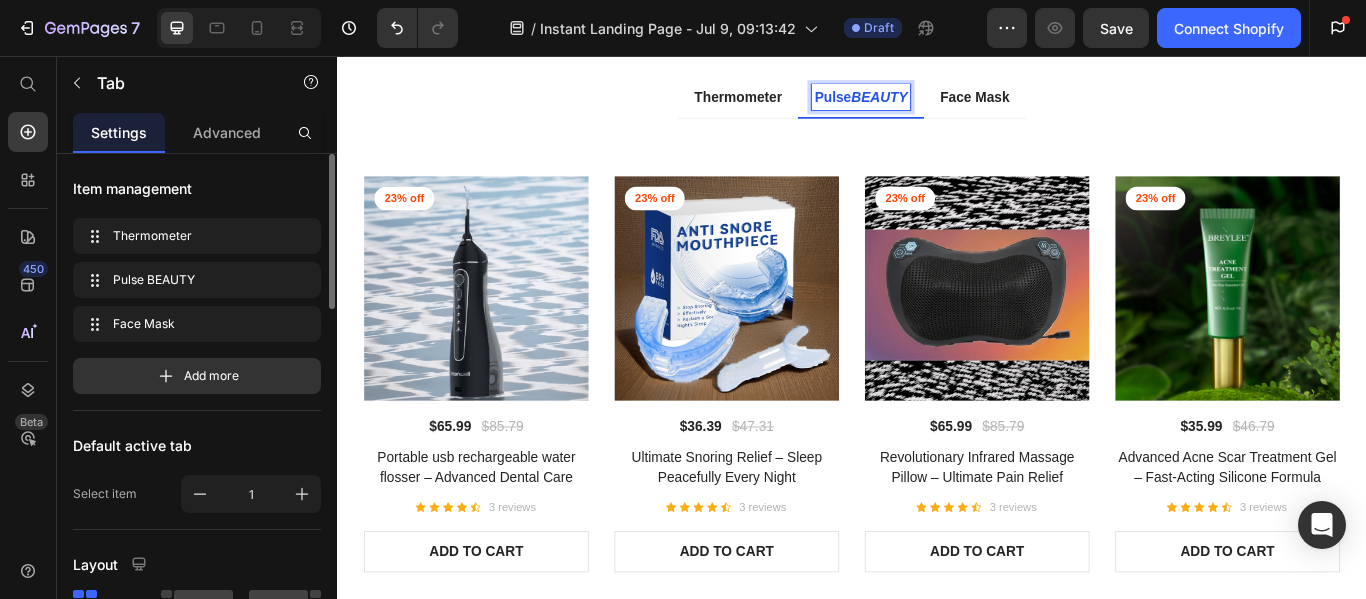 click on "BEAUTY" at bounding box center [969, 103] 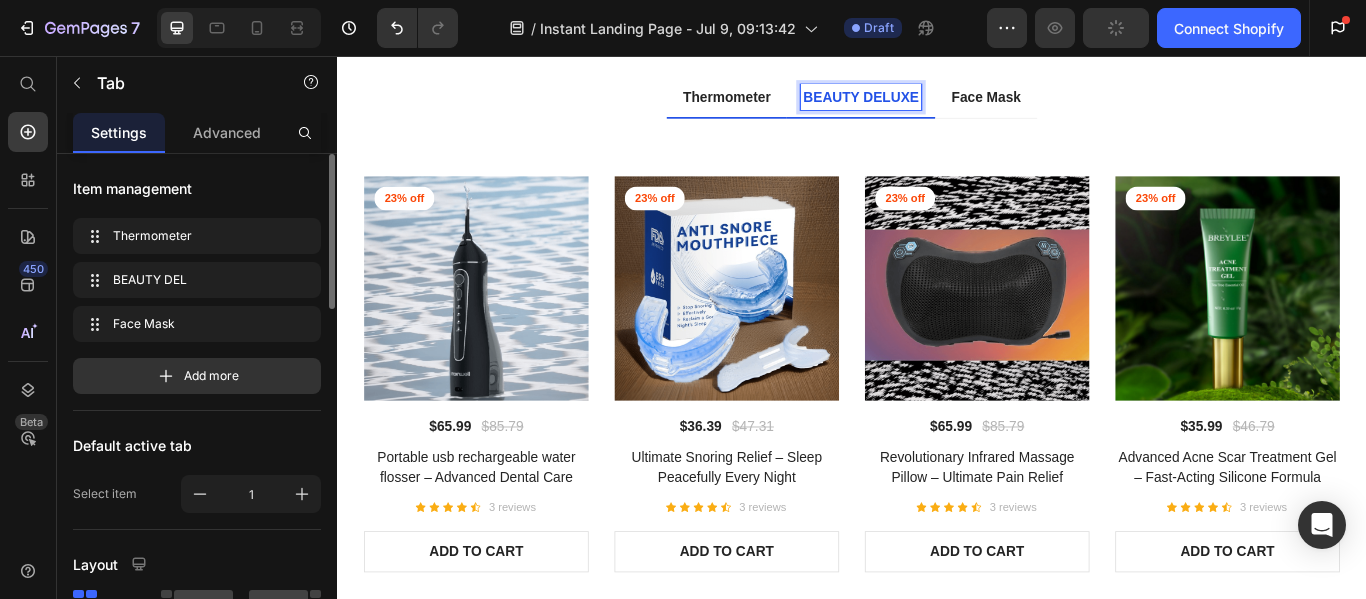click on "Thermometer" at bounding box center [791, 104] 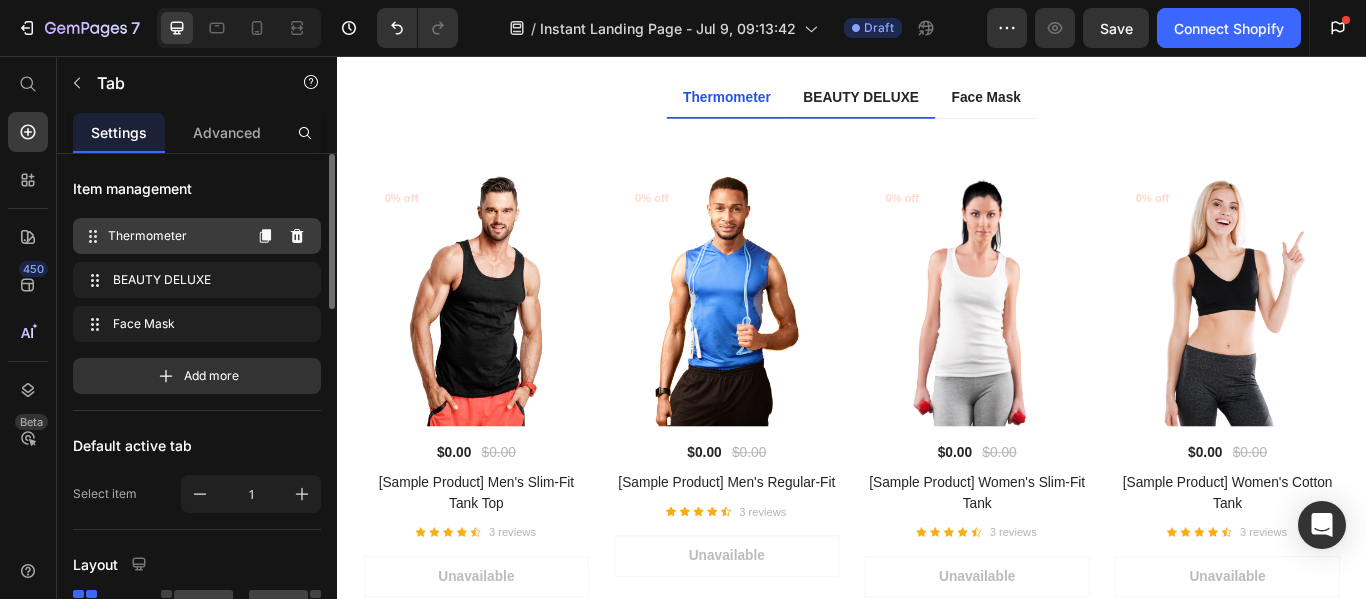 click on "Thermometer" at bounding box center (174, 236) 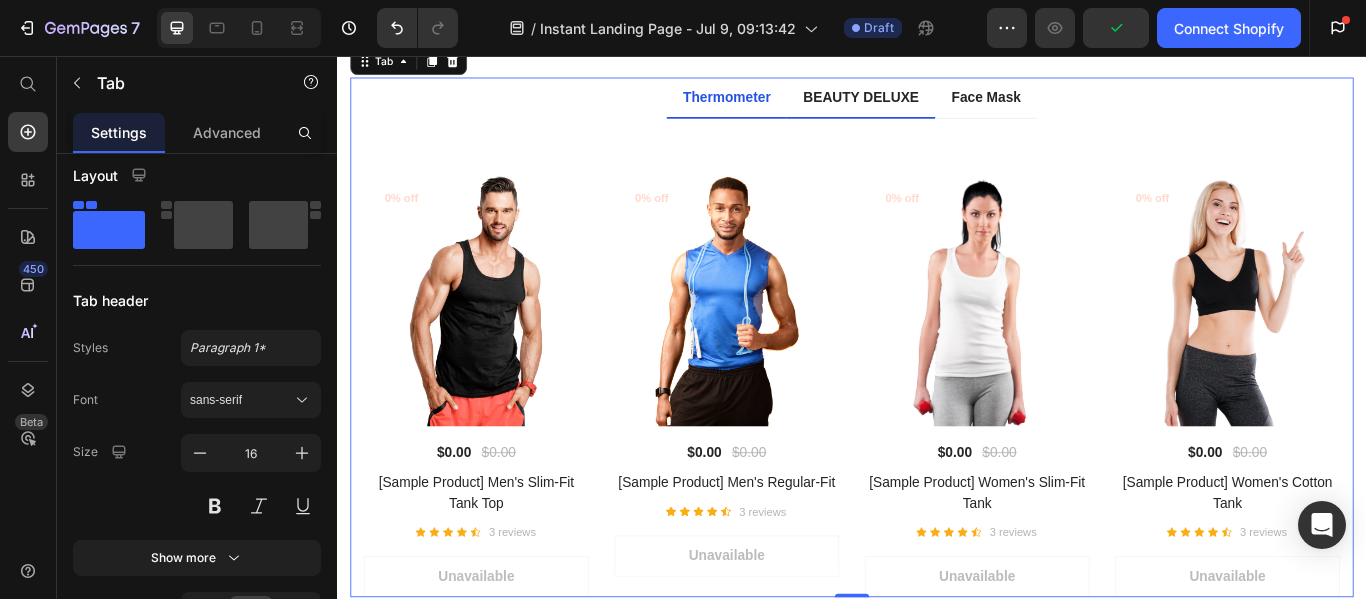 scroll, scrollTop: 0, scrollLeft: 0, axis: both 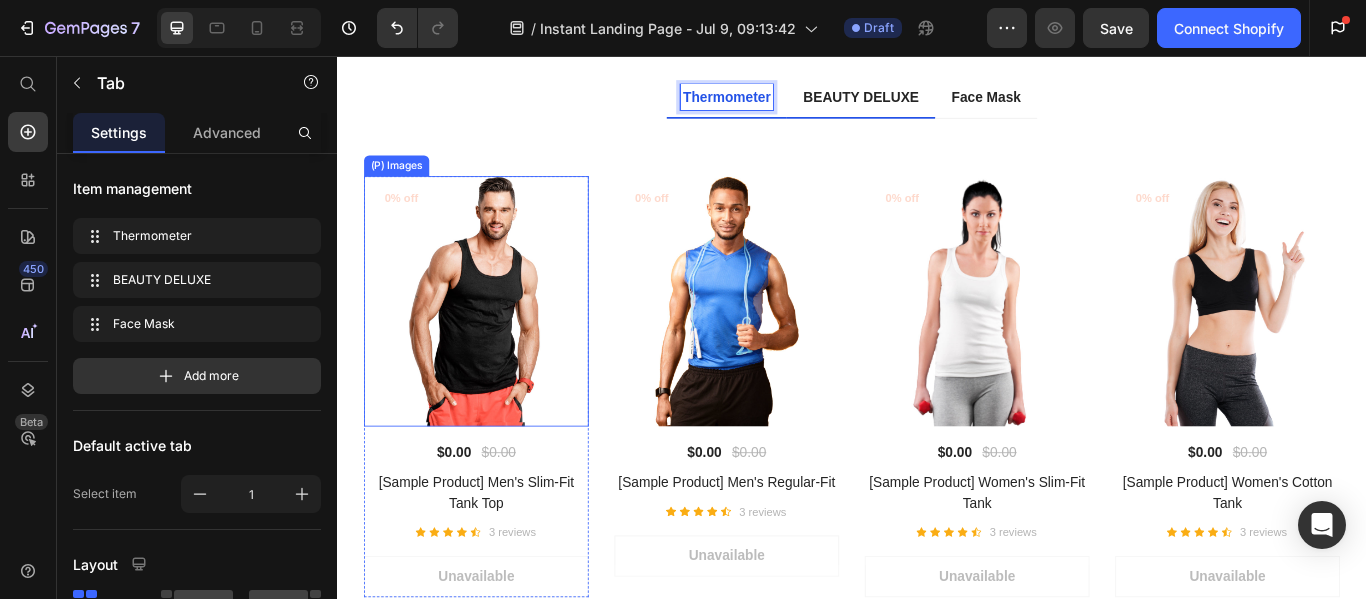 click at bounding box center [499, 341] 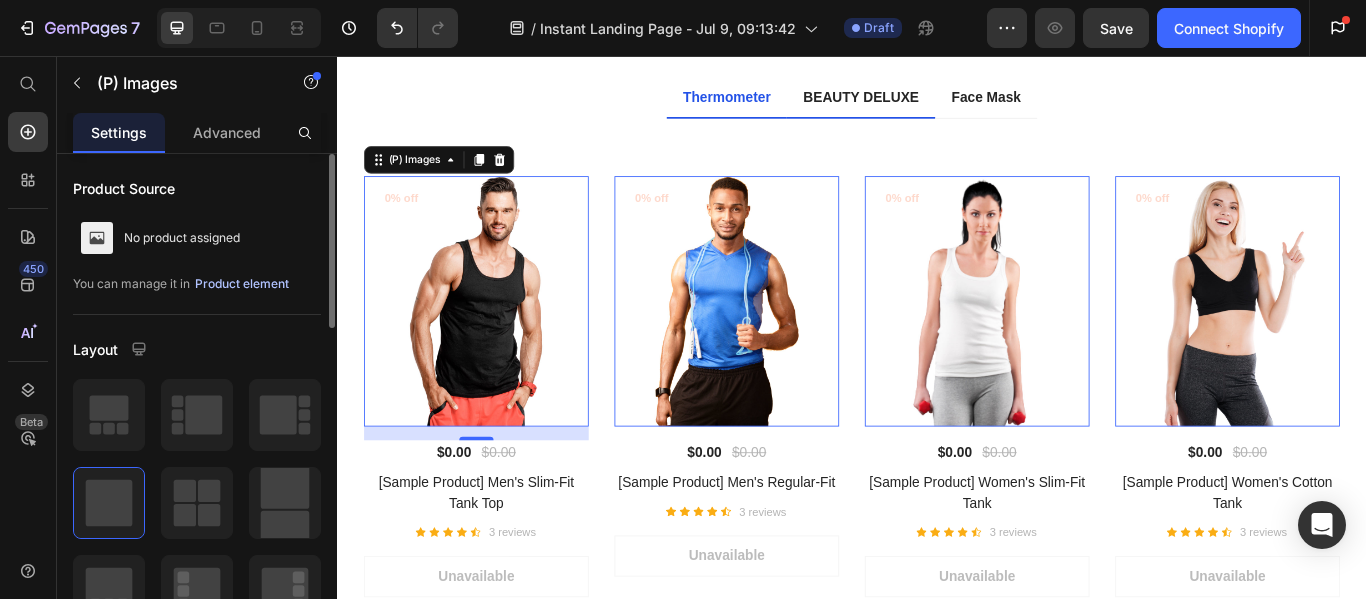 click on "Product element" at bounding box center [242, 284] 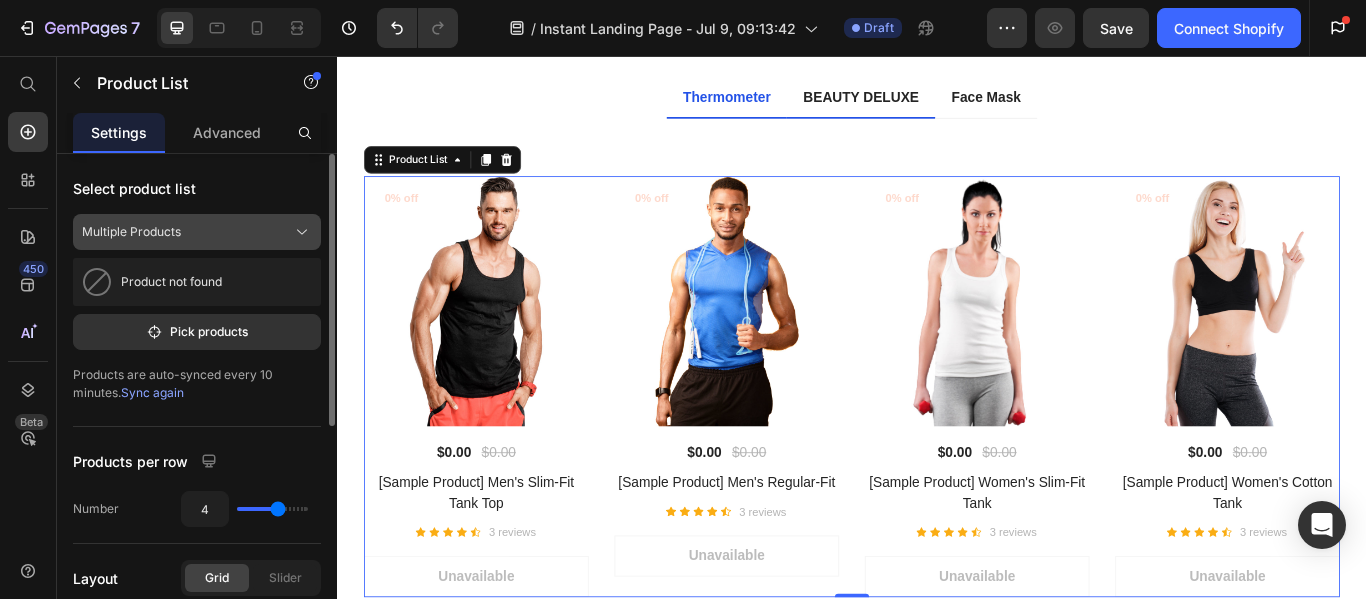 click on "Multiple Products" 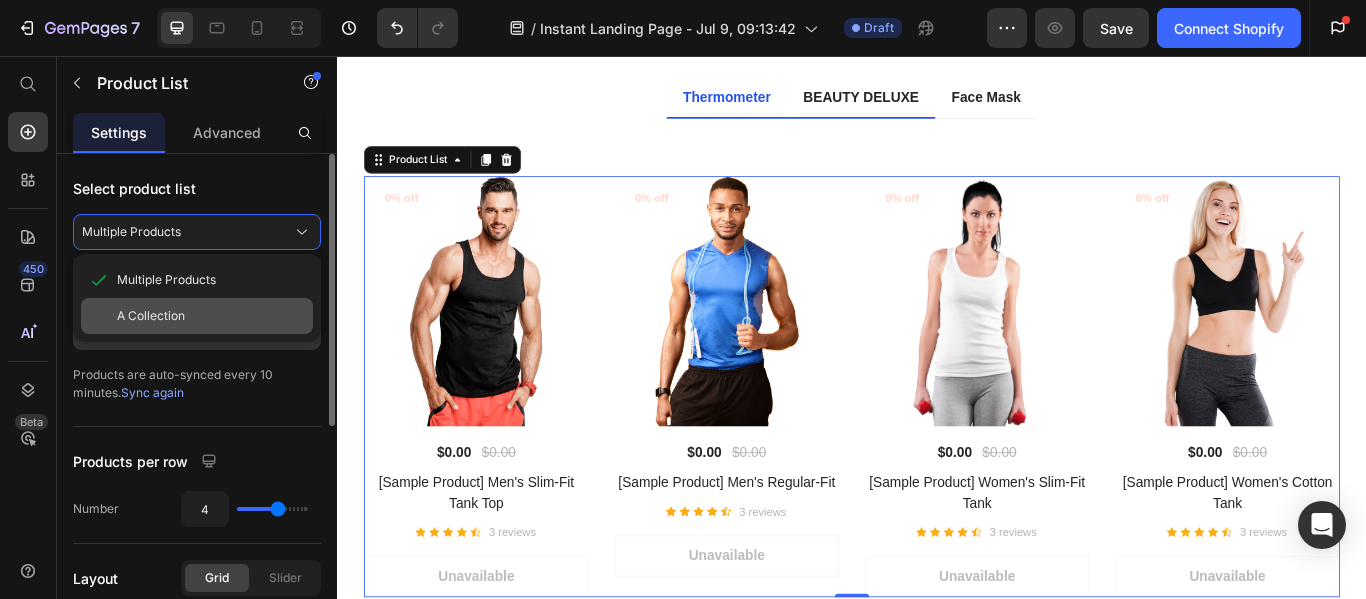 click on "A Collection" at bounding box center [211, 316] 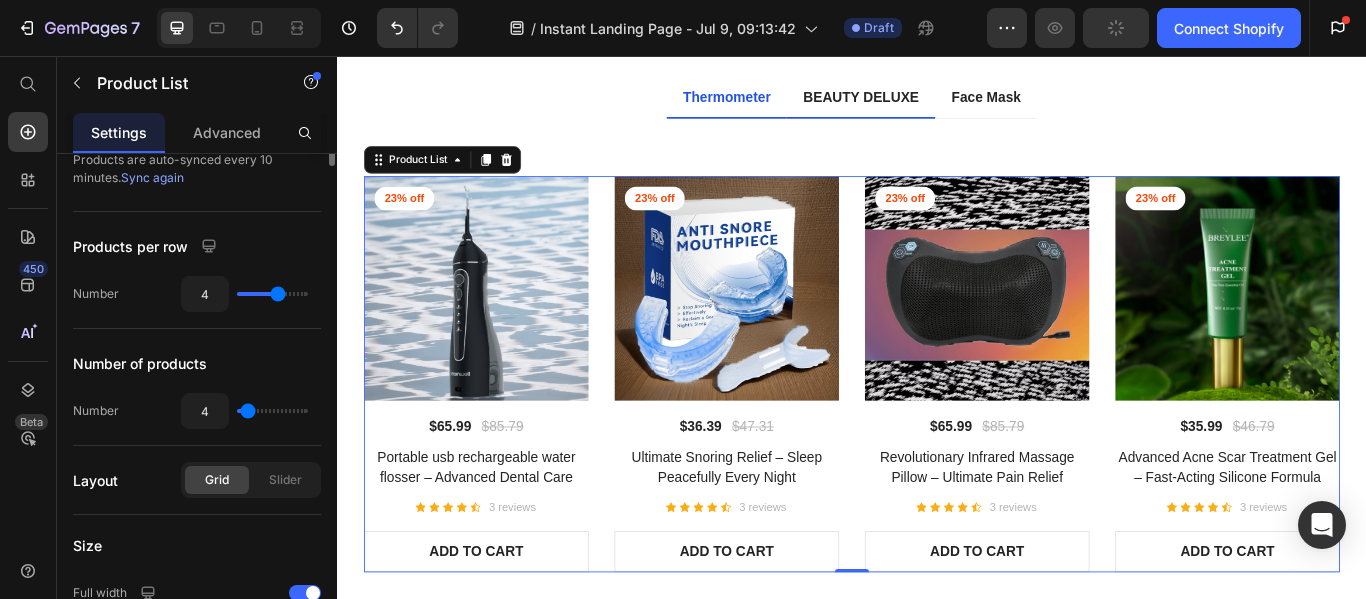 scroll, scrollTop: 0, scrollLeft: 0, axis: both 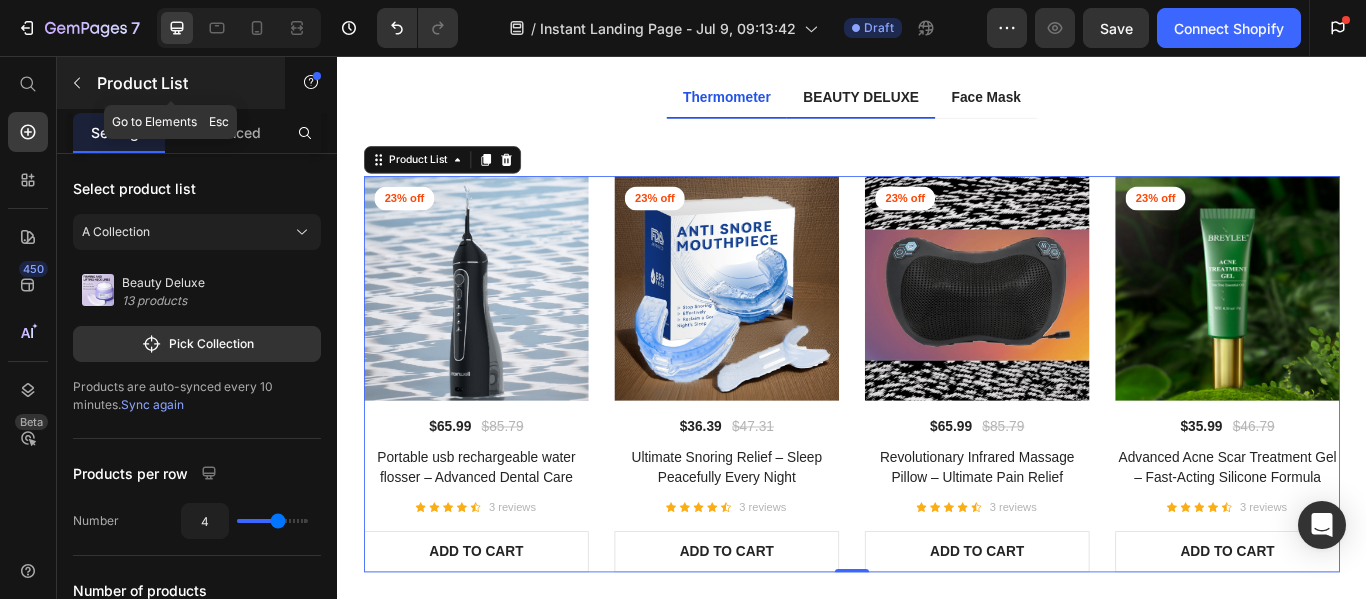 click at bounding box center (77, 83) 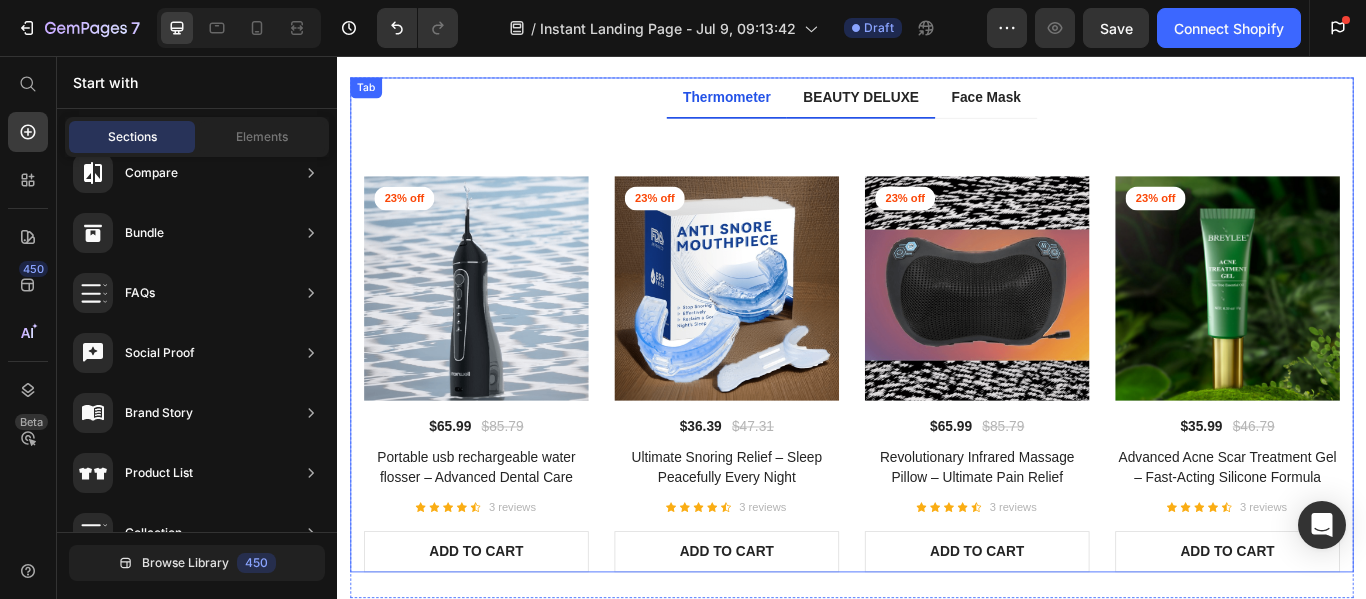 click on "Thermometer BEAUTY DELUXE Face Mask" at bounding box center (937, 105) 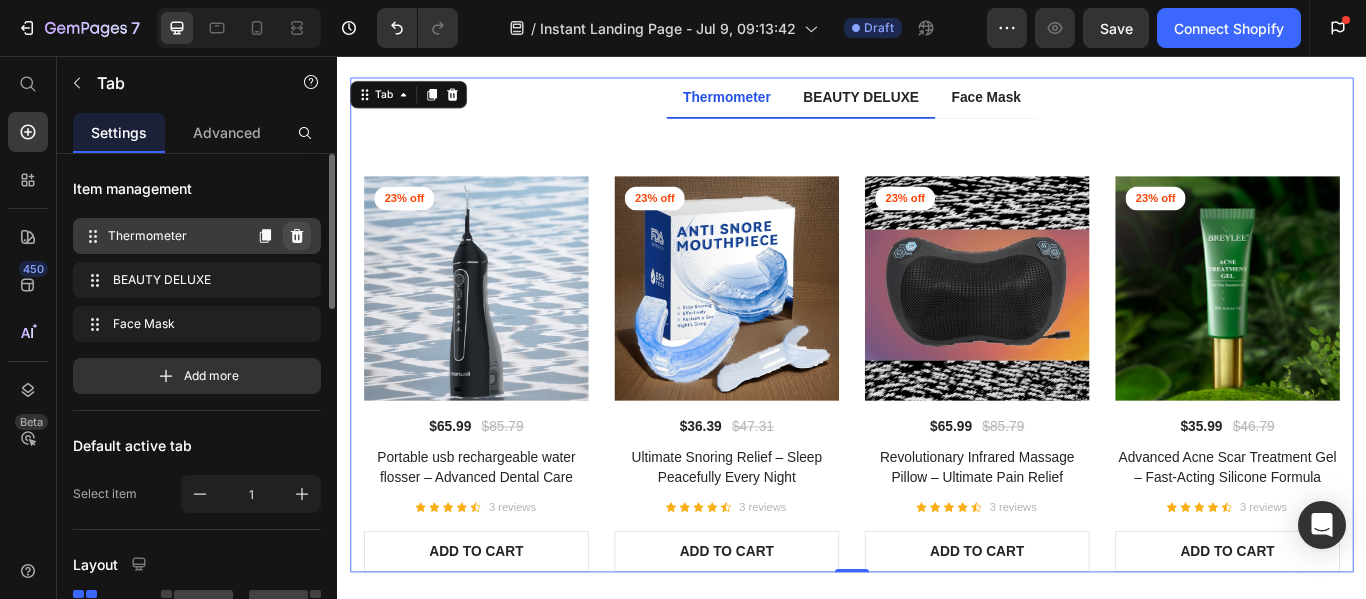 click 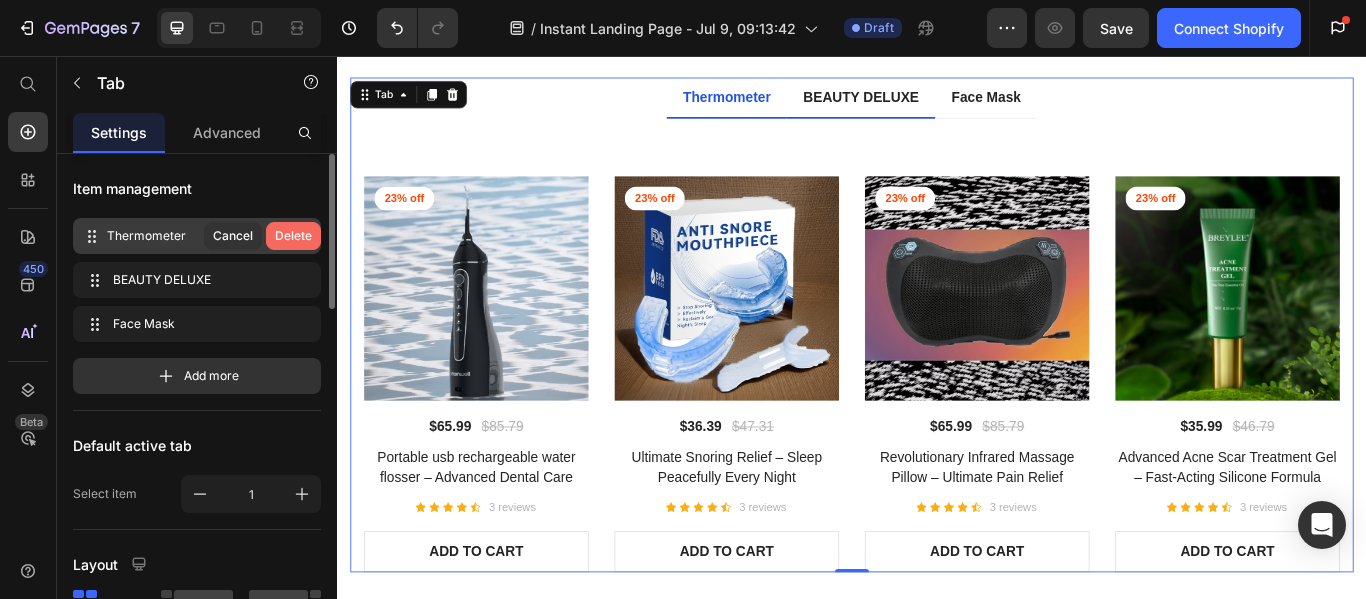 click on "Delete" at bounding box center (293, 236) 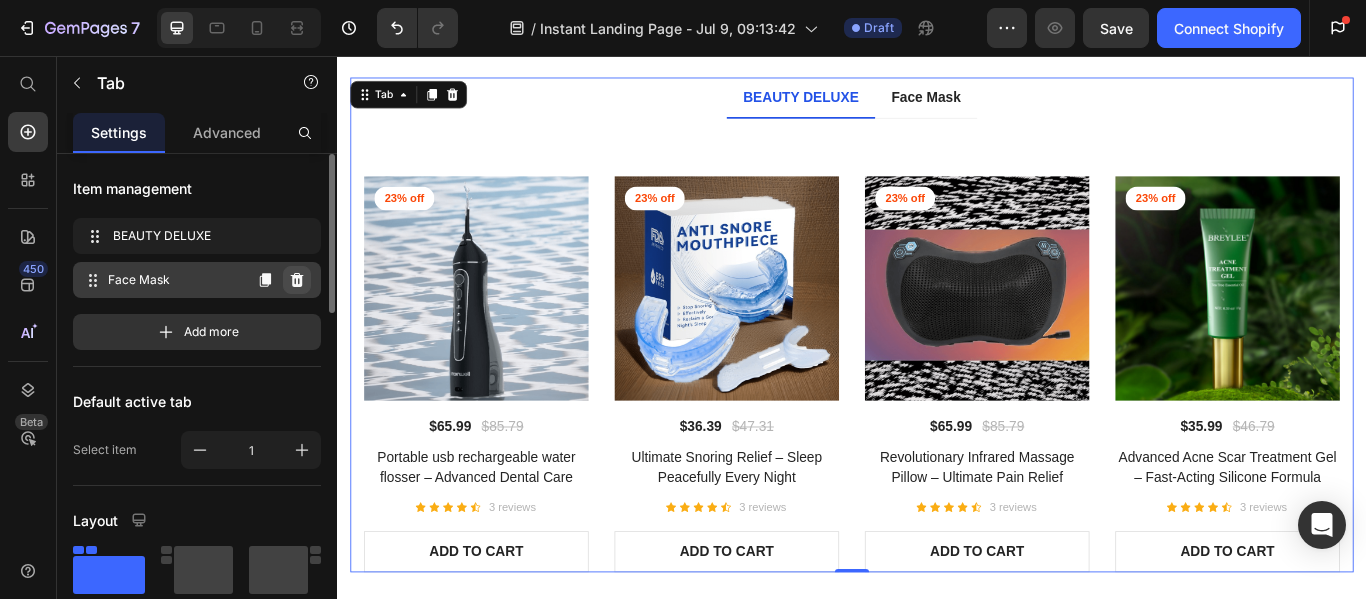 click 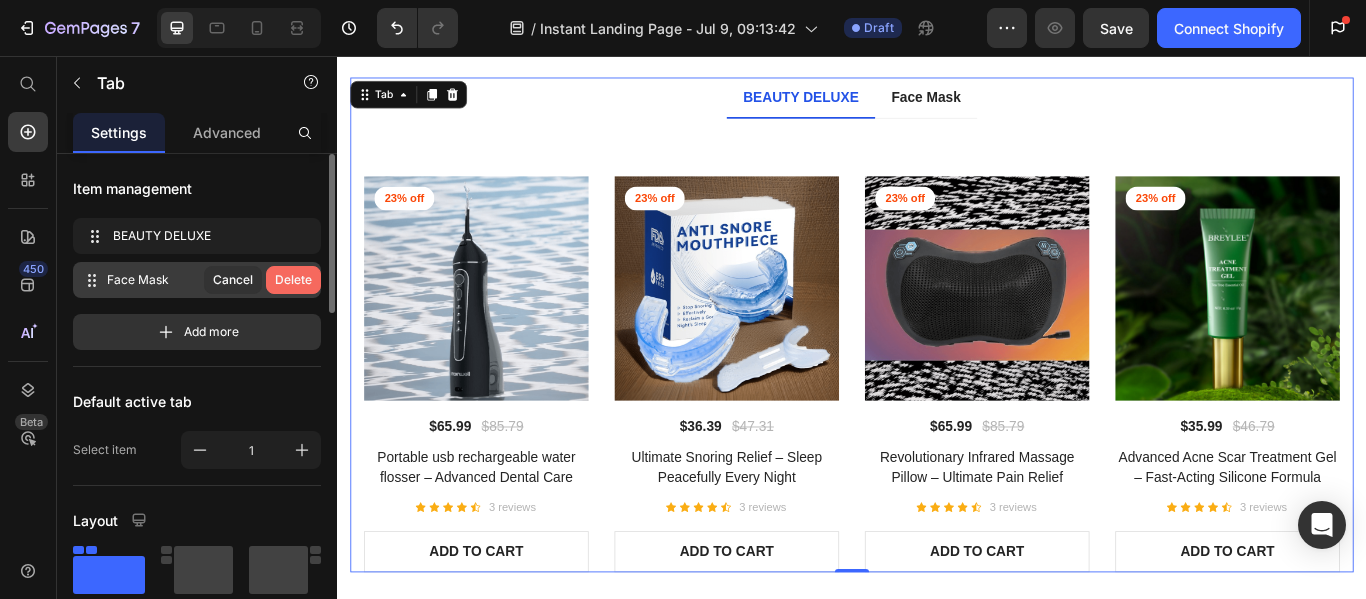 click on "Delete" at bounding box center [293, 280] 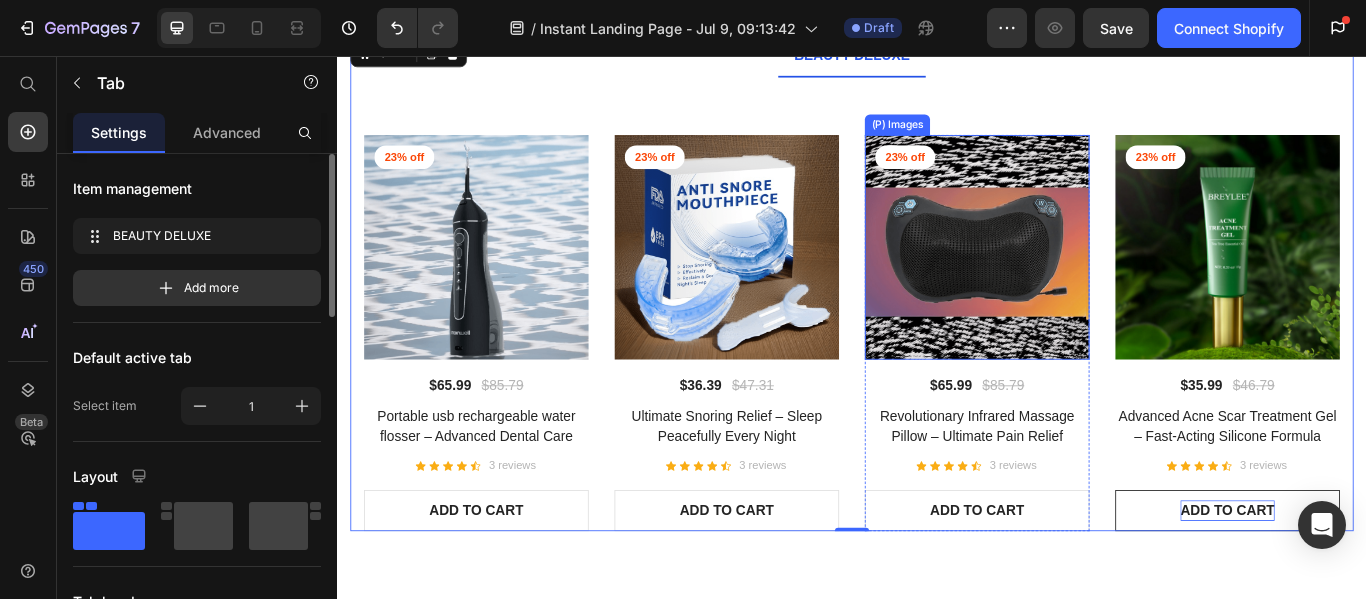 scroll, scrollTop: 2906, scrollLeft: 0, axis: vertical 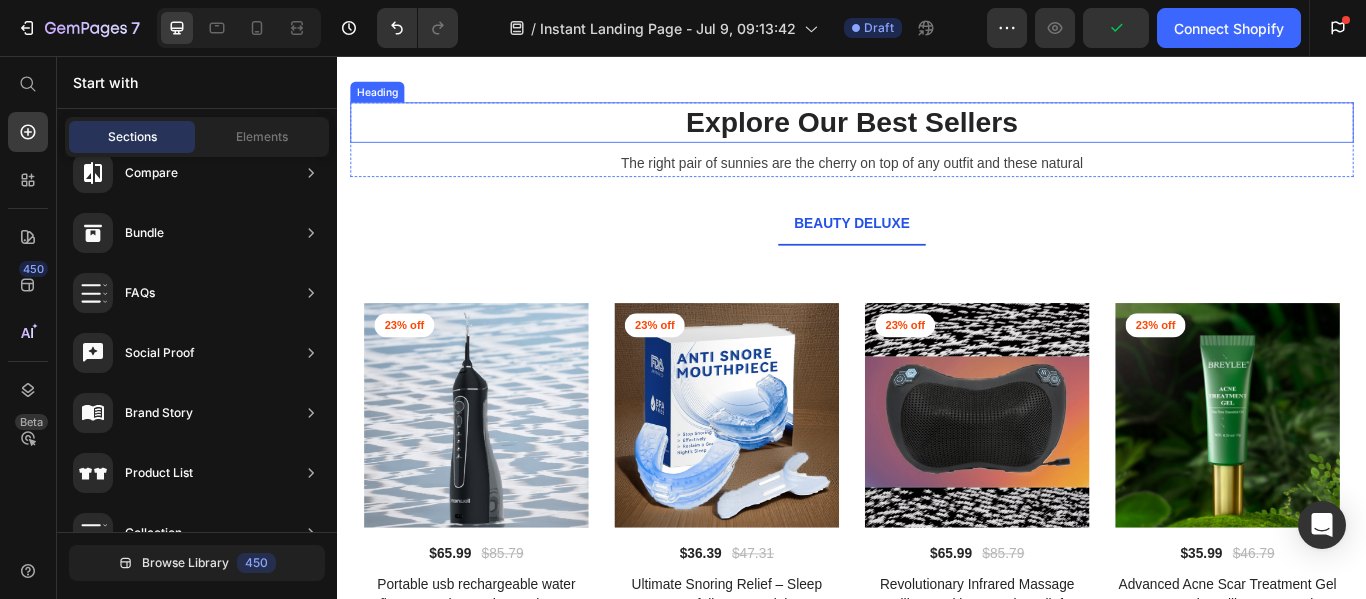 click on "Explore Our Best Sellers" at bounding box center [937, 133] 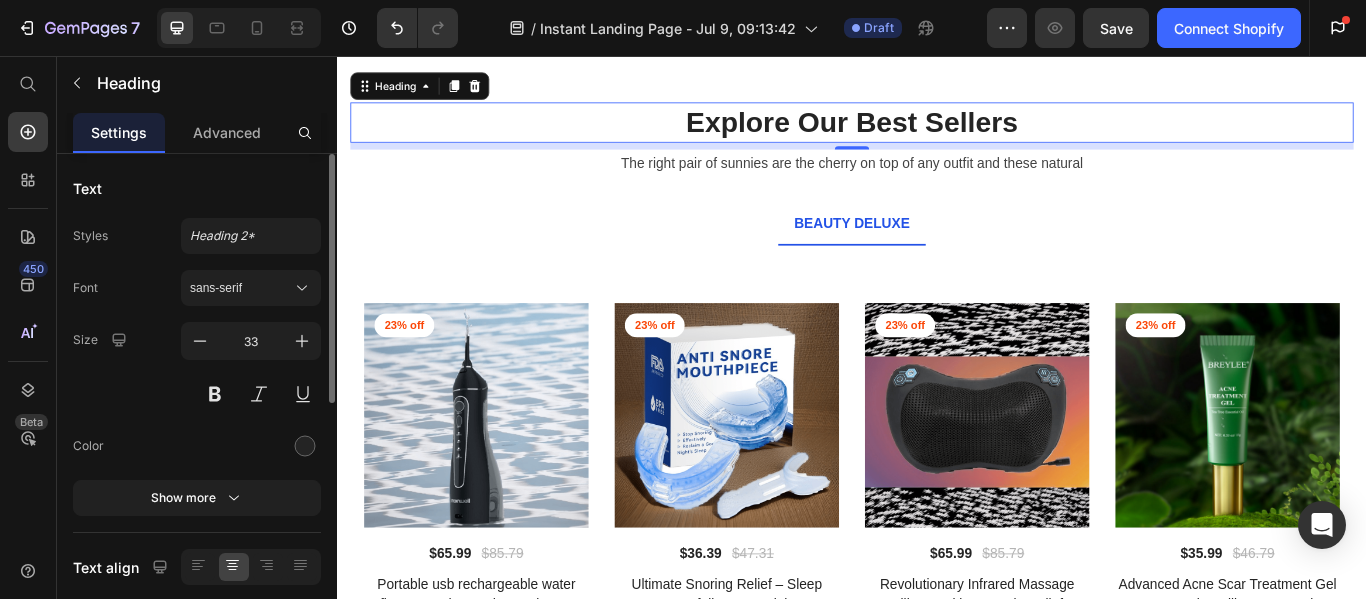 click on "Explore Our Best Sellers" at bounding box center (937, 133) 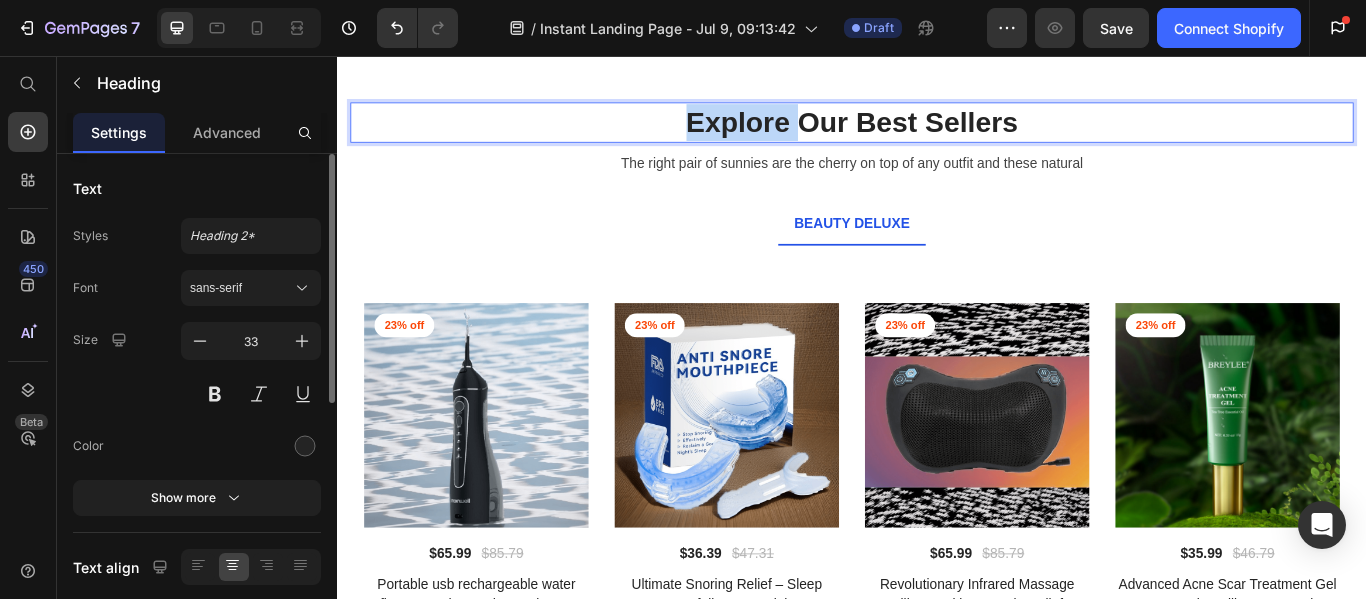 click on "Explore Our Best Sellers" at bounding box center (937, 133) 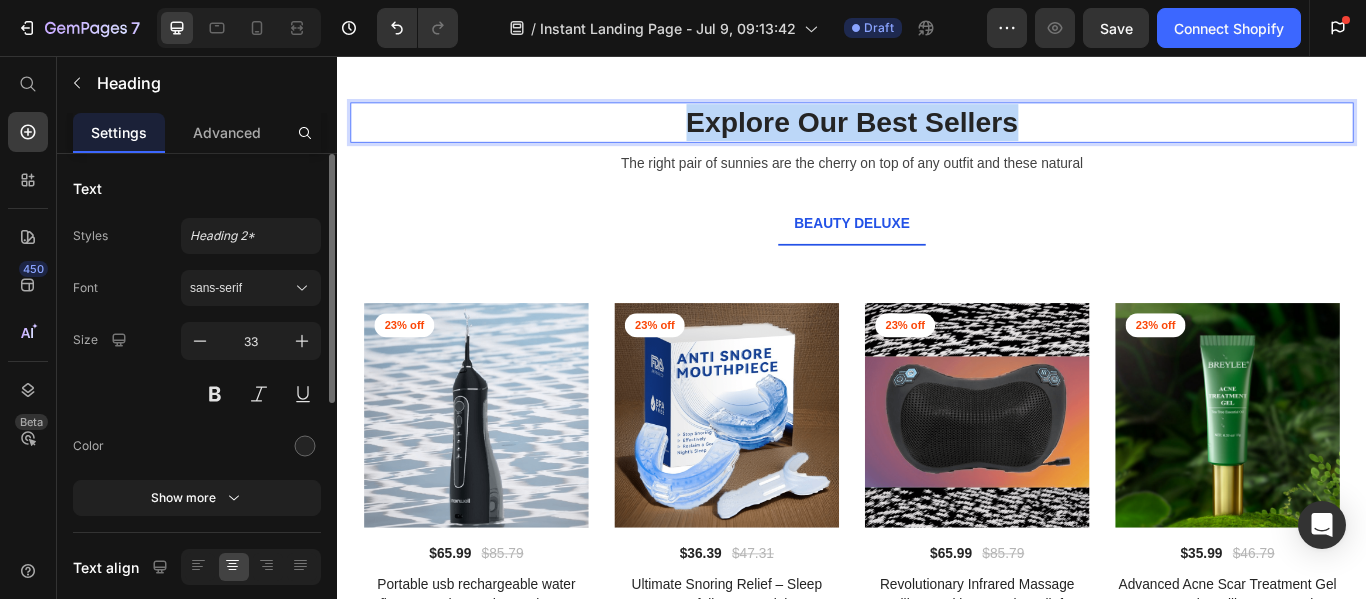 click on "Explore Our Best Sellers" at bounding box center [937, 133] 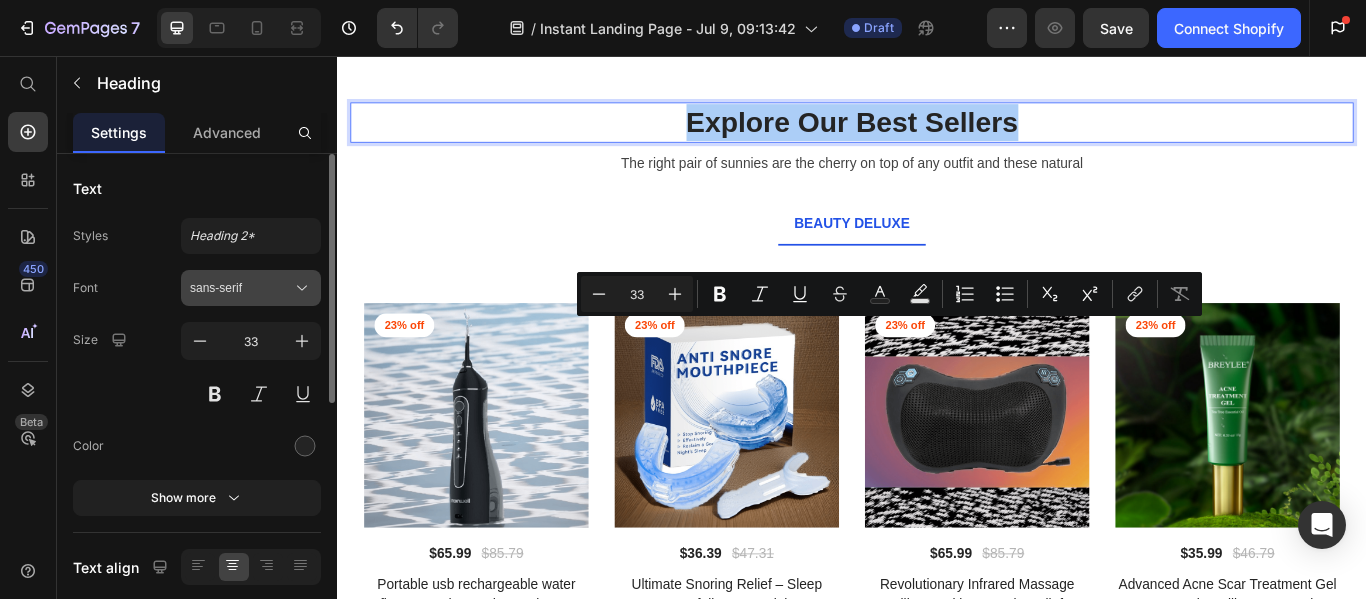 click on "sans-serif" at bounding box center (241, 288) 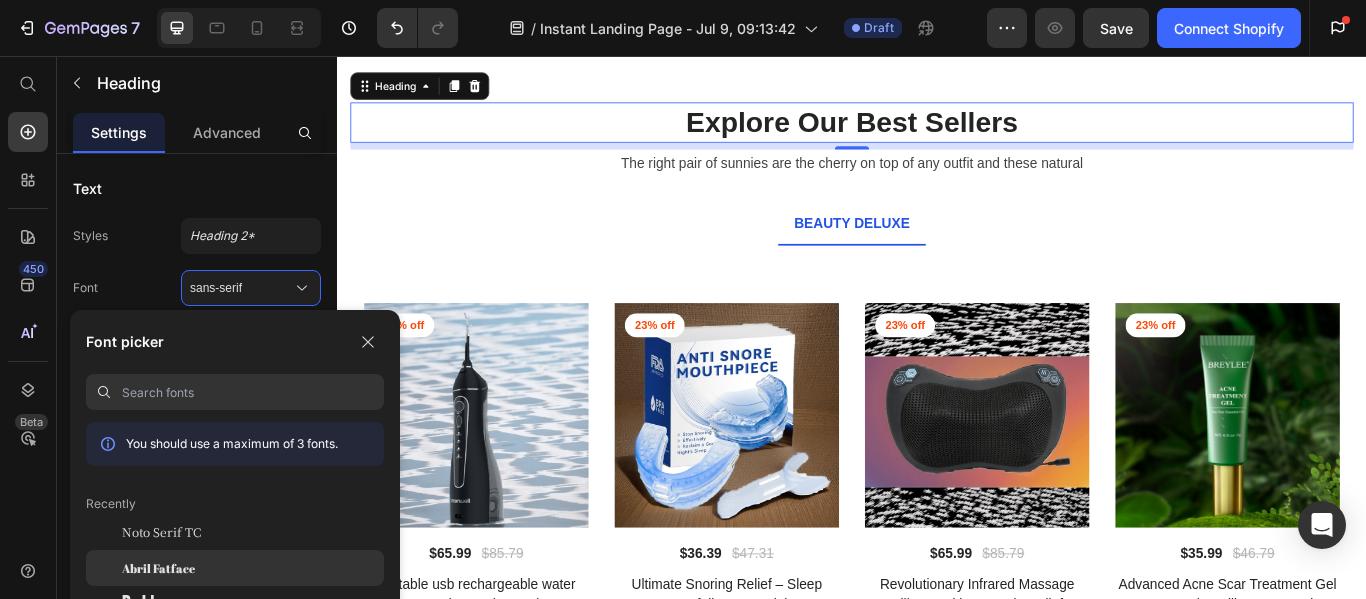 click on "Abril Fatface" 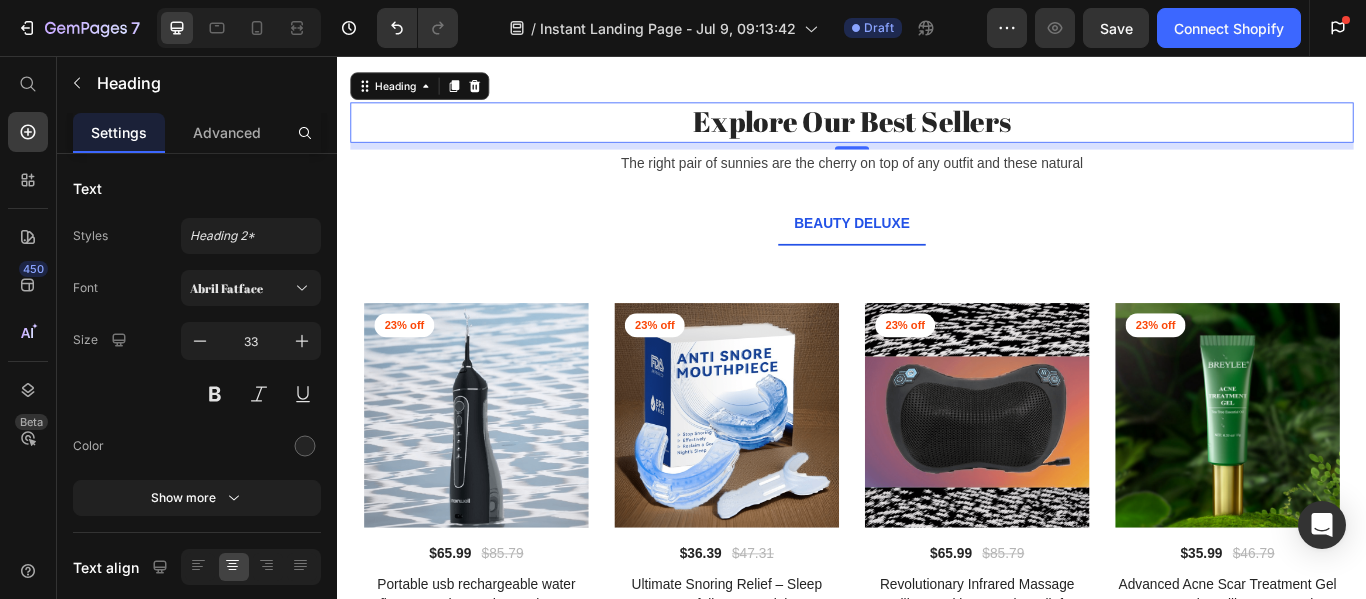 click on "8" at bounding box center [937, 181] 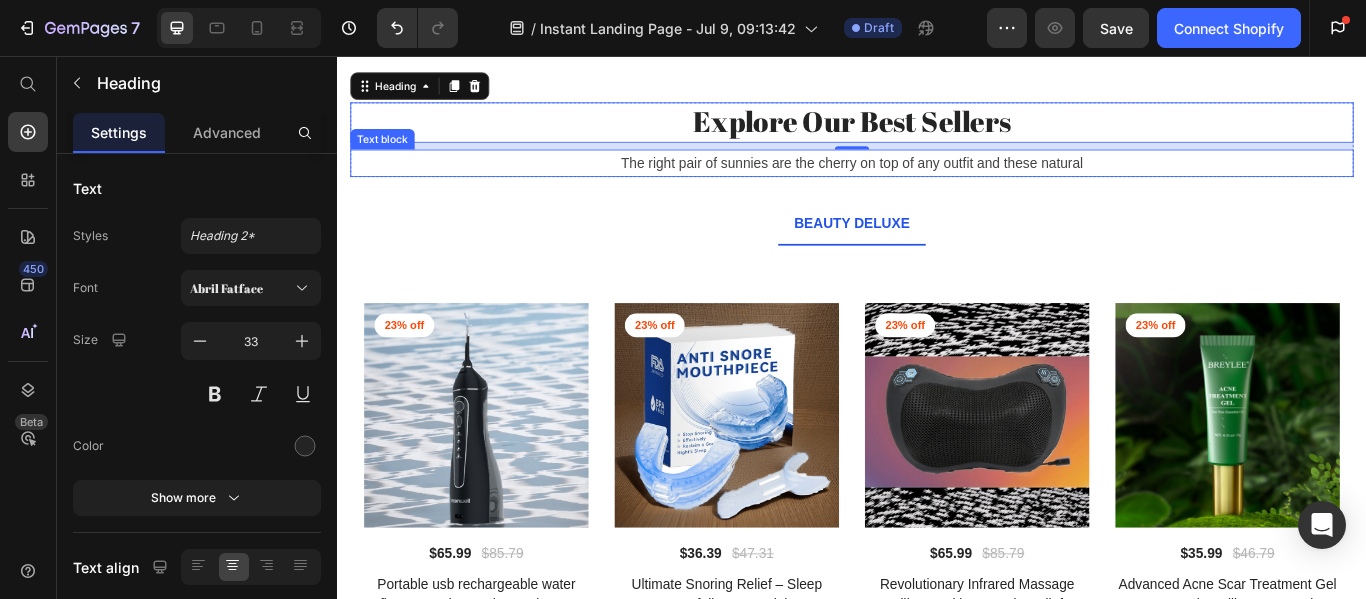 click on "The right pair of sunnies are the cherry on top of any outfit and these natural" at bounding box center (937, 181) 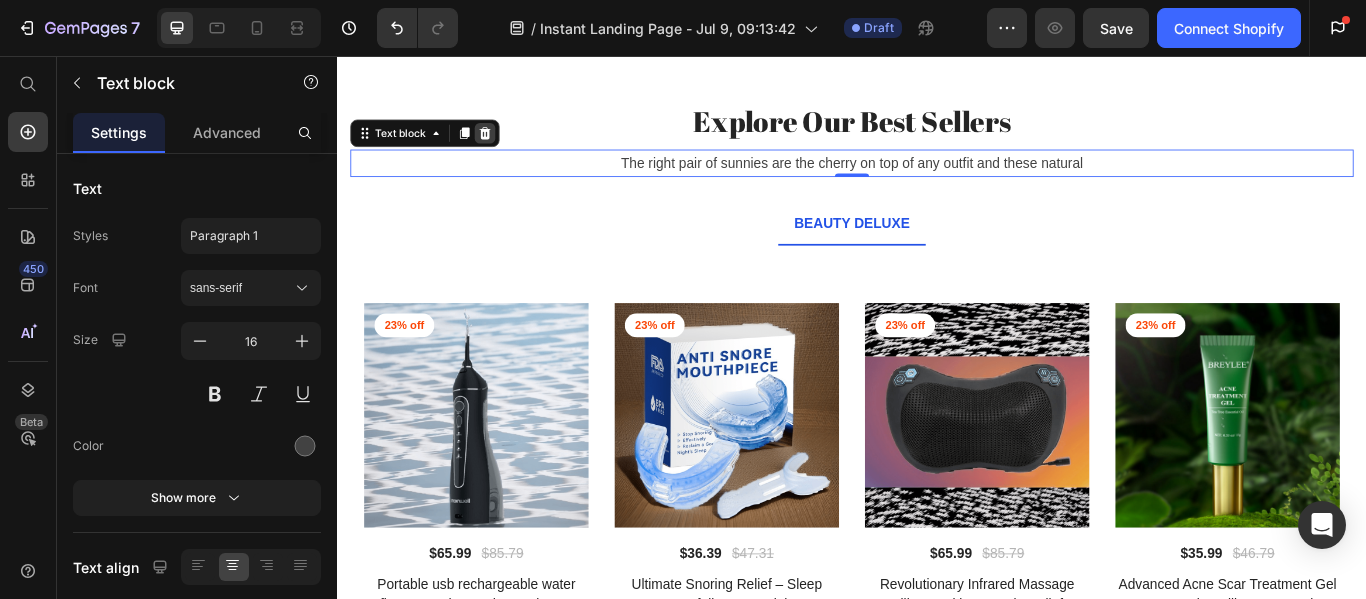 click 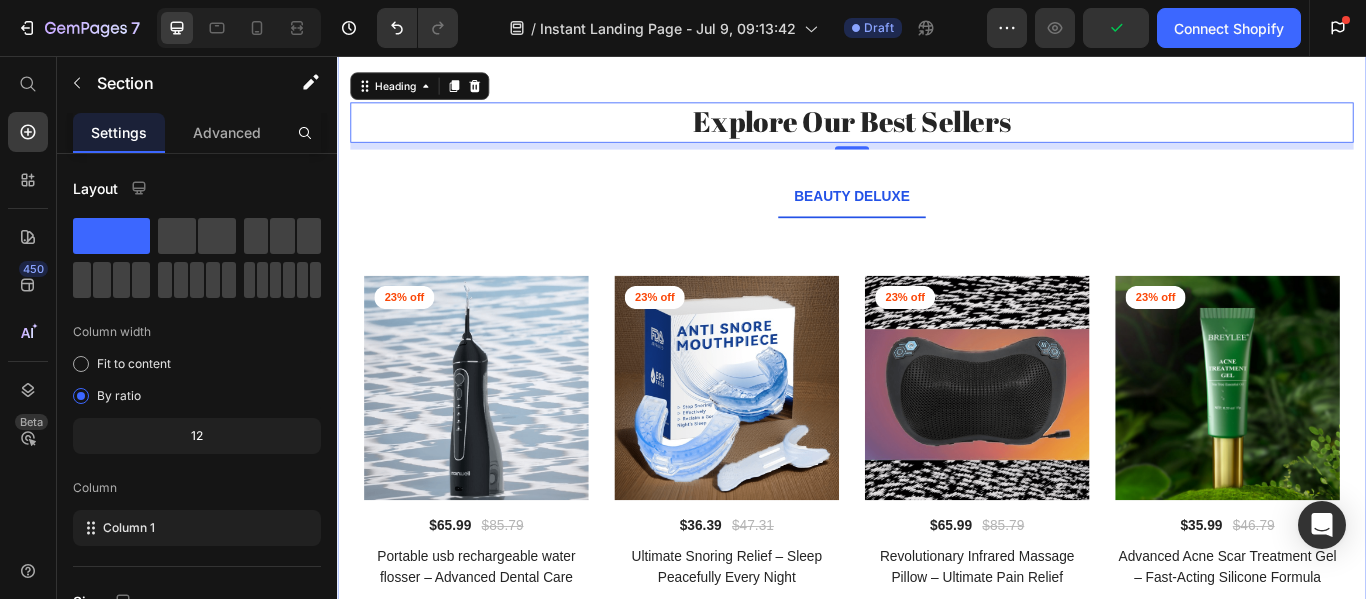 click on "Explore Our Best Sellers Heading   0 Row BEAUTY DELUXE                Title Line 23% off Product Badge (P) Images $65.99 (P) Price $85.79 (P) Price Row Portable usb rechargeable water flosser – Advanced Dental Care (P) Title                Icon                Icon                Icon                Icon
Icon Icon List Hoz 3 reviews Text block Row ADD TO CART (P) Cart Button Row 23% off Product Badge (P) Images $36.39 (P) Price $47.31 (P) Price Row Ultimate Snoring Relief – Sleep Peacefully Every Night (P) Title                Icon                Icon                Icon                Icon
Icon Icon List Hoz 3 reviews Text block Row ADD TO CART (P) Cart Button Row 23% off Product Badge (P) Images $65.99 (P) Price $85.79 (P) Price Row Revolutionary Infrared Massage Pillow – Ultimate Pain Relief (P) Title                Icon                Icon                Icon                Icon
Icon Icon List Hoz 3 reviews Text block Row ADD TO CART (P) Cart Button Row" at bounding box center (937, 456) 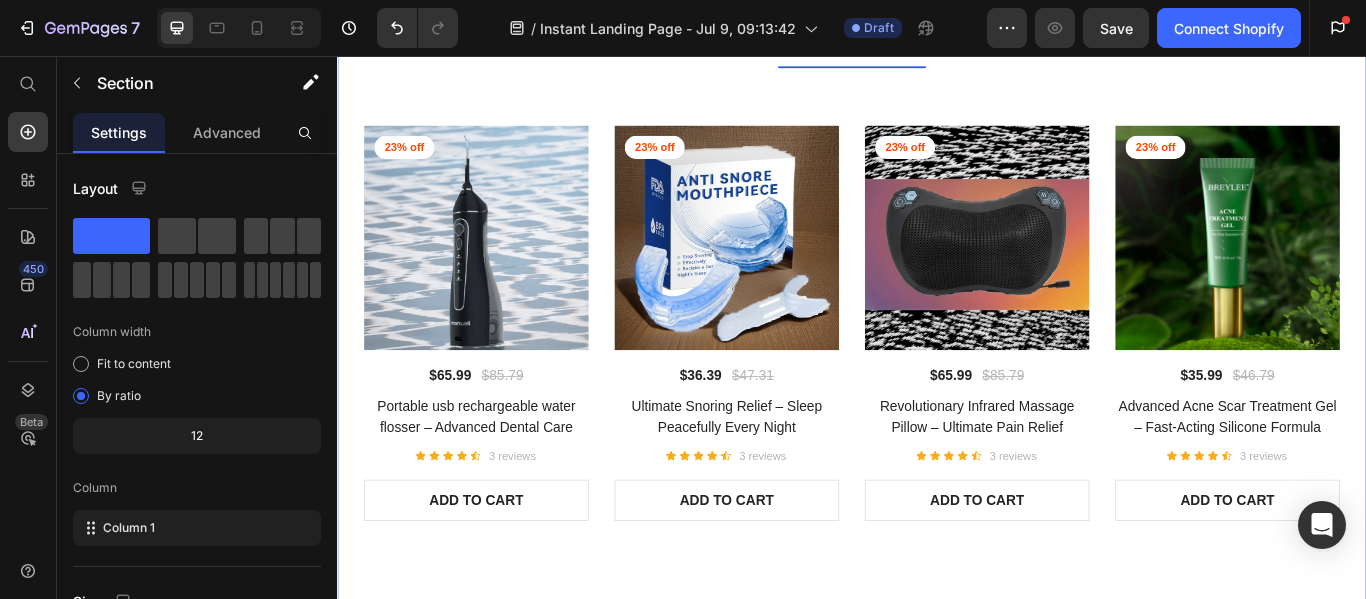 scroll, scrollTop: 3069, scrollLeft: 0, axis: vertical 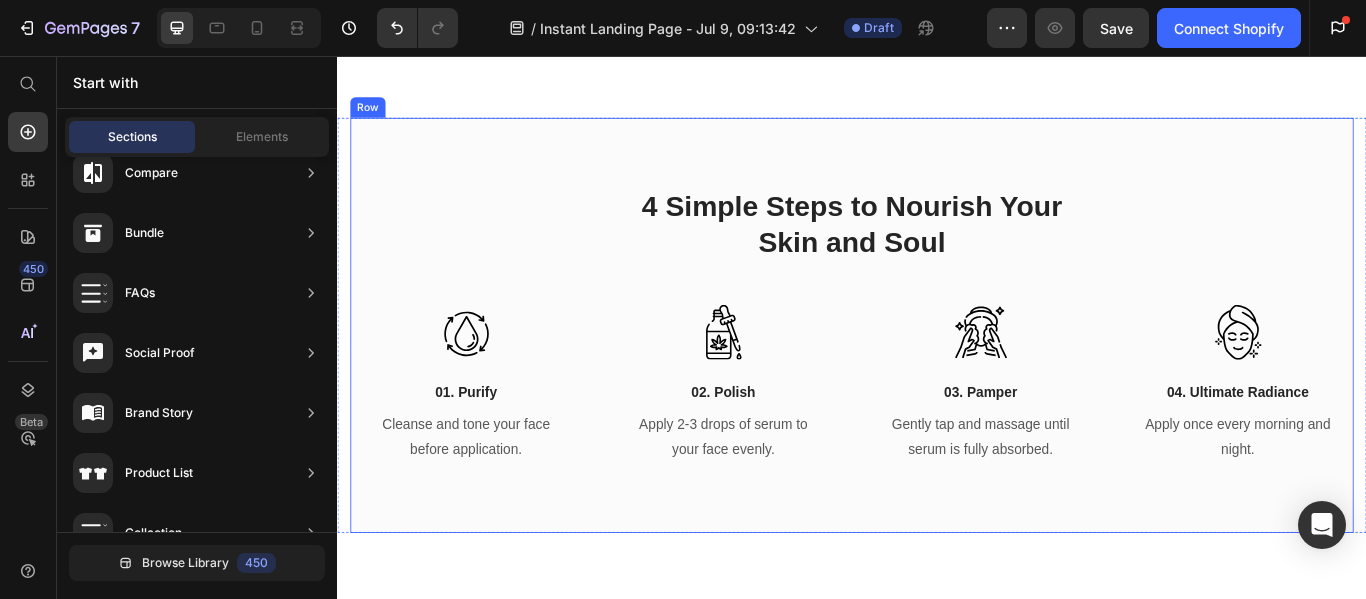 click on "4 Simple Steps to Nourish Your Skin and Soul Heading Row Image 01. Purify Text block Cleanse and tone your face before application. Text block Row Image 02. Polish Text block Apply 2-3 drops of serum to your face evenly. Text block Row Image 03. Pamper Text block Gently tap and massage until serum is fully absorbed. Text block Row Image 04. Ultimate Radiance Text block Apply once every morning and night. Text block Row Row Row" at bounding box center (937, 369) 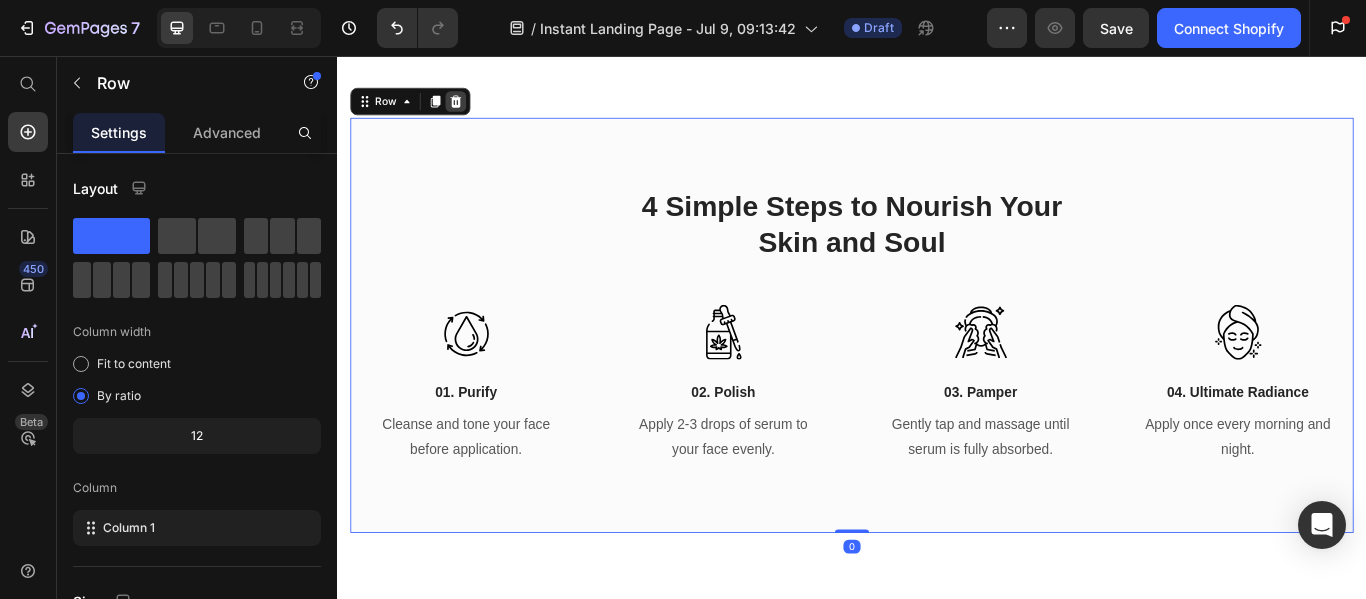 click 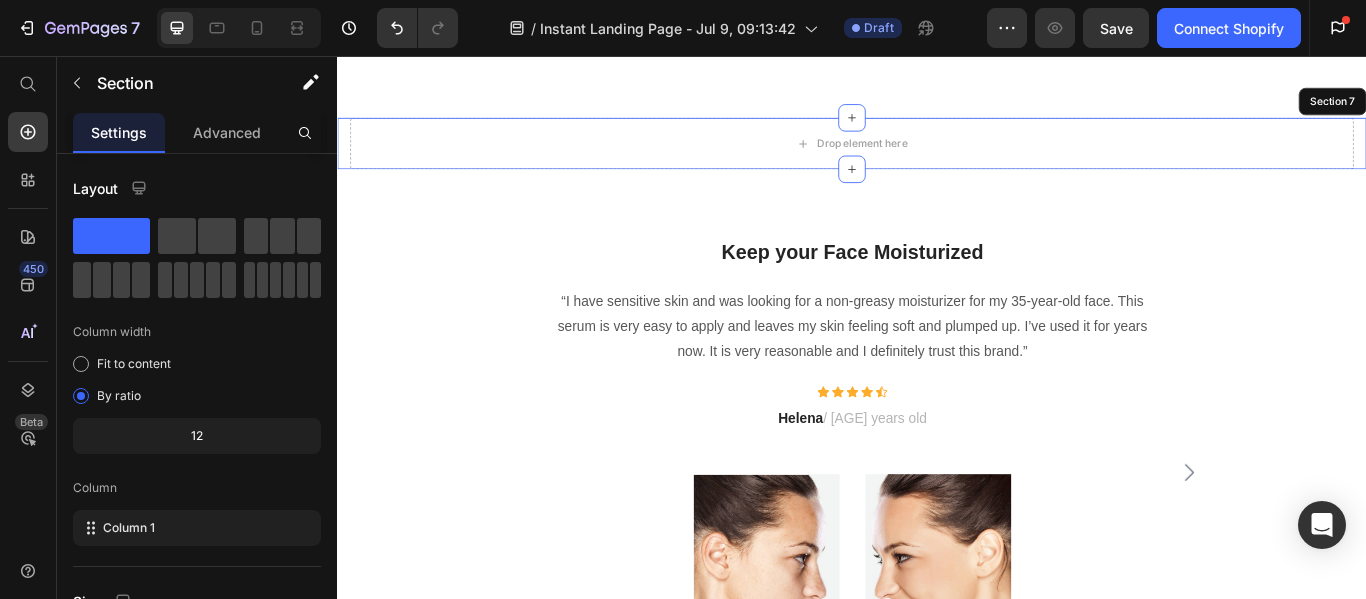 click on "Drop element here" at bounding box center [937, 158] 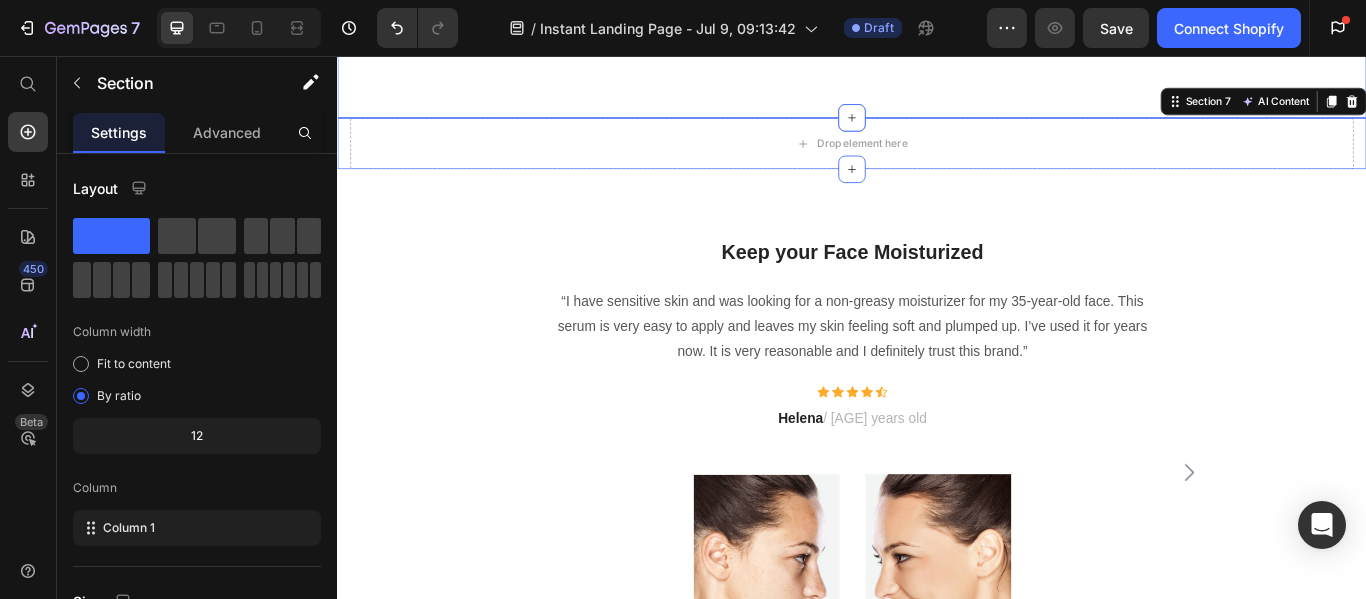 scroll, scrollTop: 3114, scrollLeft: 0, axis: vertical 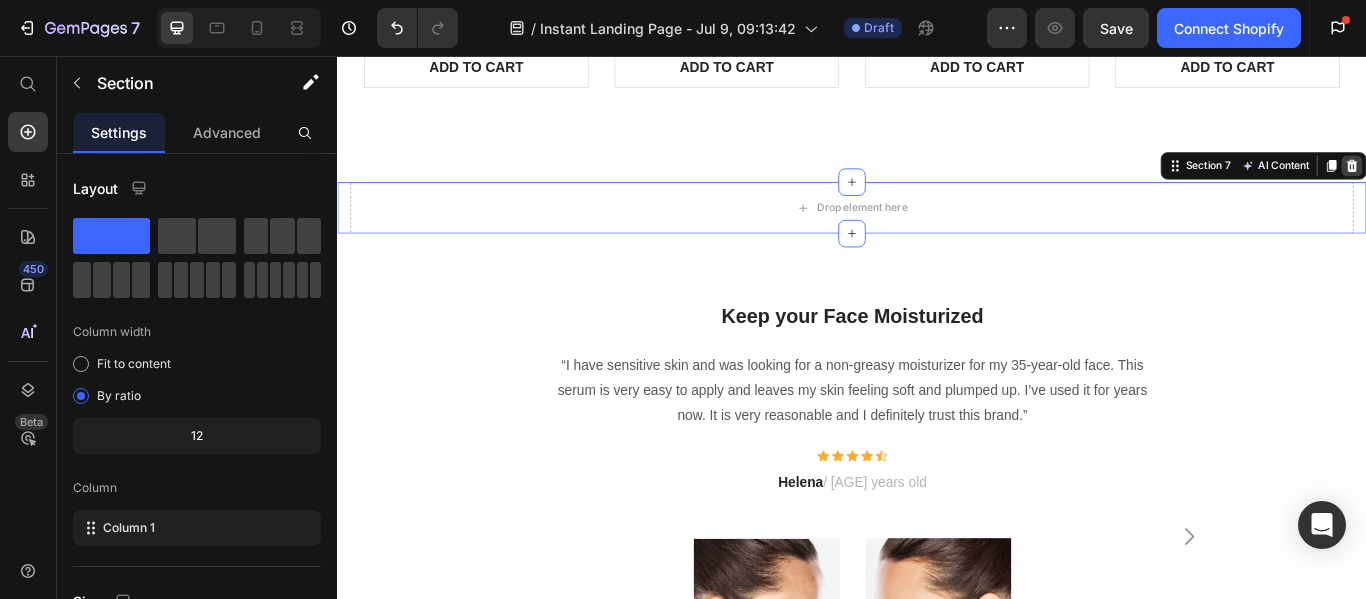 click 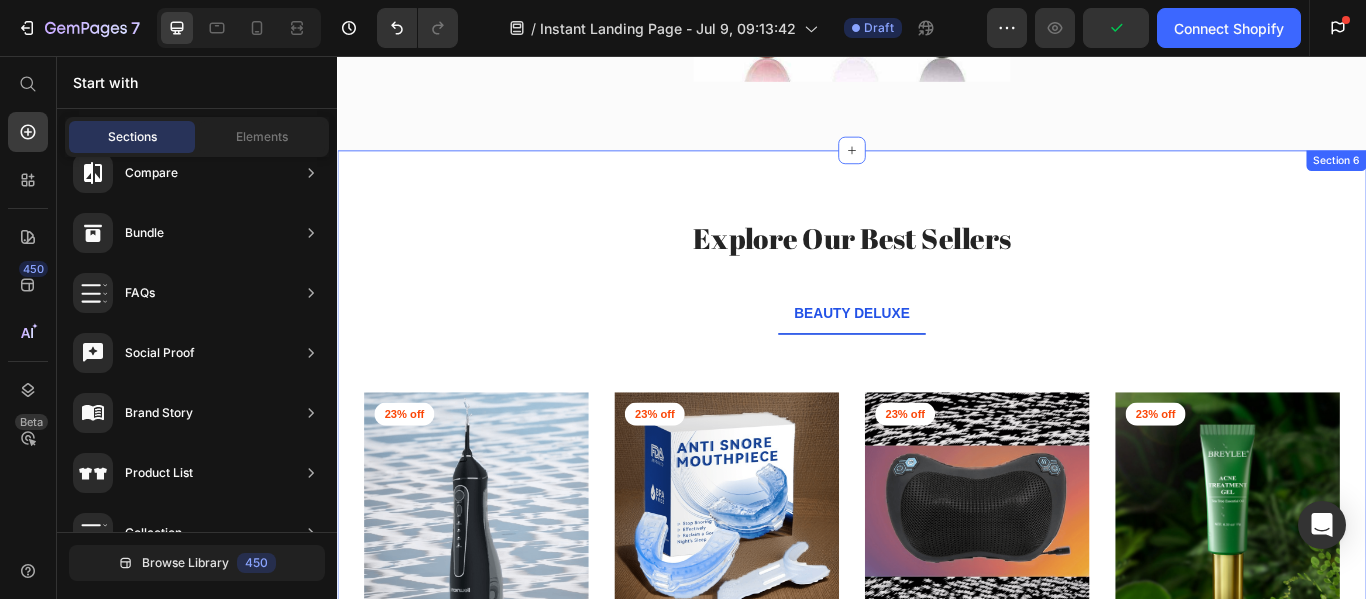scroll, scrollTop: 2288, scrollLeft: 0, axis: vertical 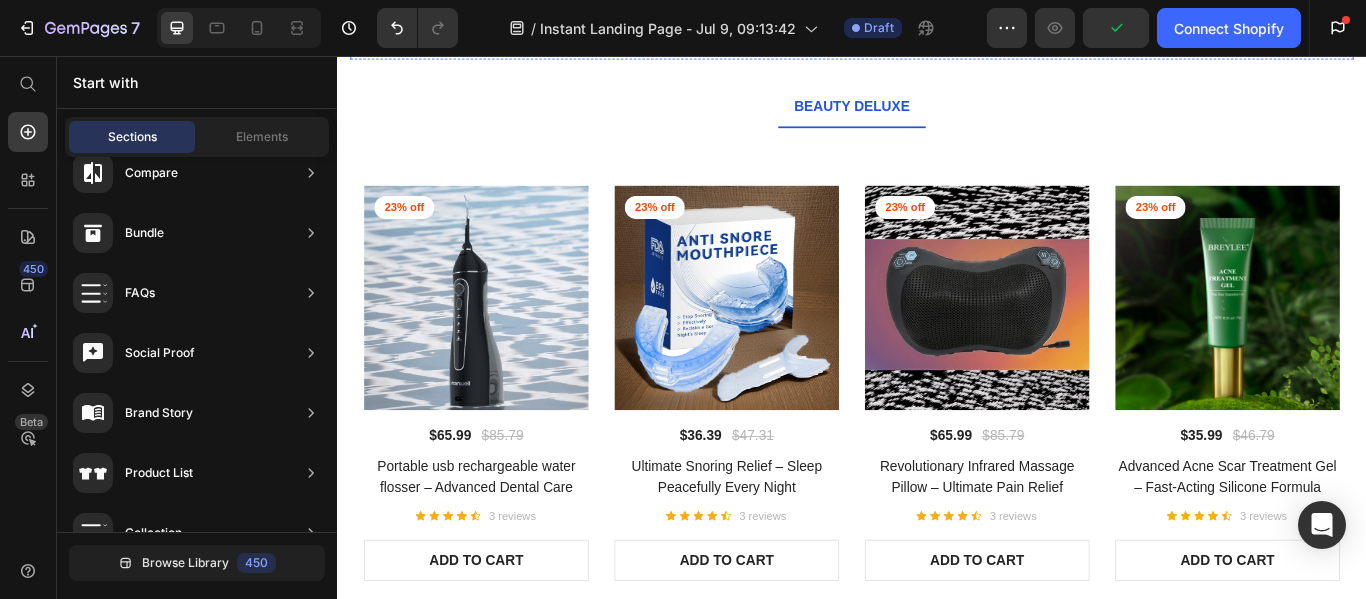 click on "Explore Our Best Sellers Heading Row BEAUTY DELUXE Title Line 23% off Product Badge (P) Images $[PRICE] (P) Price $[PRICE] (P) Price Row Portable usb rechargeable water flosser – Advanced Dental Care (P) Title Icon Icon Icon Icon Icon Icon Icon List Hoz 3 reviews Text block Row ADD TO CART (P) Cart Button Row 23% off Product Badge (P) Images $[PRICE] (P) Price $[PRICE] (P) Price Row Ultimate Snoring Relief – Sleep Peacefully Every Night (P) Title Icon Icon Icon Icon Icon Icon Icon List Hoz 3 reviews Text block Row ADD TO CART (P) Cart Button Row 23% off Product Badge (P) Images $[PRICE] (P) Price $[PRICE] (P) Price Row Revolutionary Infrared Massage Pillow – Ultimate Pain Relief (P) Title Icon Icon Icon Icon Icon Icon Icon List Hoz 3 reviews Text block Row ADD TO CART (P) Cart Button Row Row" at bounding box center [937, 351] 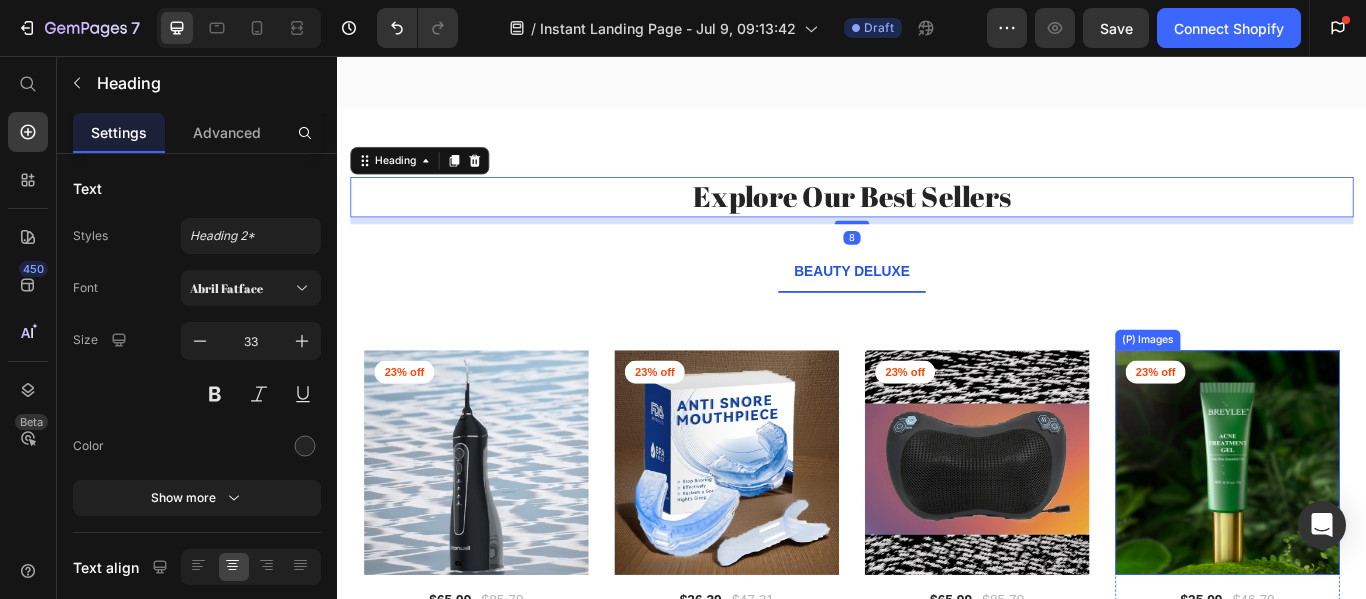 scroll, scrollTop: 2346, scrollLeft: 0, axis: vertical 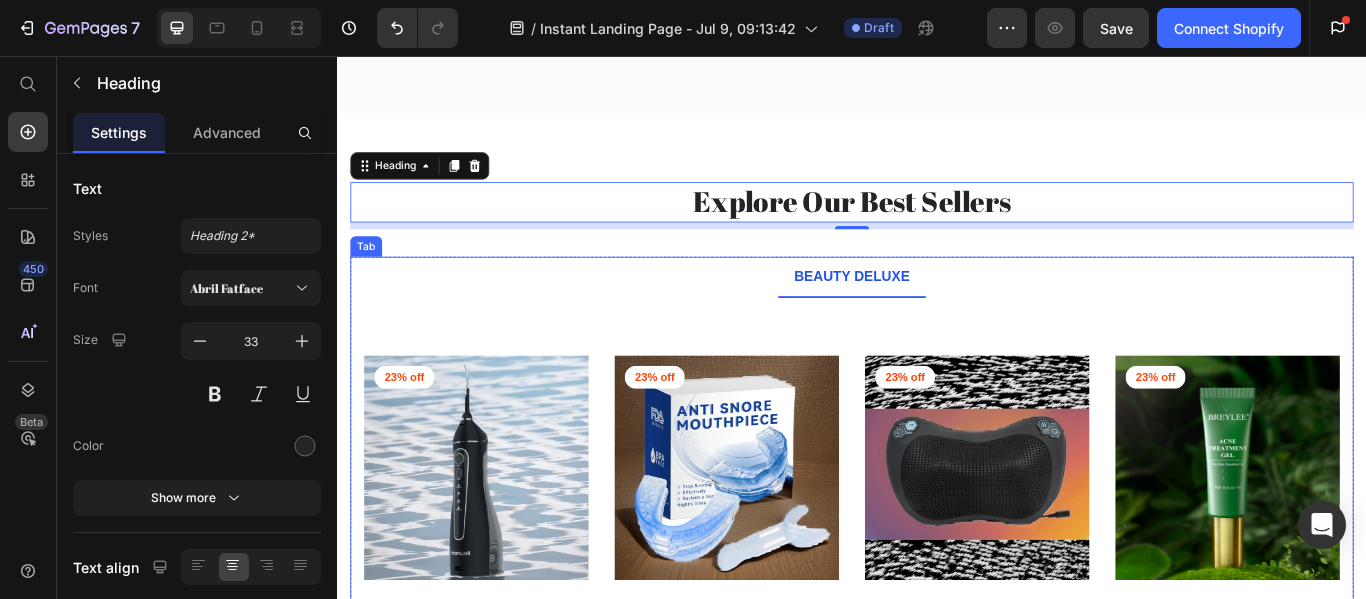 click on "BEAUTY DELUXE" at bounding box center (937, 314) 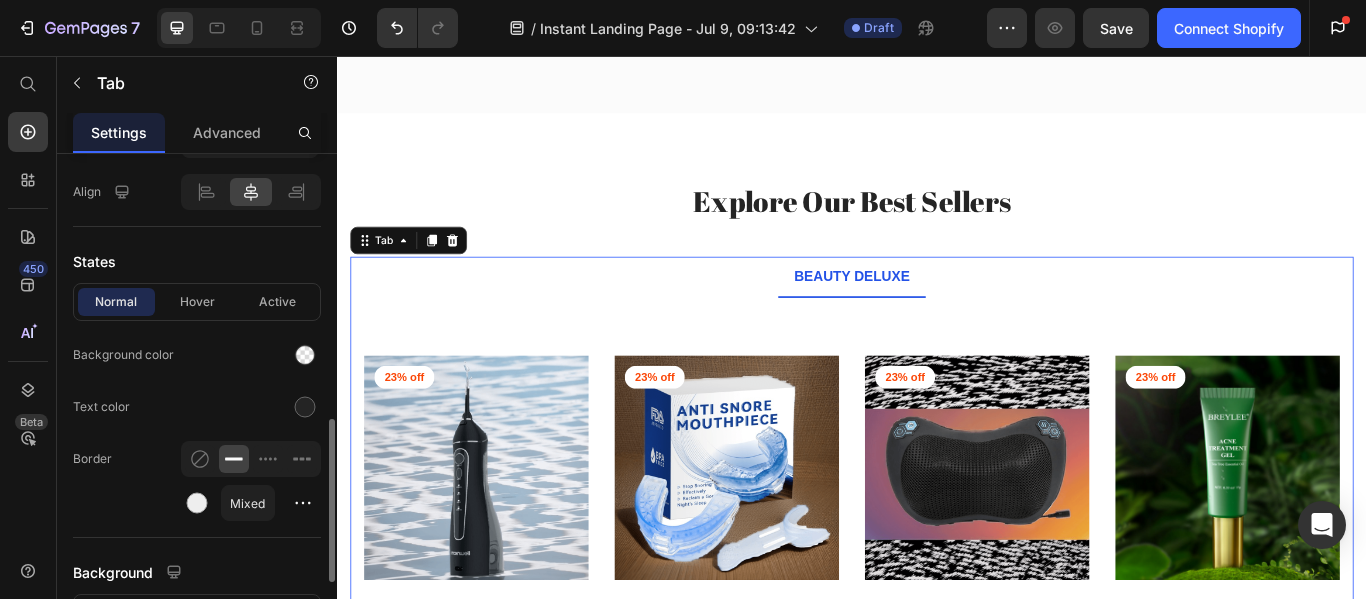 scroll, scrollTop: 859, scrollLeft: 0, axis: vertical 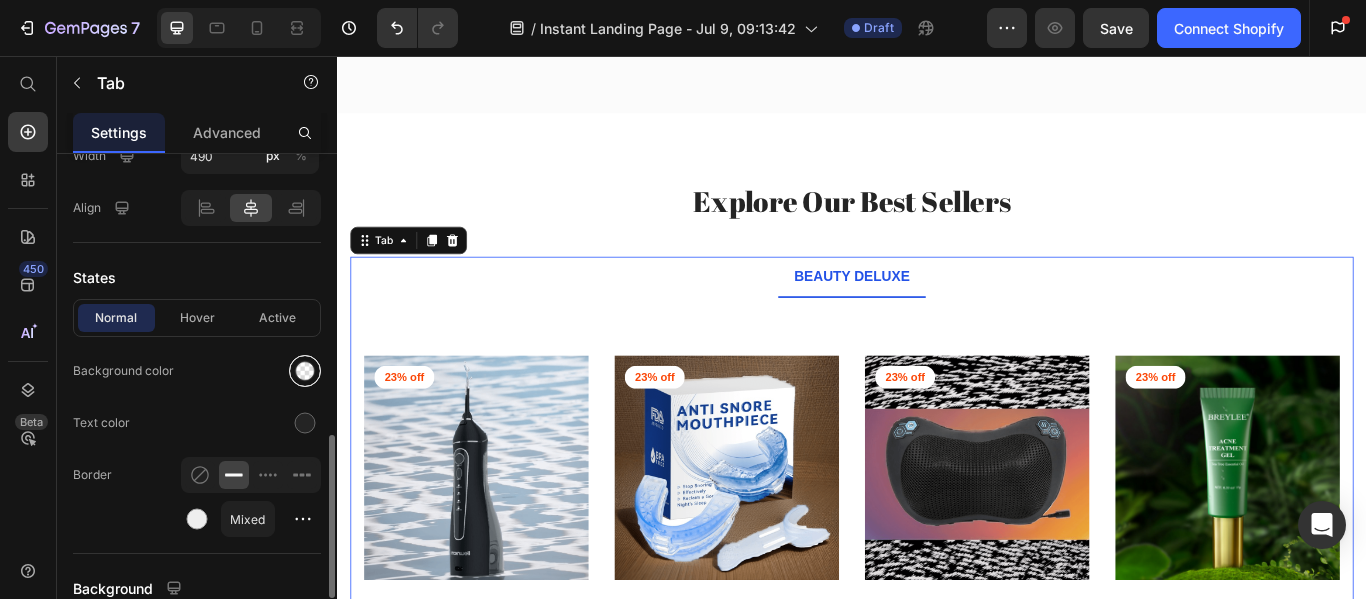 click at bounding box center [305, 371] 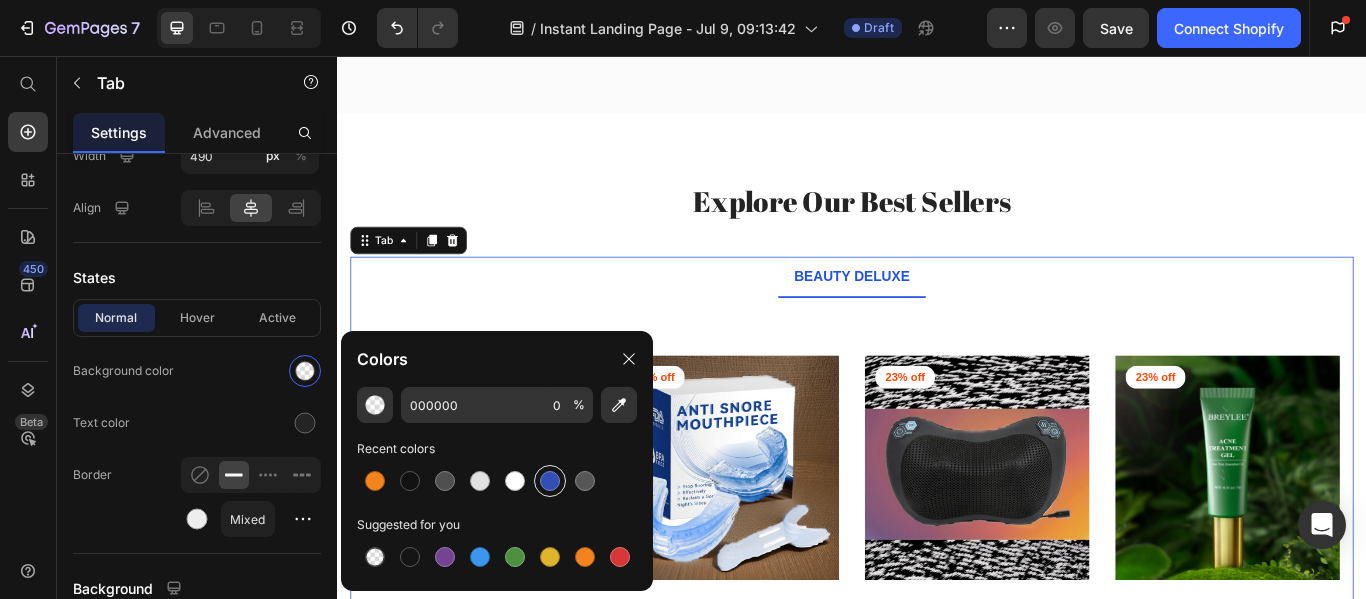 click at bounding box center (550, 481) 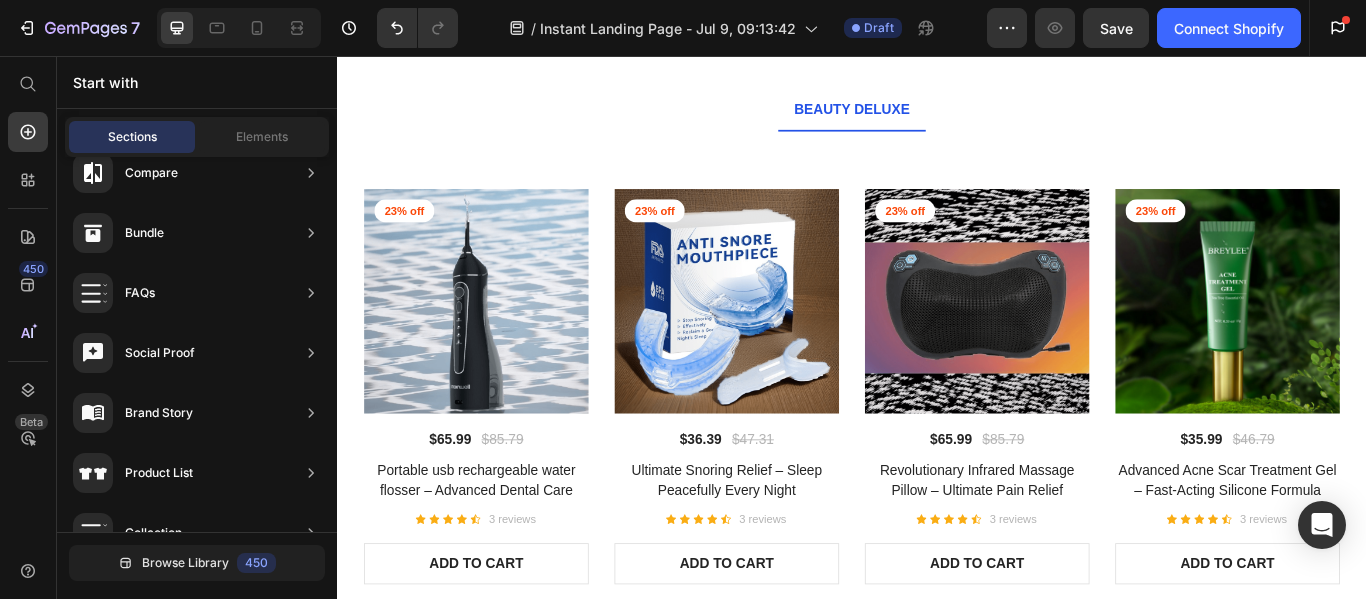 scroll, scrollTop: 2259, scrollLeft: 0, axis: vertical 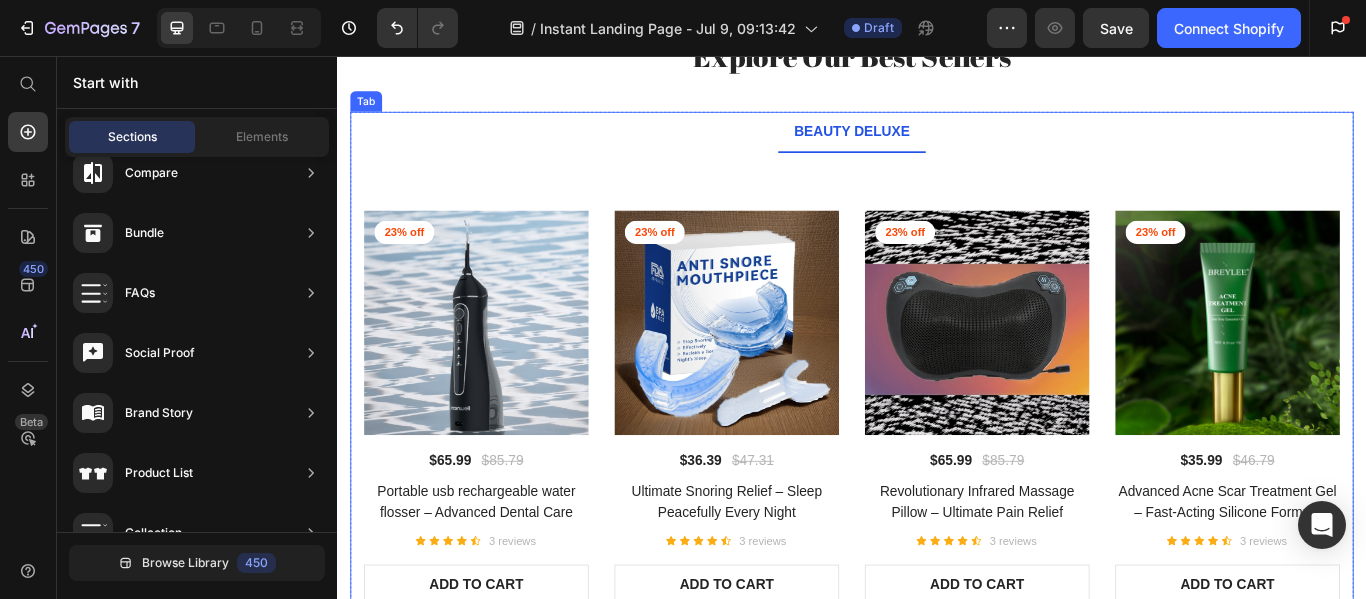 click on "Title Line 23% off Product Badge (P) Images $65.99 (P) Price $85.79 (P) Price Row Portable usb rechargeable water flosser – Advanced Dental Care (P) Title                Icon                Icon                Icon                Icon
Icon Icon List Hoz 3 reviews Text block Row ADD TO CART (P) Cart Button Row 23% off Product Badge (P) Images $36.39 (P) Price $47.31 (P) Price Row Ultimate Snoring Relief – Sleep Peacefully Every Night (P) Title                Icon                Icon                Icon                Icon
Icon Icon List Hoz 3 reviews Text block Row ADD TO CART (P) Cart Button Row 23% off Product Badge (P) Images $65.99 (P) Price $85.79 (P) Price Row Revolutionary Infrared Massage Pillow – Ultimate Pain Relief (P) Title                Icon                Icon                Icon                Icon
Icon Icon List Hoz 3 reviews Text block Row ADD TO CART (P) Cart Button Row 23% off Product Badge (P) Images $35.99 (P) Price Row" at bounding box center (937, 433) 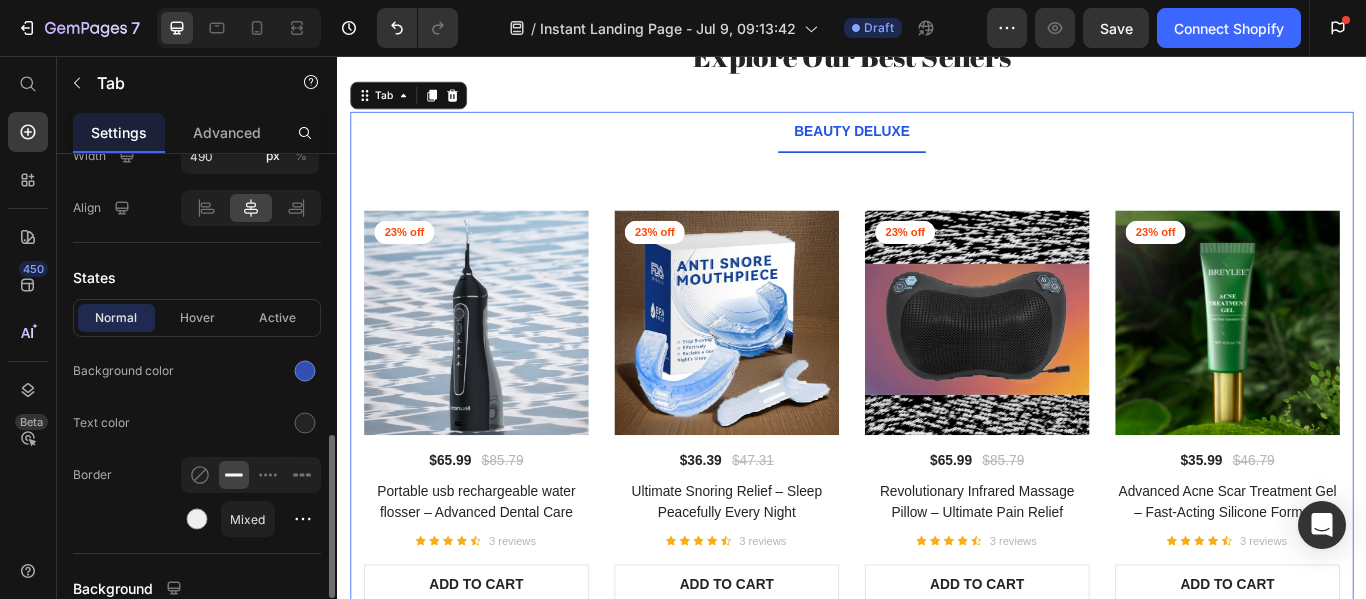 scroll, scrollTop: 1035, scrollLeft: 0, axis: vertical 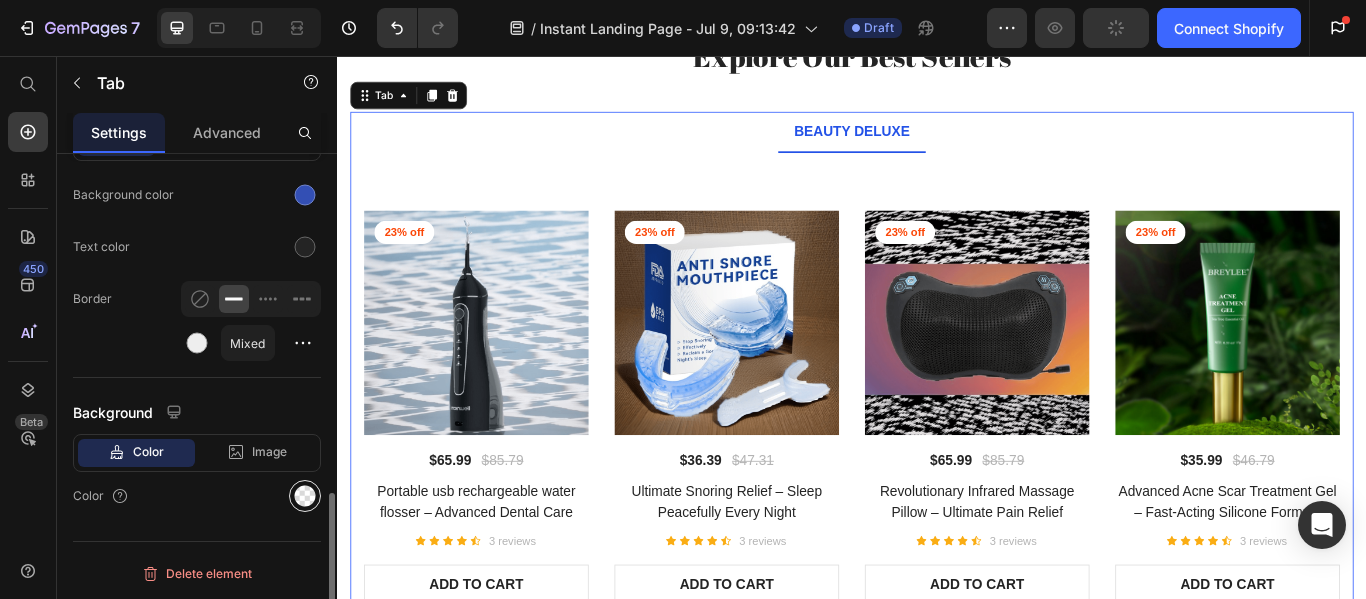 click at bounding box center (305, 496) 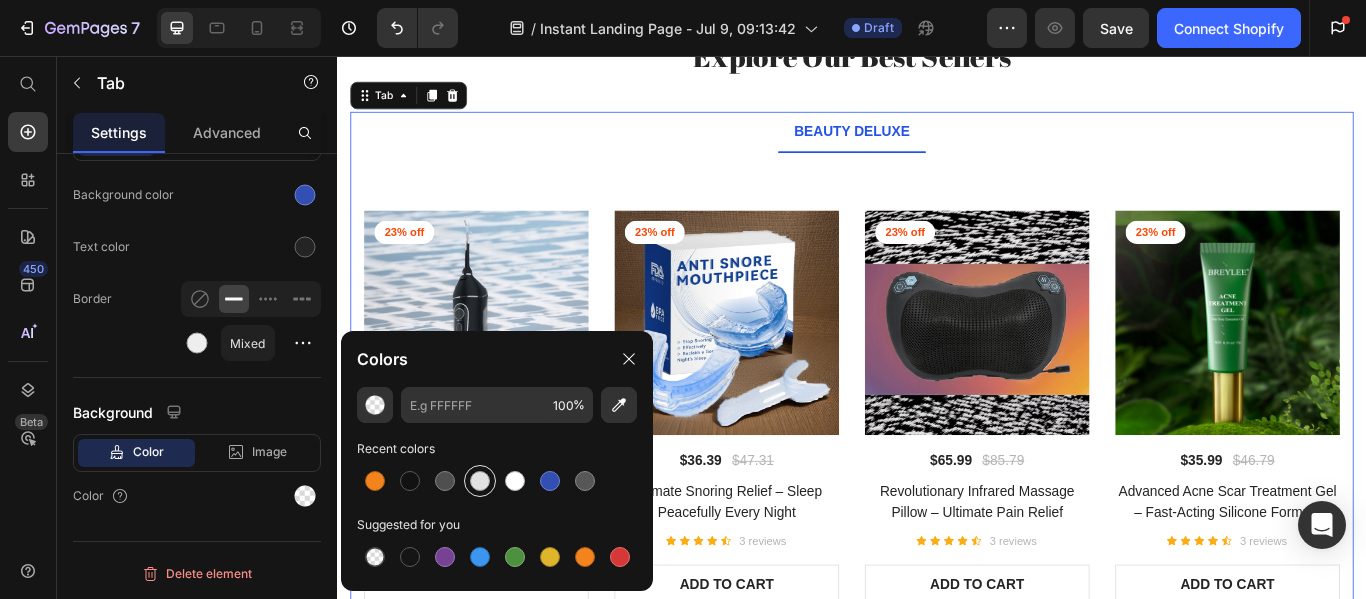 click at bounding box center (480, 481) 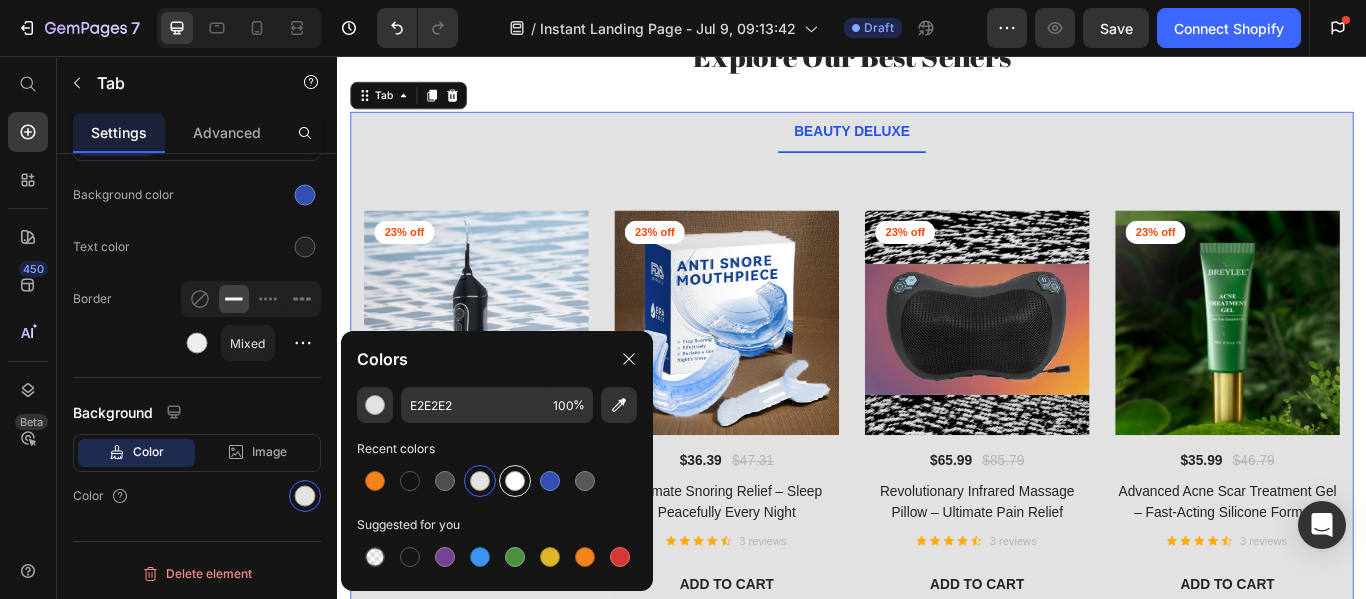click at bounding box center (515, 481) 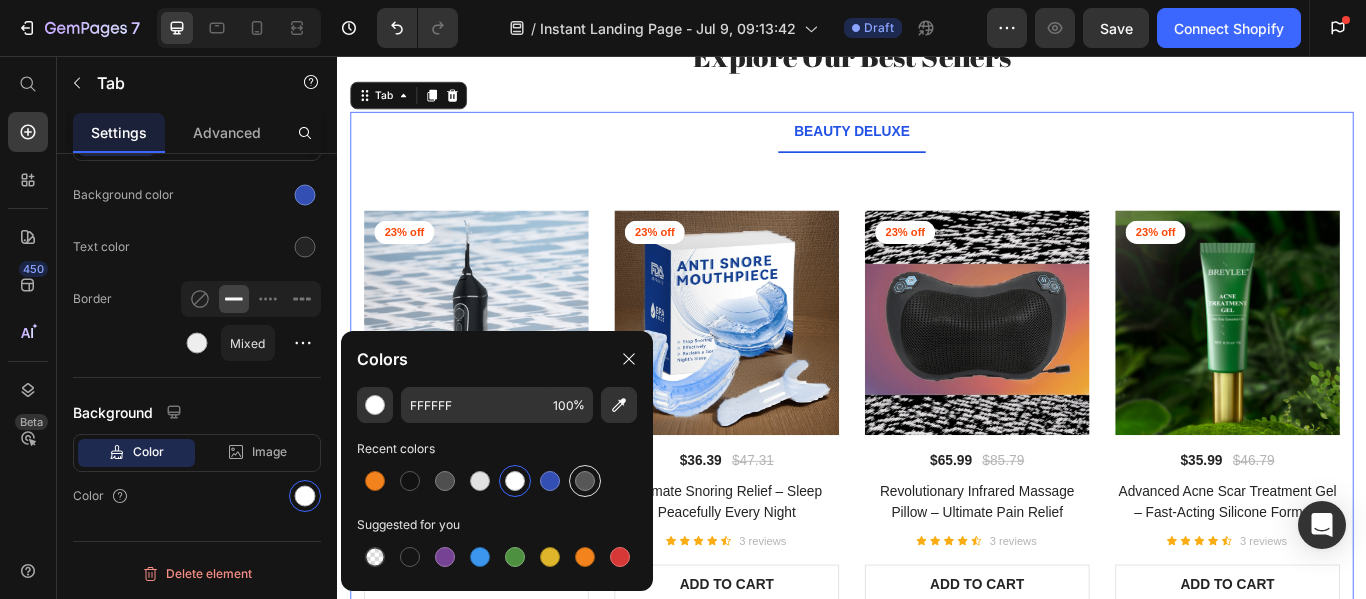 click at bounding box center [585, 481] 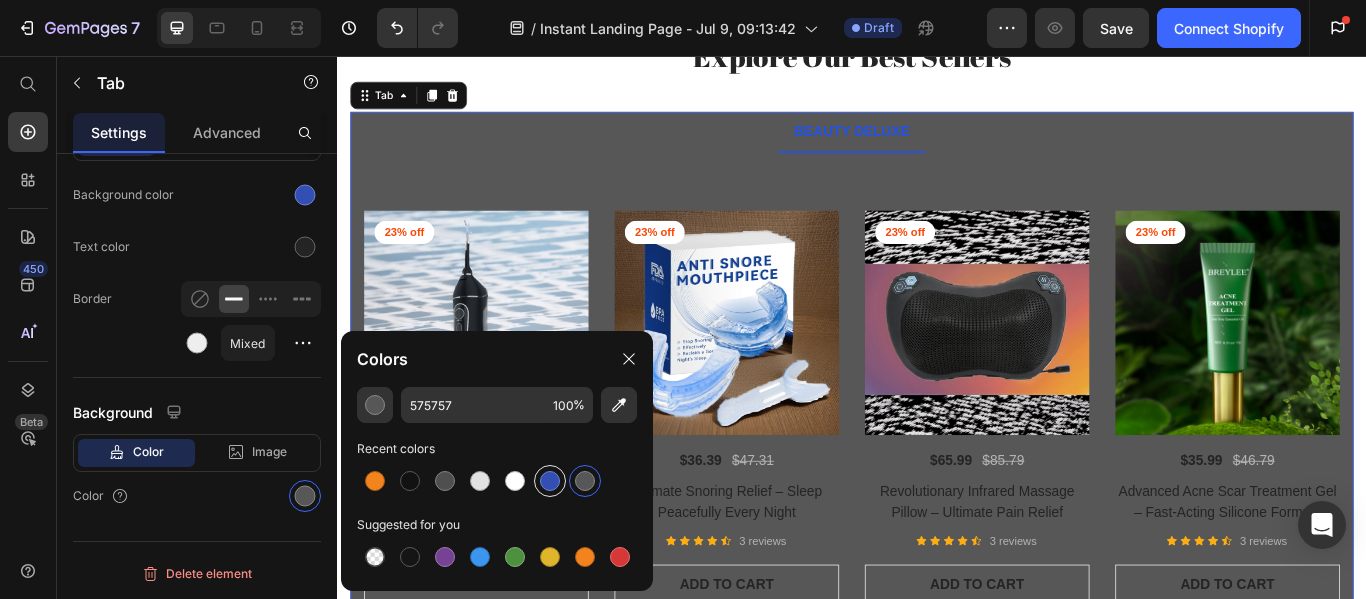 click at bounding box center [550, 481] 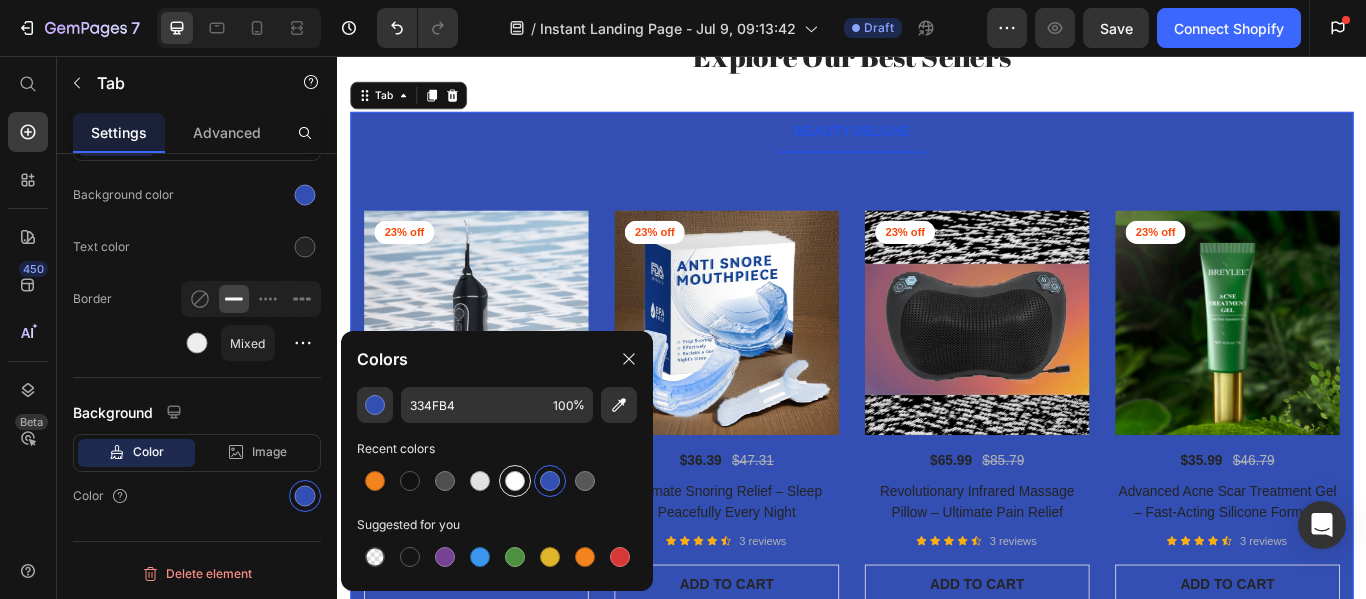 click at bounding box center (515, 481) 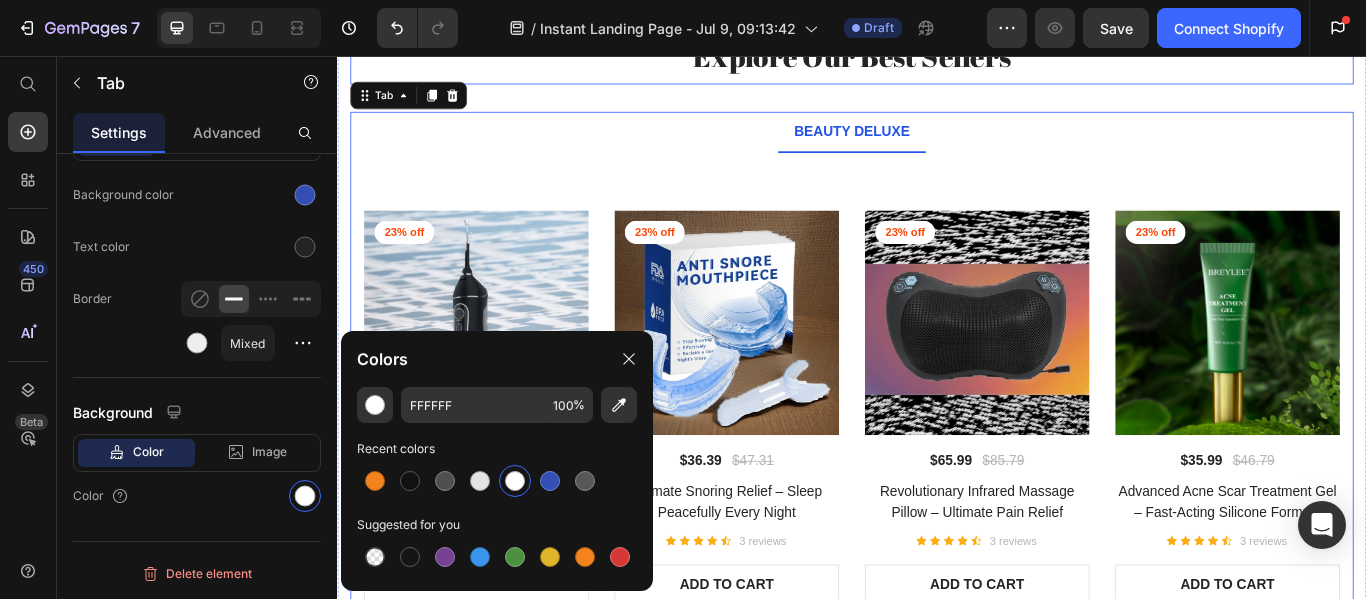 click on "Explore Our Best Sellers Heading" at bounding box center (937, 61) 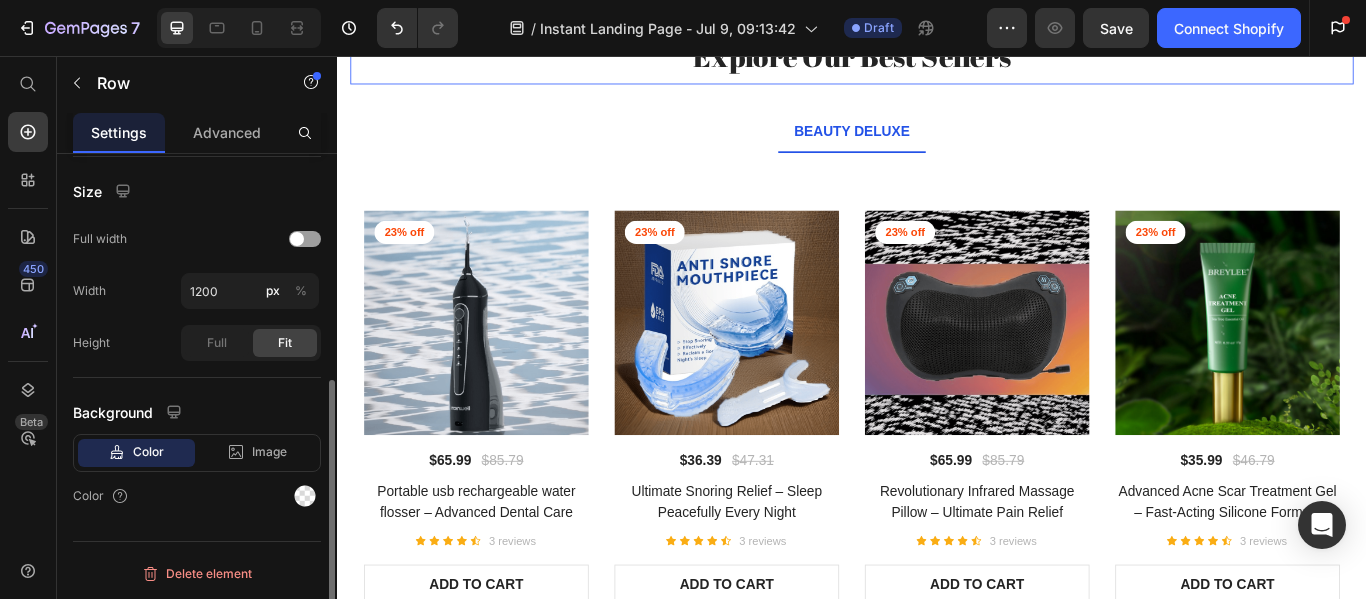 scroll, scrollTop: 0, scrollLeft: 0, axis: both 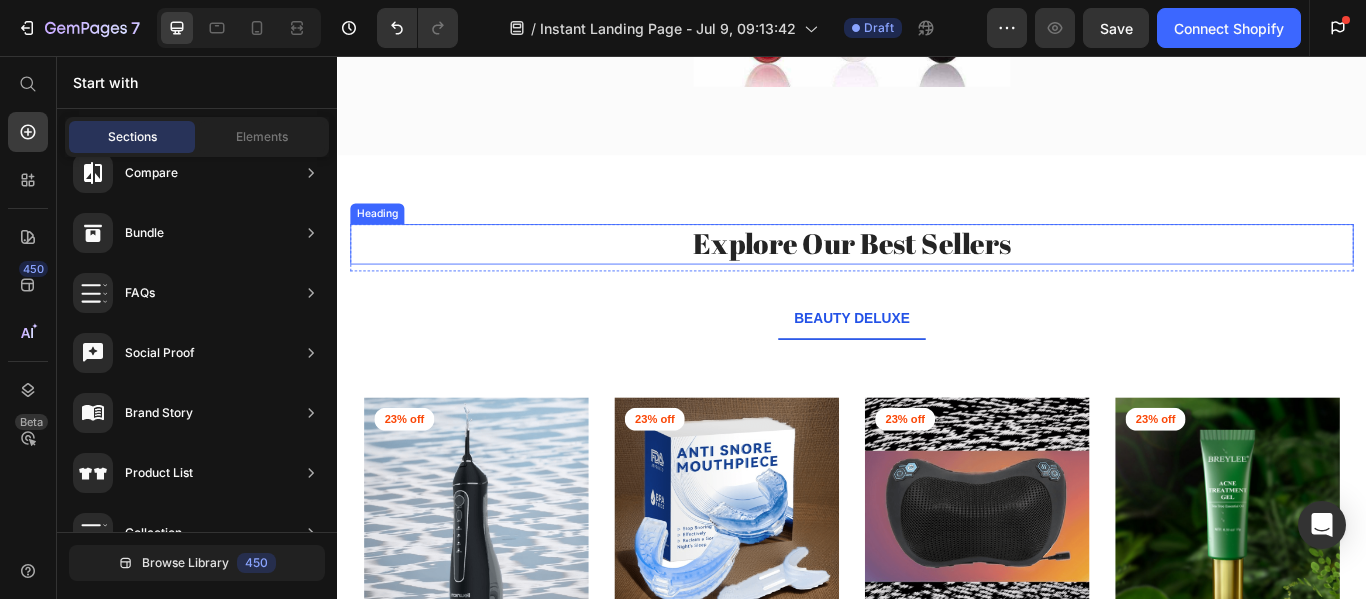 click on "Explore Our Best Sellers" at bounding box center [937, 275] 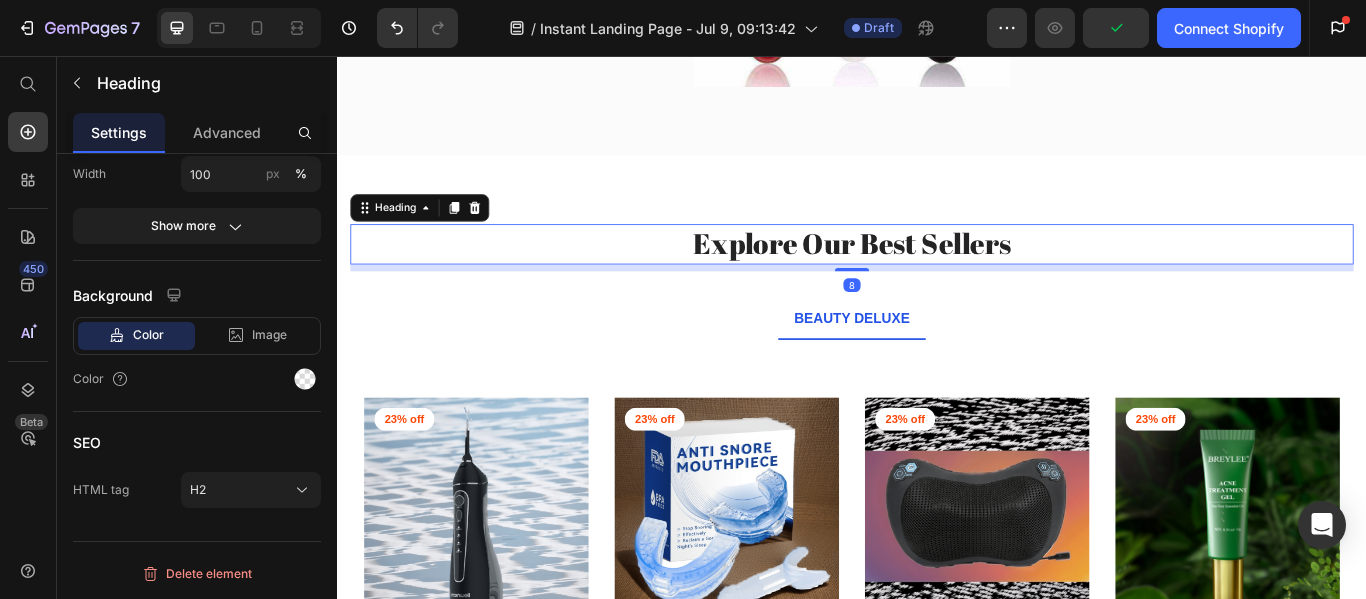scroll, scrollTop: 0, scrollLeft: 0, axis: both 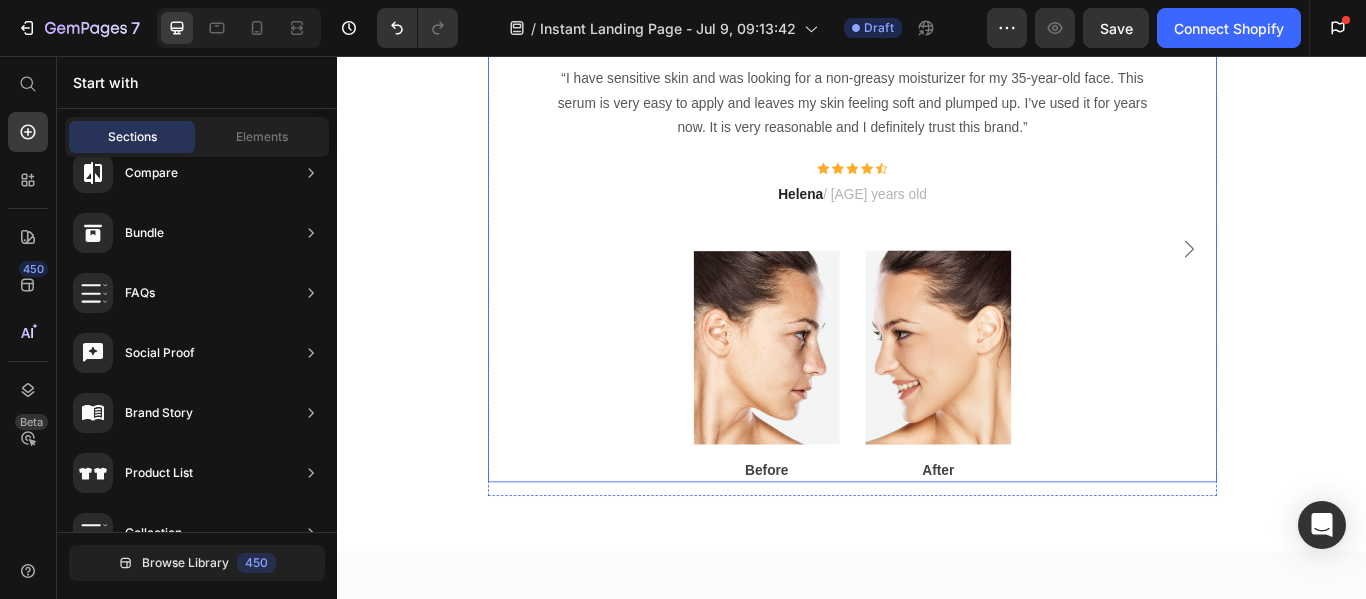 click 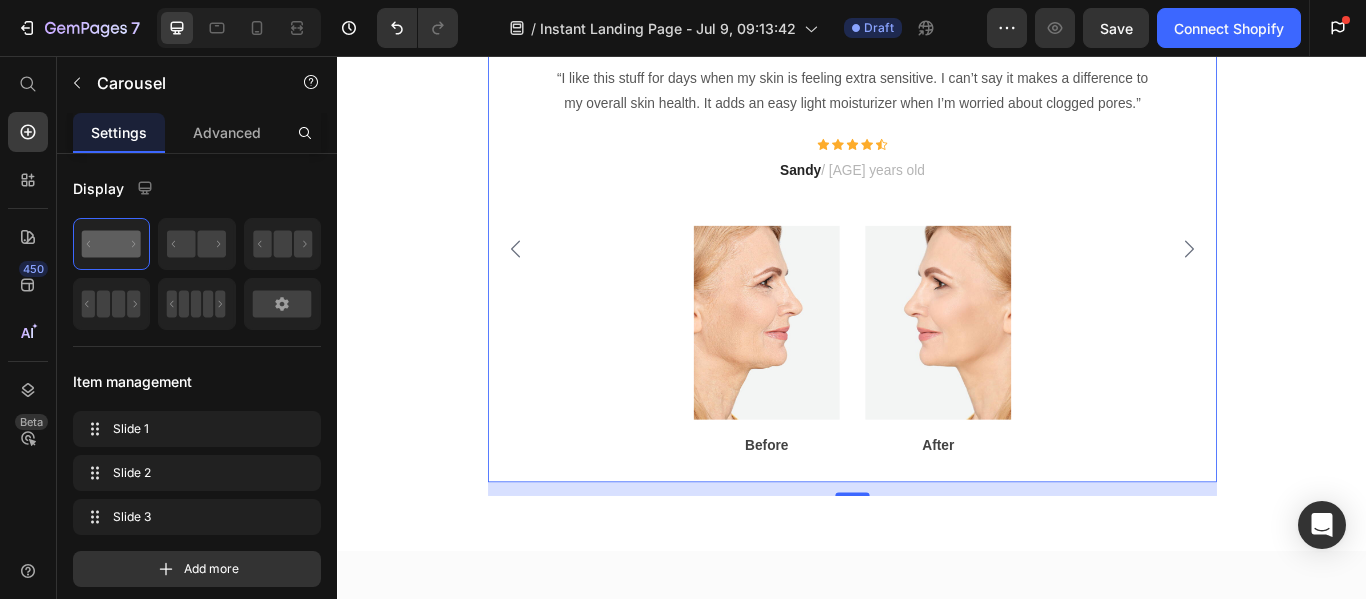 click 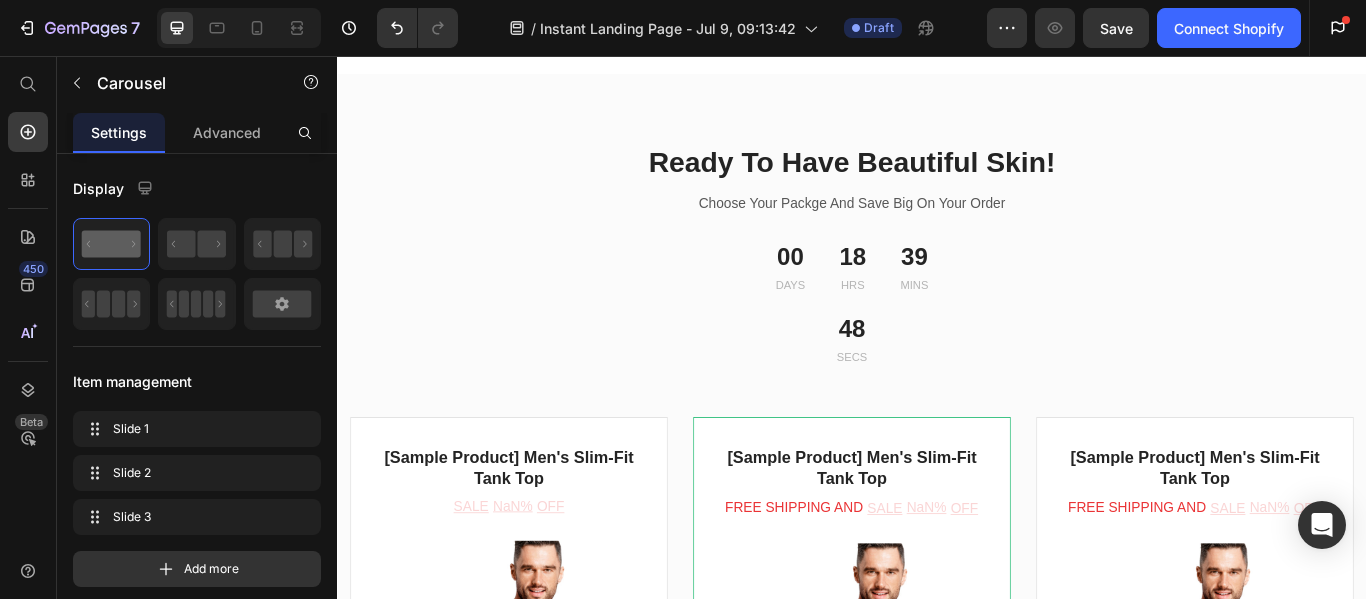 scroll, scrollTop: 3949, scrollLeft: 0, axis: vertical 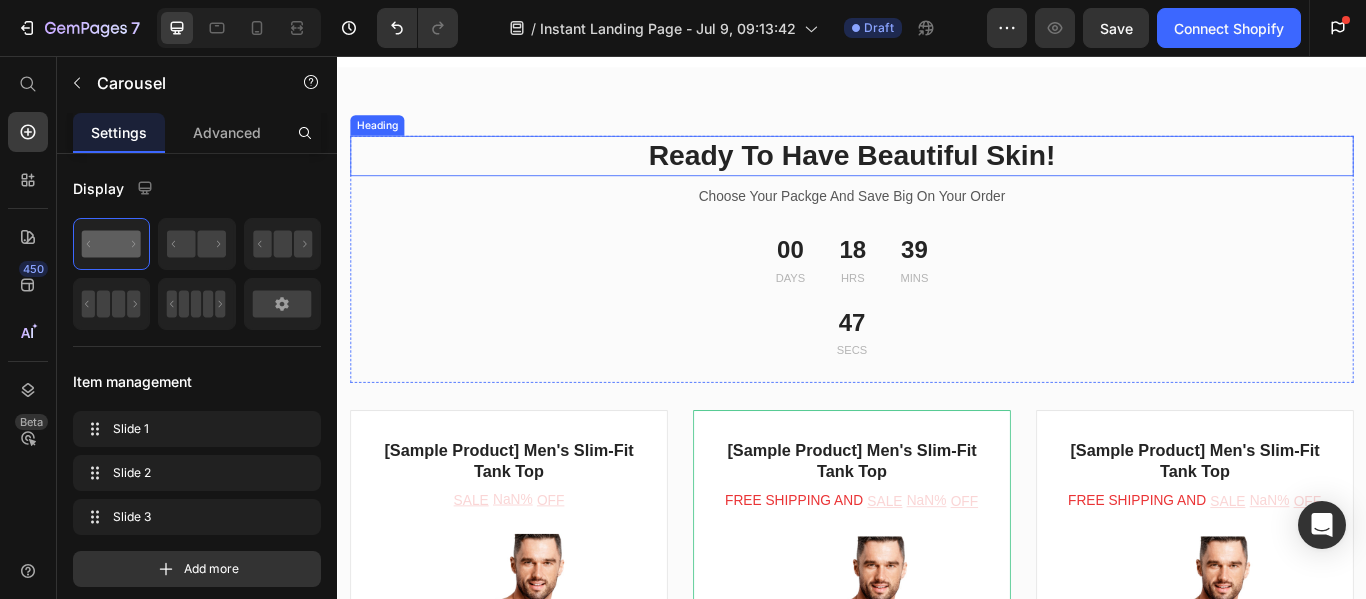 click on "Ready To Have Beautiful Skin!" at bounding box center (937, 172) 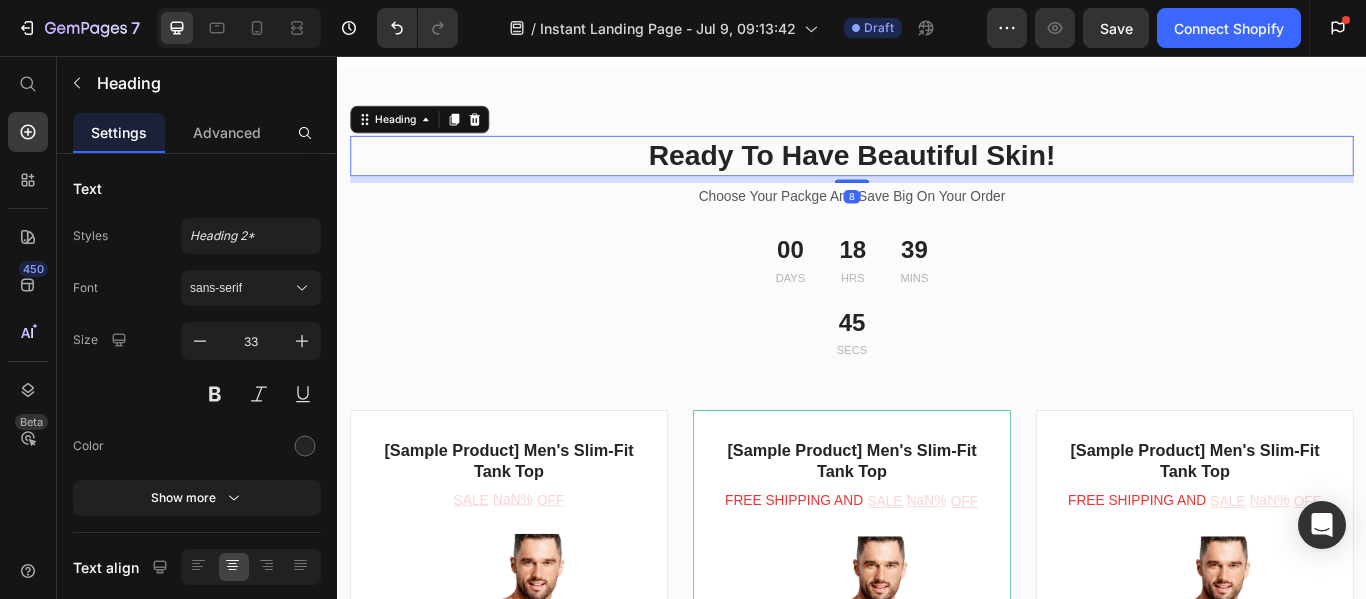 click on "Ready To Have Beautiful Skin!" at bounding box center [937, 172] 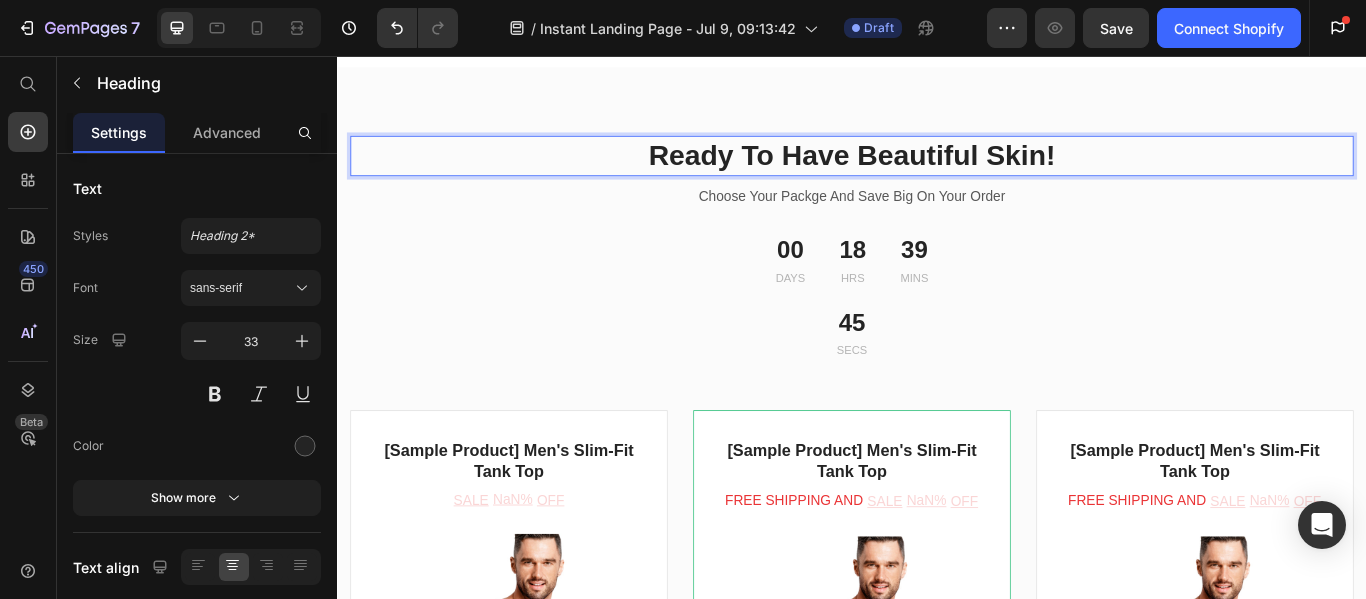 click on "Ready To Have Beautiful Skin!" at bounding box center (937, 172) 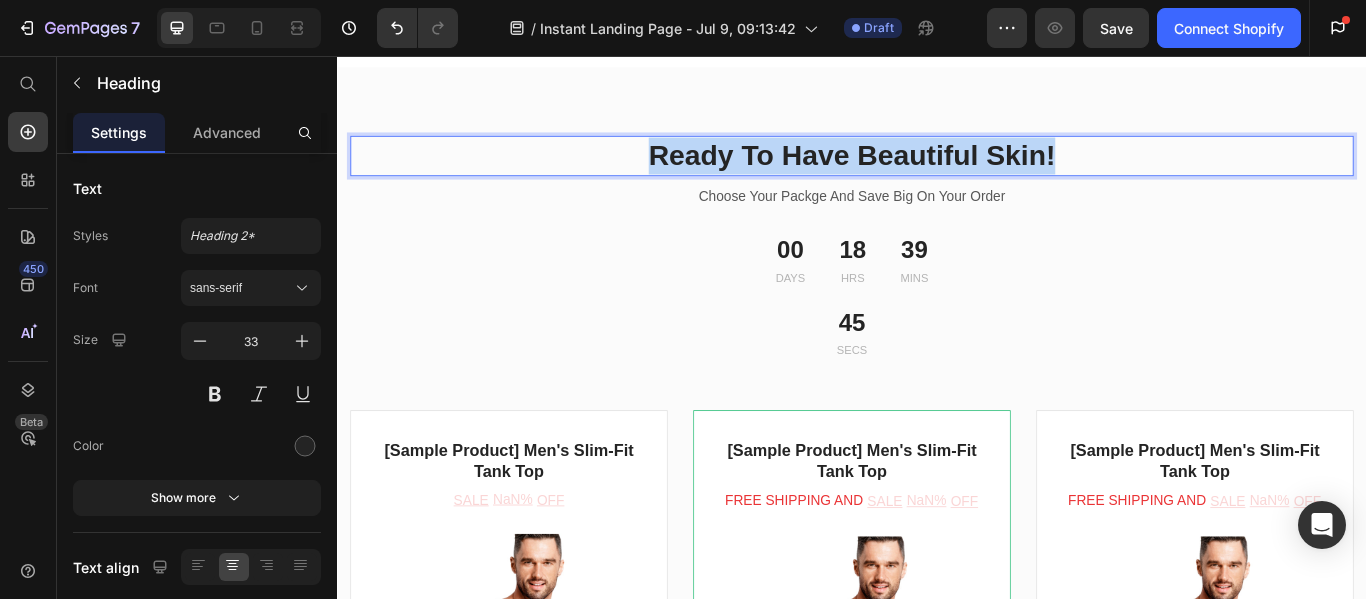 click on "Ready To Have Beautiful Skin!" at bounding box center (937, 172) 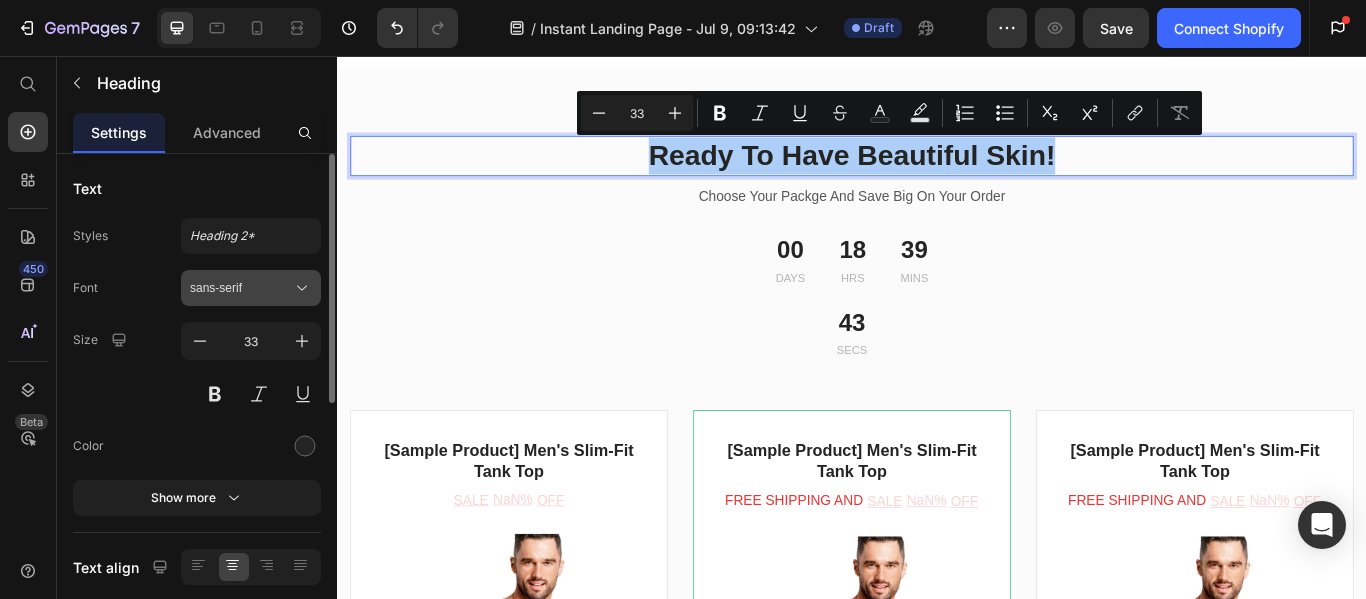 click on "sans-serif" at bounding box center (251, 288) 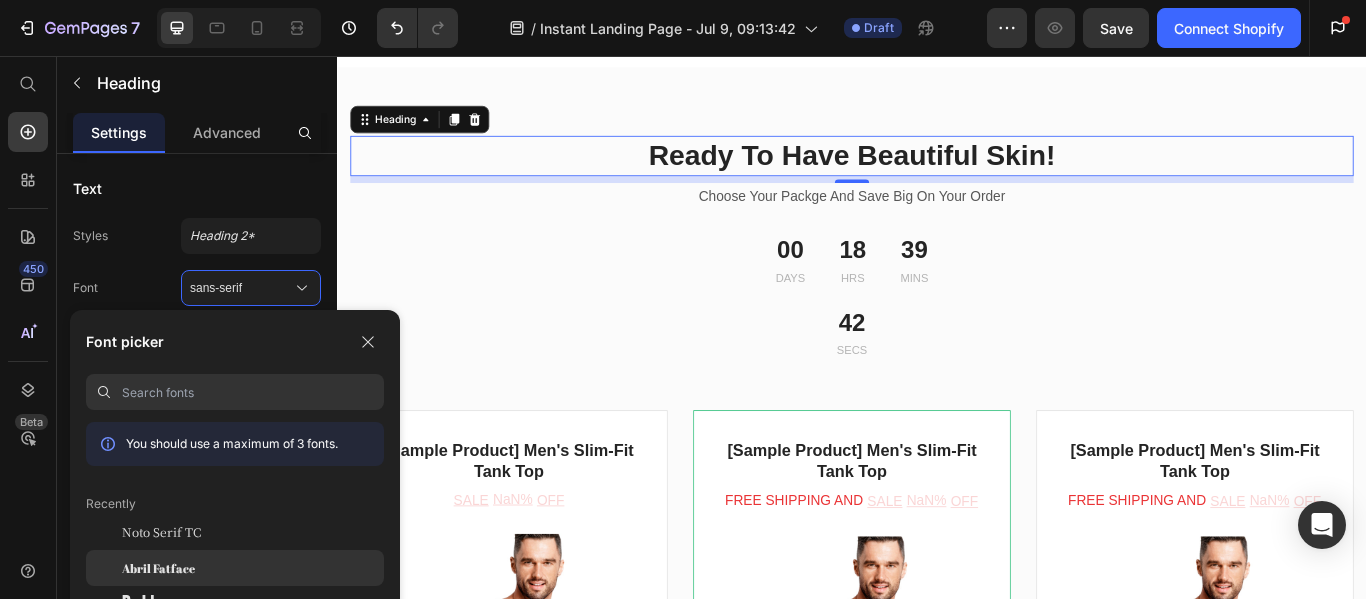 click on "Abril Fatface" 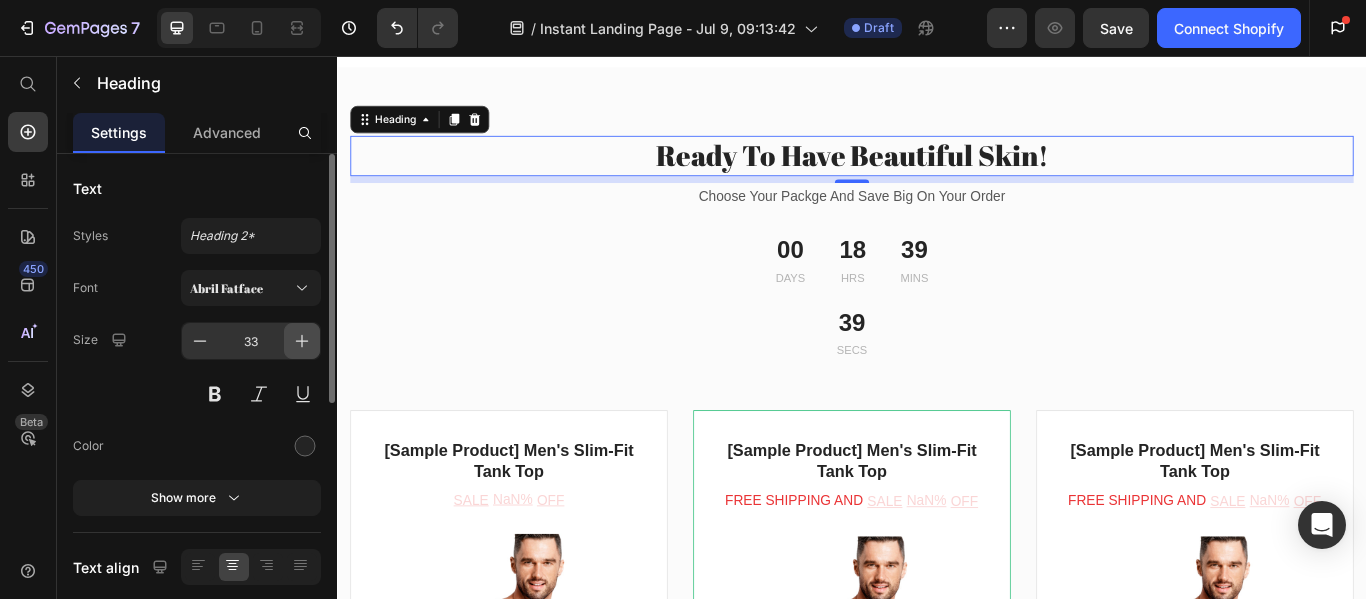 click 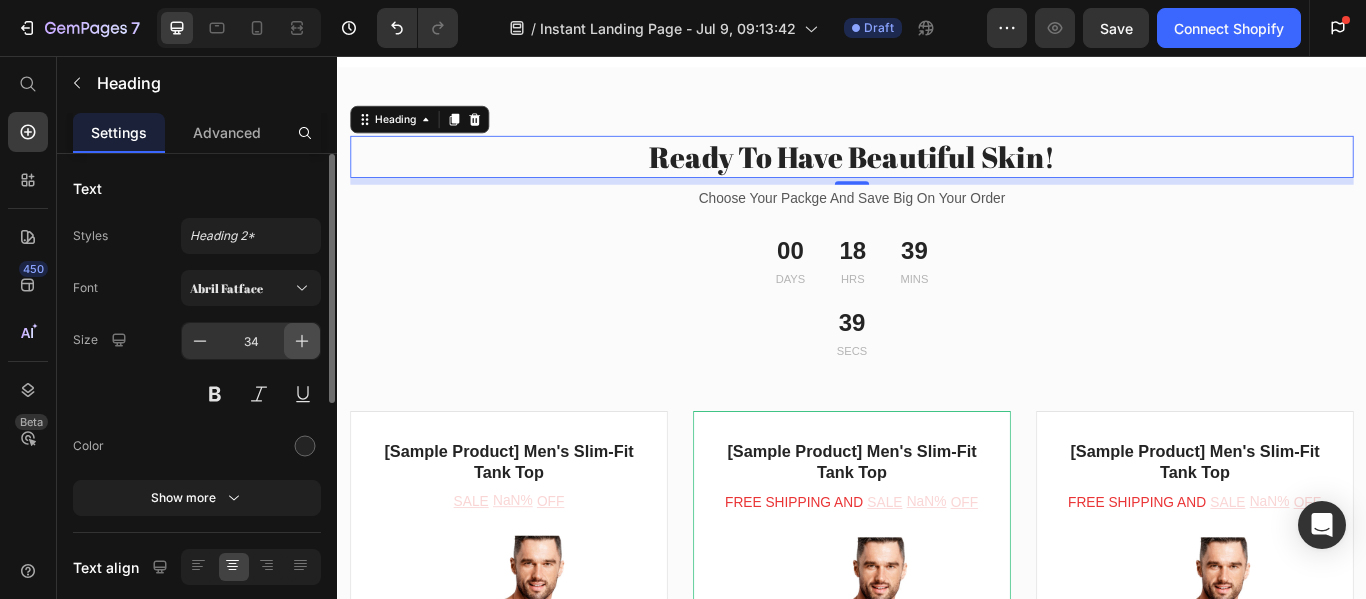 click 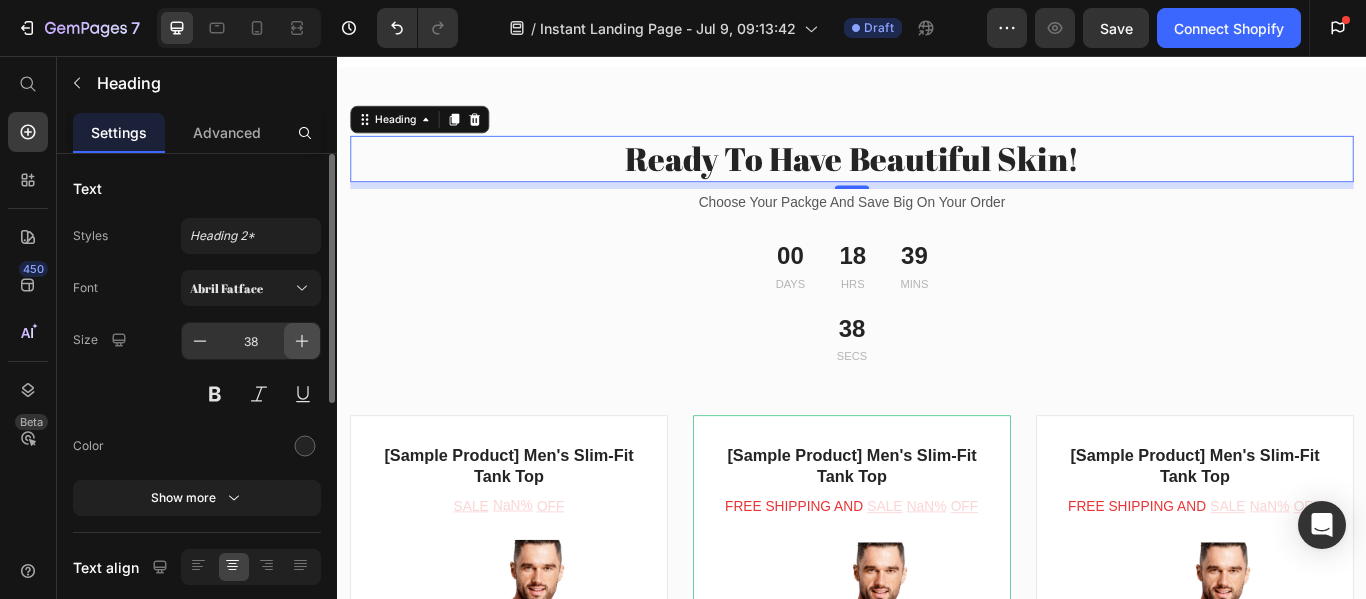 click 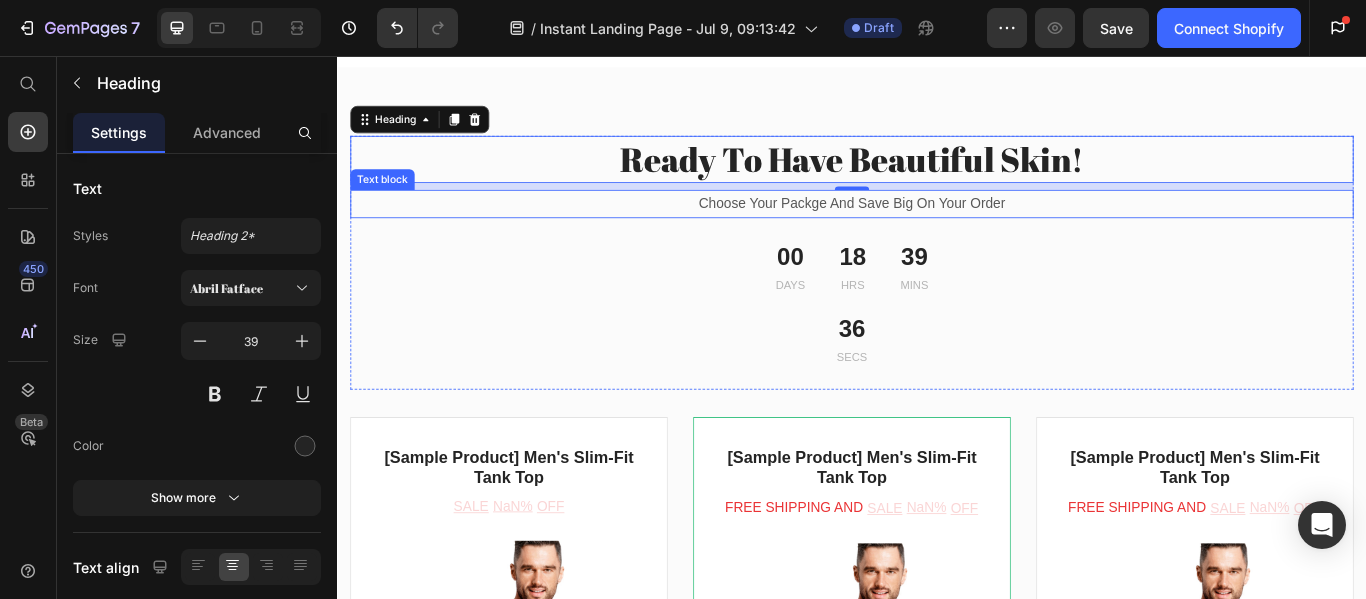 click on "Choose Your Packge And Save Big On Your Order" at bounding box center [937, 228] 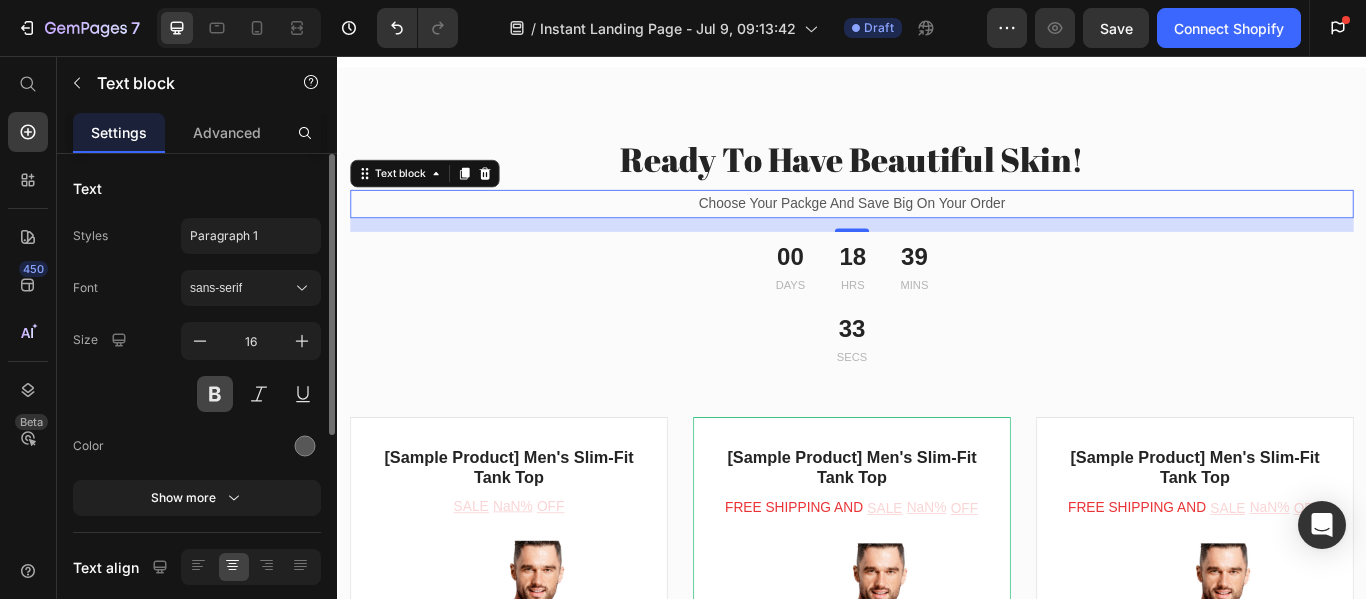 click at bounding box center (215, 394) 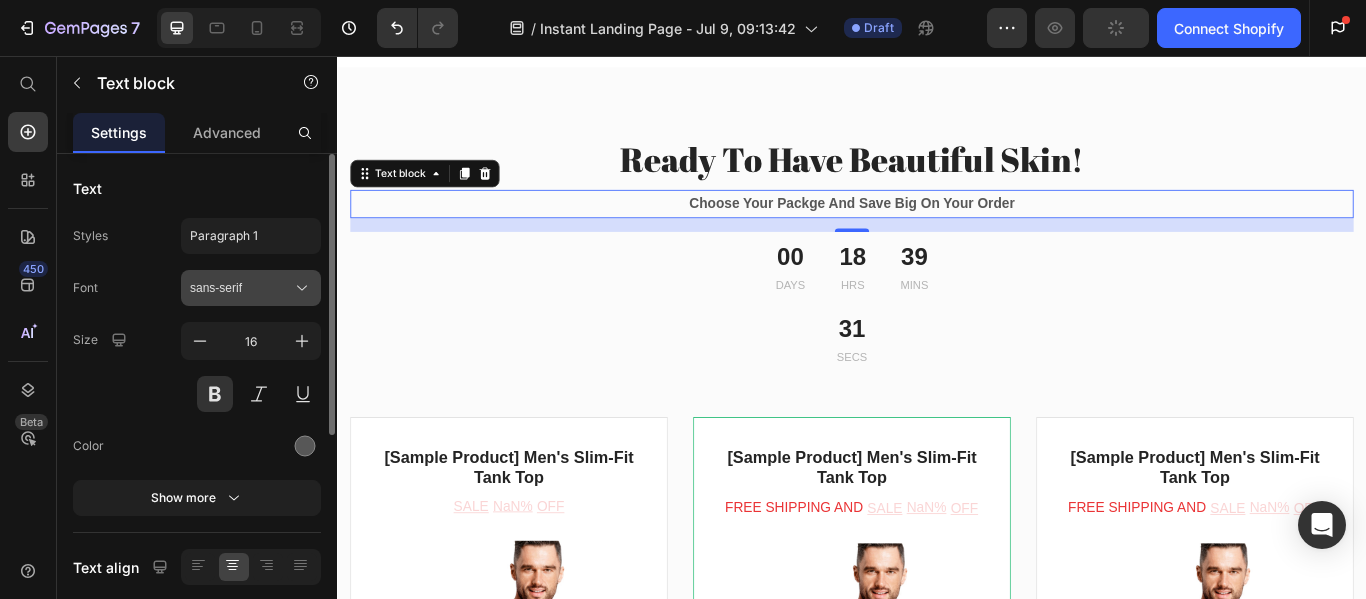 click on "sans-serif" at bounding box center [251, 288] 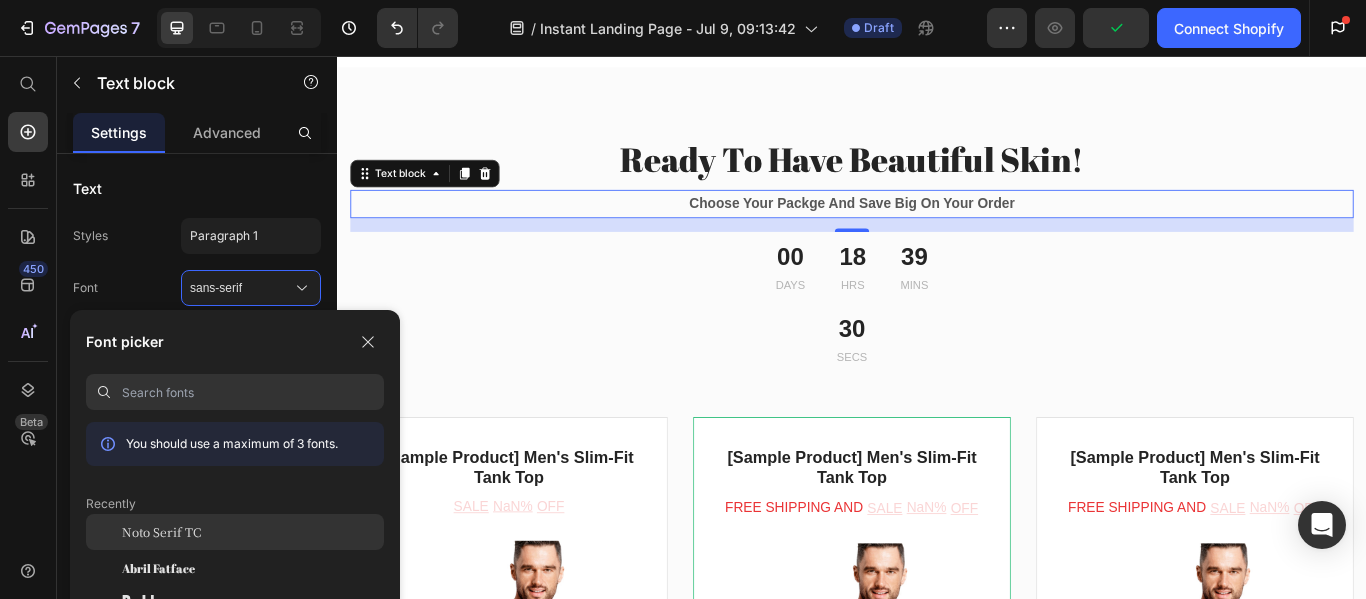 click on "Noto Serif TC" at bounding box center [161, 532] 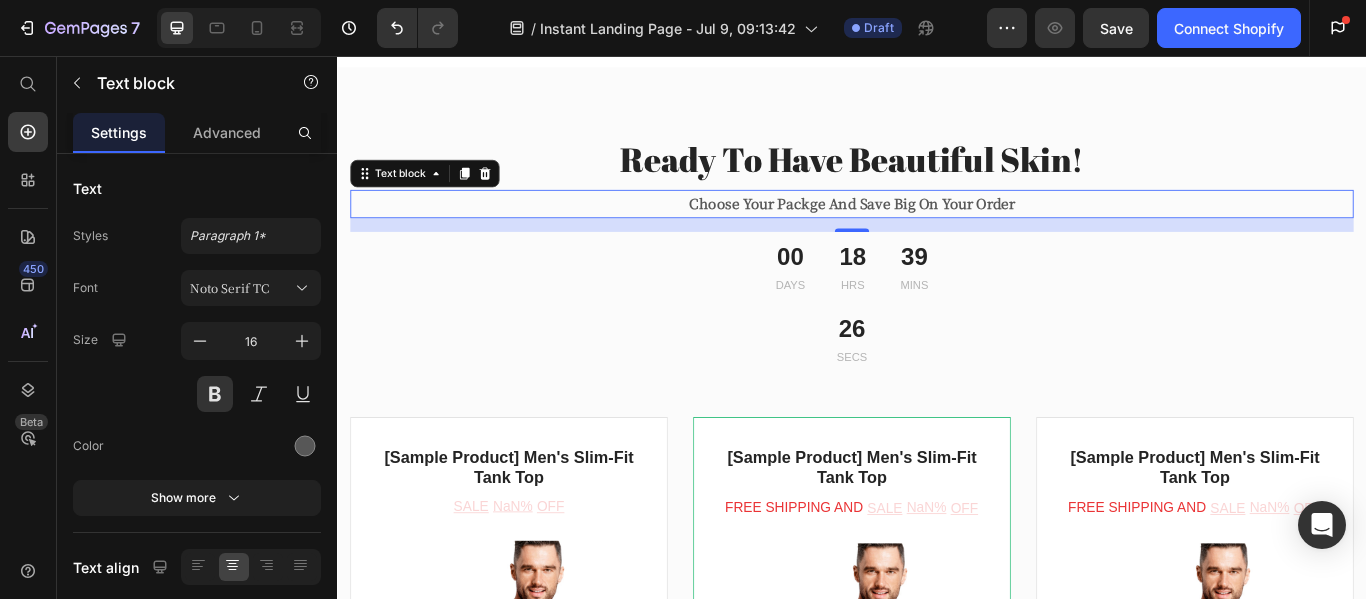 click on "Choose Your Packge And Save Big On Your Order" at bounding box center (937, 228) 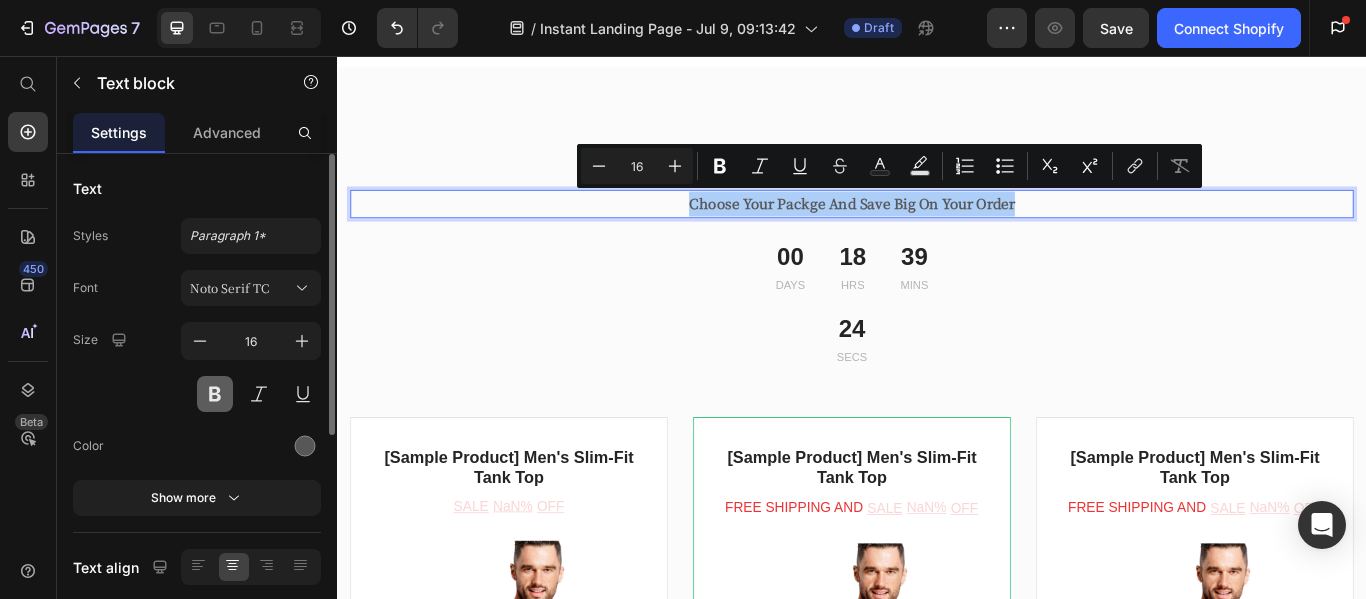 click at bounding box center (215, 394) 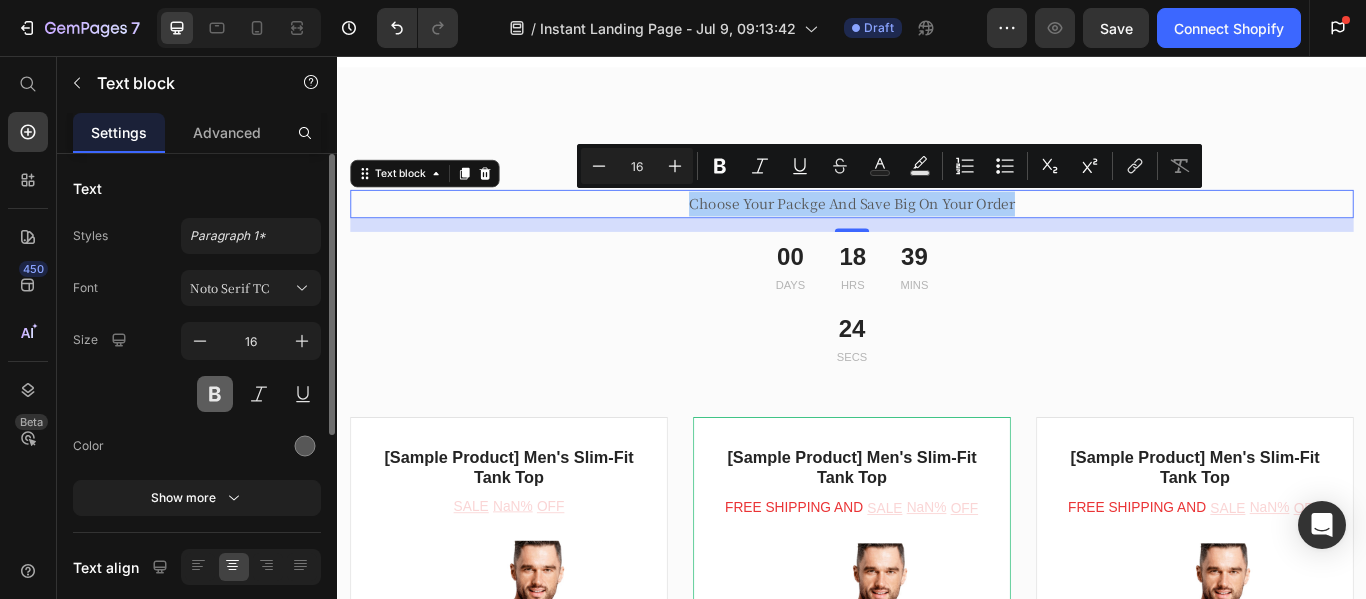 click at bounding box center (215, 394) 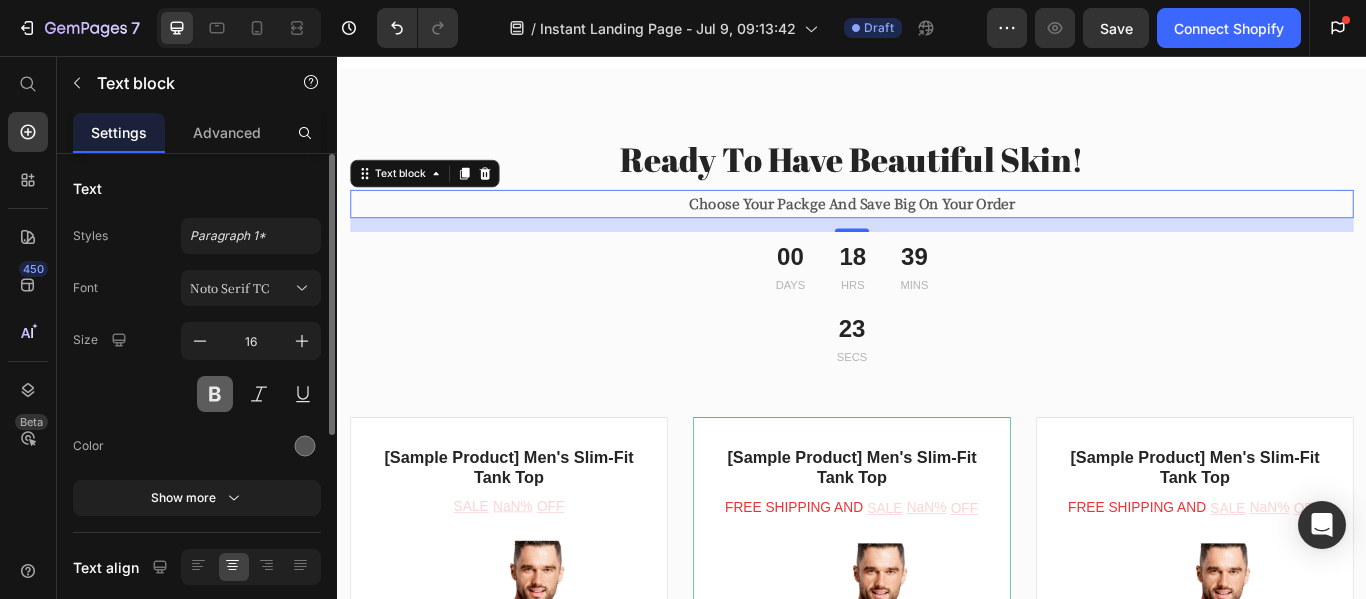 click at bounding box center (215, 394) 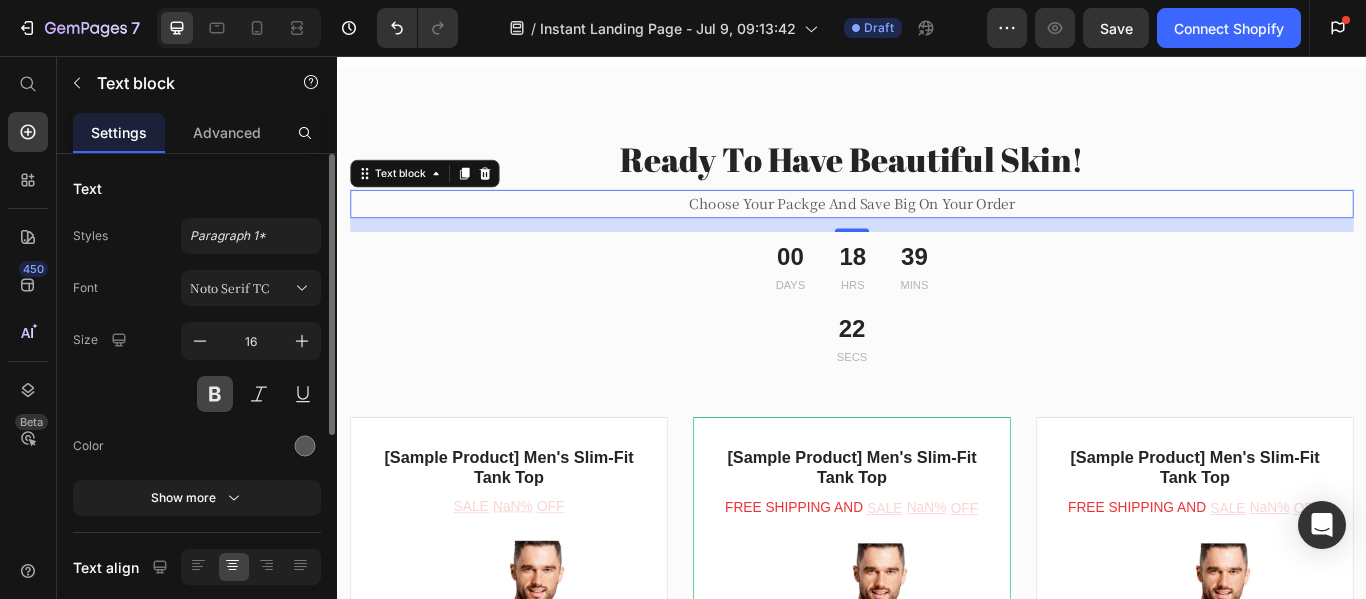 click at bounding box center [215, 394] 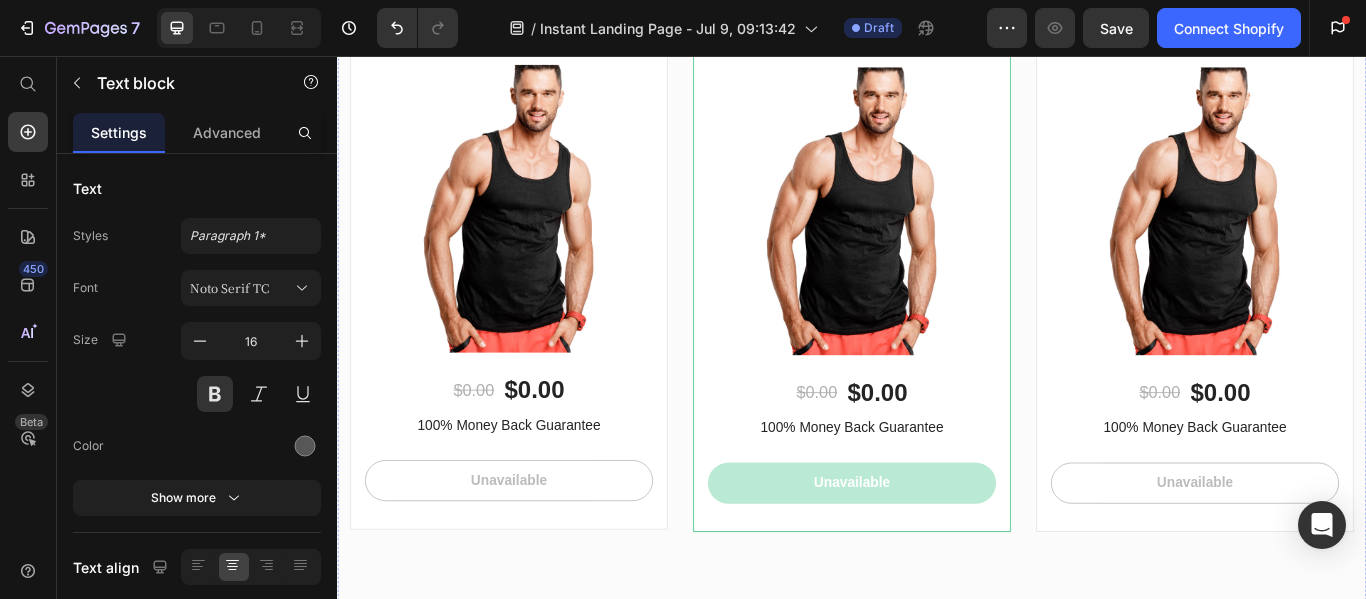 scroll, scrollTop: 4474, scrollLeft: 0, axis: vertical 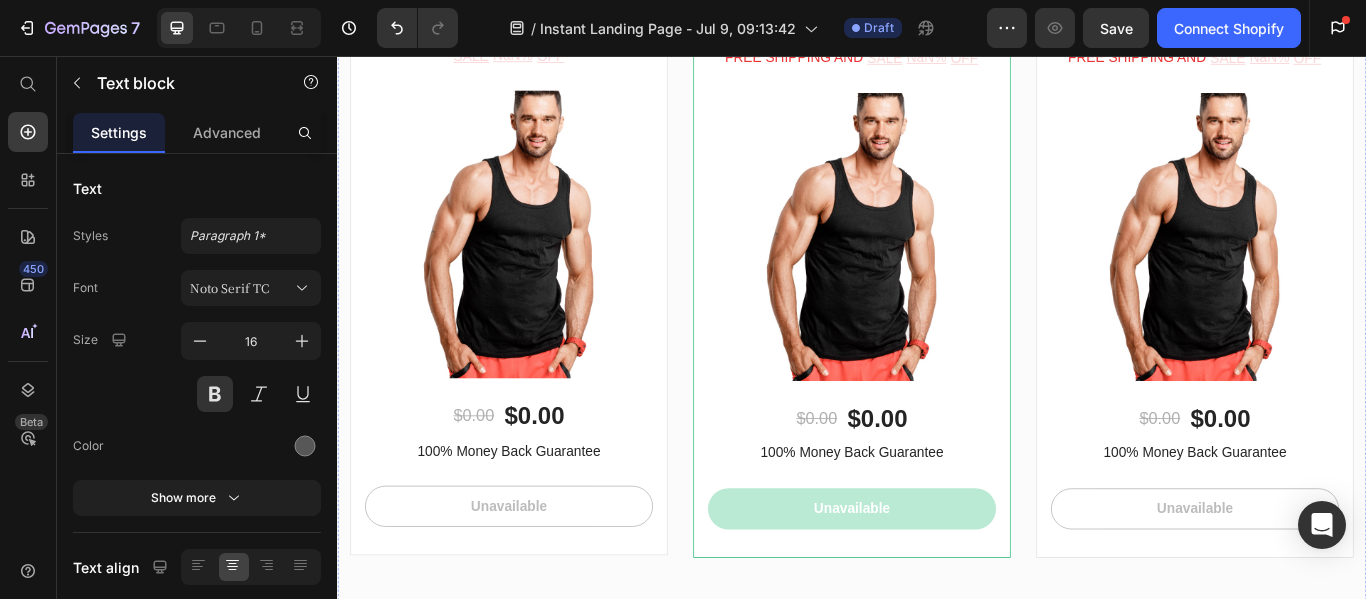 click on "Ready To Have Beautiful Skin! Heading Choose Your Packge And Save Big On Your Order Text block   0 00 Days 18 Hrs 39 Mins 10 Secs Countdown Timer Row" at bounding box center [937, -229] 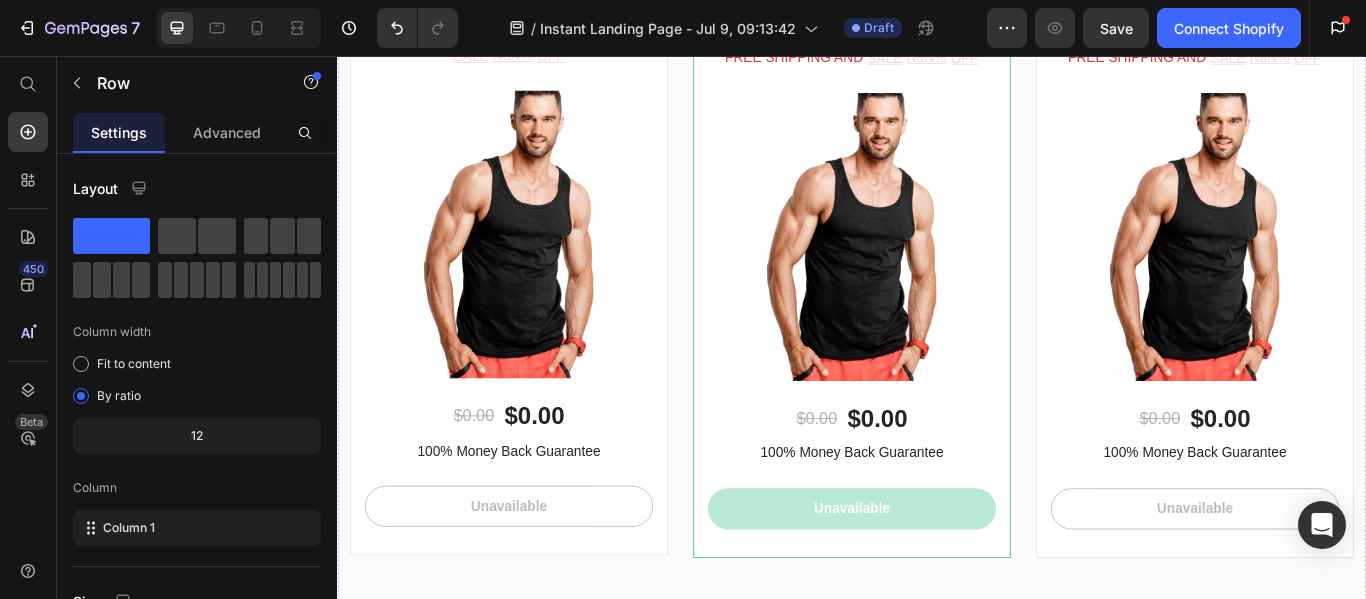 scroll, scrollTop: 4038, scrollLeft: 0, axis: vertical 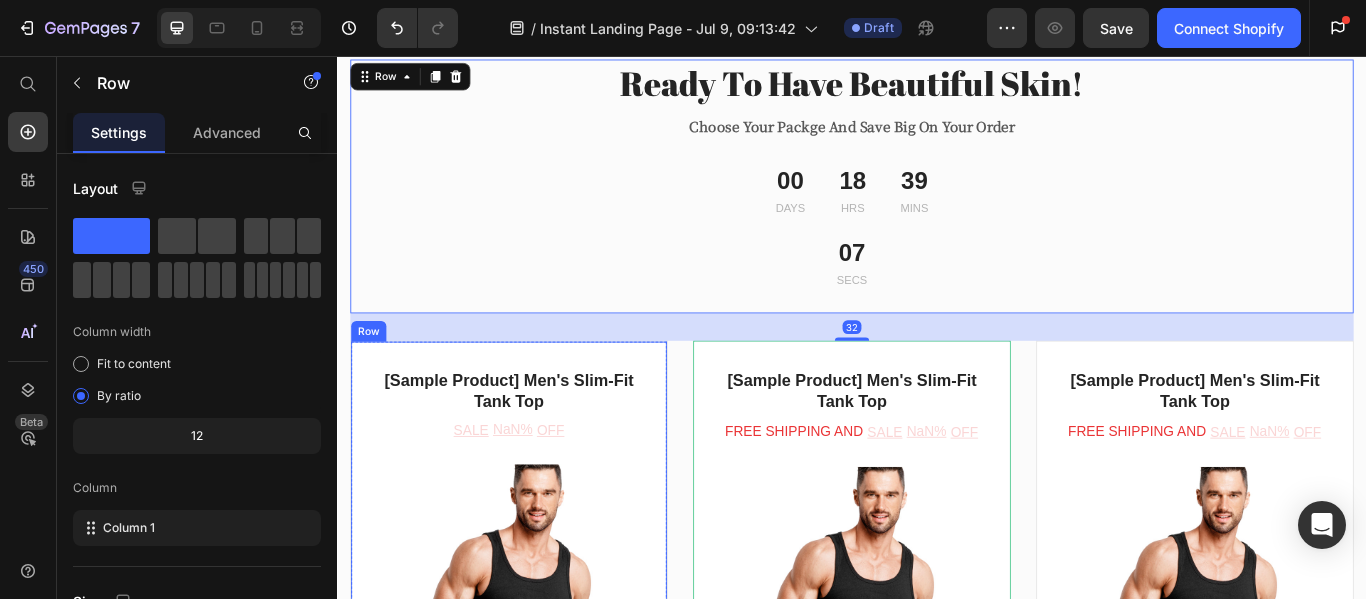 click on "[Sample Product] Men's Slim-Fit Tank Top Product Title SALE NaN% OFF Product Tag Product Images & Gallery $0.00 Product Price $0.00 Product Price Row 100% Money Back Guarantee Text block Unavailable Product Cart Button" at bounding box center [537, 739] 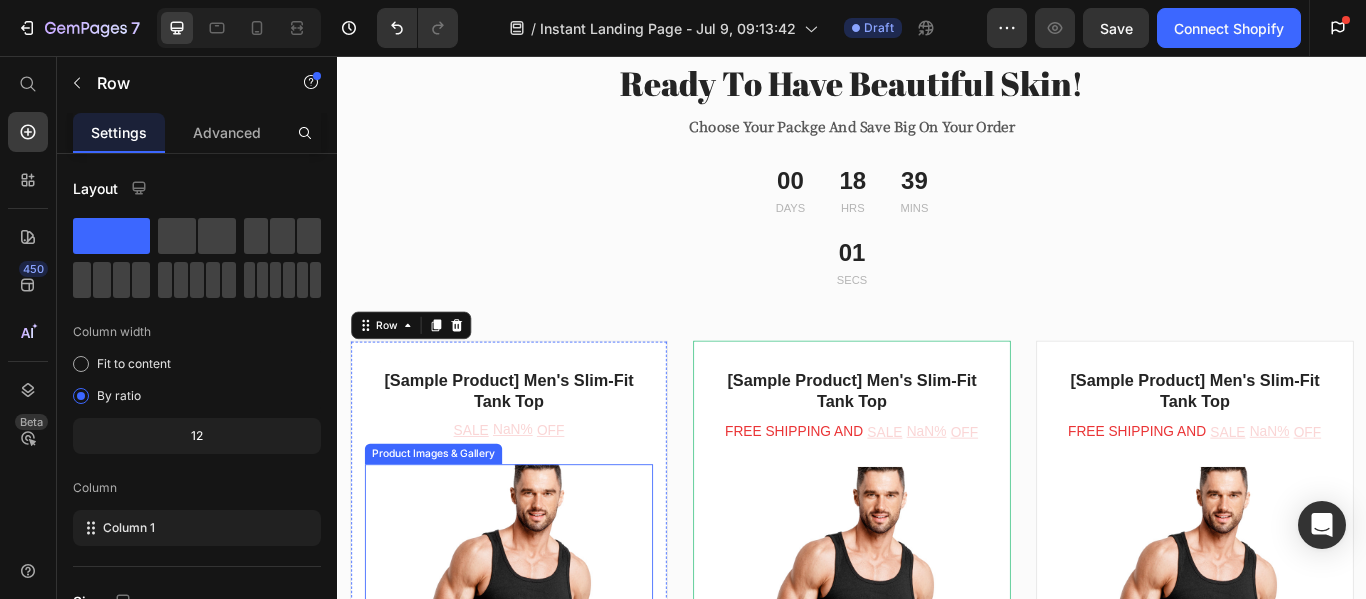click at bounding box center (537, 700) 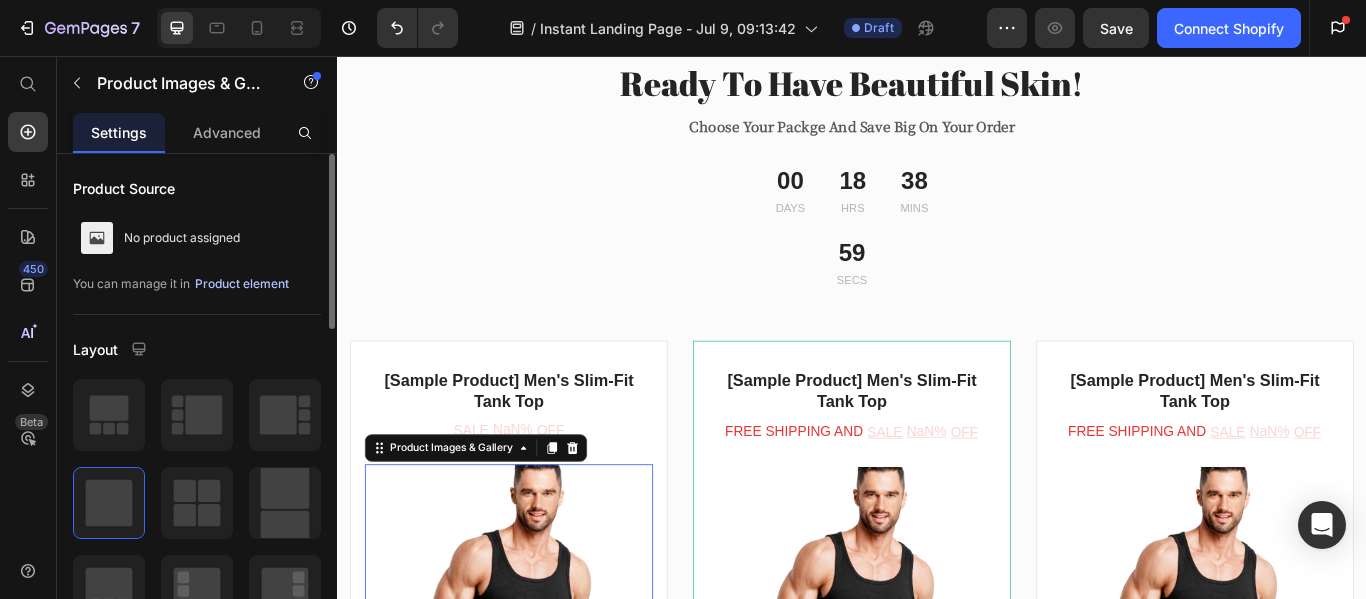 click on "Product element" at bounding box center [242, 284] 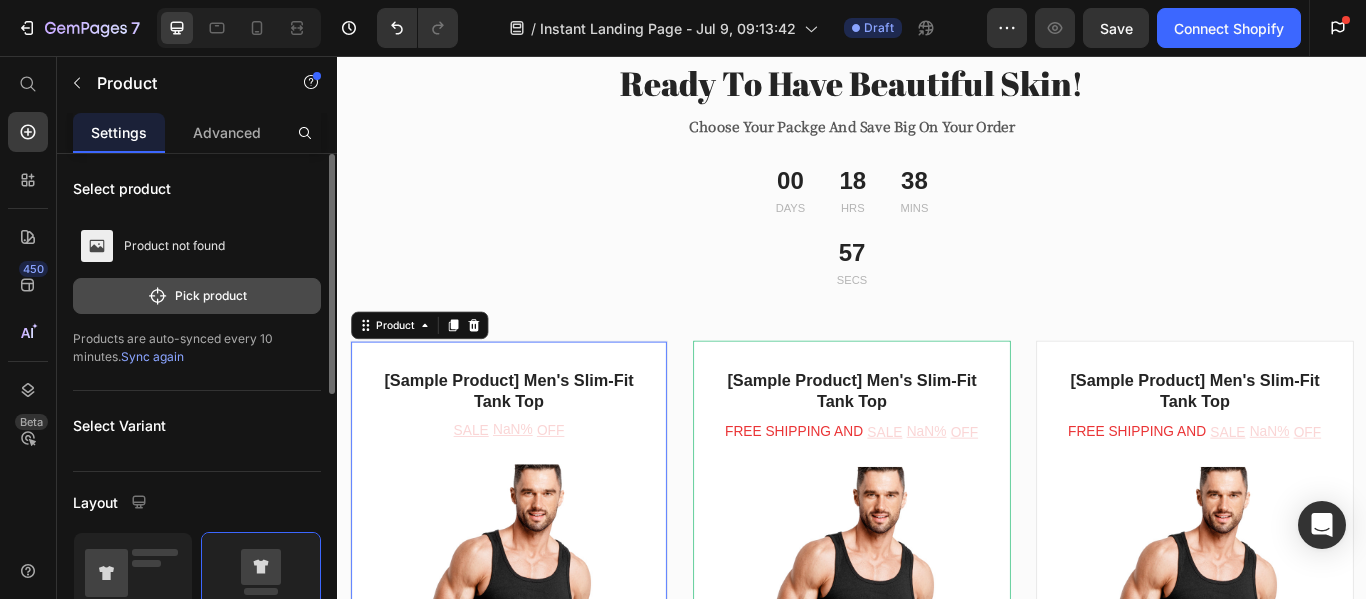click on "Pick product" at bounding box center (197, 296) 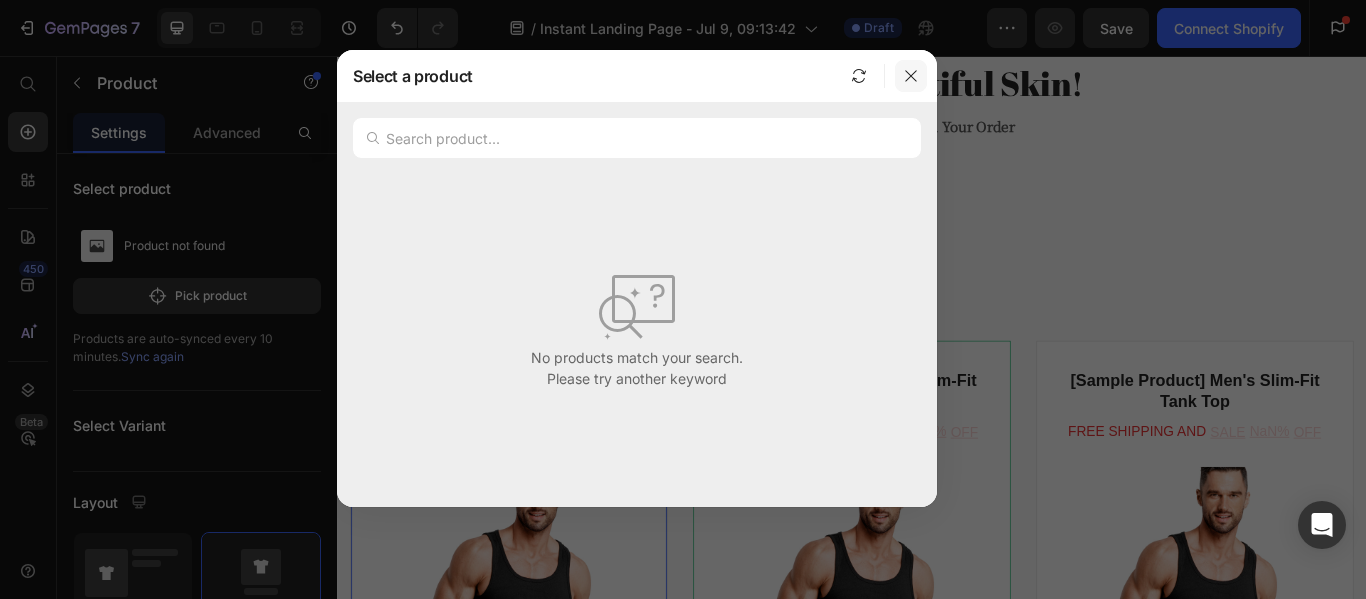 click 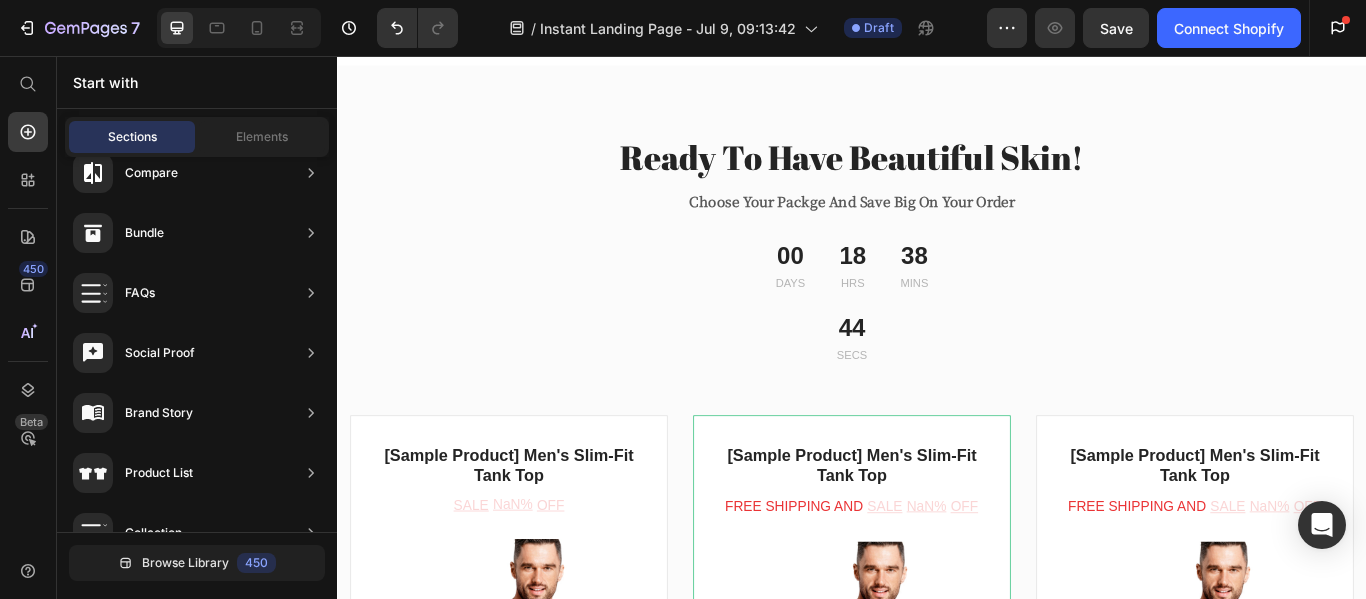 scroll, scrollTop: 3989, scrollLeft: 0, axis: vertical 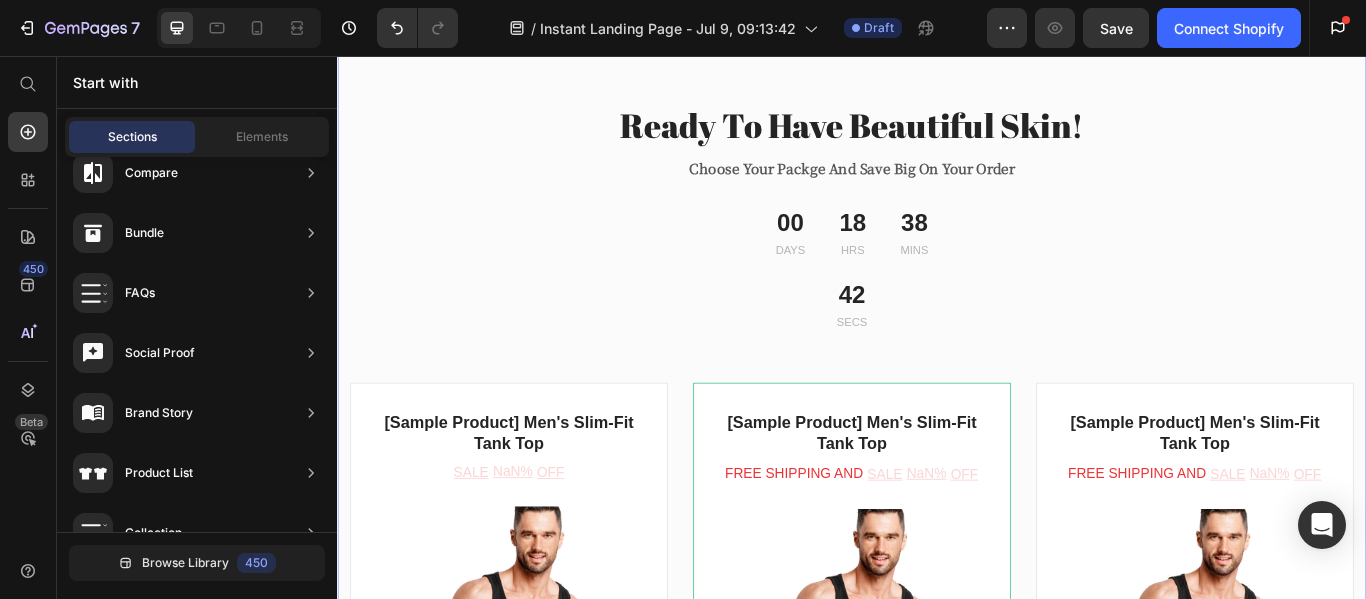 click on "Ready To Have Beautiful Skin! Heading Choose Your Packge And Save Big On Your Order Text block 00 Days 18 Hrs 38 Mins 42 Secs Countdown Timer Row Row [Sample Product] Men's Slim-Fit Tank Top Product Title SALE NaN% OFF Product Tag Product Images & Gallery $0.00 Product Price $0.00 Product Price Row 100% Money Back Guarantee Text block Unavailable Product Cart Button Row Product [Sample Product] Men's Slim-Fit Tank Top Product Title FREE SHIPPING AND  Text block SALE NaN% OFF Product Tag Row Product Images & Gallery $0.00 Product Price $0.00 Product Price Row 100% Money Back Guarantee Text block Unavailable Product Cart Button Row Product [Sample Product] Men's Slim-Fit Tank Top Product Title FREE SHIPPING AND  Text block SALE NaN% OFF Product Tag Row Product Images & Gallery $0.00 Product Price $0.00 Product Price Row 100% Money Back Guarantee Text block Unavailable Product Cart Button Row Product Row" at bounding box center (937, 633) 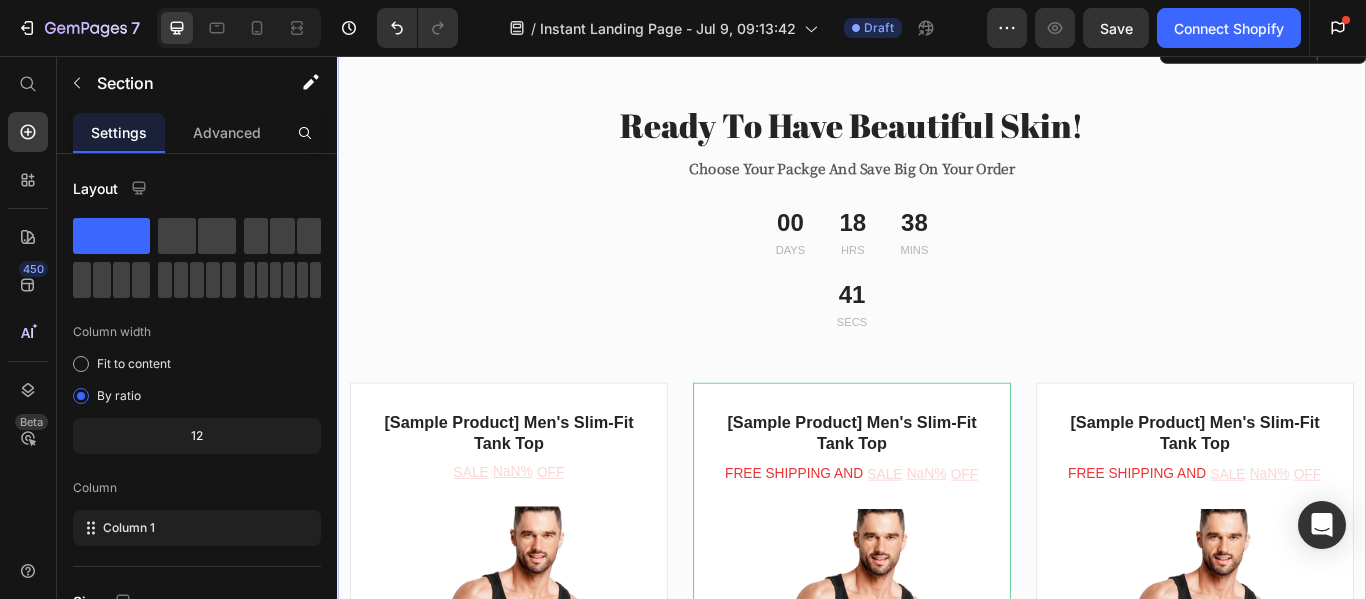 click on "Ready To Have Beautiful Skin! Heading Choose Your Packge And Save Big On Your Order Text block 00 Days 18 Hrs 38 Mins 41 Secs Countdown Timer Row Row [Sample Product] Men's Slim-Fit Tank Top Product Title SALE NaN% OFF Product Tag Product Images & Gallery $0.00 Product Price $0.00 Product Price Row 100% Money Back Guarantee Text block Unavailable Product Cart Button Row Product [Sample Product] Men's Slim-Fit Tank Top Product Title FREE SHIPPING AND  Text block SALE NaN% OFF Product Tag Row Product Images & Gallery $0.00 Product Price $0.00 Product Price Row 100% Money Back Guarantee Text block Unavailable Product Cart Button Row Product [Sample Product] Men's Slim-Fit Tank Top Product Title FREE SHIPPING AND  Text block SALE NaN% OFF Product Tag Row Product Images & Gallery $0.00 Product Price $0.00 Product Price Row 100% Money Back Guarantee Text block Unavailable Product Cart Button Row Product Row" at bounding box center (937, 633) 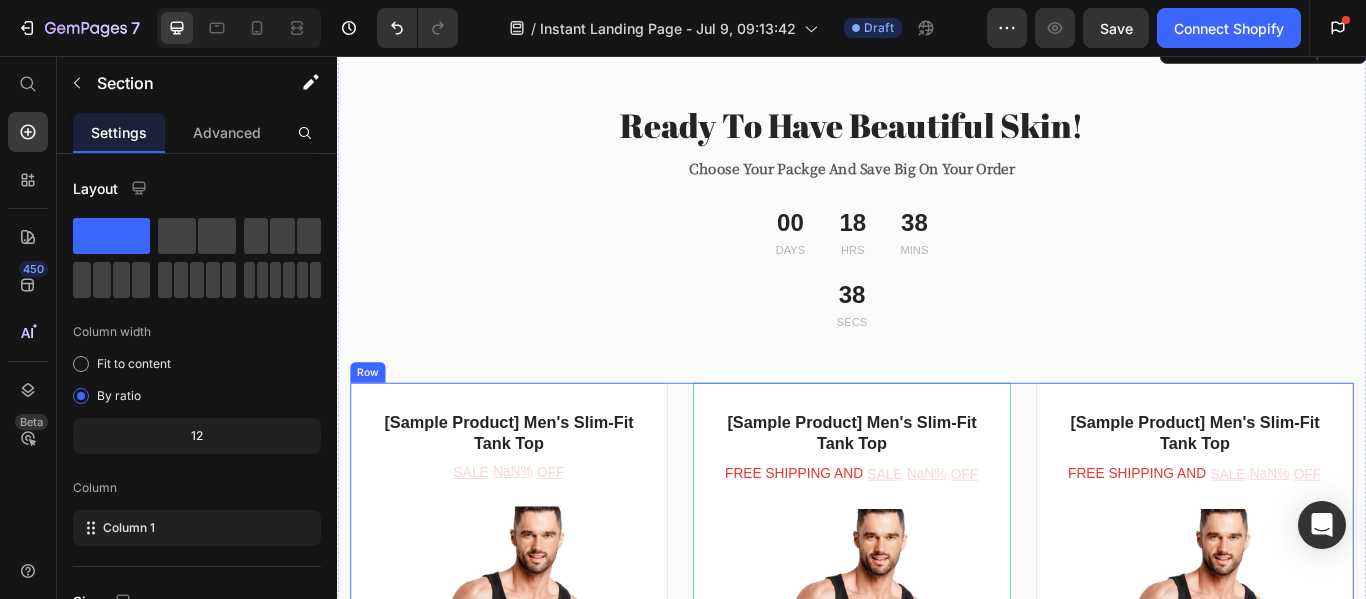 click on "[Sample Product] Men's Slim-Fit Tank Top Product Title SALE NaN% OFF Product Tag Product Images & Gallery $0.00 Product Price $0.00 Product Price Row 100% Money Back Guarantee Text block Unavailable Product Cart Button Row Product [Sample Product] Men's Slim-Fit Tank Top Product Title FREE SHIPPING AND  Text block SALE NaN% OFF Product Tag Row Product Images & Gallery $0.00 Product Price $0.00 Product Price Row 100% Money Back Guarantee Text block Unavailable Product Cart Button Row Product [Sample Product] Men's Slim-Fit Tank Top Product Title FREE SHIPPING AND  Text block SALE NaN% OFF Product Tag Row Product Images & Gallery $0.00 Product Price $0.00 Product Price Row 100% Money Back Guarantee Text block Unavailable Product Cart Button Row Product Row" at bounding box center (937, 781) 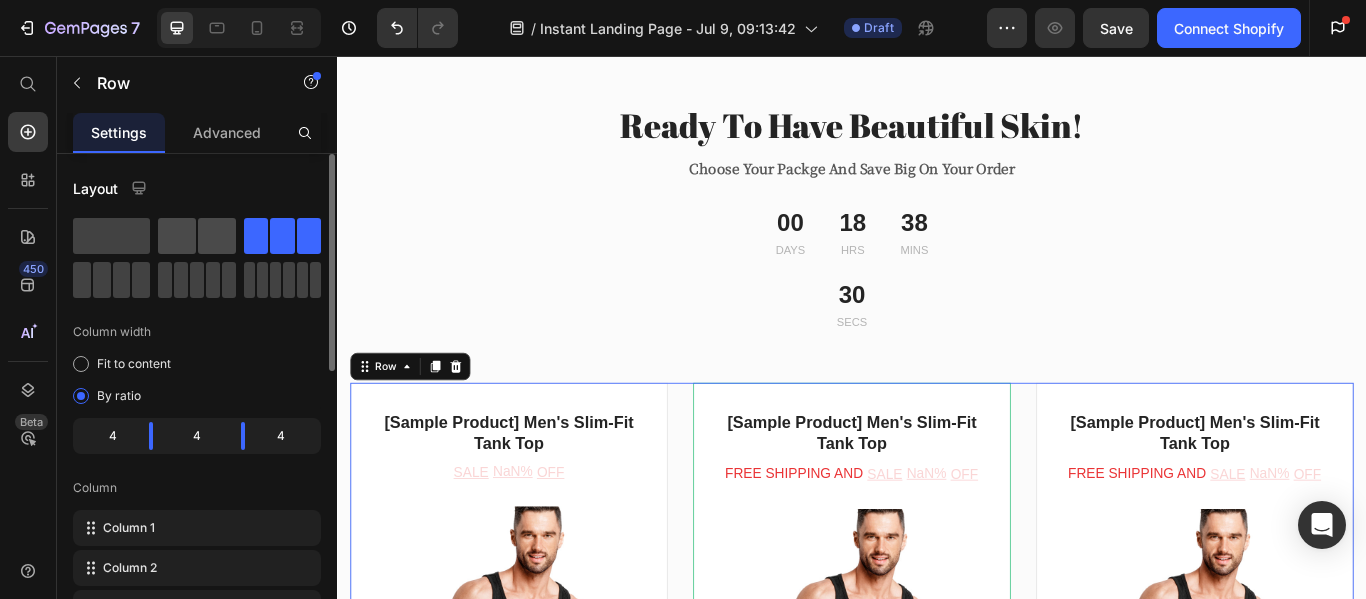 click 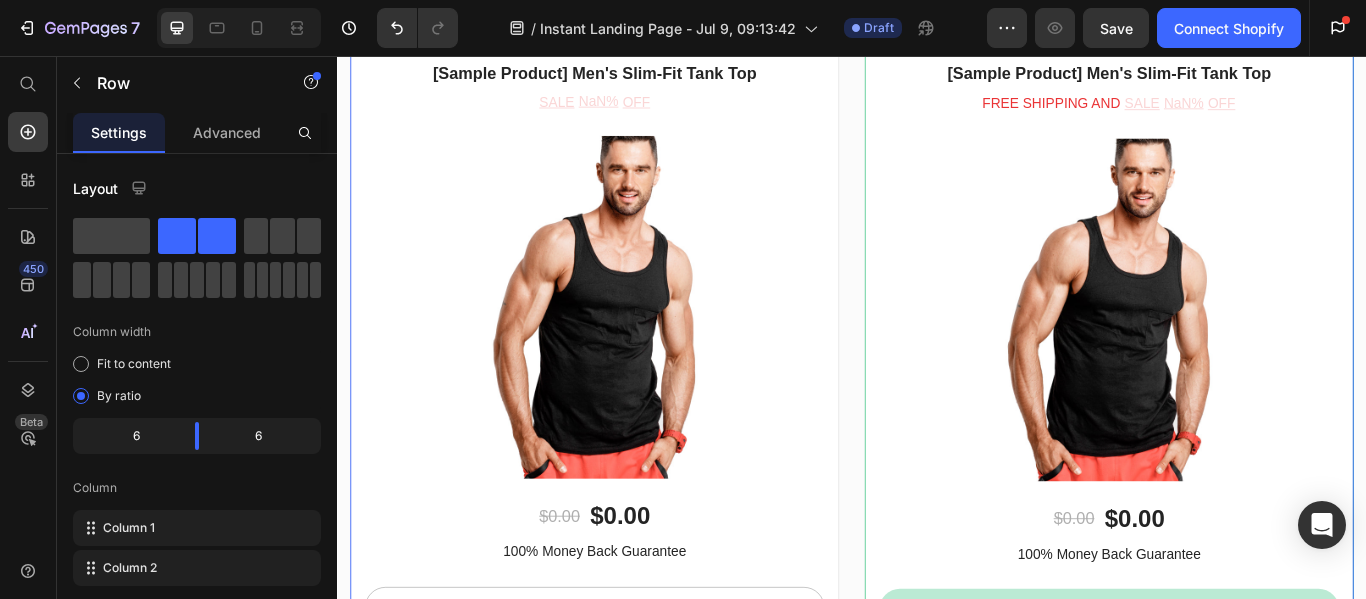 scroll, scrollTop: 4397, scrollLeft: 0, axis: vertical 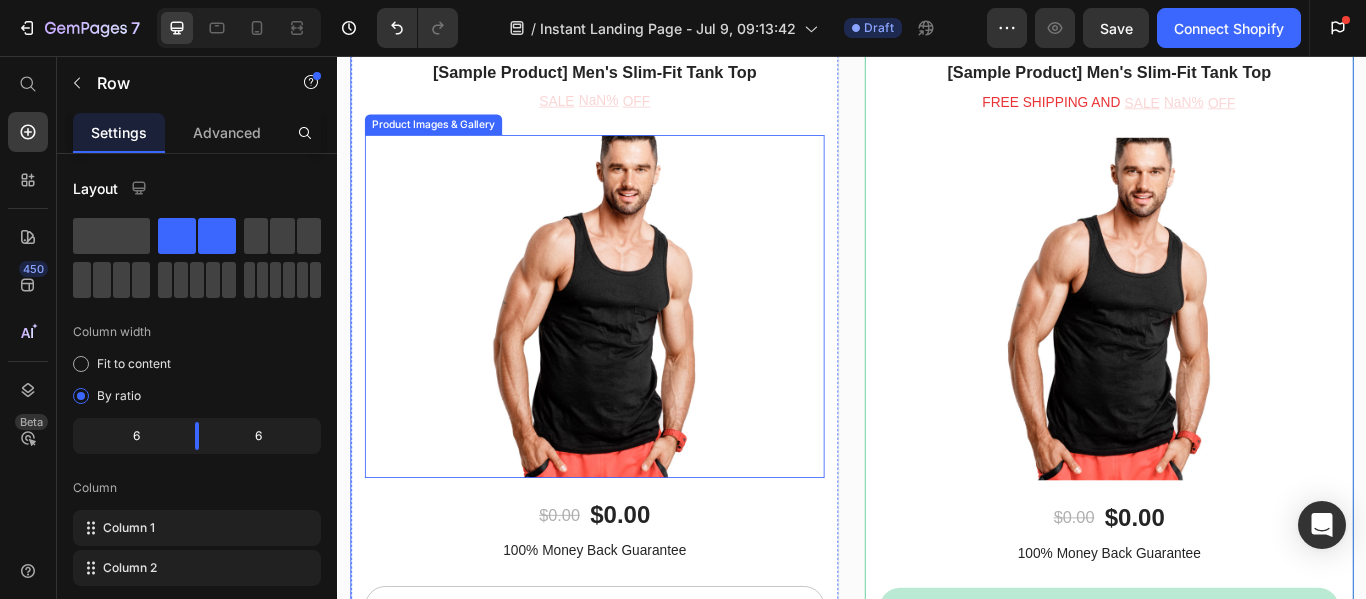 click at bounding box center (637, 348) 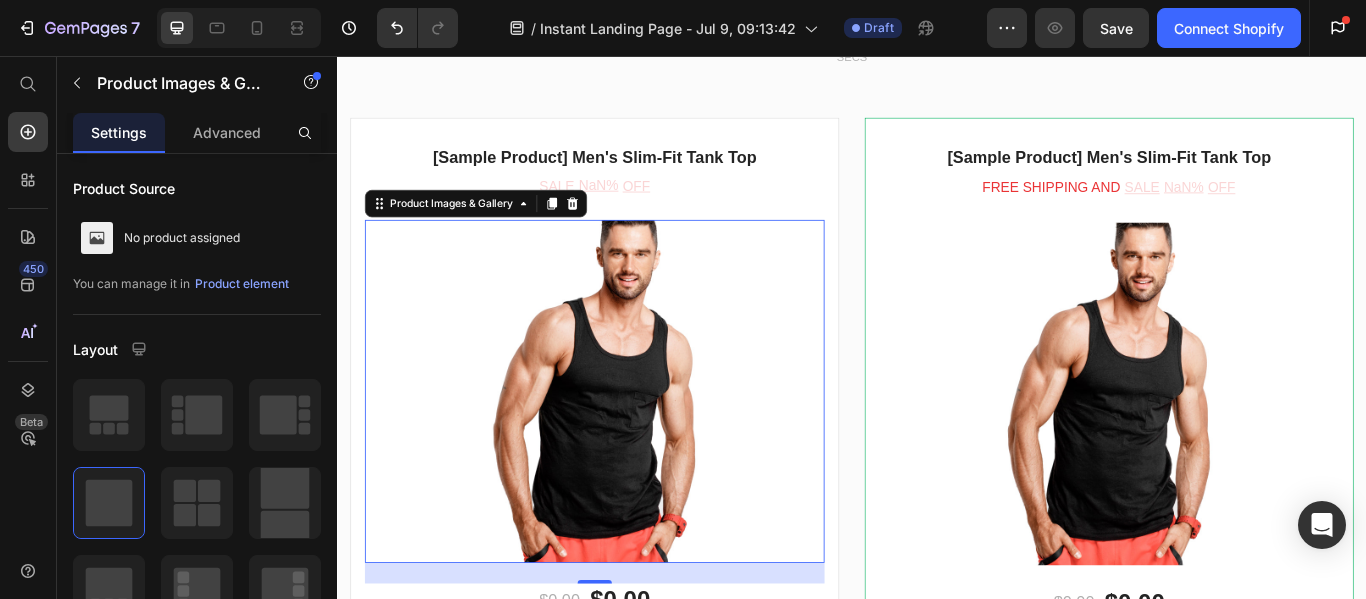 scroll, scrollTop: 4296, scrollLeft: 0, axis: vertical 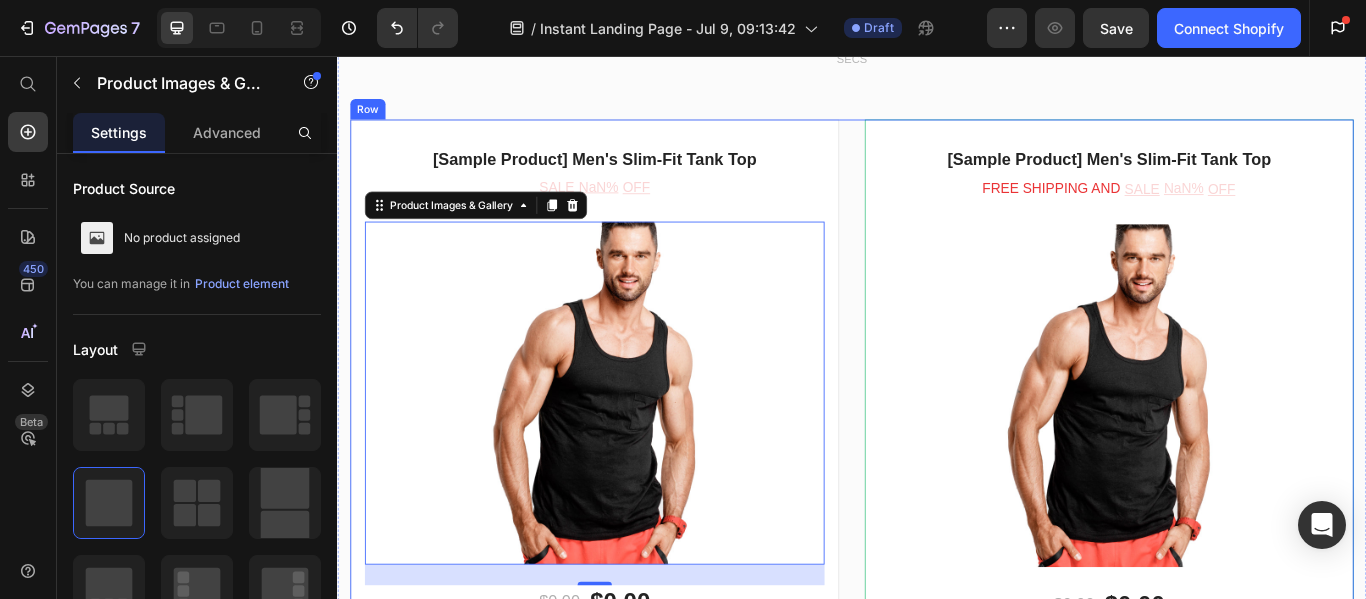 click on "[Sample Product] Men's Slim-Fit Tank Top Product Title SALE NaN% OFF Product Tag Product Images & Gallery   24 $0.00 Product Price $0.00 Product Price Row 100% Money Back Guarantee Text block Unavailable Product Cart Button Row Product [Sample Product] Men's Slim-Fit Tank Top Product Title FREE SHIPPING AND  Text block SALE NaN% OFF Product Tag Row Product Images & Gallery $0.00 Product Price $0.00 Product Price Row 100% Money Back Guarantee Text block Unavailable Product Cart Button Row Product [Sample Product] Men's Slim-Fit Tank Top Product Title FREE SHIPPING AND  Text block SALE NaN% OFF Product Tag Row Product Images & Gallery $0.00 Product Price $0.00 Product Price Row 100% Money Back Guarantee Text block Unavailable Product Cart Button Row Product Row" at bounding box center (937, 858) 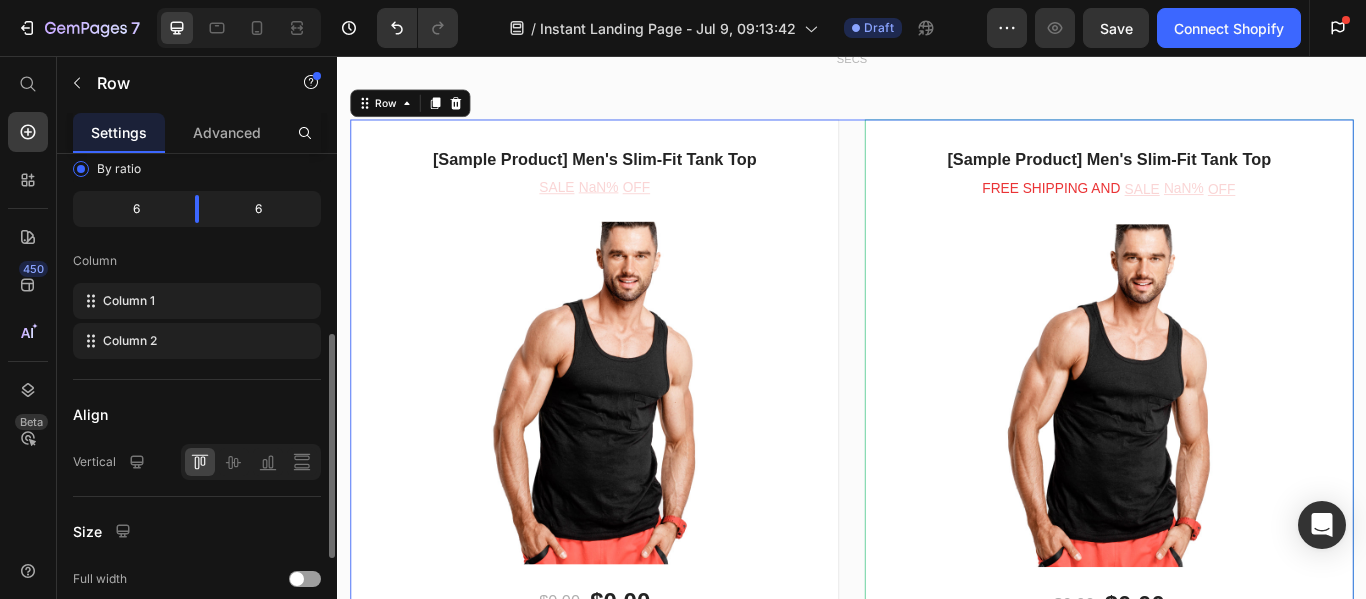 scroll, scrollTop: 0, scrollLeft: 0, axis: both 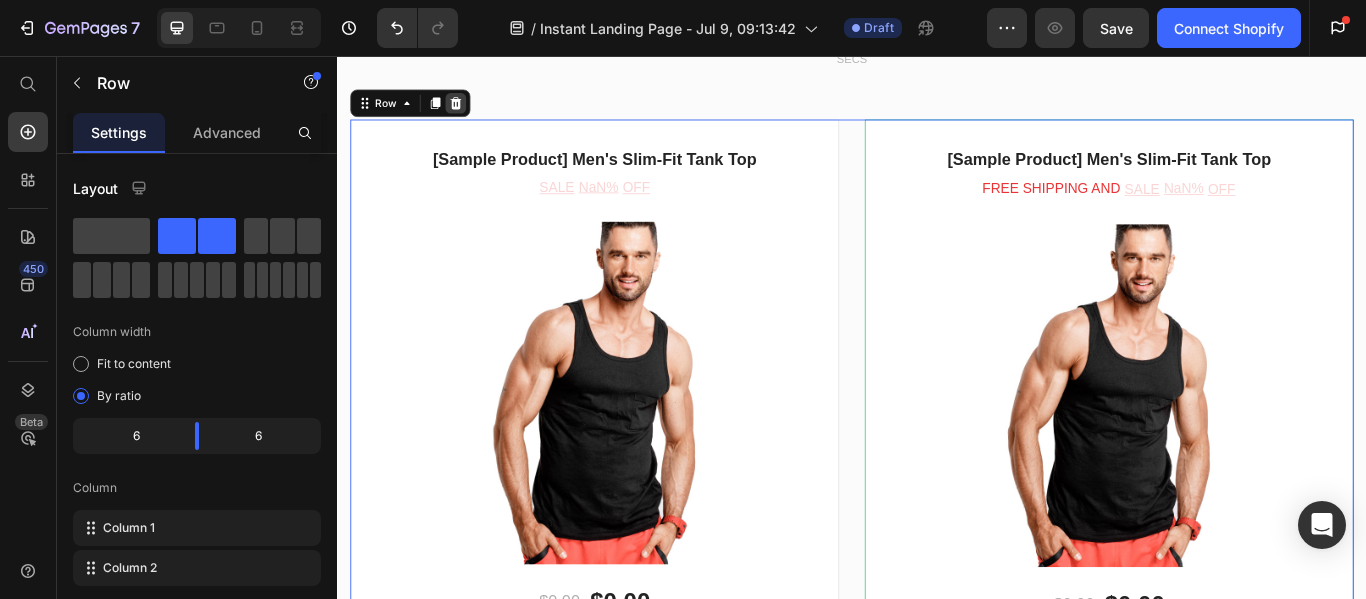 click 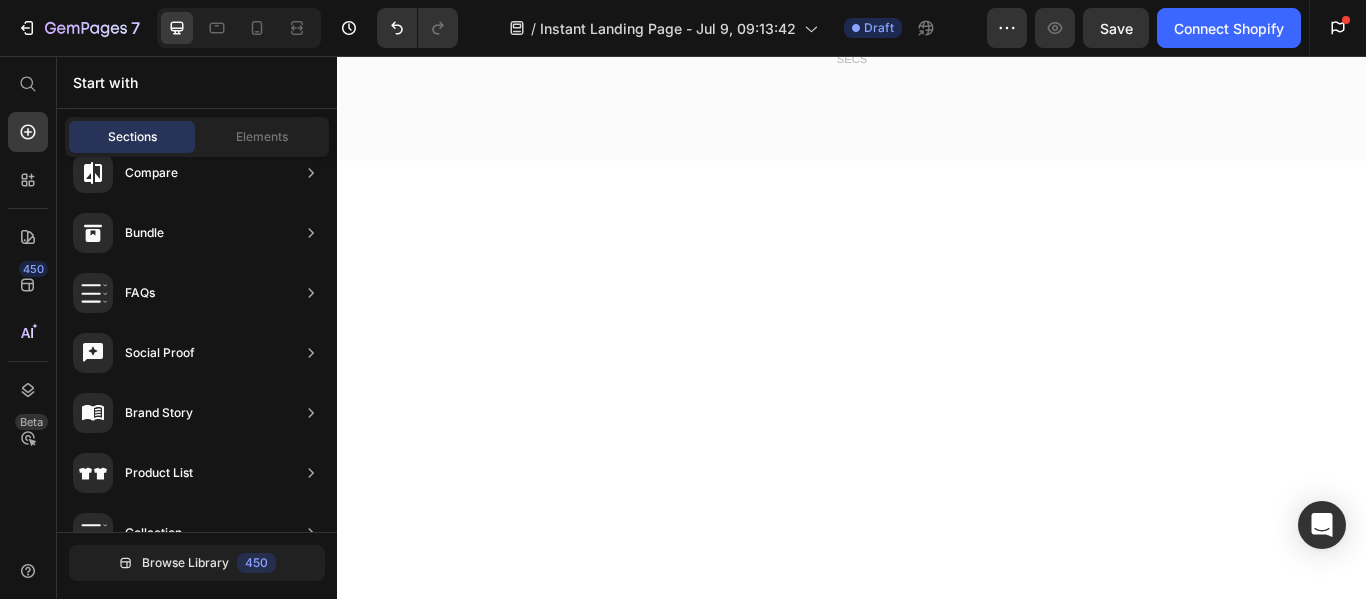 click at bounding box center (937, 569) 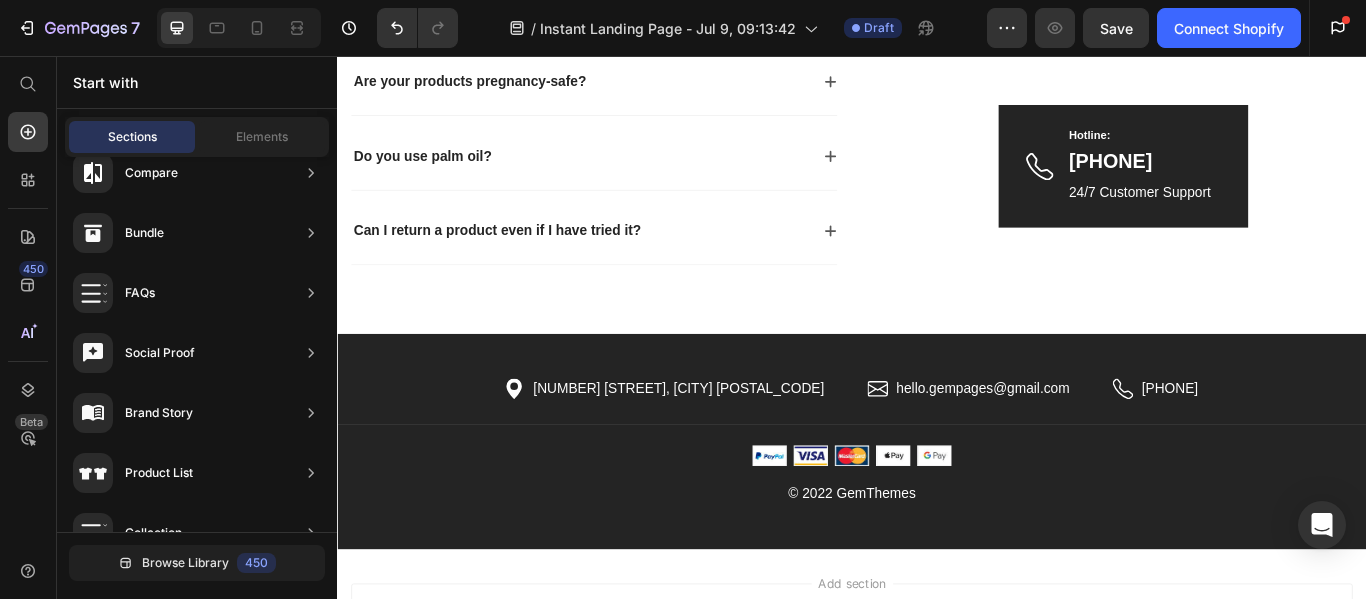 scroll, scrollTop: 4857, scrollLeft: 0, axis: vertical 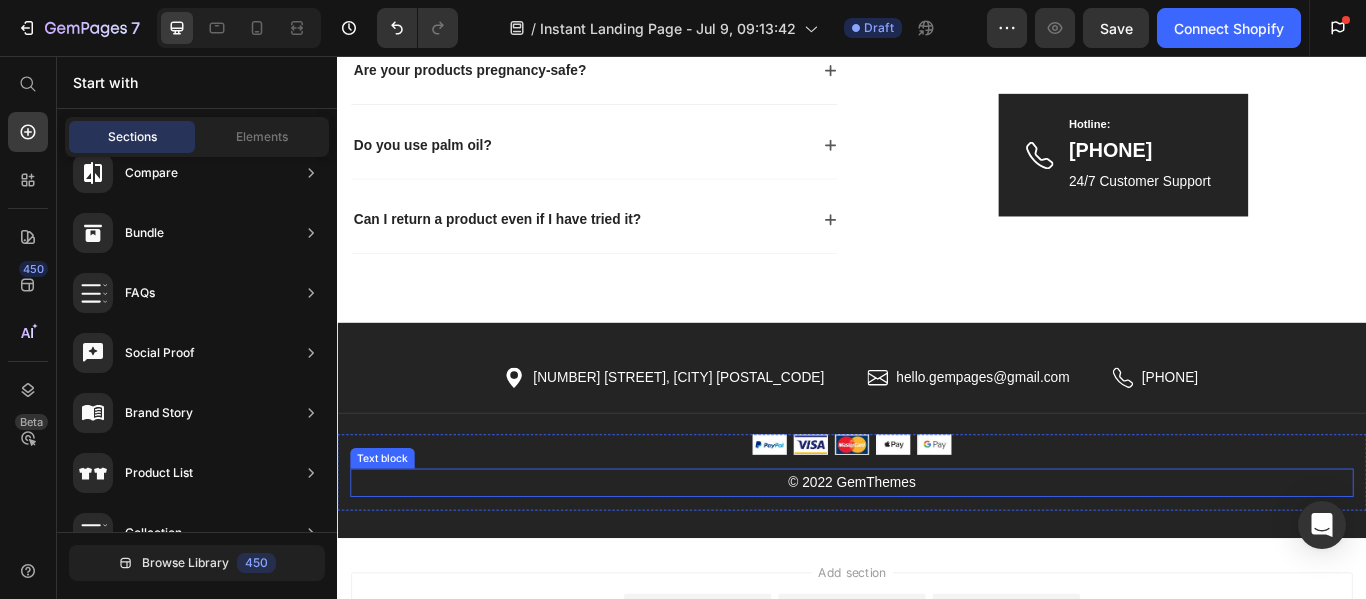 click on "© 2022 GemThemes" at bounding box center [937, 553] 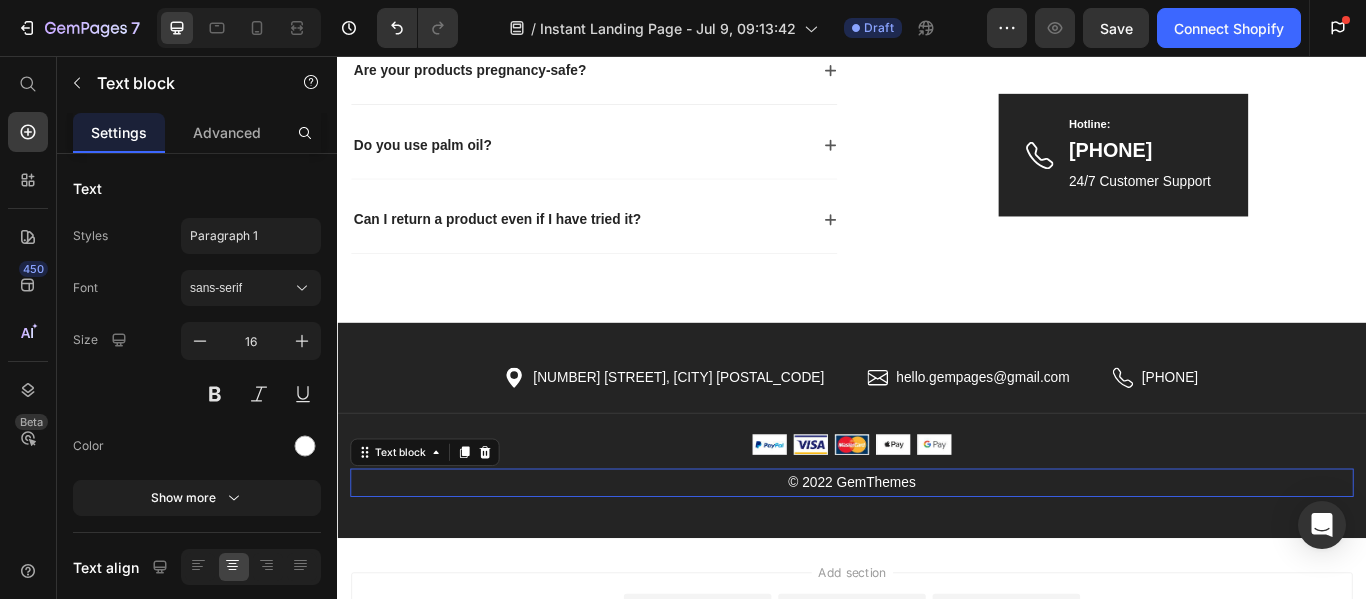 click on "© 2022 GemThemes" at bounding box center [937, 553] 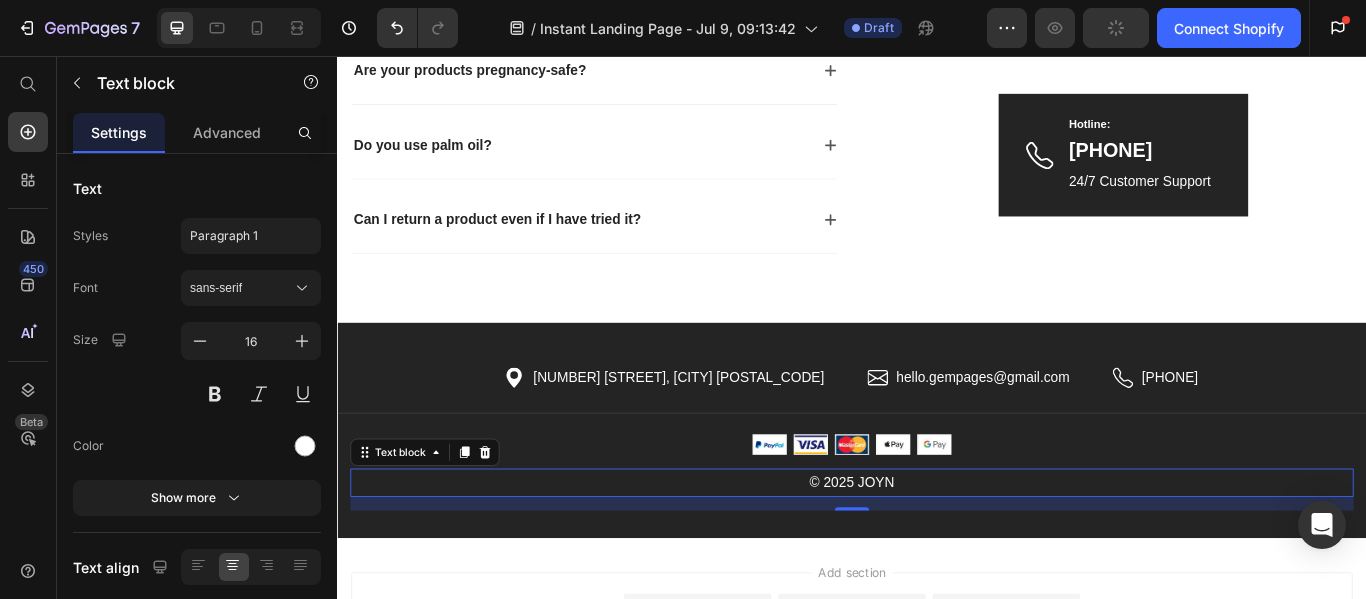 click on "© 2025 JOYN" at bounding box center (937, 553) 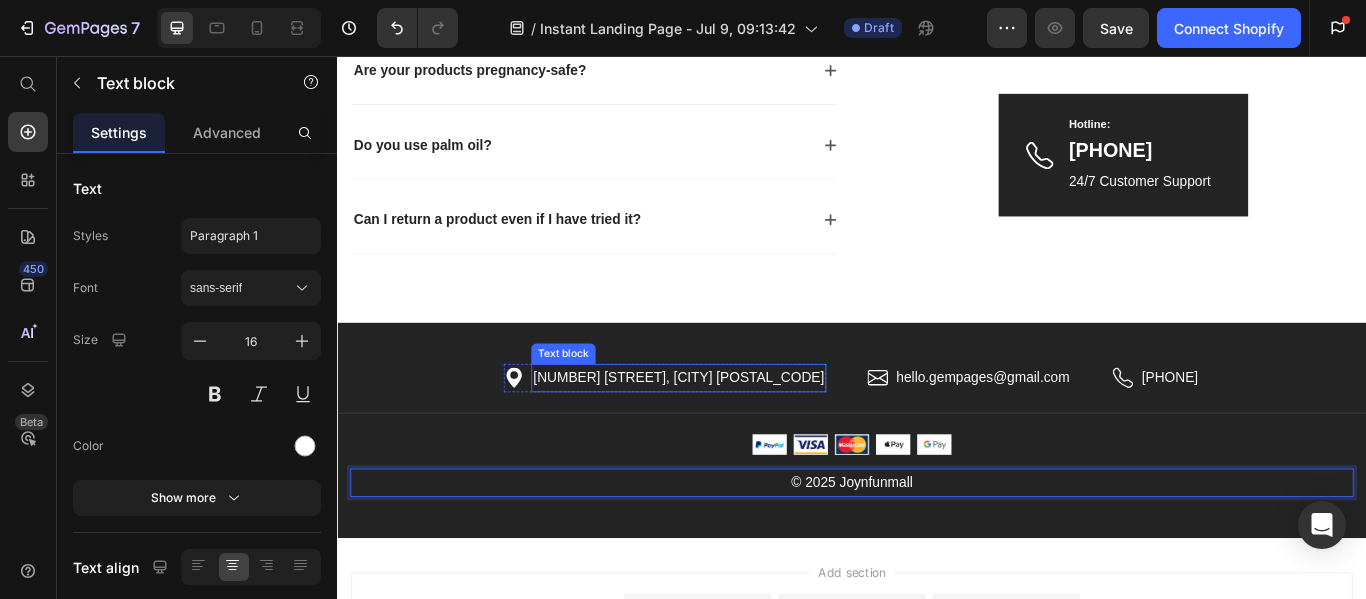 click on "[NUMBER] [STREET], [CITY] [POSTAL_CODE]" at bounding box center (734, 431) 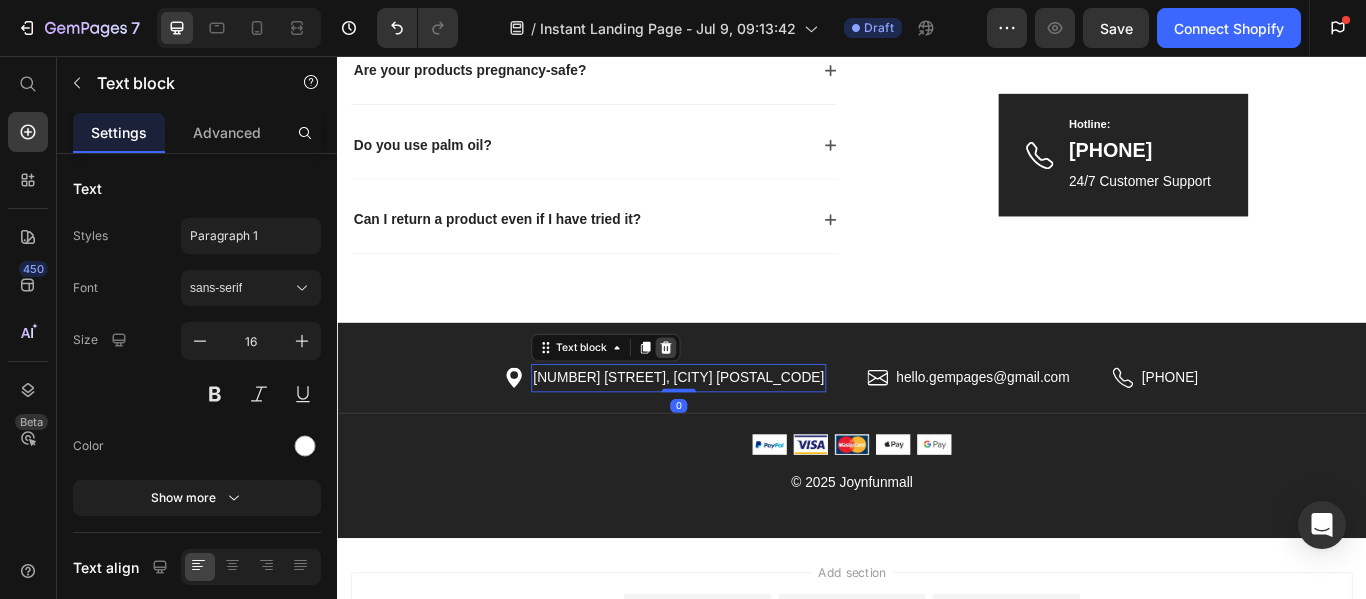click 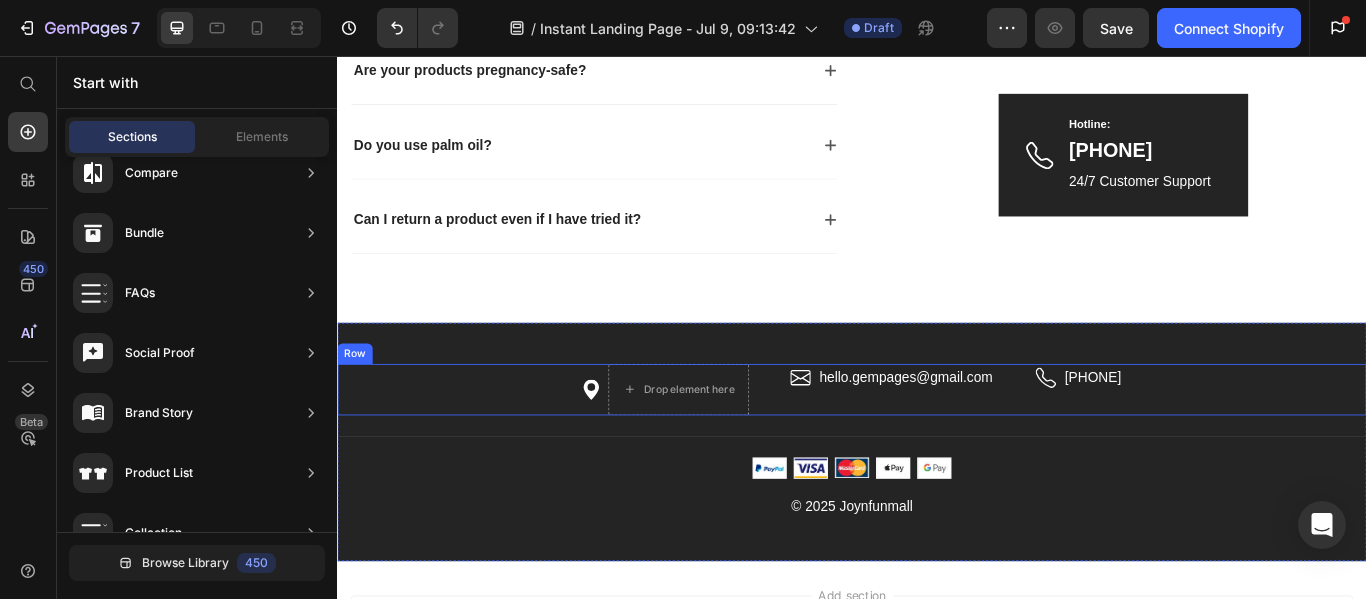 click on "Icon
Drop element here Row
Icon [EMAIL] Text block Row
Icon [PHONE] Text block Row Row" at bounding box center (937, 445) 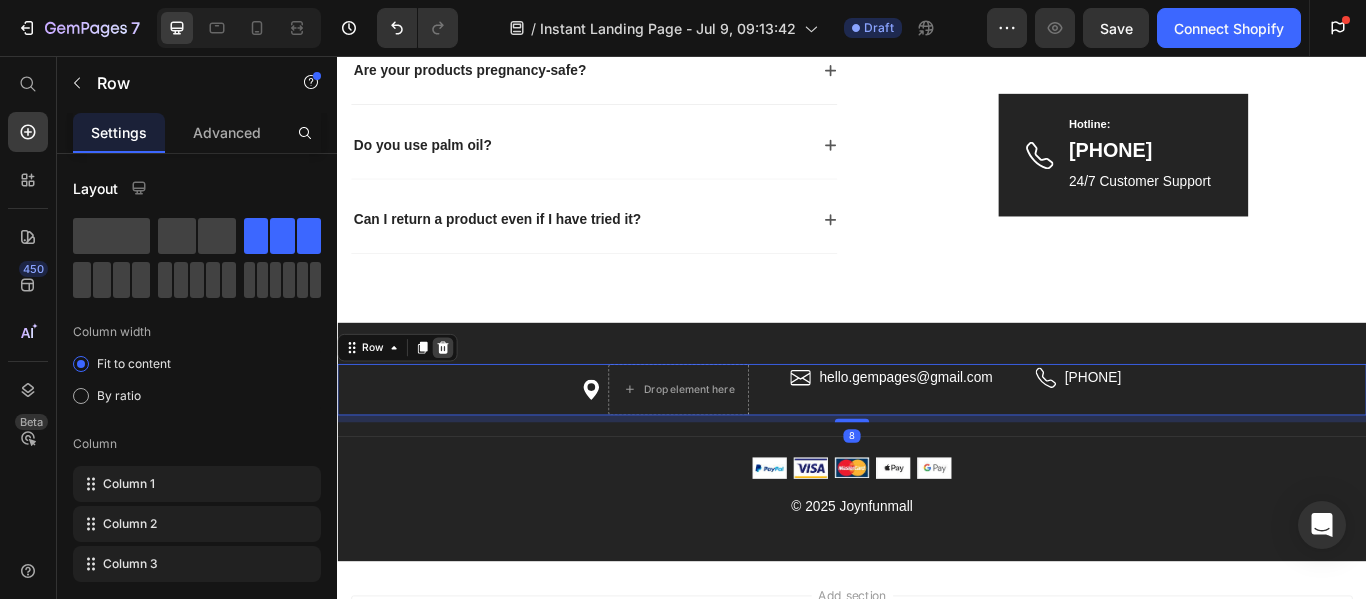 click 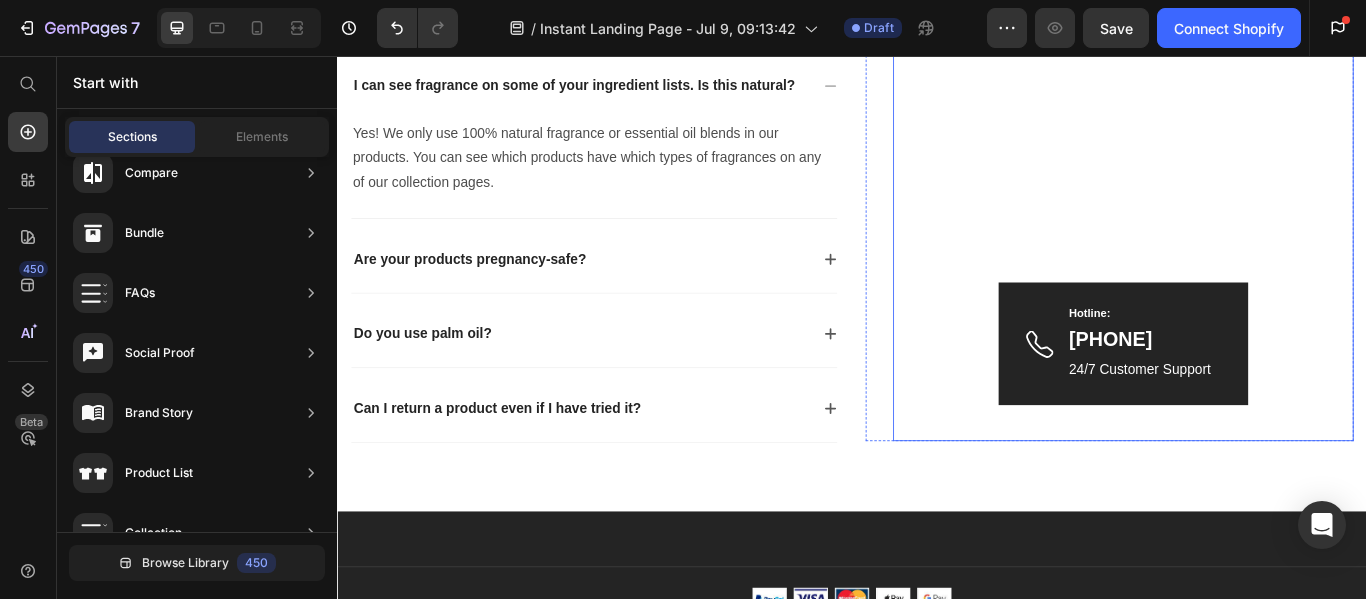 scroll, scrollTop: 4639, scrollLeft: 0, axis: vertical 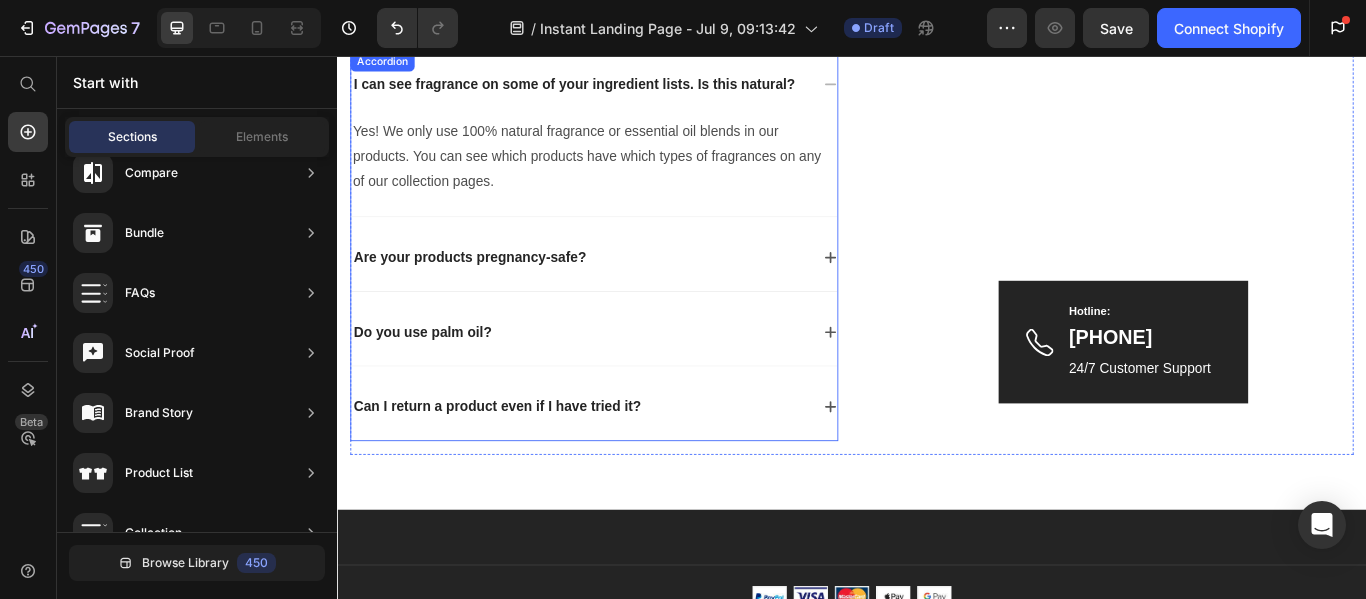 click on "Are your products pregnancy-safe?" at bounding box center [620, 291] 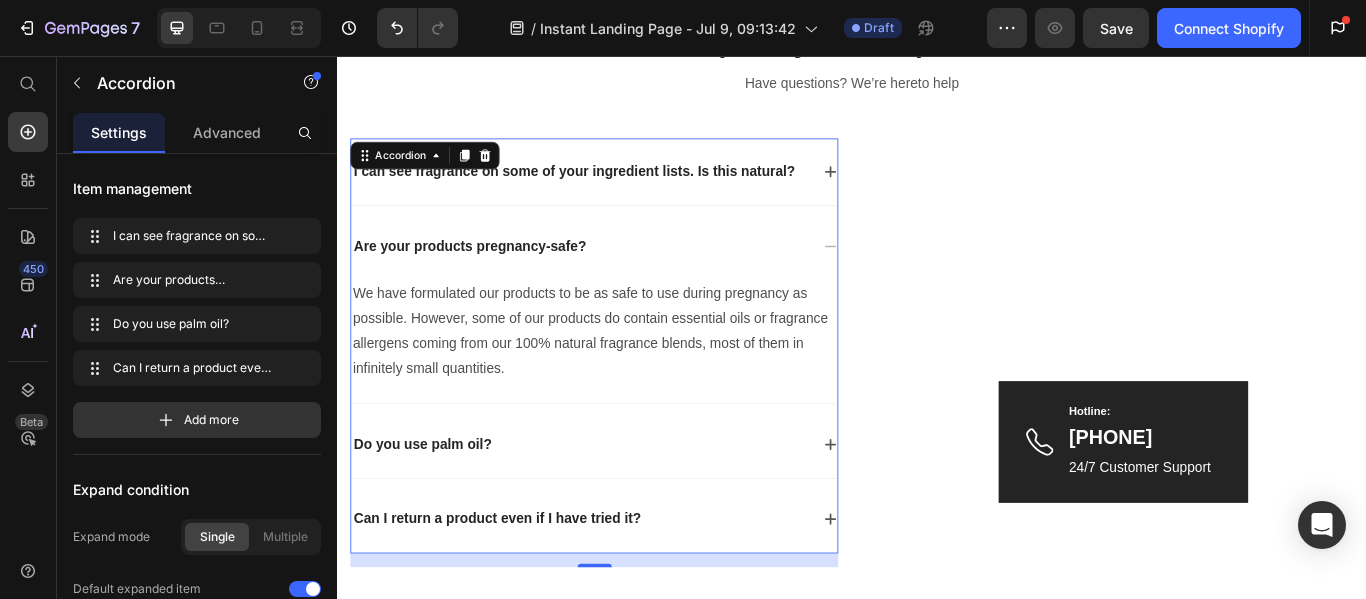 scroll, scrollTop: 3861, scrollLeft: 0, axis: vertical 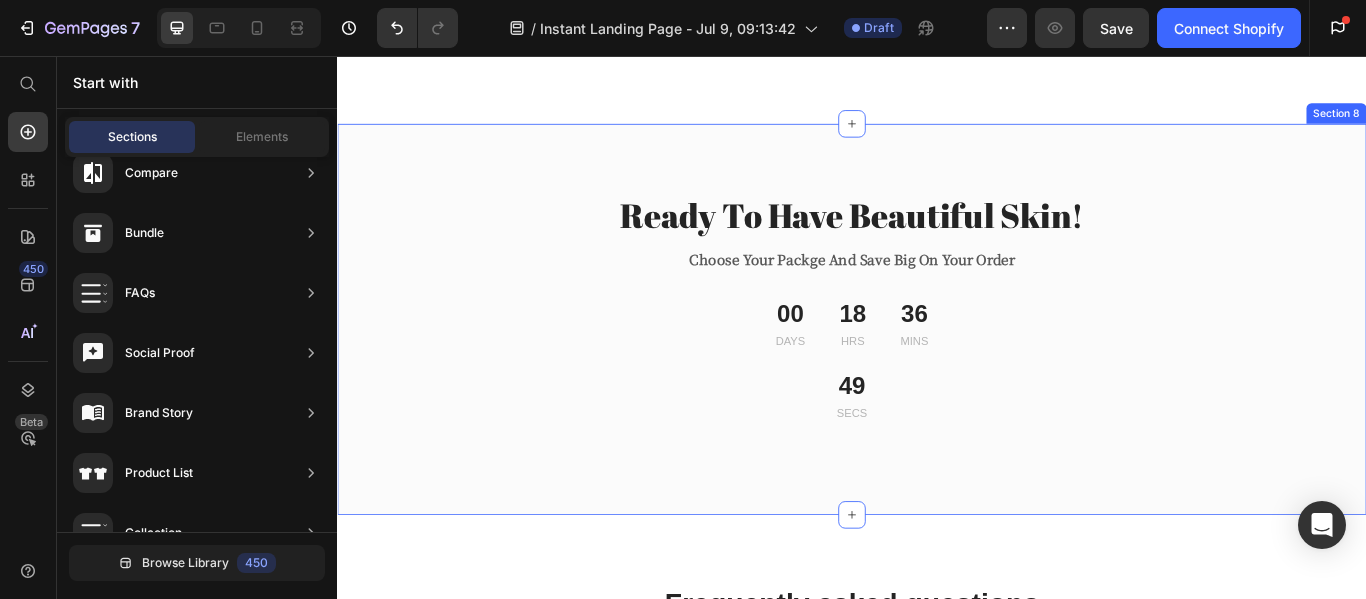 click on "Ready To Have Beautiful Skin! Heading Choose Your Packge And Save Big On Your Order Text block 00 Days 18 Hrs 36 Mins 49 Secs Countdown Timer Row Row Section 8" at bounding box center [937, 362] 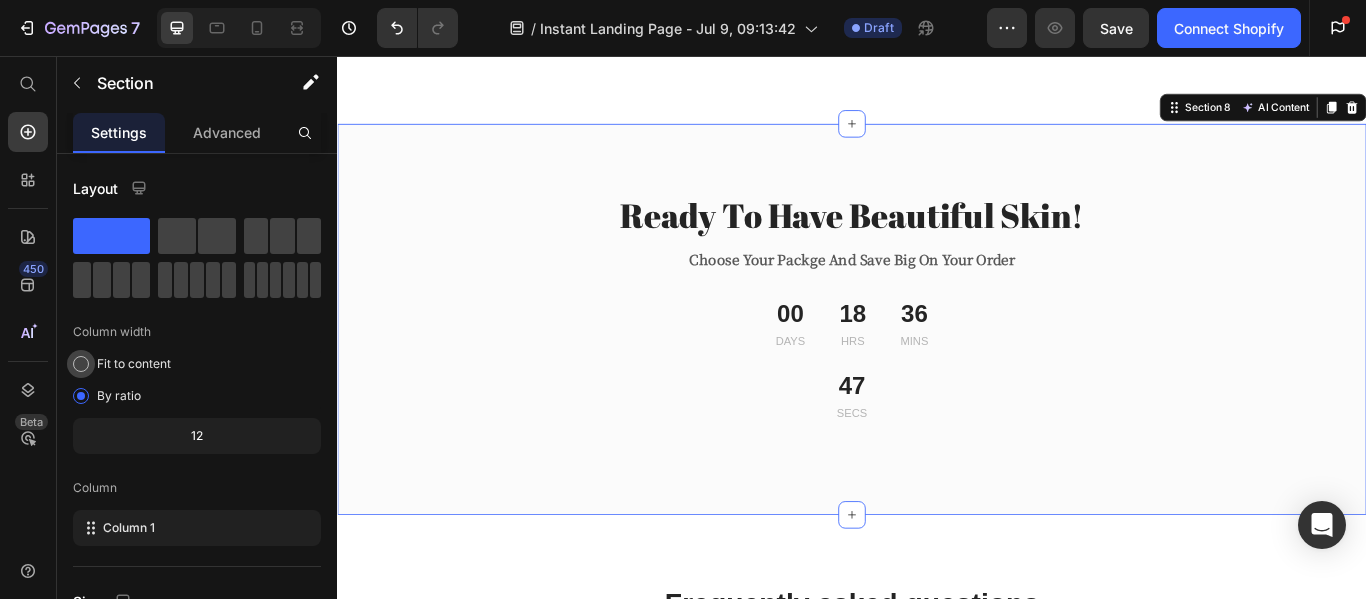 scroll, scrollTop: 306, scrollLeft: 0, axis: vertical 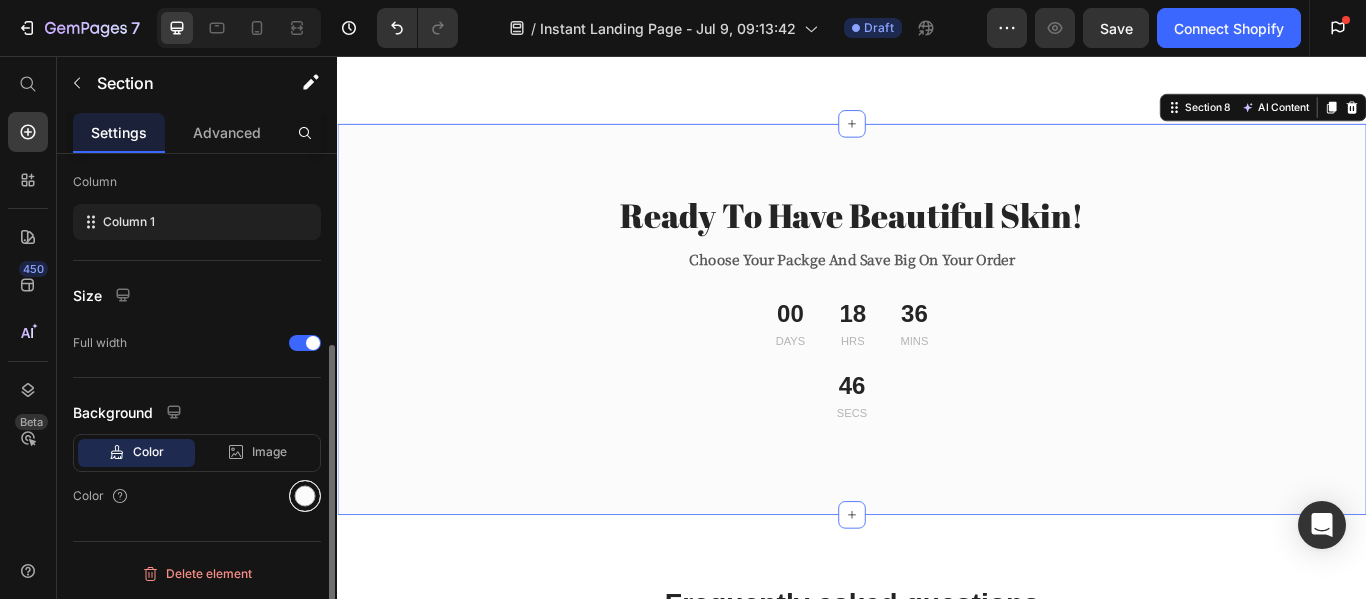 click at bounding box center [305, 496] 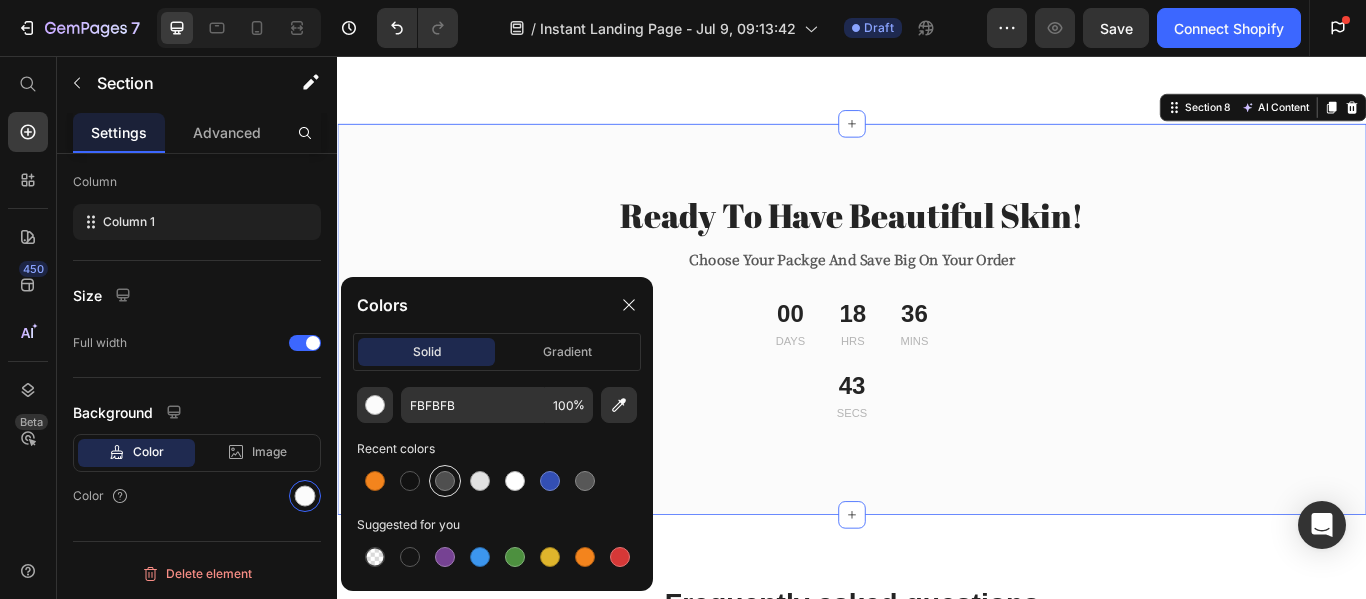 click at bounding box center [445, 481] 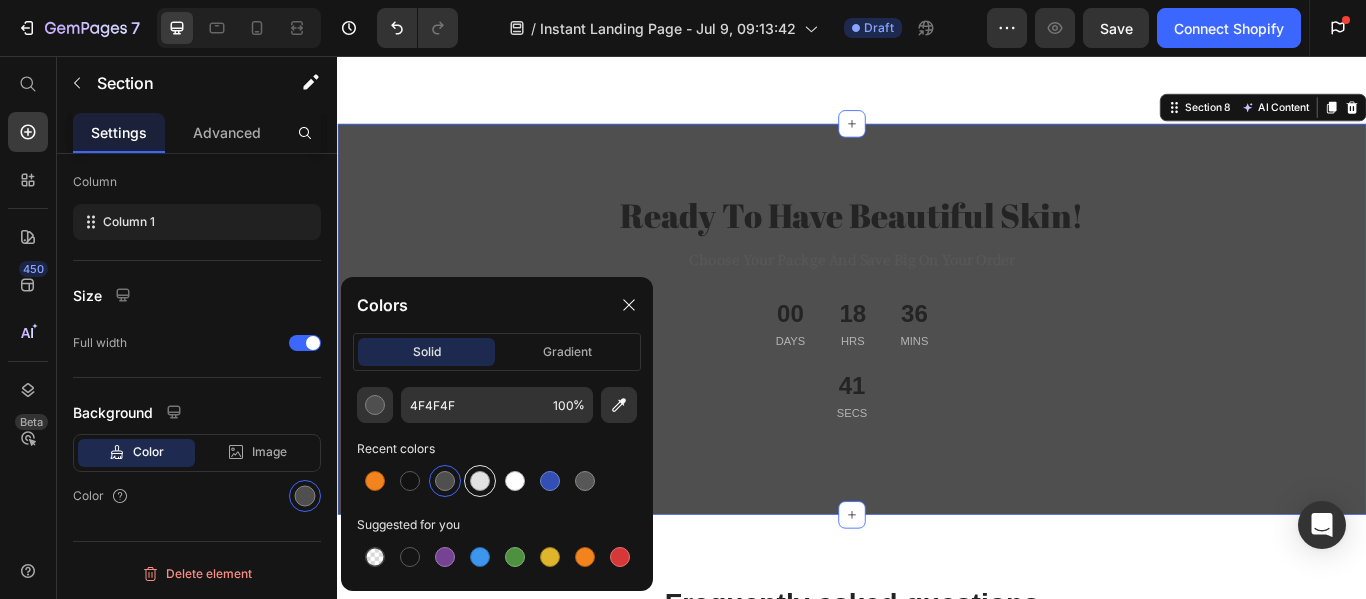 click at bounding box center (480, 481) 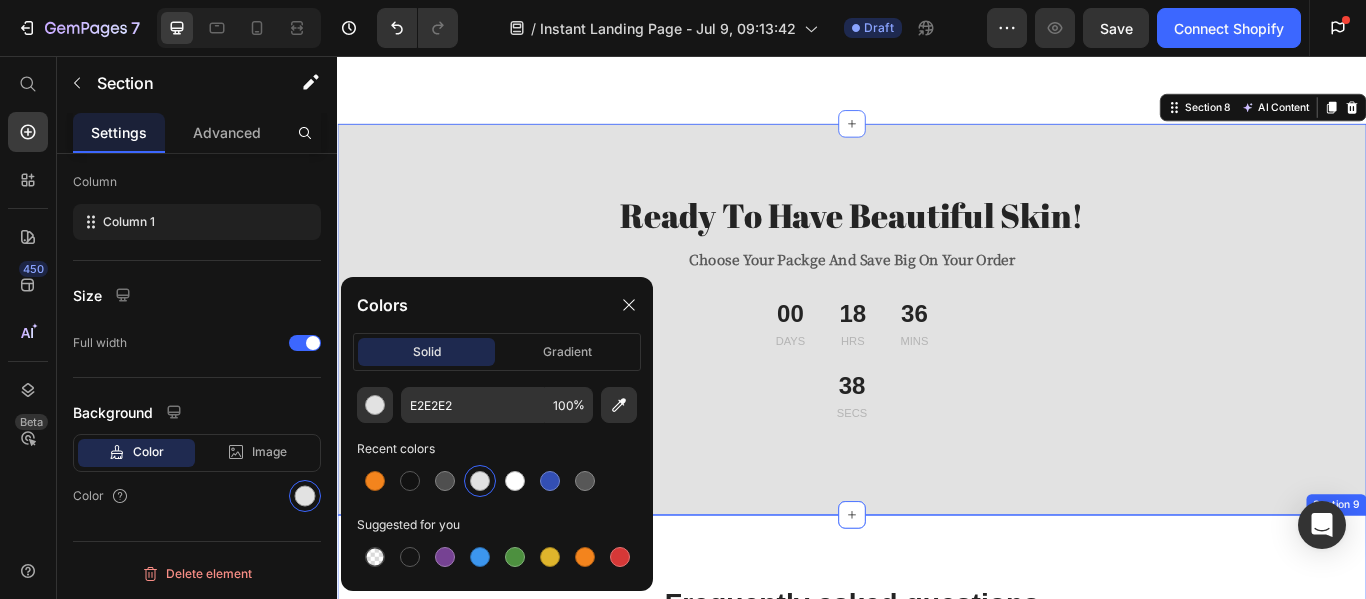 click on "Have questions? We’re hereto help Text block Row I can see fragrance on some of your ingredient lists. Is this natural? Are your products pregnancy-safe? We have formulated our products to be as safe to use during pregnancy as possible. However, some of our products do contain essential oils or fragrance allergens coming from our 100% natural fragrance blends, most of them in infinitely small quantities. Text block Do you use palm oil? Can I return a product even if I have tried it? Accordion Image Hotline: Text block [PHONE] Text block 24/7 Customer Support Text block Row Hero Banner Row Row Section 9" at bounding box center [937, 980] 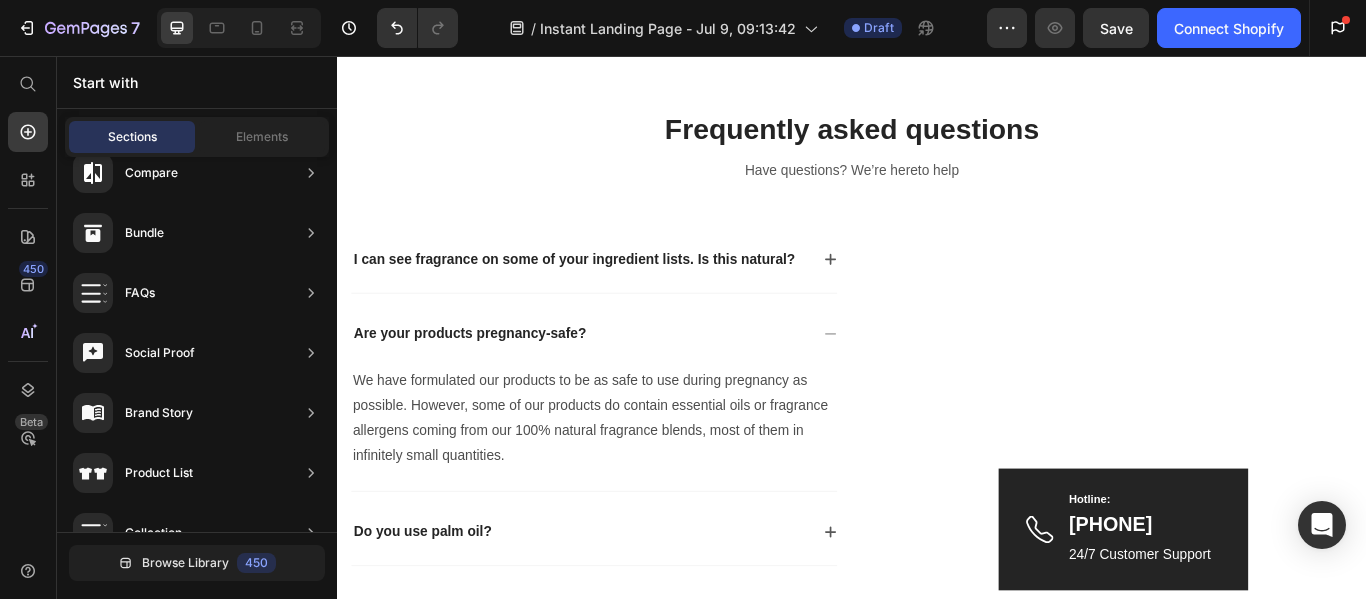 scroll, scrollTop: 4457, scrollLeft: 0, axis: vertical 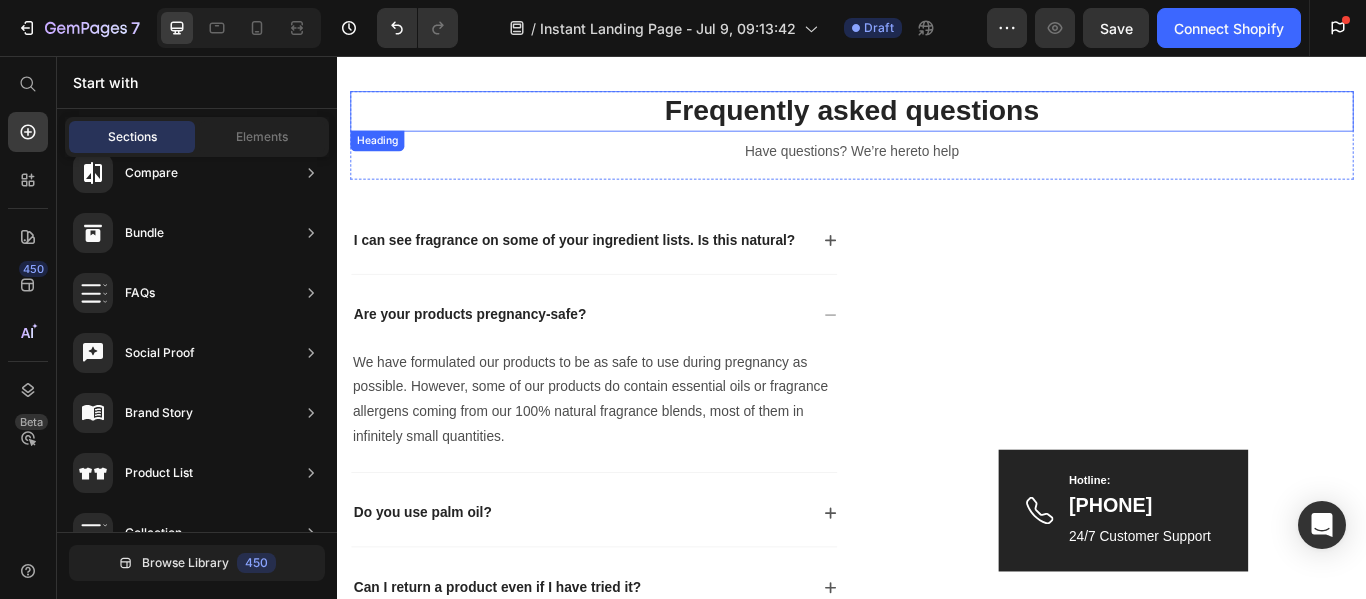 click on "Frequently asked questions" at bounding box center (937, 120) 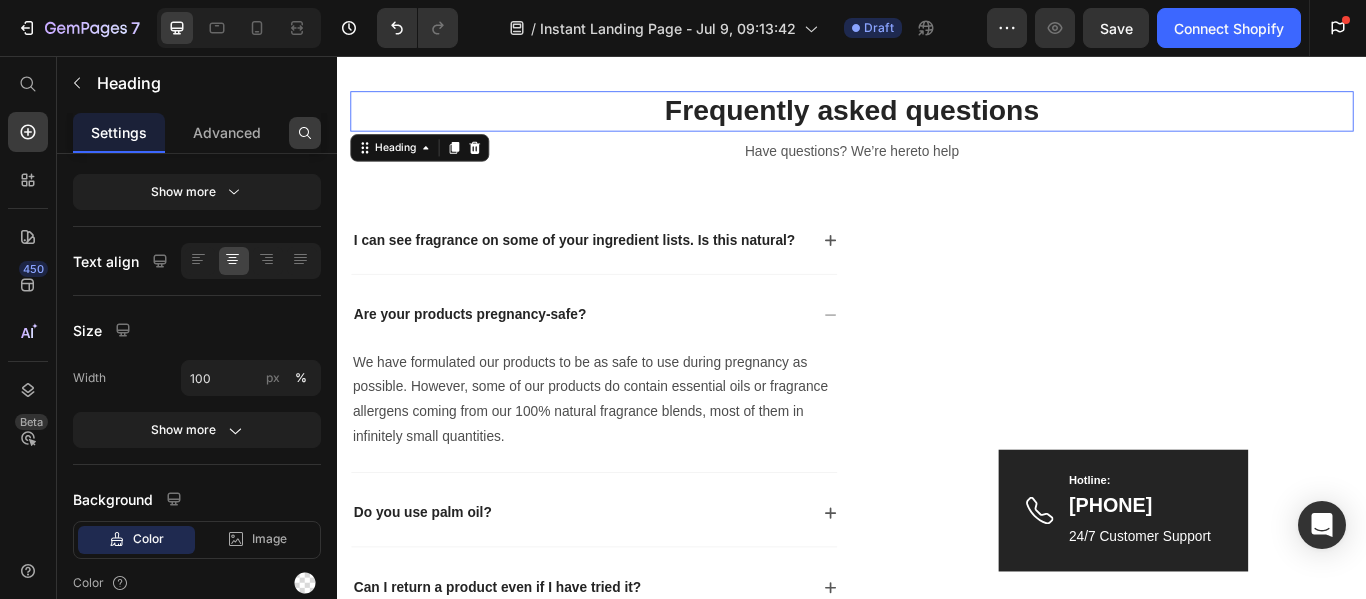 scroll, scrollTop: 0, scrollLeft: 0, axis: both 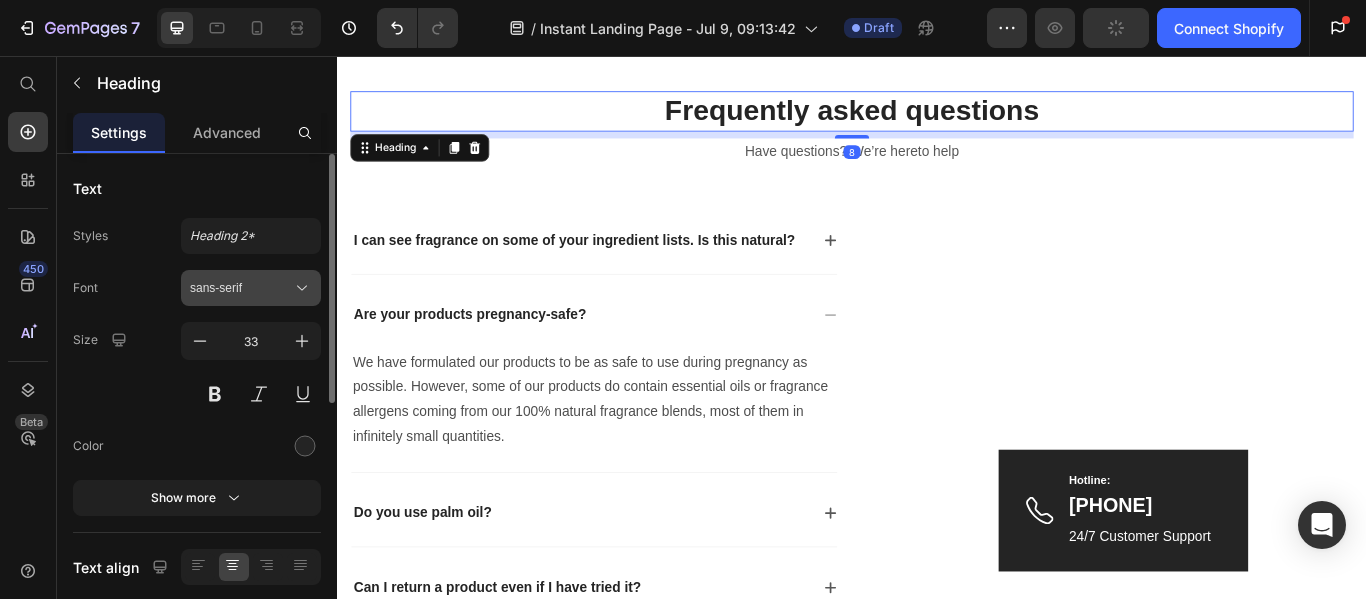 click on "sans-serif" at bounding box center (241, 288) 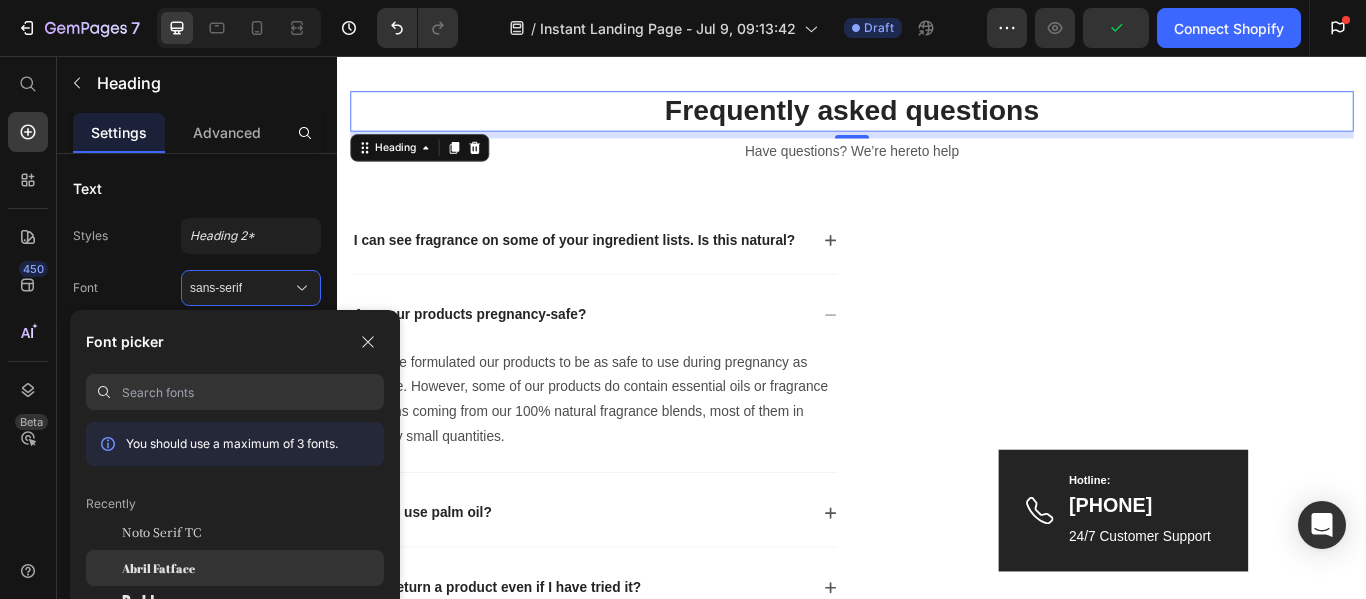 click on "Abril Fatface" at bounding box center (158, 568) 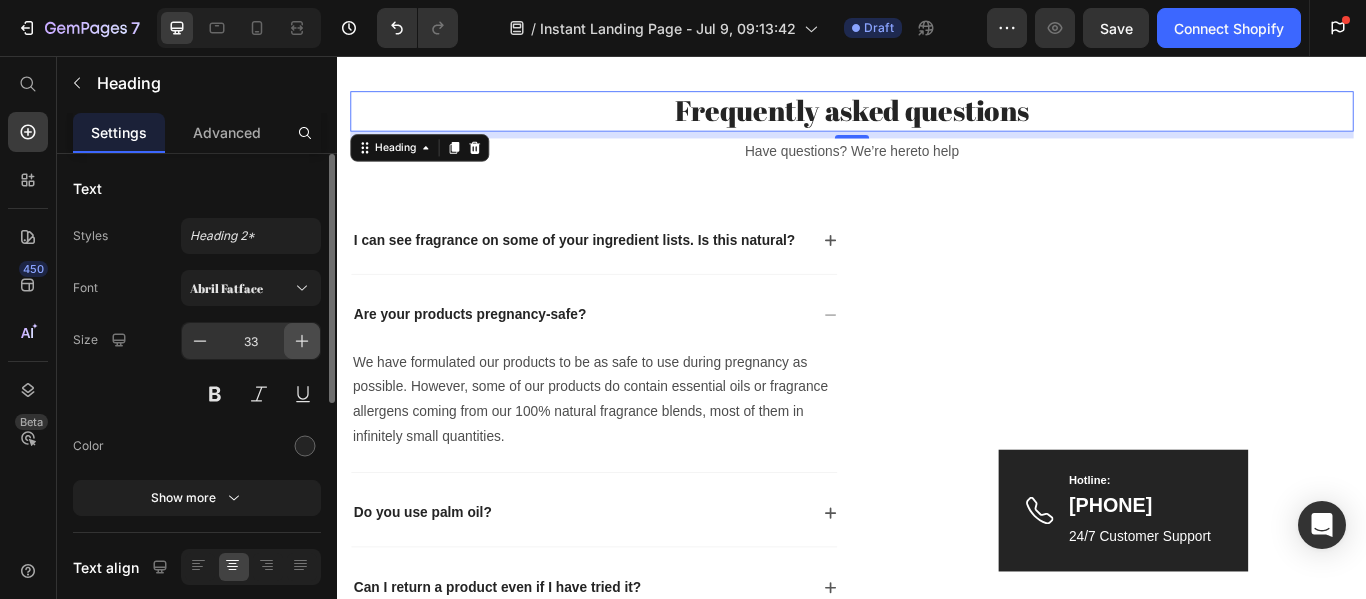 click 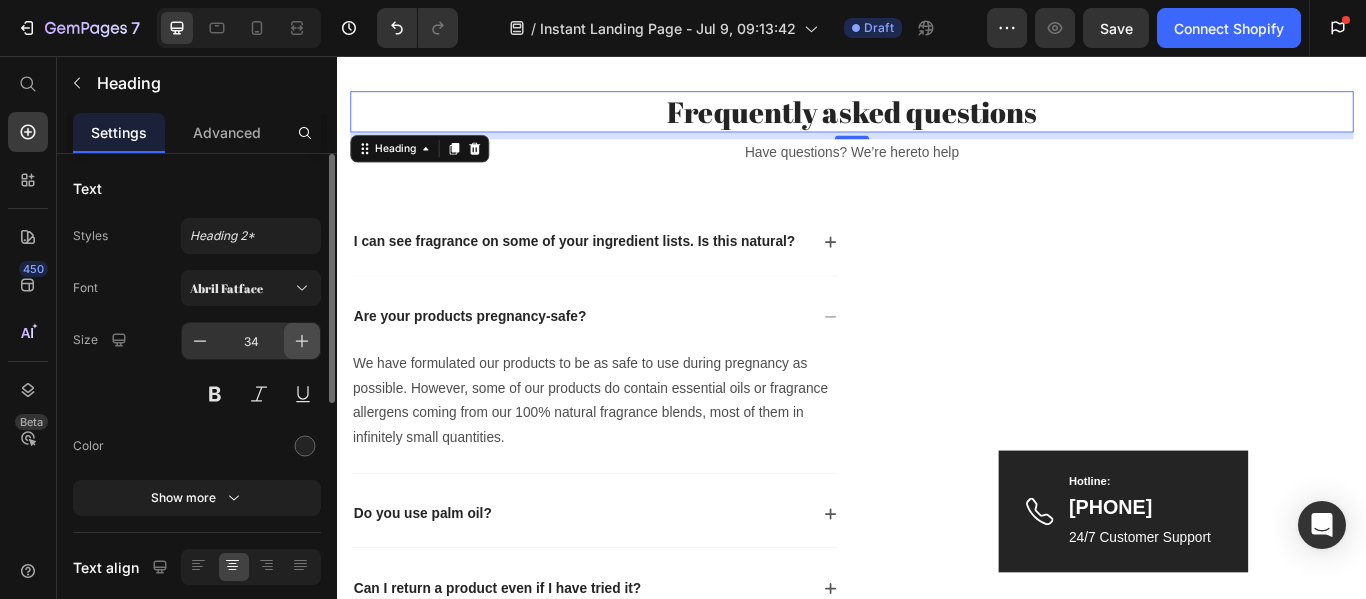 click 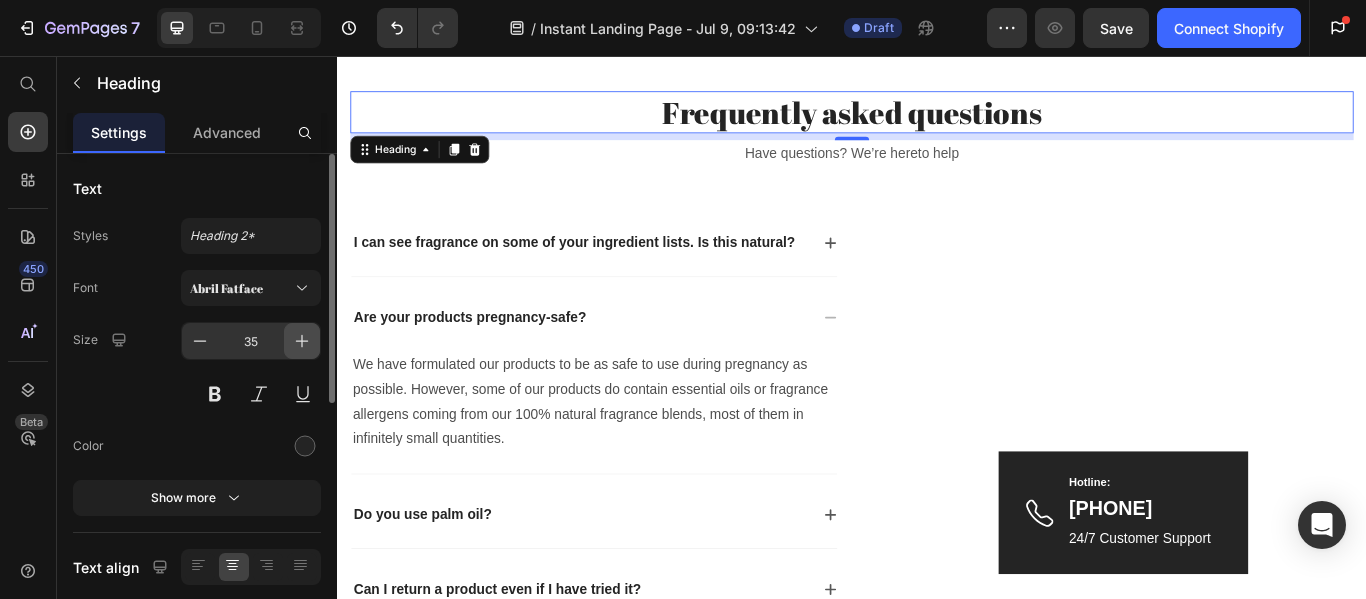 click 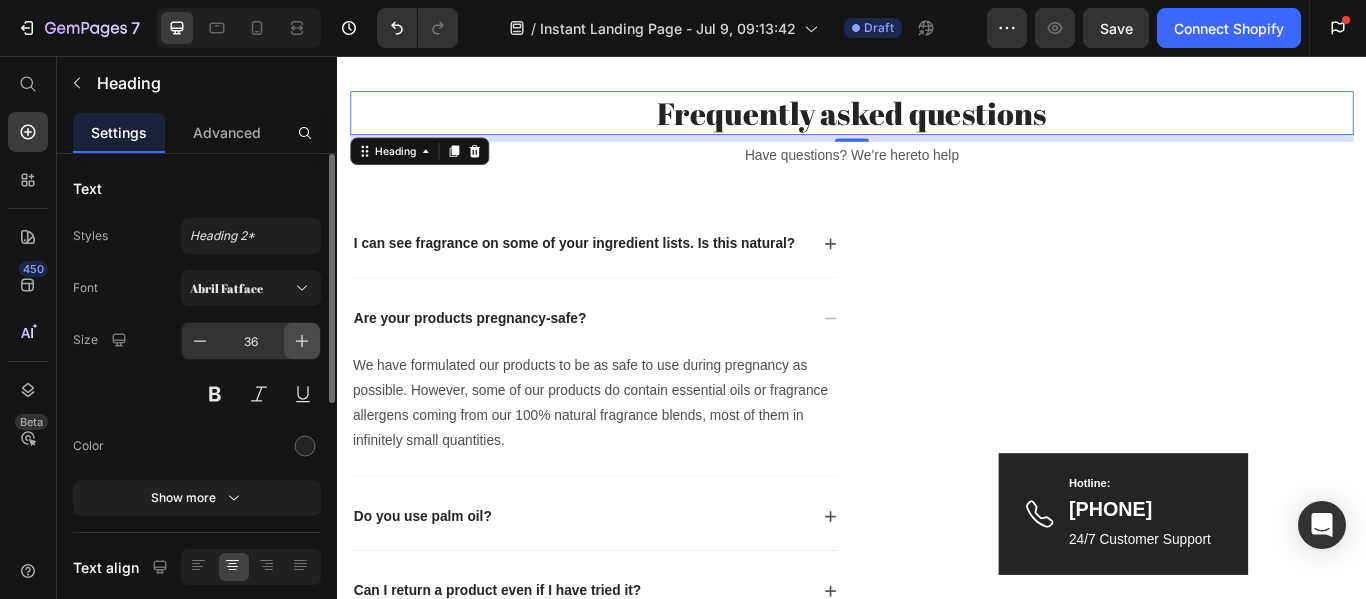 click 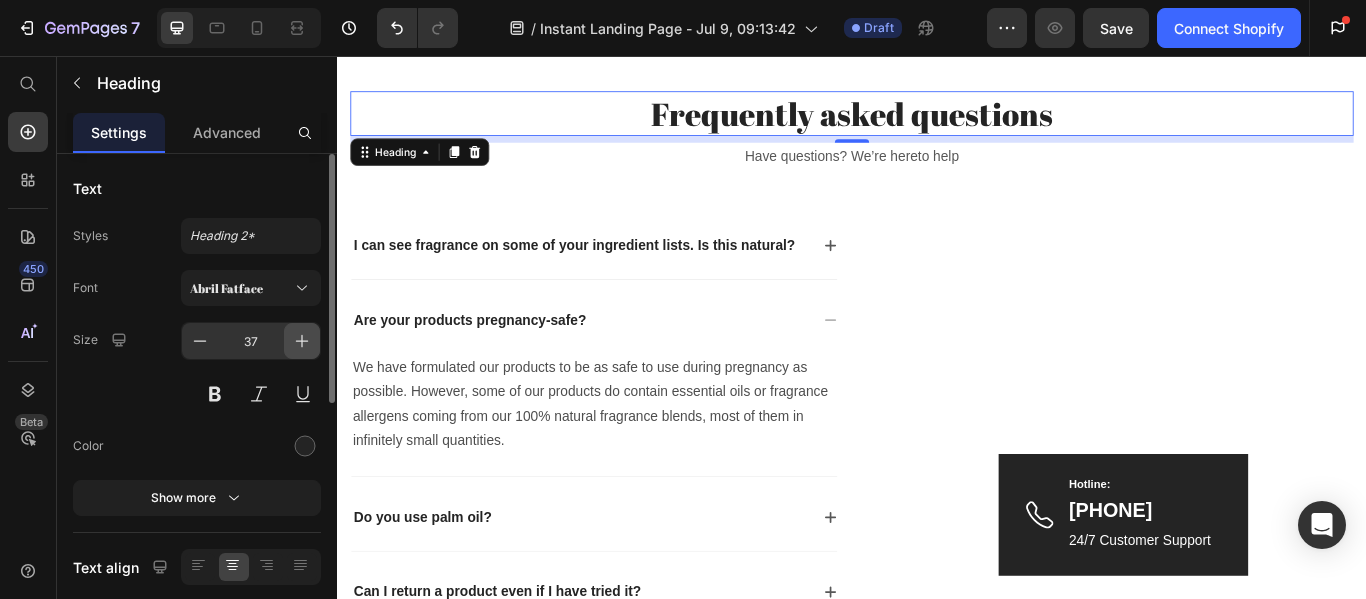 click 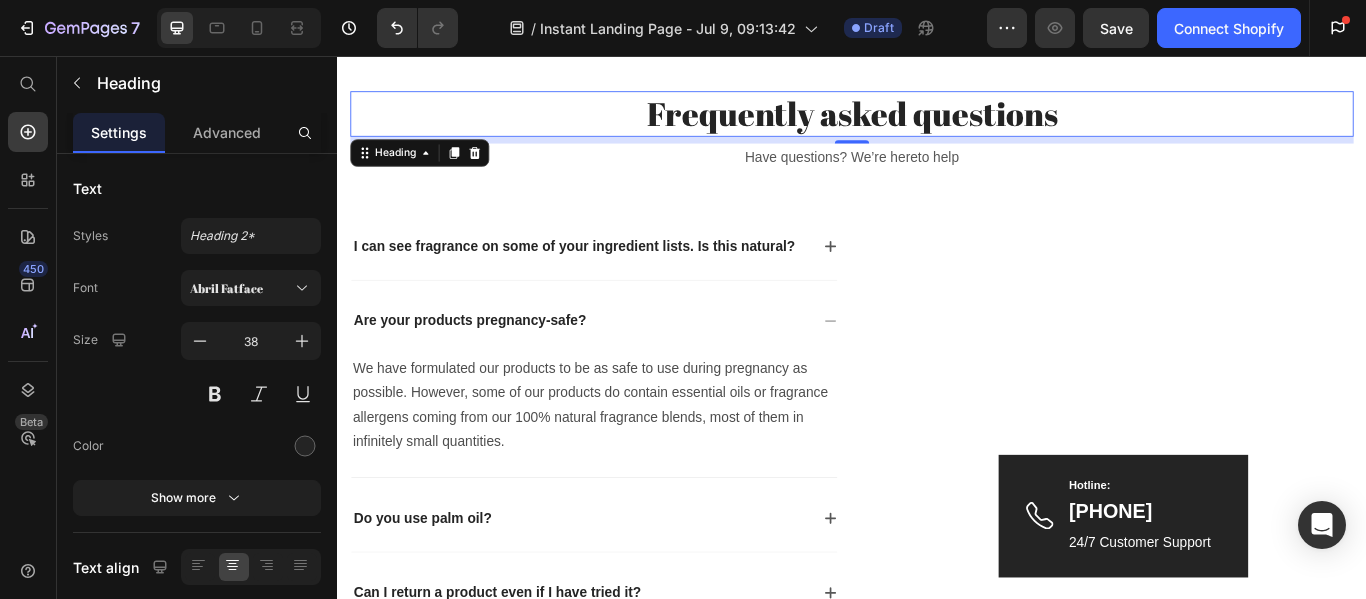 click on "8" at bounding box center (937, 174) 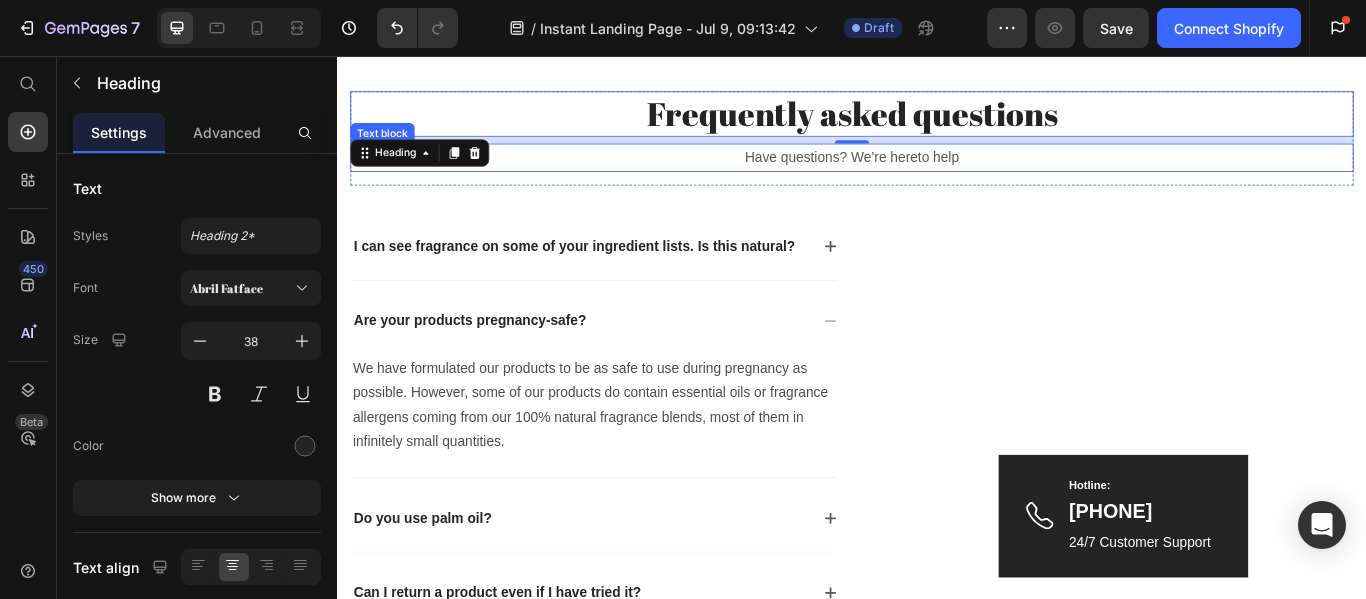 click on "Have questions? We’re hereto help" at bounding box center (937, 174) 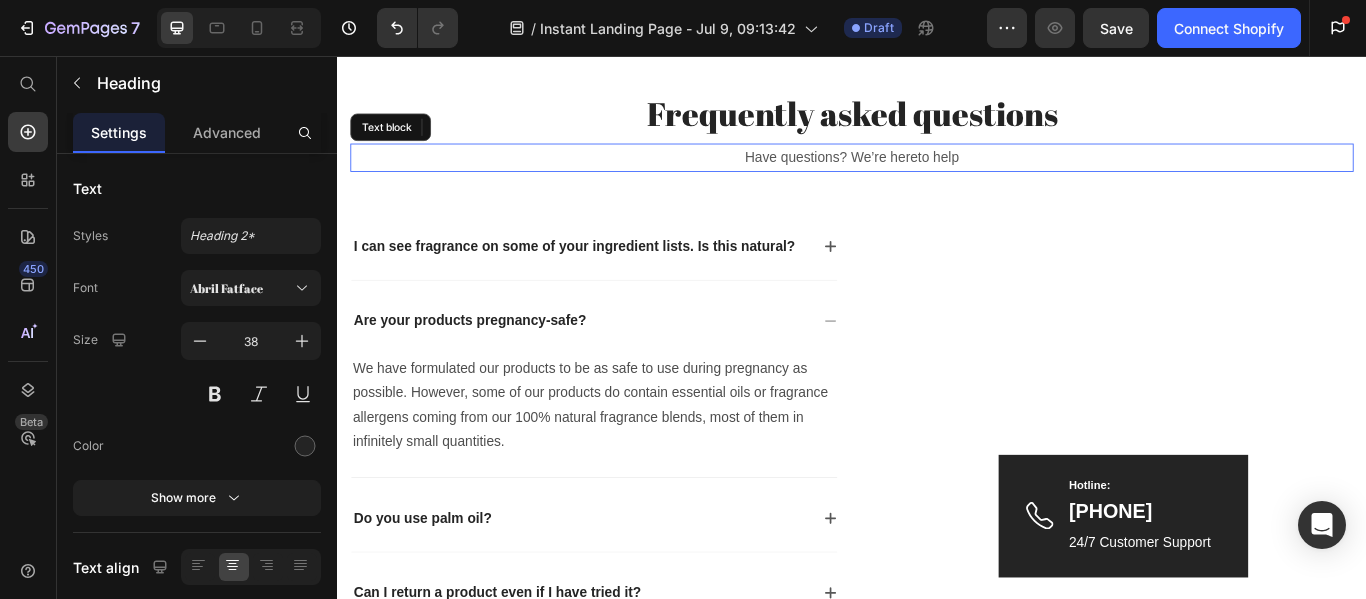 click on "Have questions? We’re hereto help" at bounding box center (937, 174) 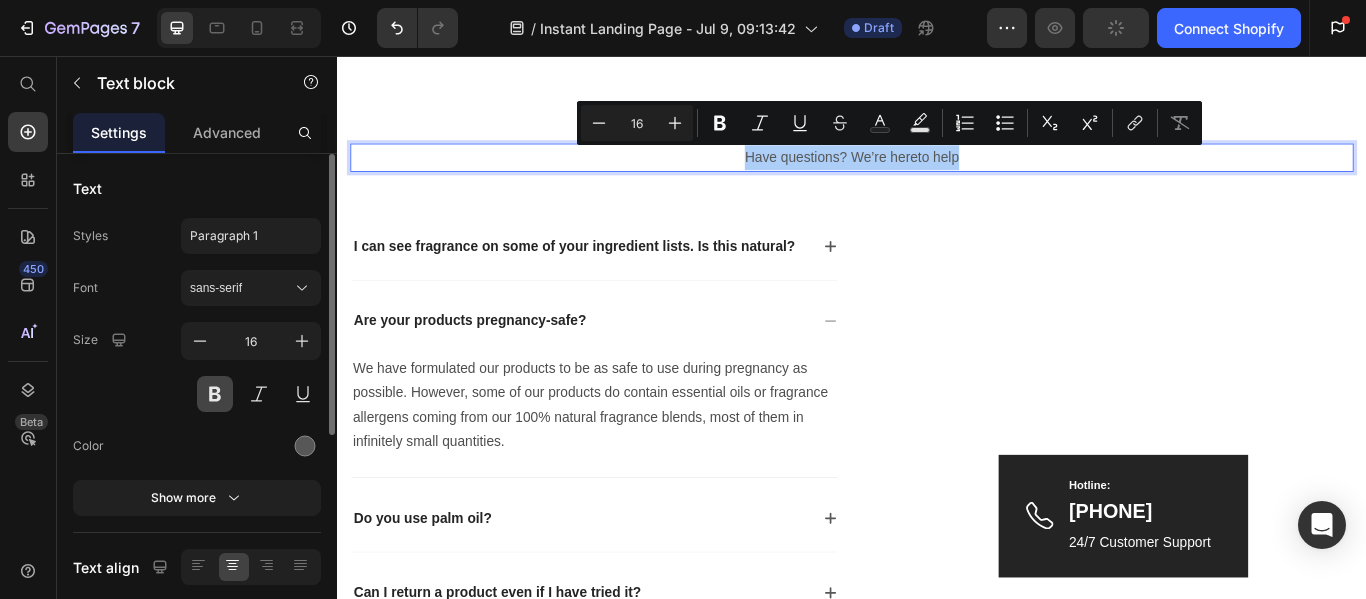click at bounding box center [215, 394] 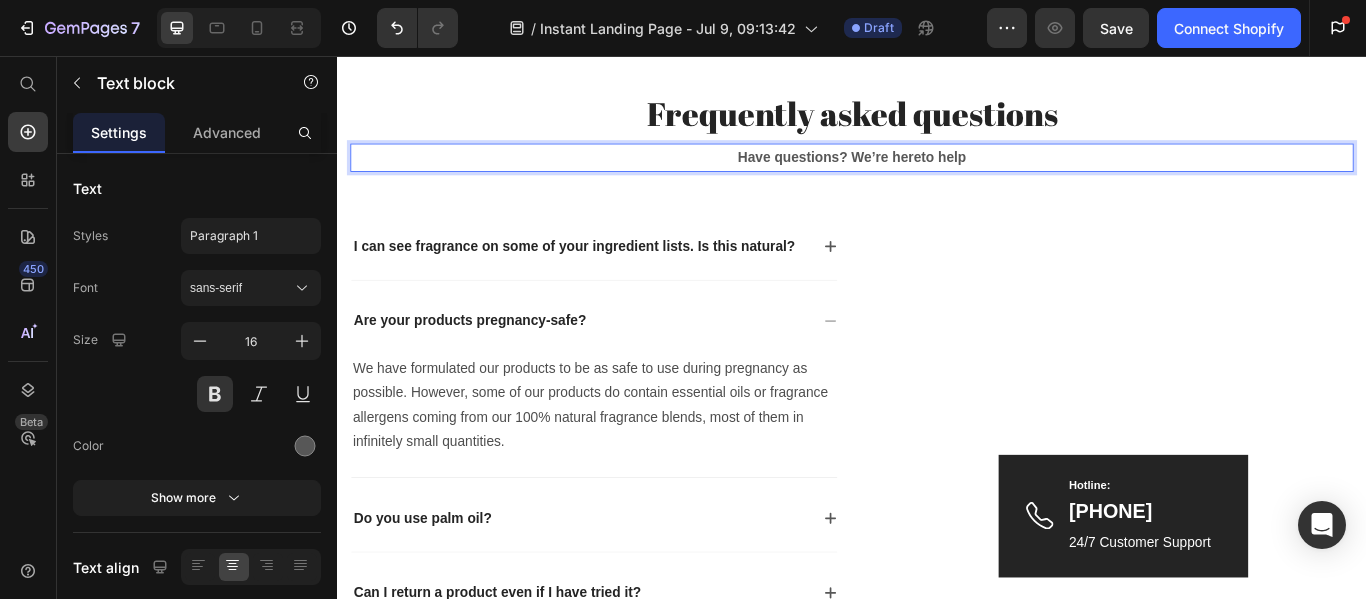 click on "Have questions? We’re hereto help" at bounding box center [937, 174] 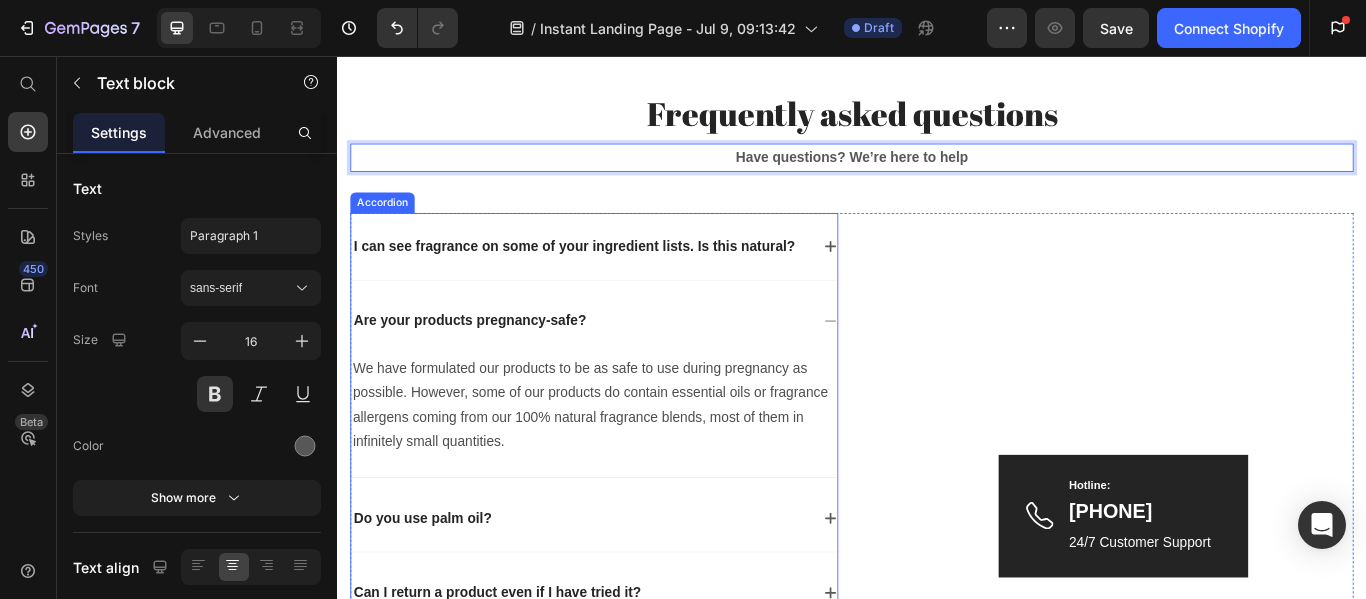 click 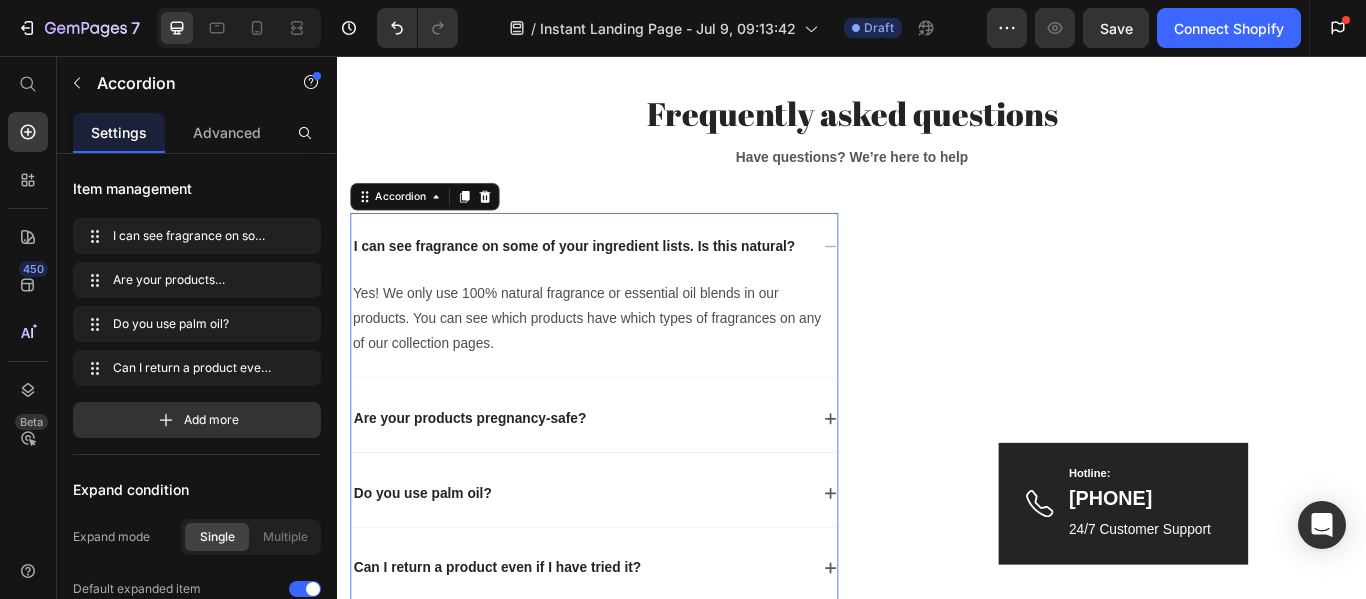 click on "I can see fragrance on some of your ingredient lists. Is this natural?" at bounding box center [613, 278] 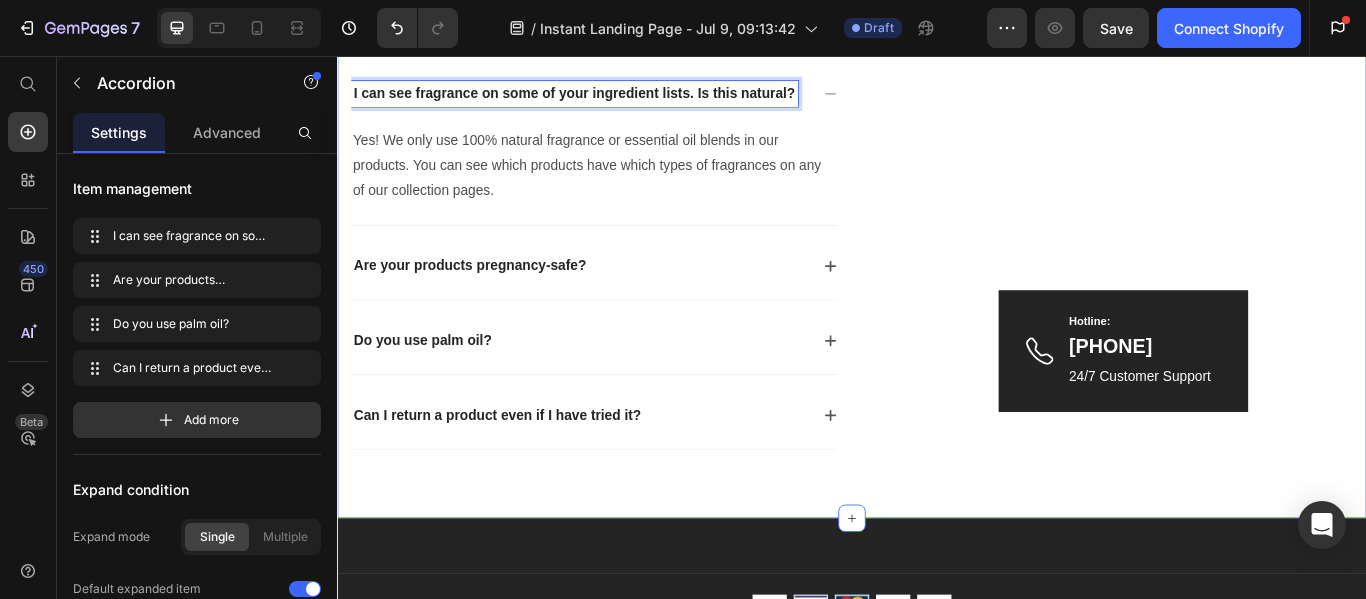 scroll, scrollTop: 4636, scrollLeft: 0, axis: vertical 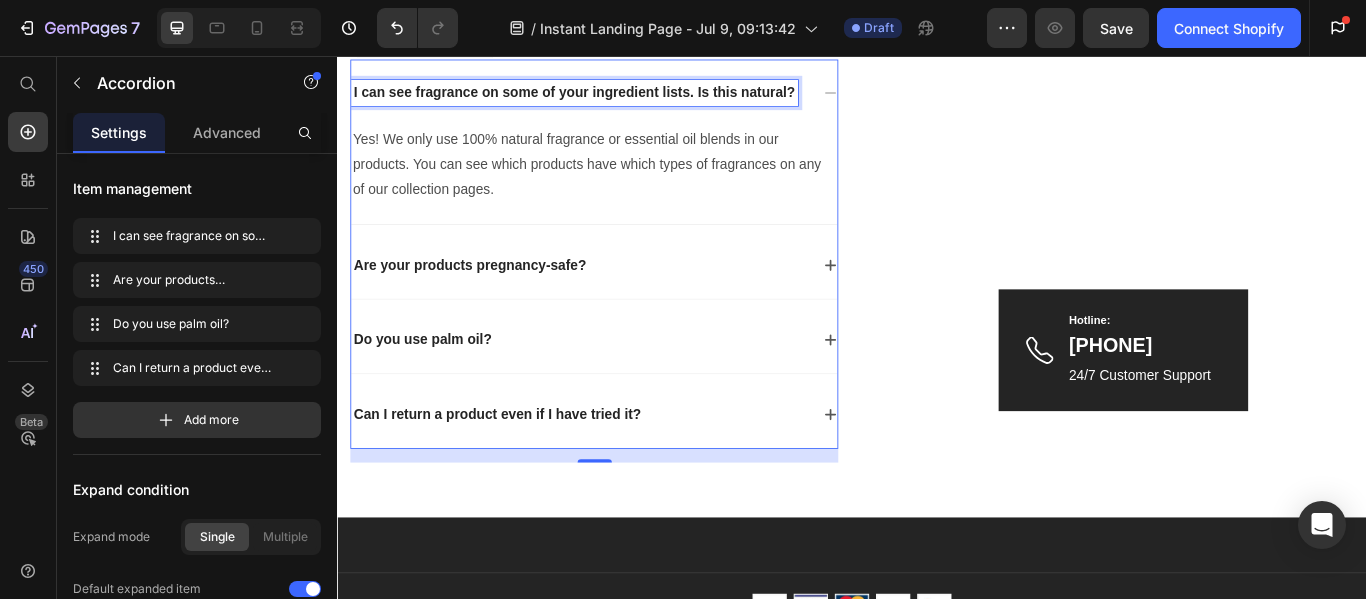 click on "I can see fragrance on some of your ingredient lists. Is this natural?" at bounding box center (613, 99) 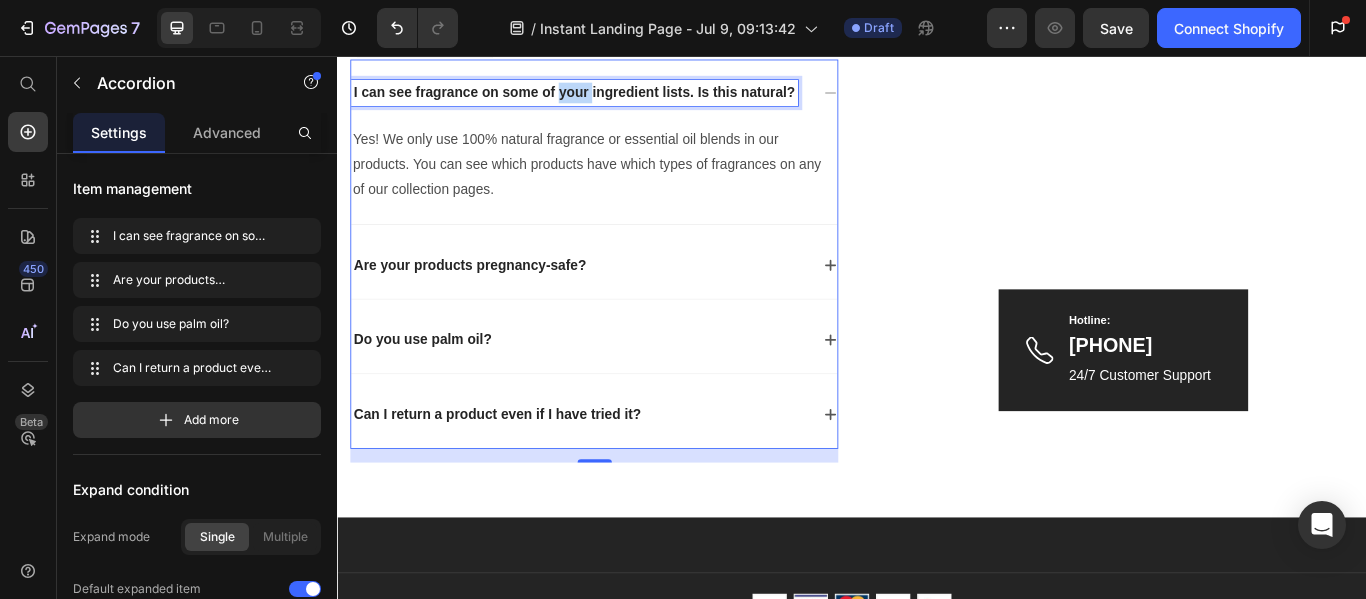 click on "I can see fragrance on some of your ingredient lists. Is this natural?" at bounding box center (613, 99) 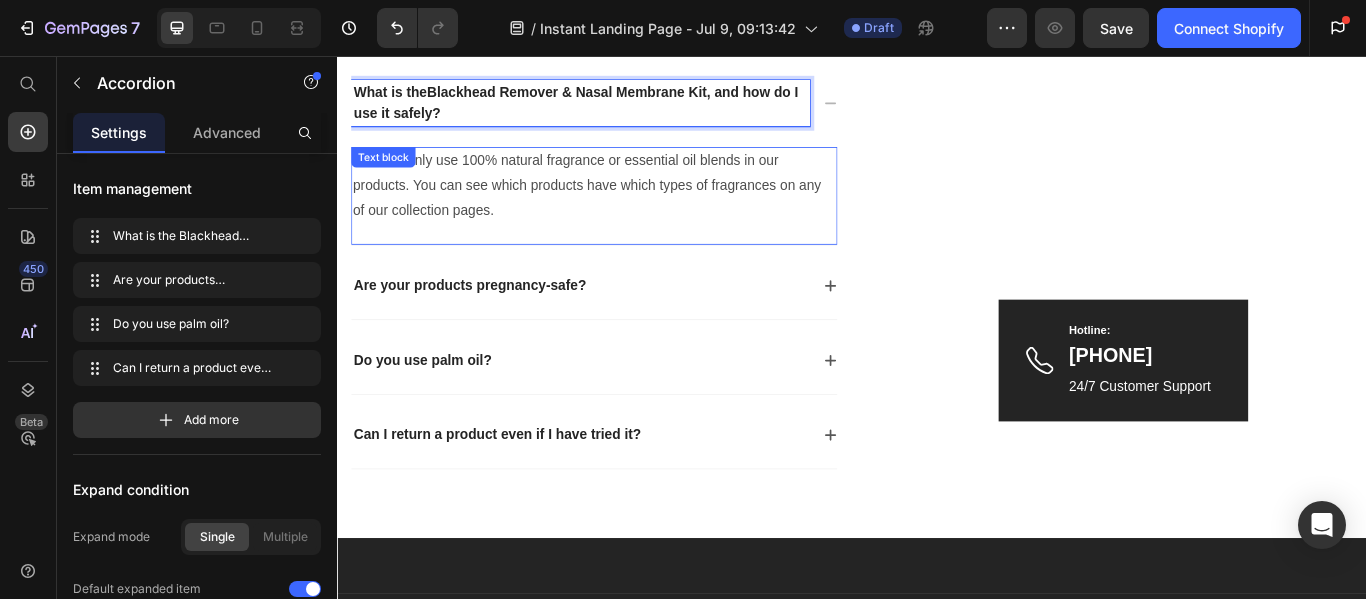 click on "Yes! We only use 100% natural fragrance or essential oil blends in our products. You can see which products have which types of fragrances on any of our collection pages." at bounding box center [636, 207] 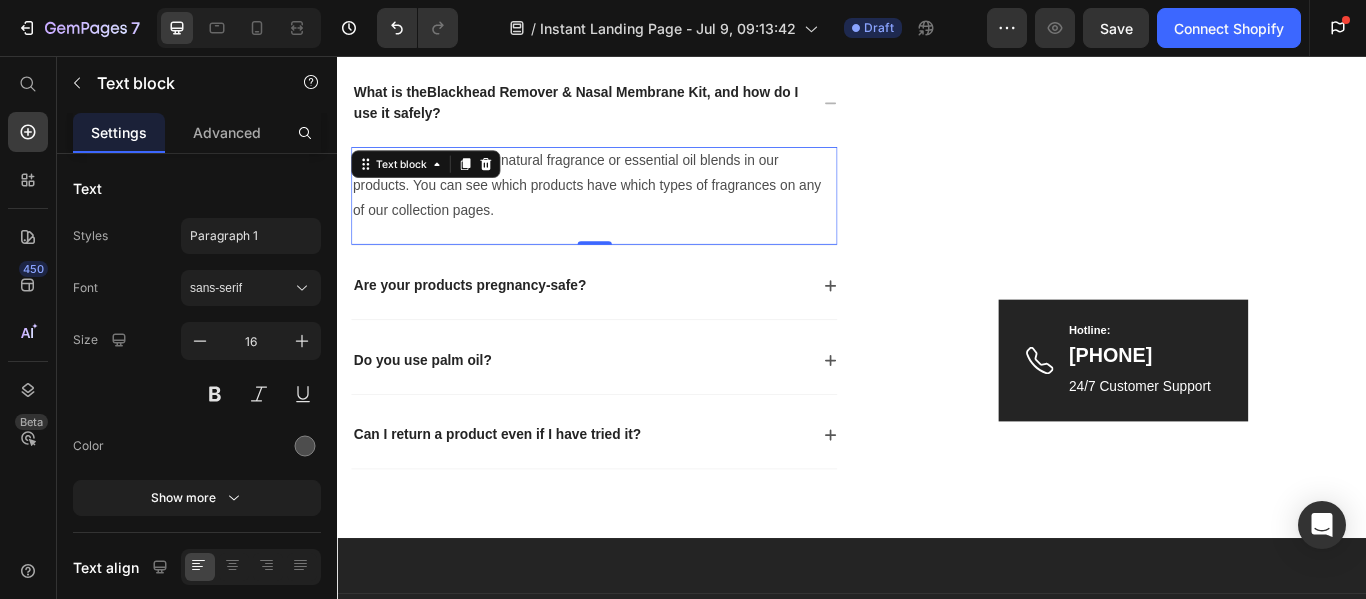 click on "Yes! We only use 100% natural fragrance or essential oil blends in our products. You can see which products have which types of fragrances on any of our collection pages." at bounding box center [636, 207] 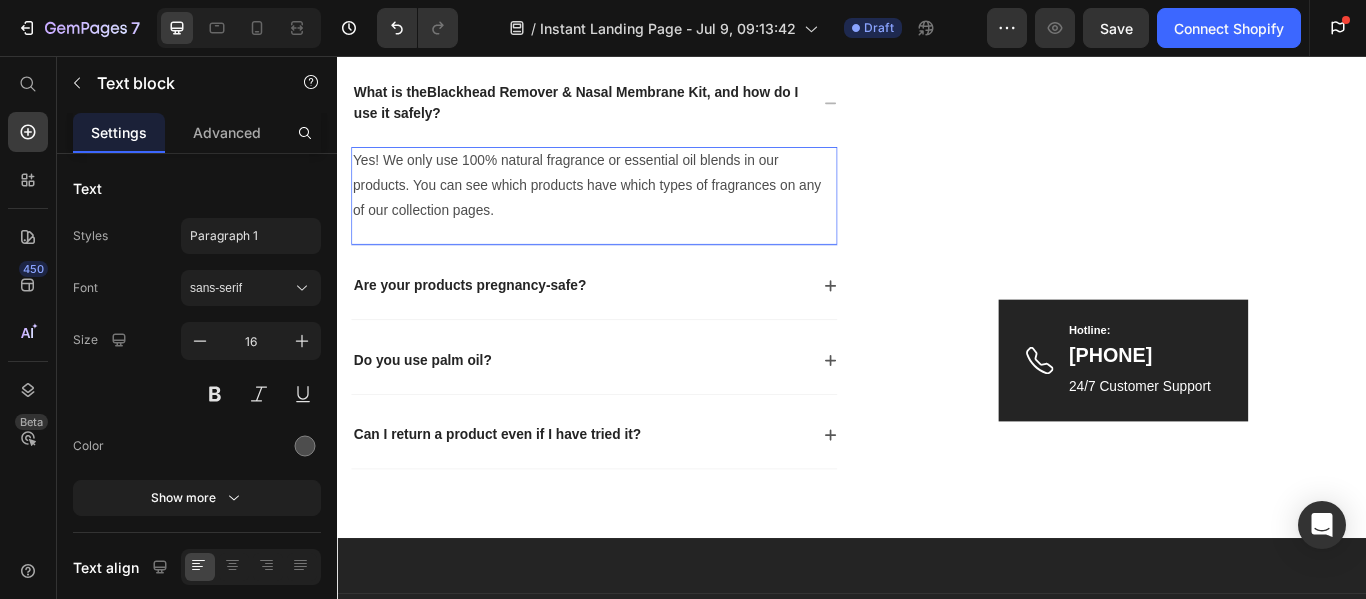 click on "Yes! We only use 100% natural fragrance or essential oil blends in our products. You can see which products have which types of fragrances on any of our collection pages." at bounding box center (636, 207) 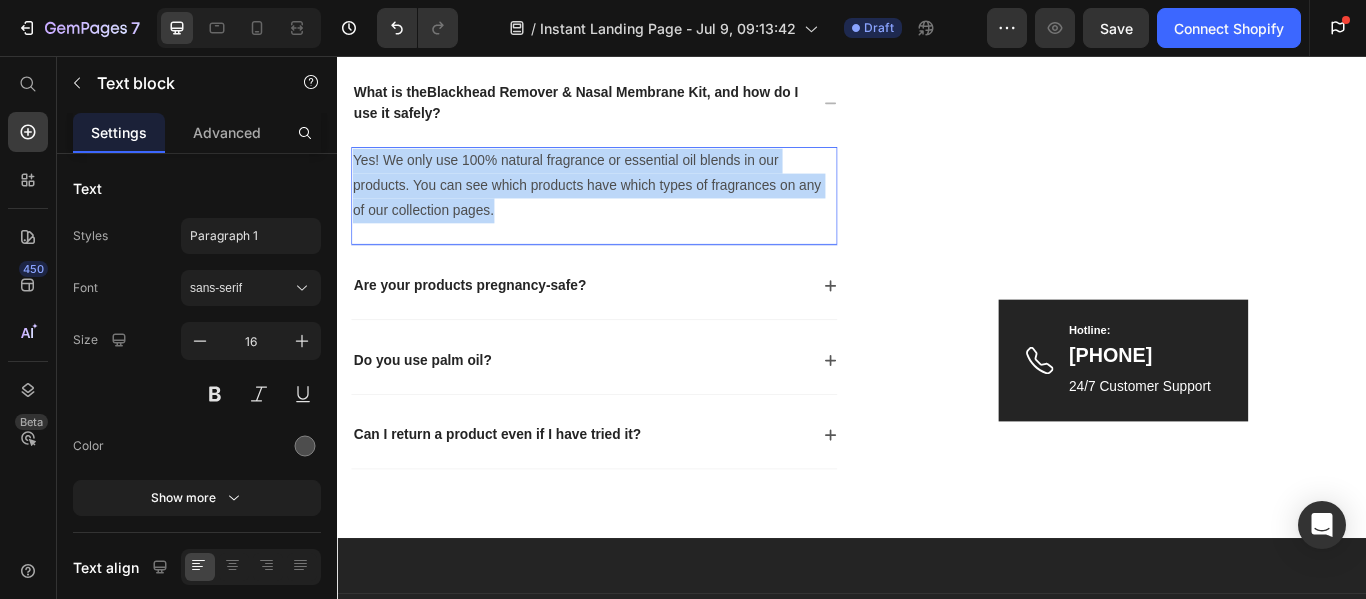click on "Yes! We only use 100% natural fragrance or essential oil blends in our products. You can see which products have which types of fragrances on any of our collection pages." at bounding box center (636, 207) 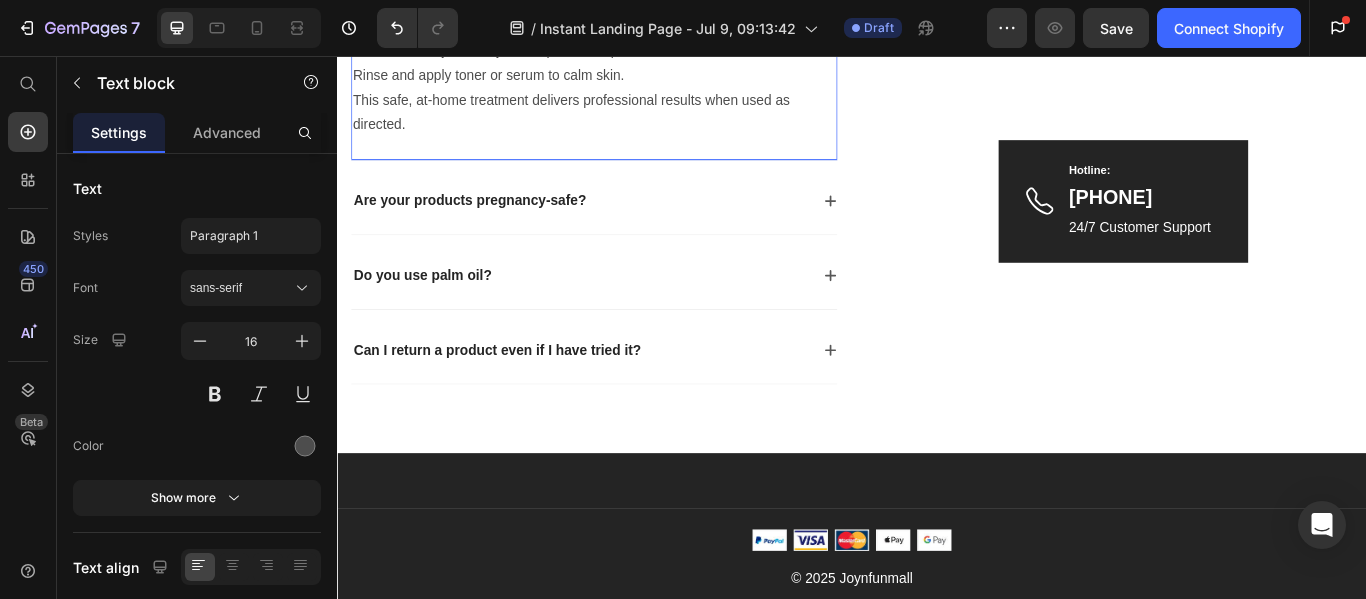scroll, scrollTop: 4916, scrollLeft: 0, axis: vertical 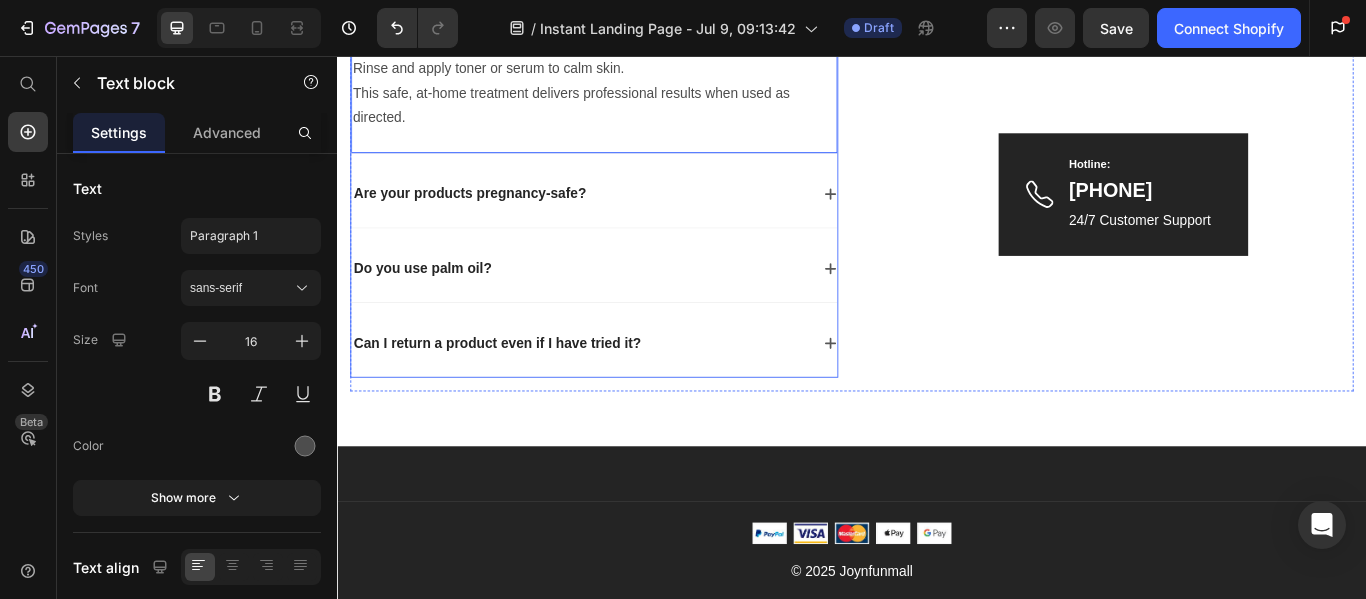 click on "Are your products pregnancy-safe?" at bounding box center [491, 217] 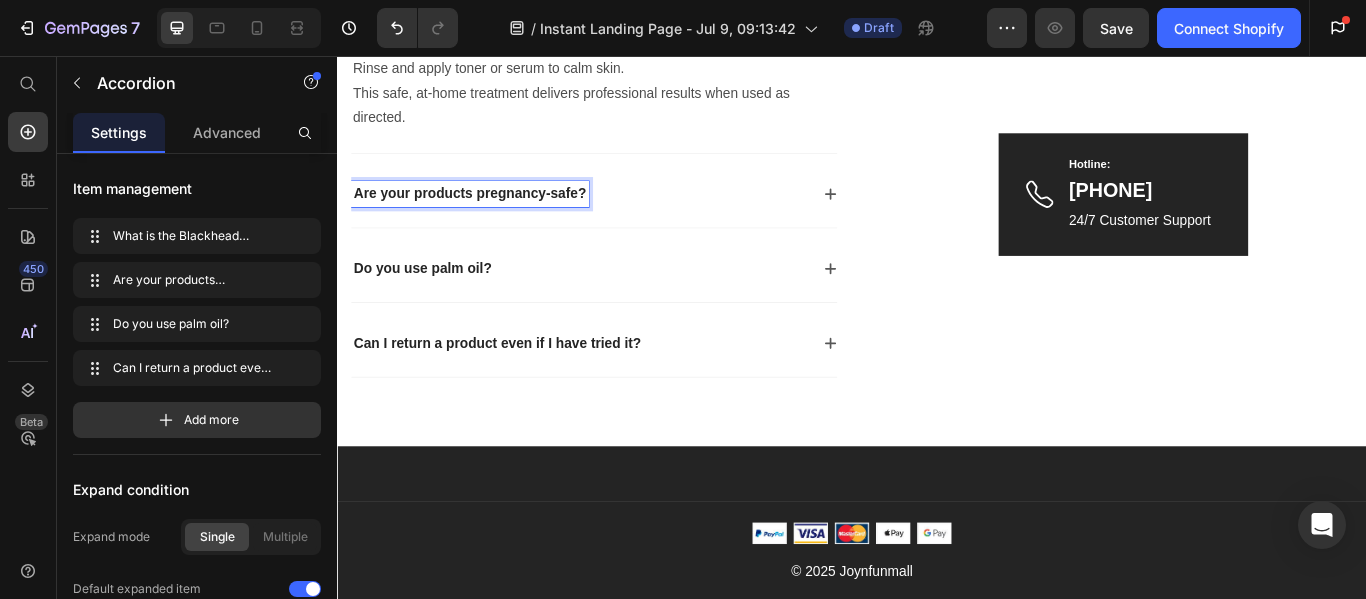click on "Are your products pregnancy-safe?" at bounding box center [491, 217] 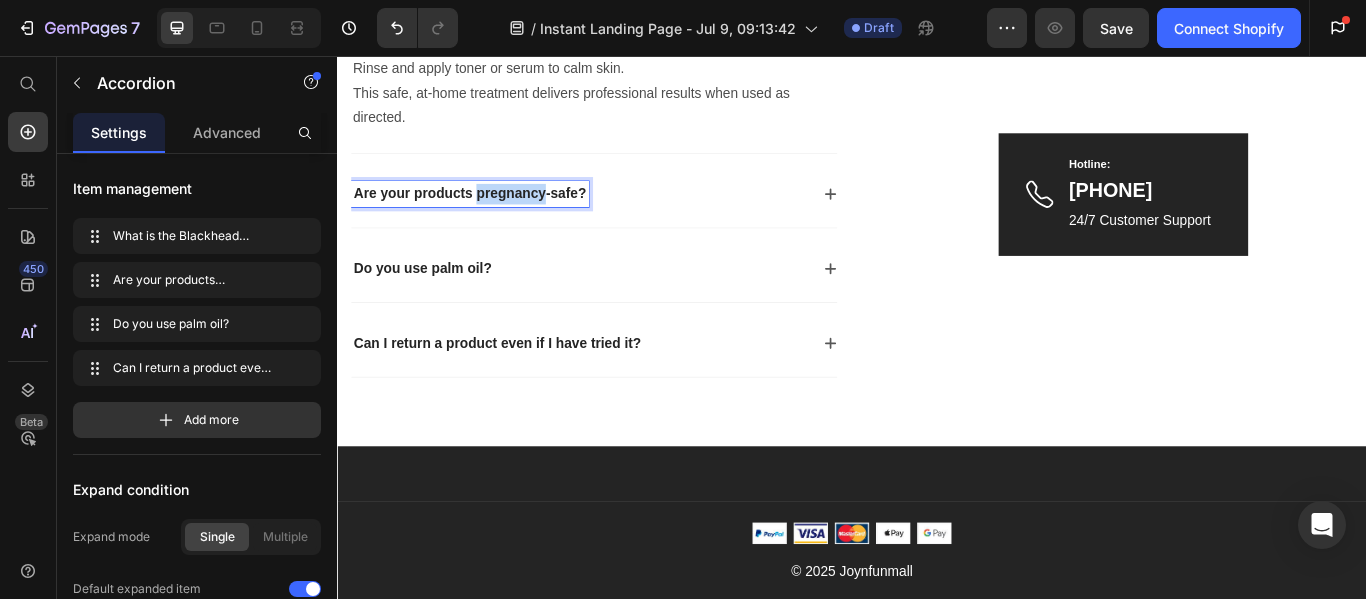 click on "Are your products pregnancy-safe?" at bounding box center [491, 217] 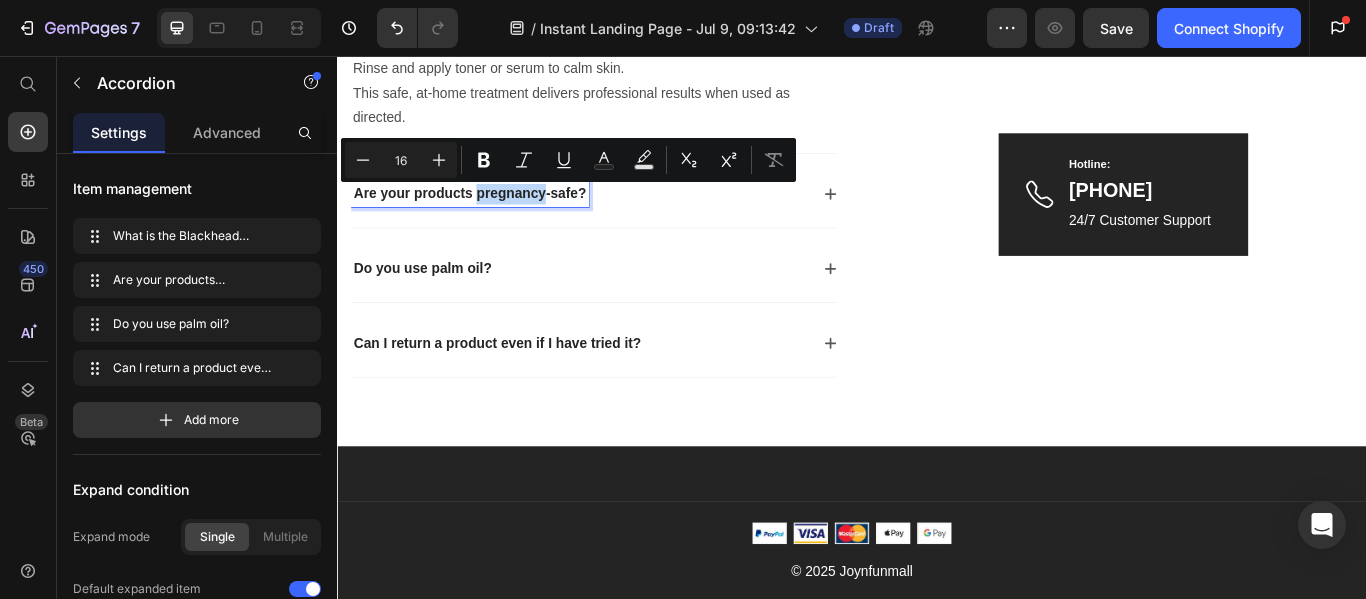 click on "Are your products pregnancy-safe?" at bounding box center [491, 217] 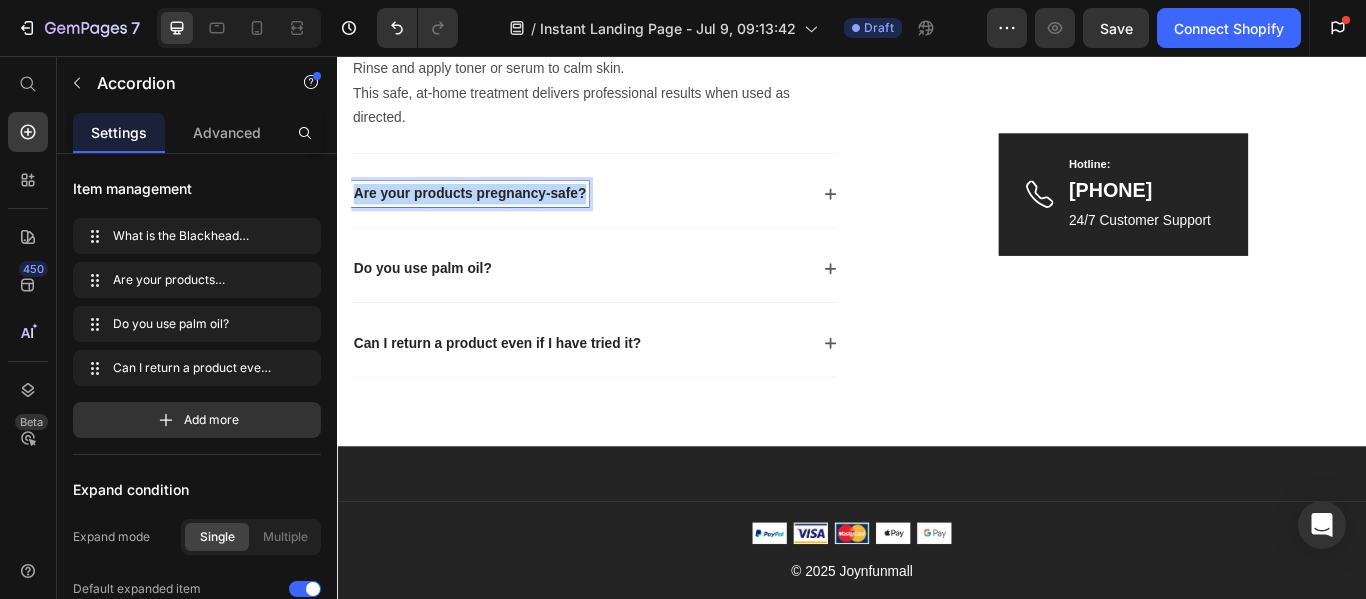 click on "Are your products pregnancy-safe?" at bounding box center [491, 217] 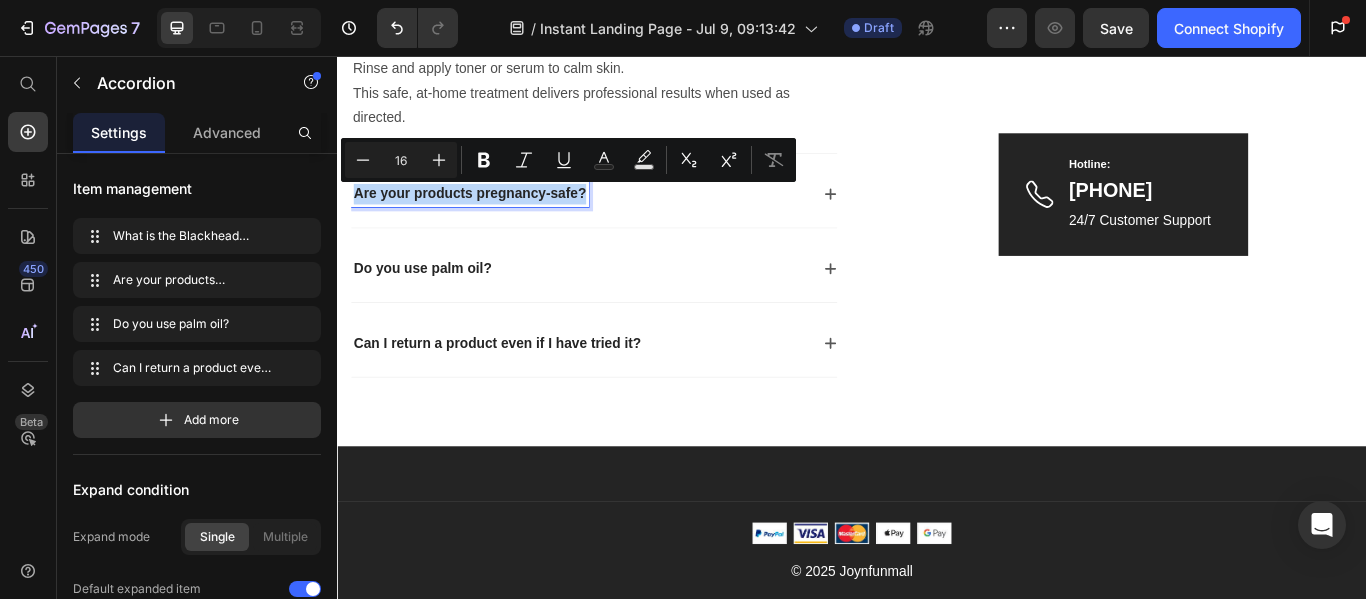 click on "Are your products pregnancy-safe?" at bounding box center [491, 217] 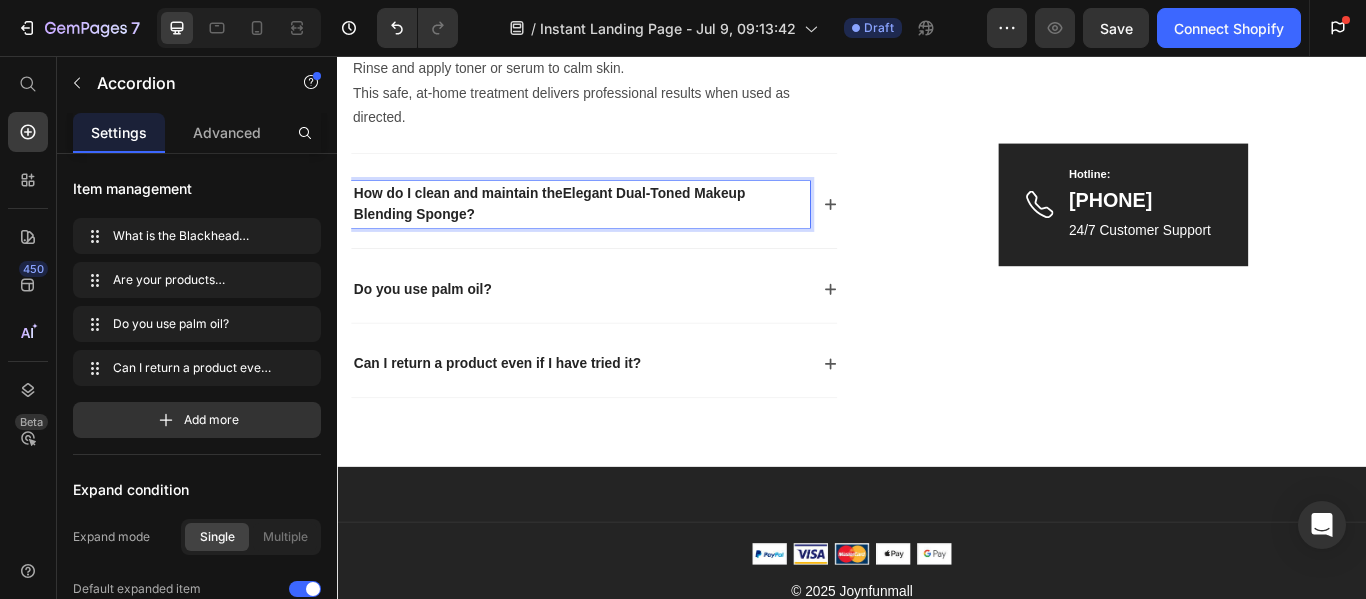 click 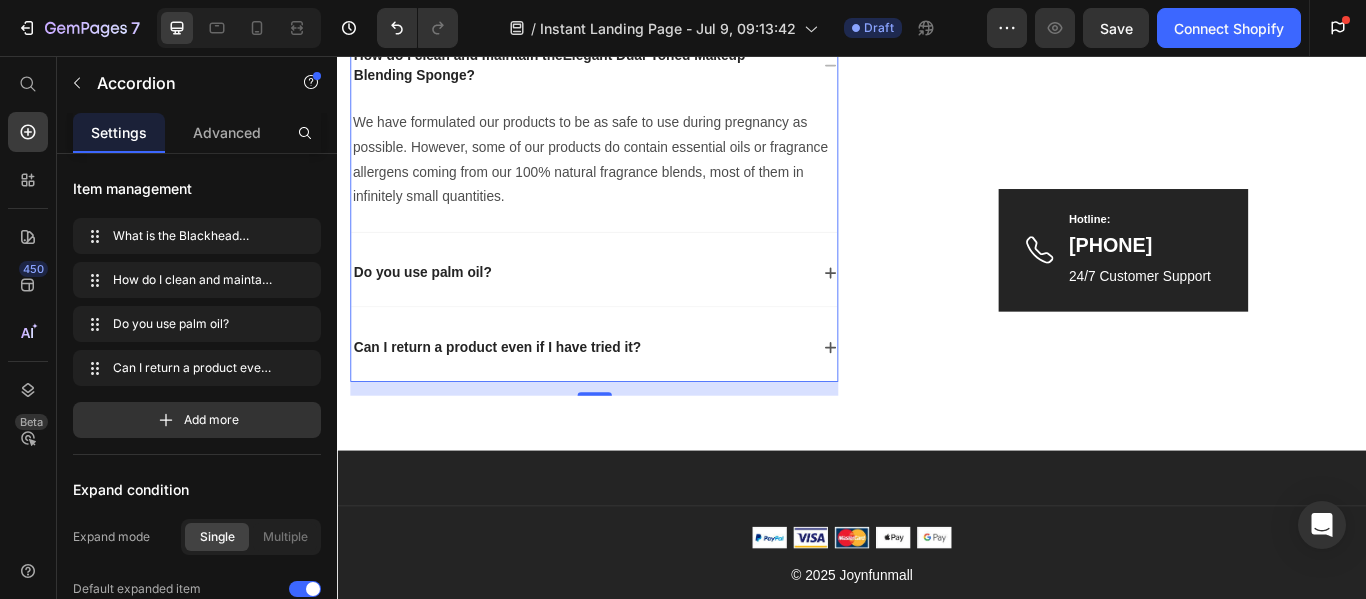 scroll, scrollTop: 4784, scrollLeft: 0, axis: vertical 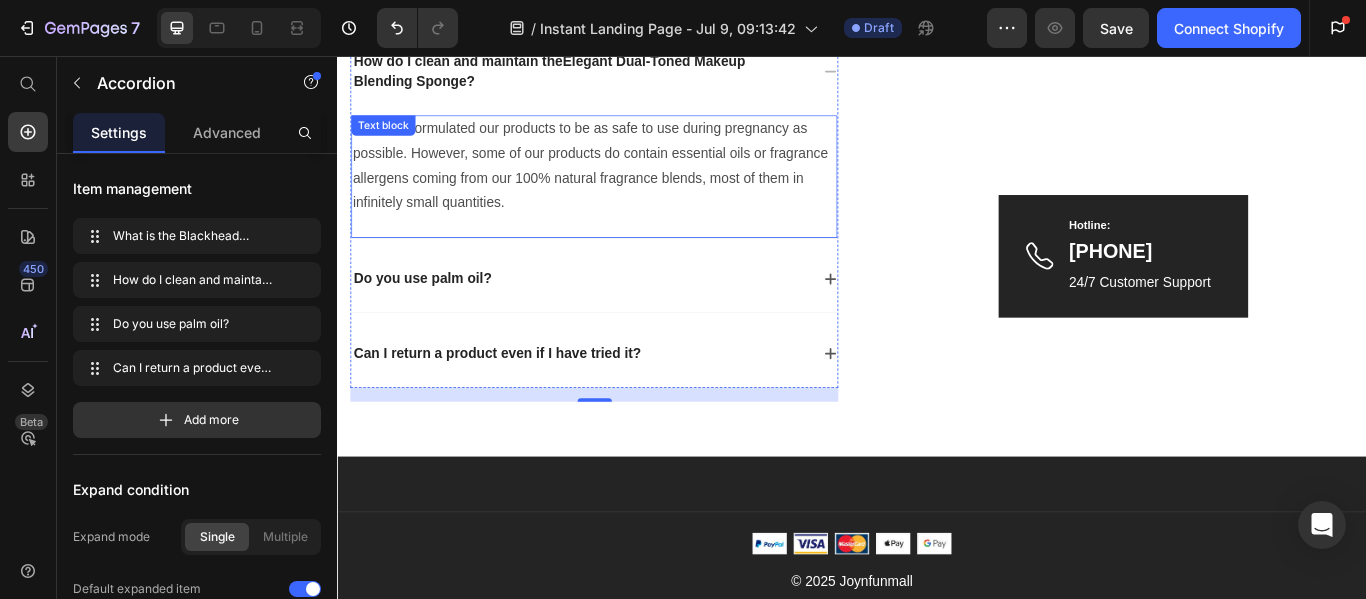 click on "We have formulated our products to be as safe to use during pregnancy as possible. However, some of our products do contain essential oils or fragrance allergens coming from our 100% natural fragrance blends, most of them in infinitely small quantities." at bounding box center (636, 184) 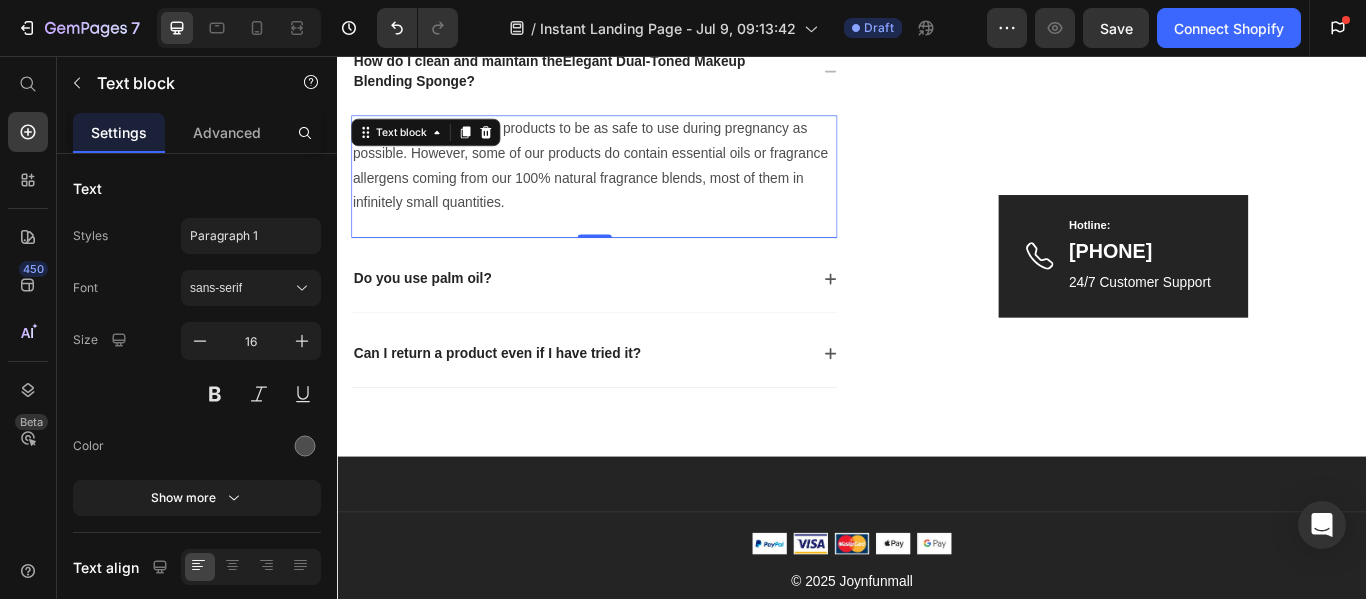click on "We have formulated our products to be as safe to use during pregnancy as possible. However, some of our products do contain essential oils or fragrance allergens coming from our 100% natural fragrance blends, most of them in infinitely small quantities." at bounding box center (636, 184) 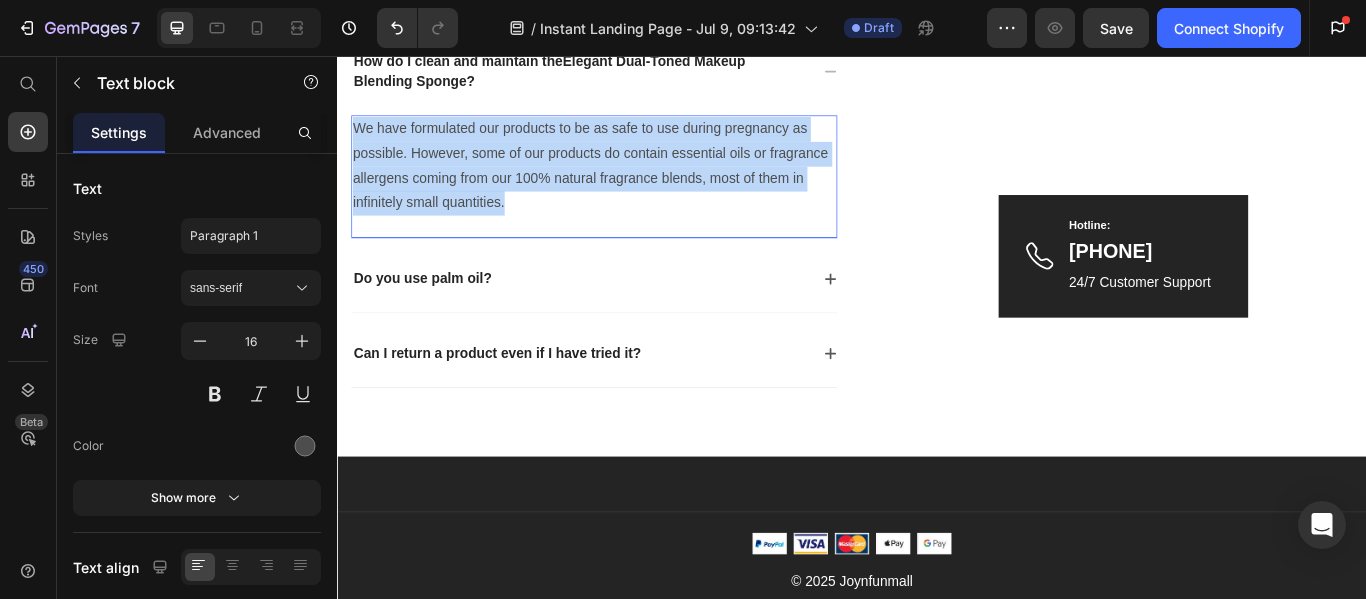 click on "We have formulated our products to be as safe to use during pregnancy as possible. However, some of our products do contain essential oils or fragrance allergens coming from our 100% natural fragrance blends, most of them in infinitely small quantities." at bounding box center [636, 184] 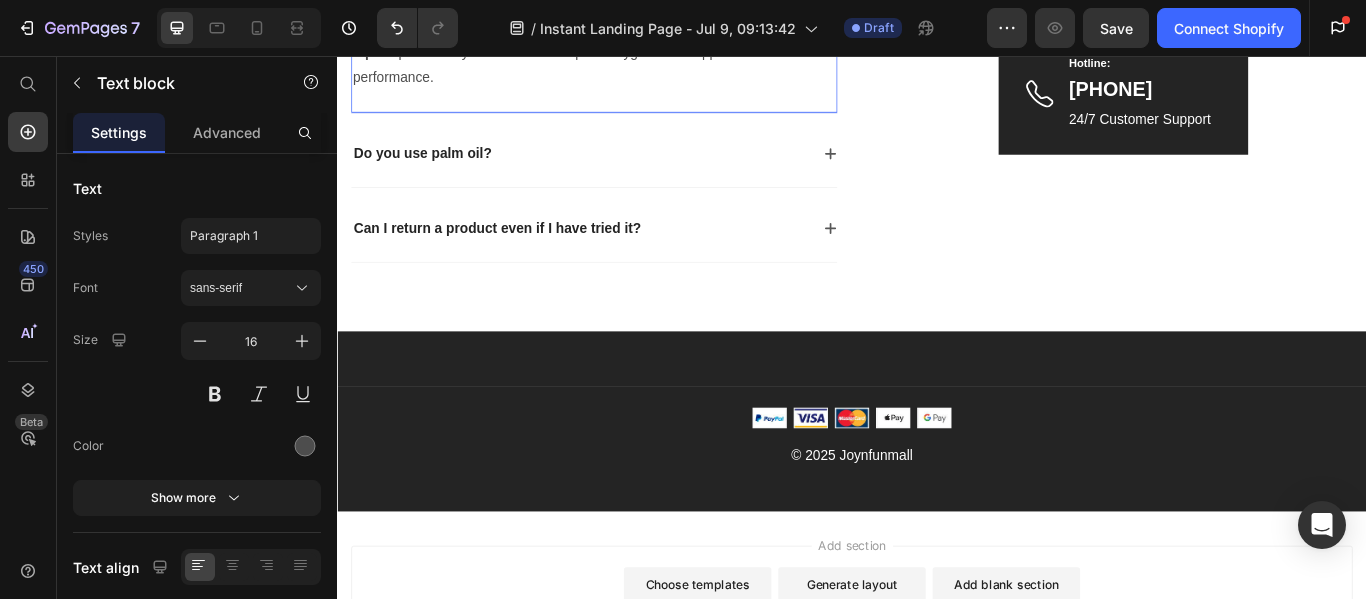 scroll, scrollTop: 5072, scrollLeft: 0, axis: vertical 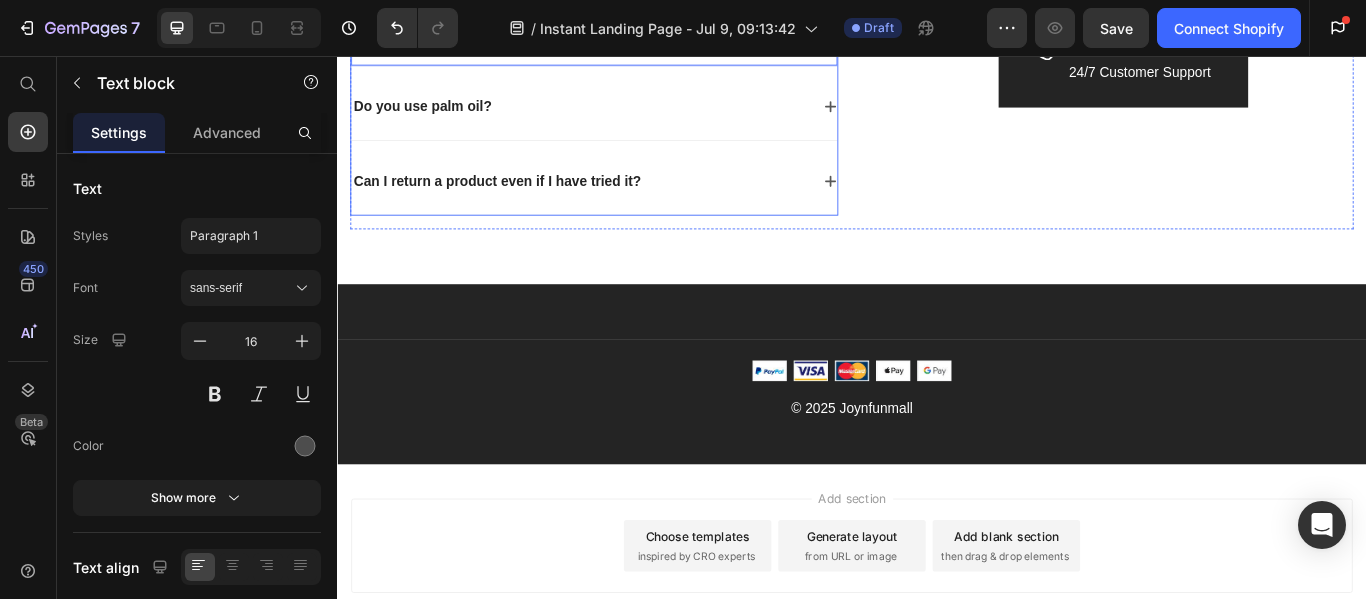 click on "Do you use palm oil?" at bounding box center (436, 115) 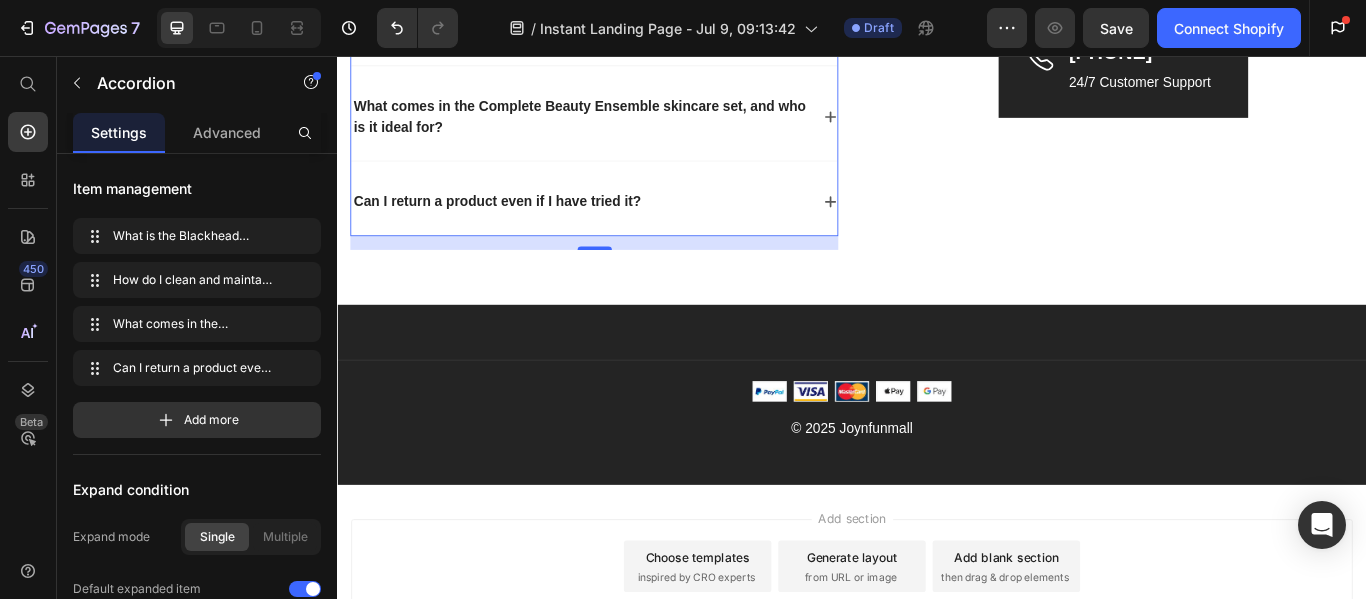 click 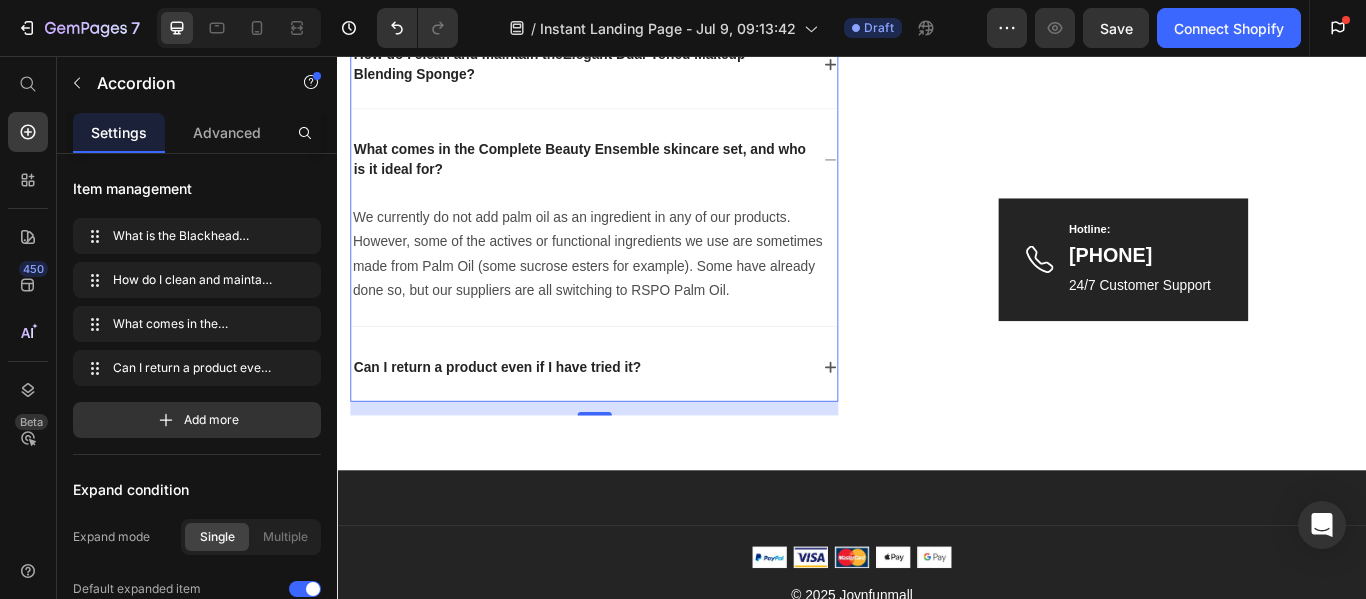 scroll, scrollTop: 4787, scrollLeft: 0, axis: vertical 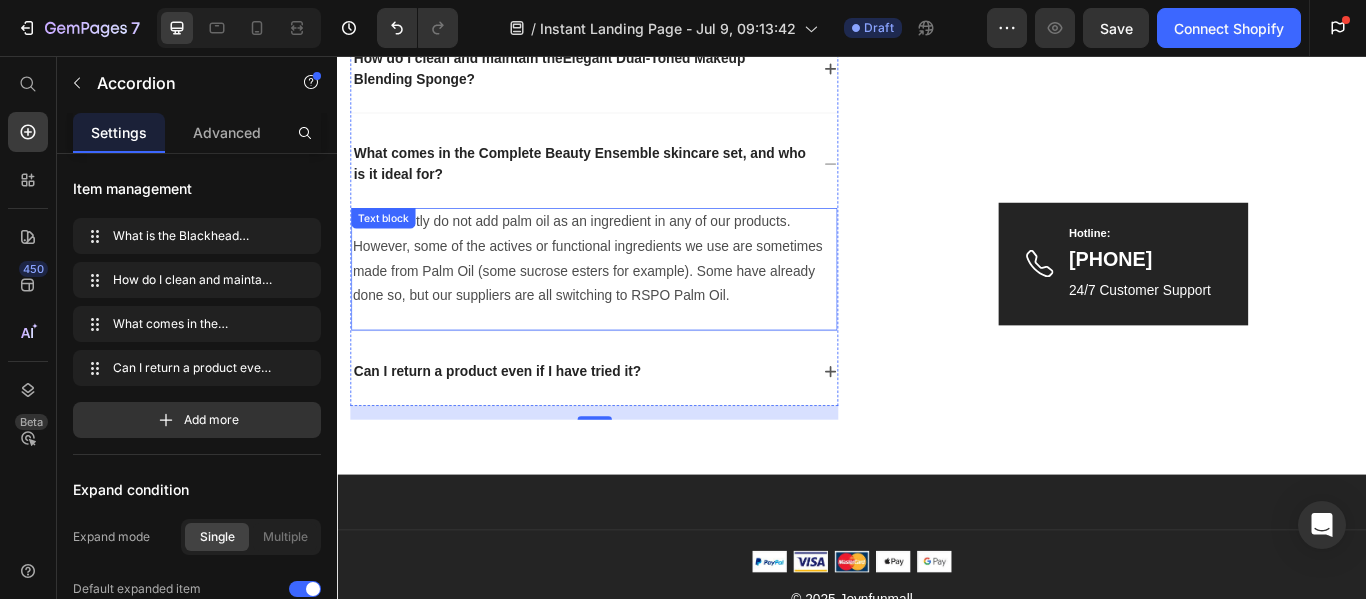click on "We currently do not add palm oil as an ingredient in any of our products. However, some of the actives or functional ingredients we use are sometimes made from Palm Oil (some sucrose esters for example). Some have already done so, but our suppliers are all switching to RSPO Palm Oil." at bounding box center (636, 292) 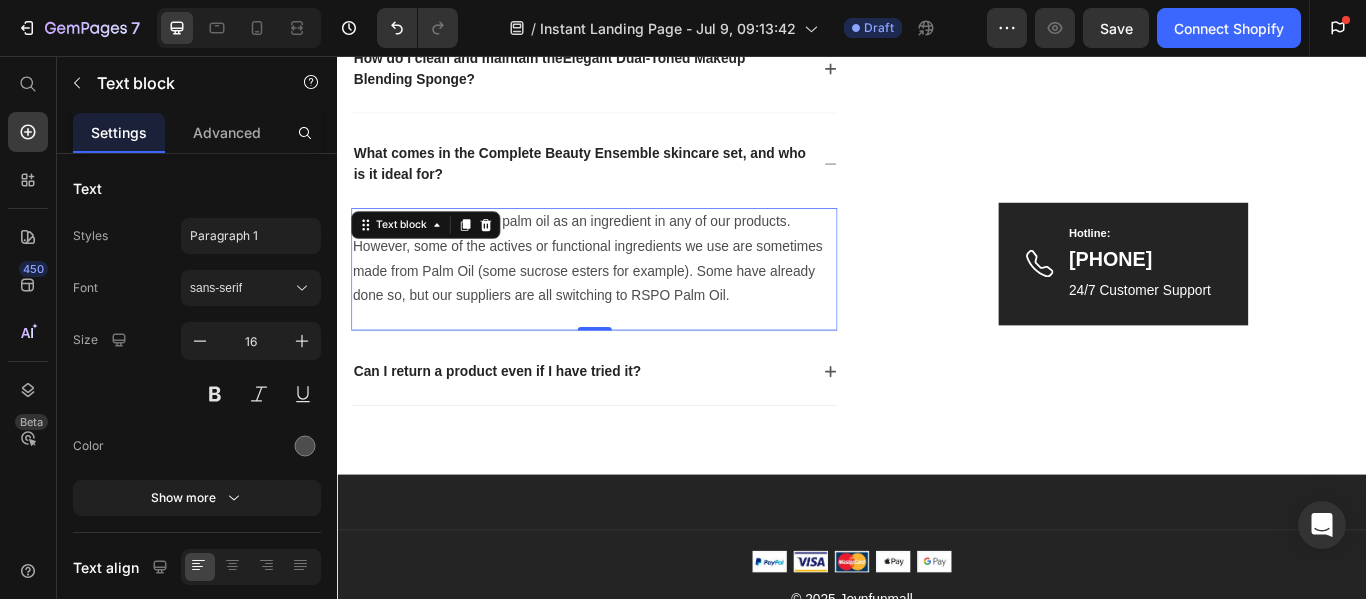 click on "We currently do not add palm oil as an ingredient in any of our products. However, some of the actives or functional ingredients we use are sometimes made from Palm Oil (some sucrose esters for example). Some have already done so, but our suppliers are all switching to RSPO Palm Oil." at bounding box center (636, 292) 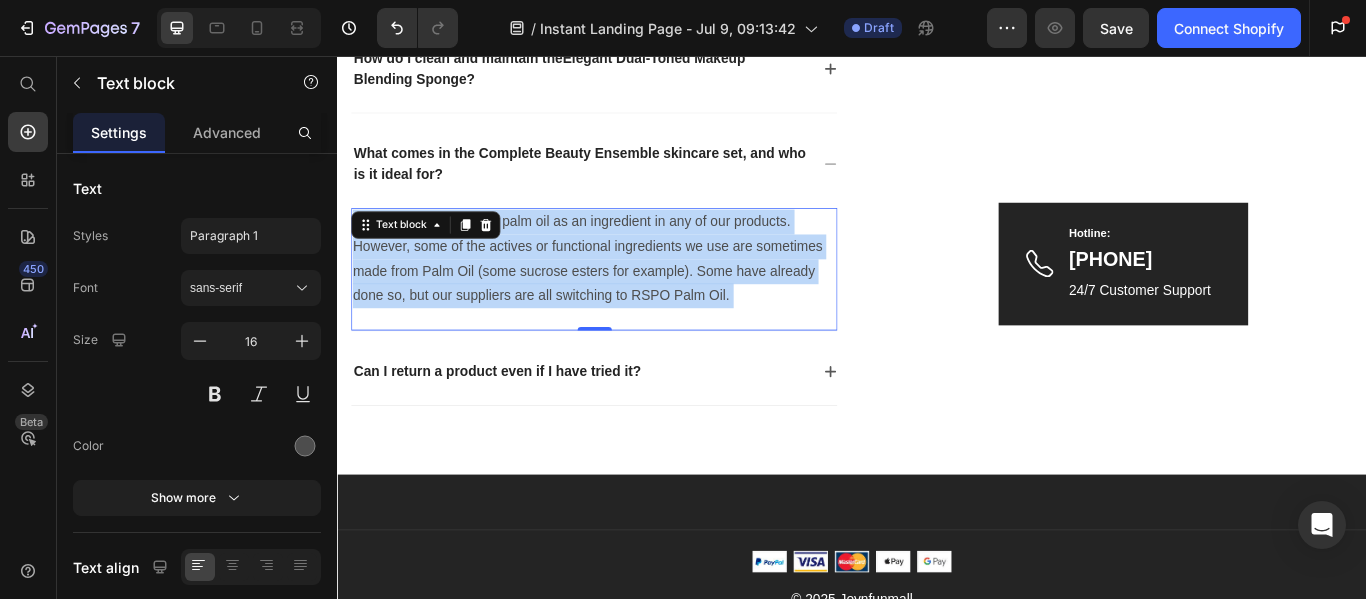 click on "We currently do not add palm oil as an ingredient in any of our products. However, some of the actives or functional ingredients we use are sometimes made from Palm Oil (some sucrose esters for example). Some have already done so, but our suppliers are all switching to RSPO Palm Oil." at bounding box center [636, 292] 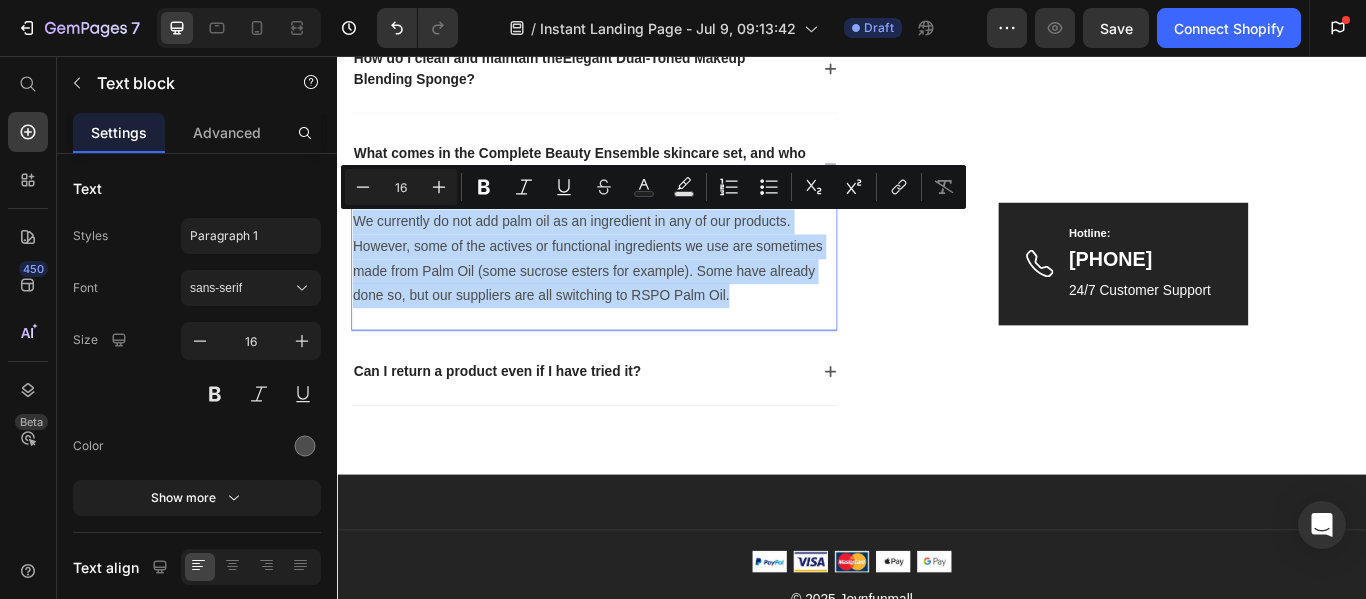 click on "We currently do not add palm oil as an ingredient in any of our products. However, some of the actives or functional ingredients we use are sometimes made from Palm Oil (some sucrose esters for example). Some have already done so, but our suppliers are all switching to RSPO Palm Oil." at bounding box center (636, 292) 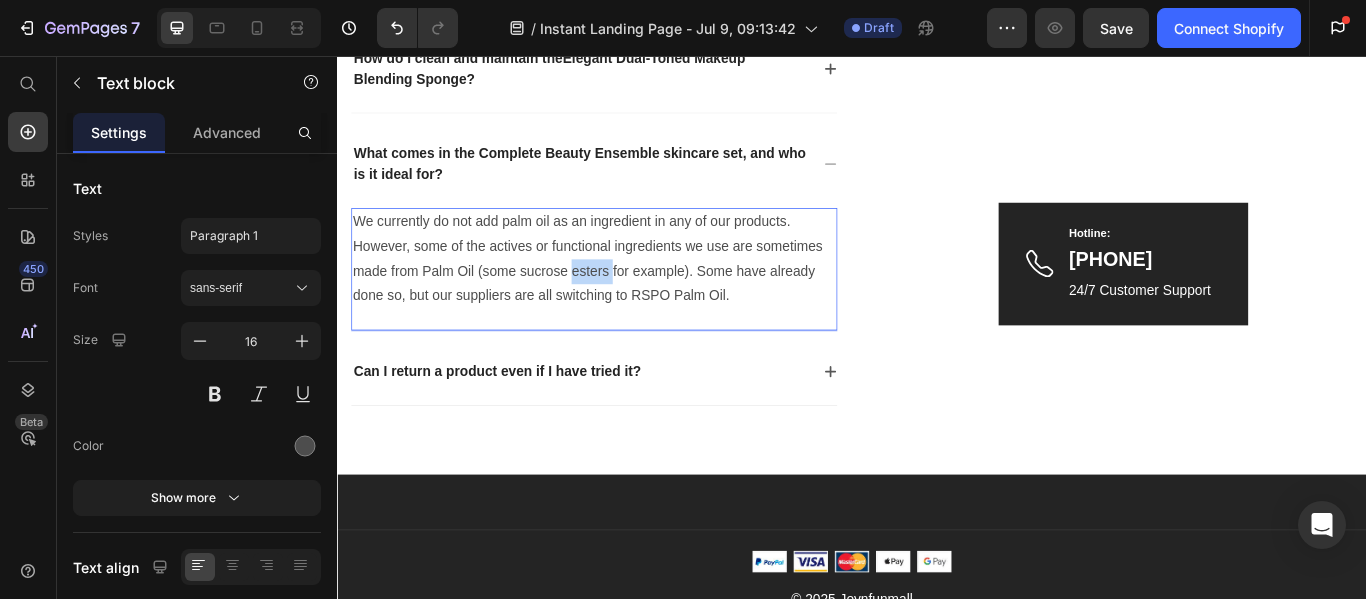 click on "We currently do not add palm oil as an ingredient in any of our products. However, some of the actives or functional ingredients we use are sometimes made from Palm Oil (some sucrose esters for example). Some have already done so, but our suppliers are all switching to RSPO Palm Oil." at bounding box center (636, 292) 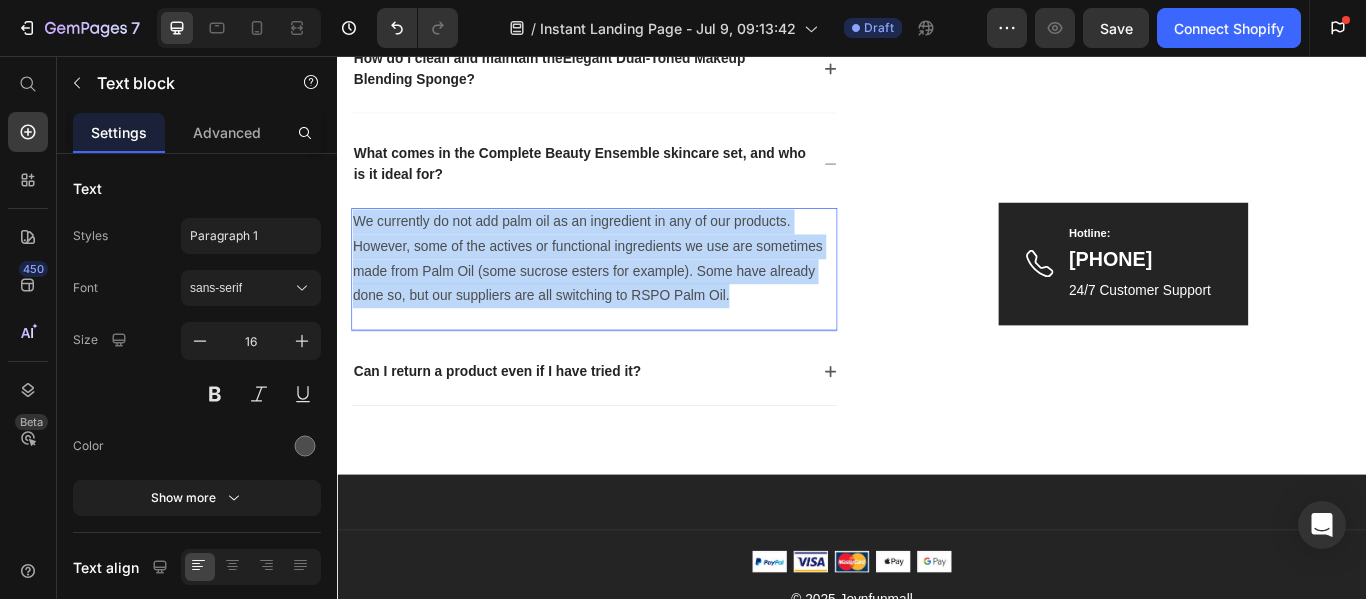 click on "We currently do not add palm oil as an ingredient in any of our products. However, some of the actives or functional ingredients we use are sometimes made from Palm Oil (some sucrose esters for example). Some have already done so, but our suppliers are all switching to RSPO Palm Oil." at bounding box center (636, 292) 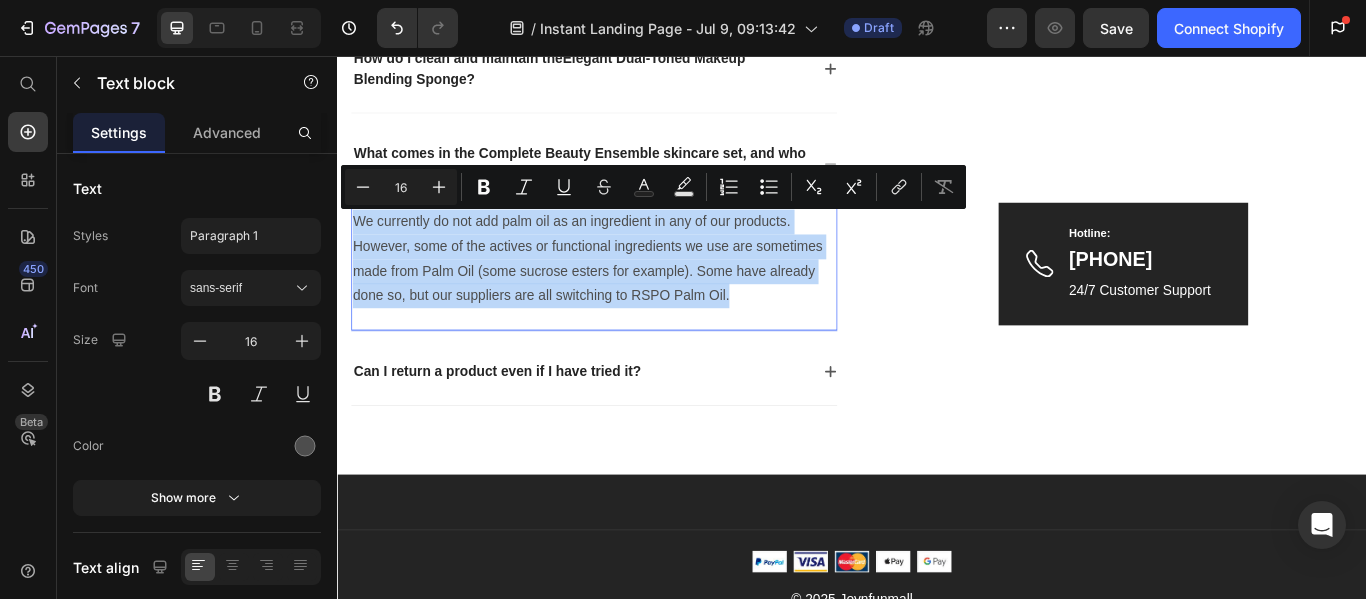 click on "We currently do not add palm oil as an ingredient in any of our products. However, some of the actives or functional ingredients we use are sometimes made from Palm Oil (some sucrose esters for example). Some have already done so, but our suppliers are all switching to RSPO Palm Oil." at bounding box center [636, 292] 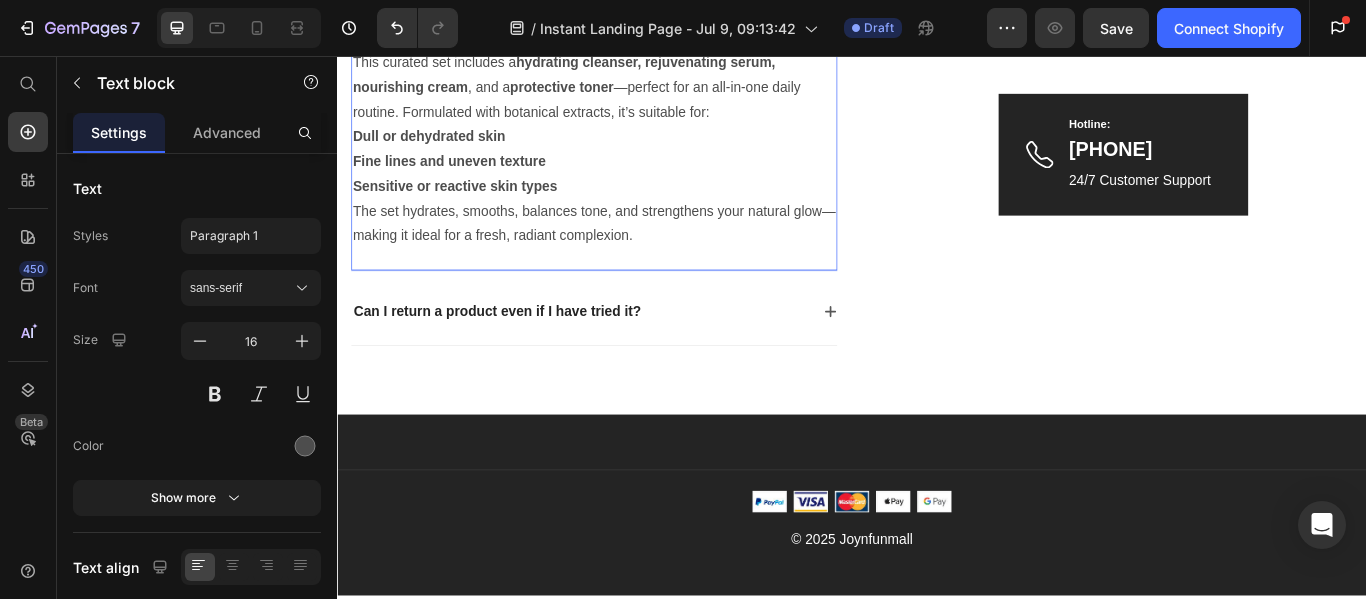 scroll, scrollTop: 4974, scrollLeft: 0, axis: vertical 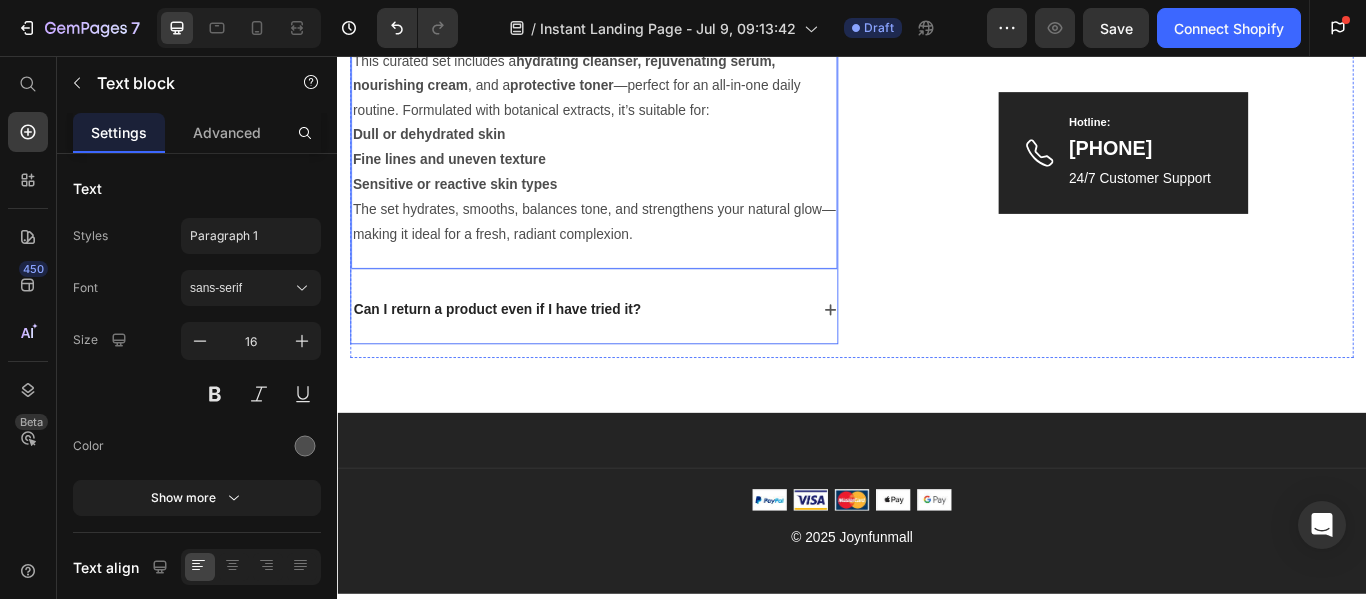 click on "Can I return a product even if I have tried it?" at bounding box center [523, 352] 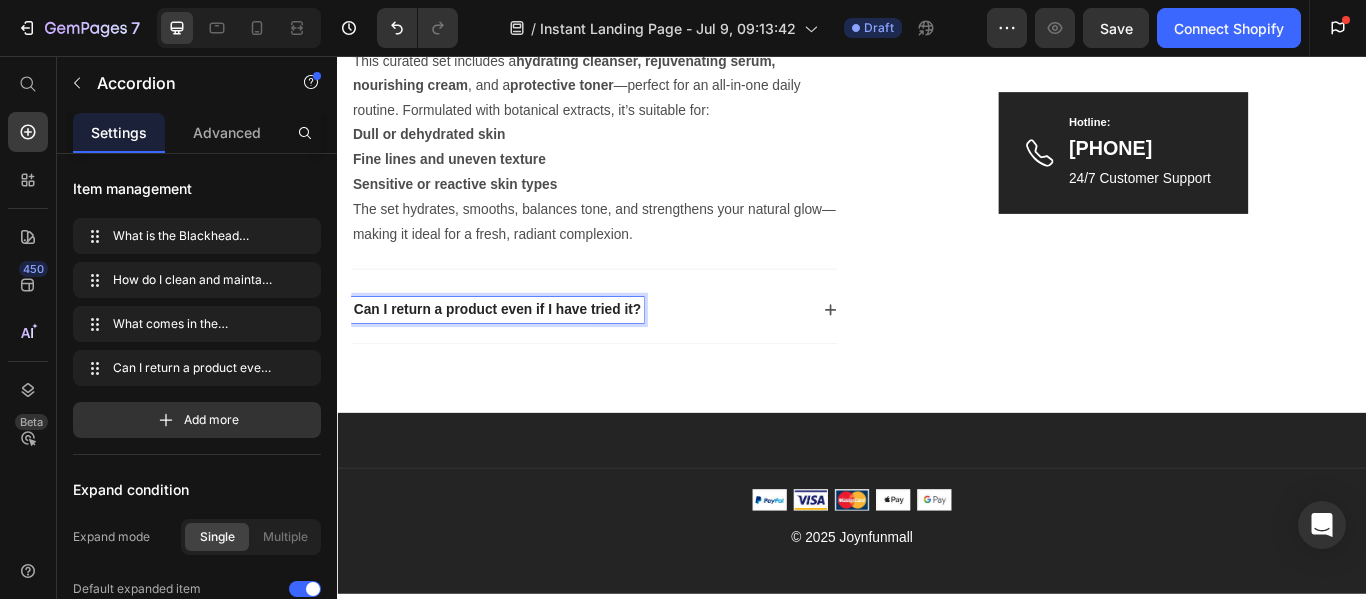 click on "Can I return a product even if I have tried it?" at bounding box center (523, 352) 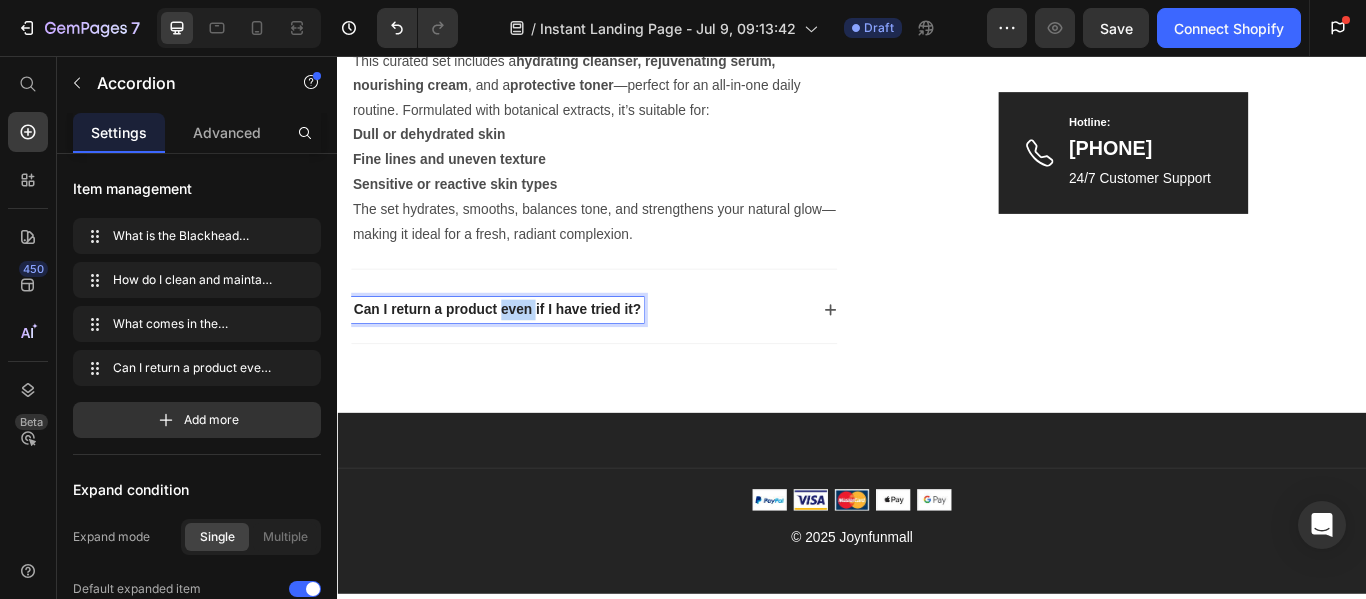 click on "Can I return a product even if I have tried it?" at bounding box center [523, 352] 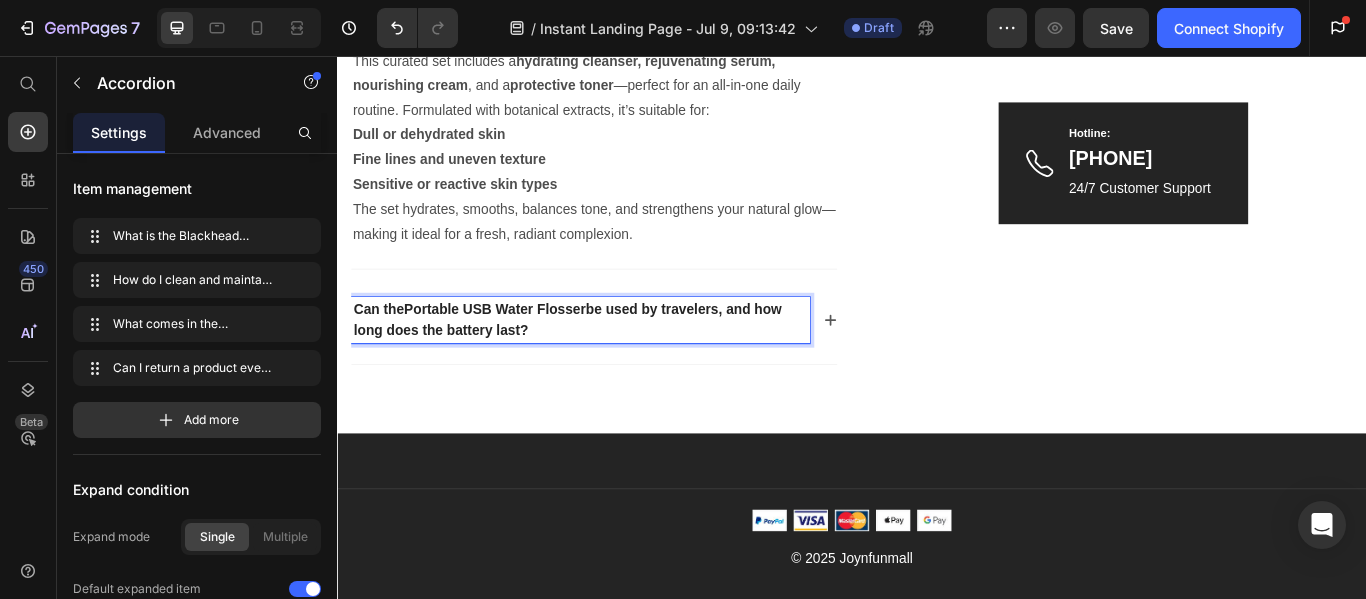click 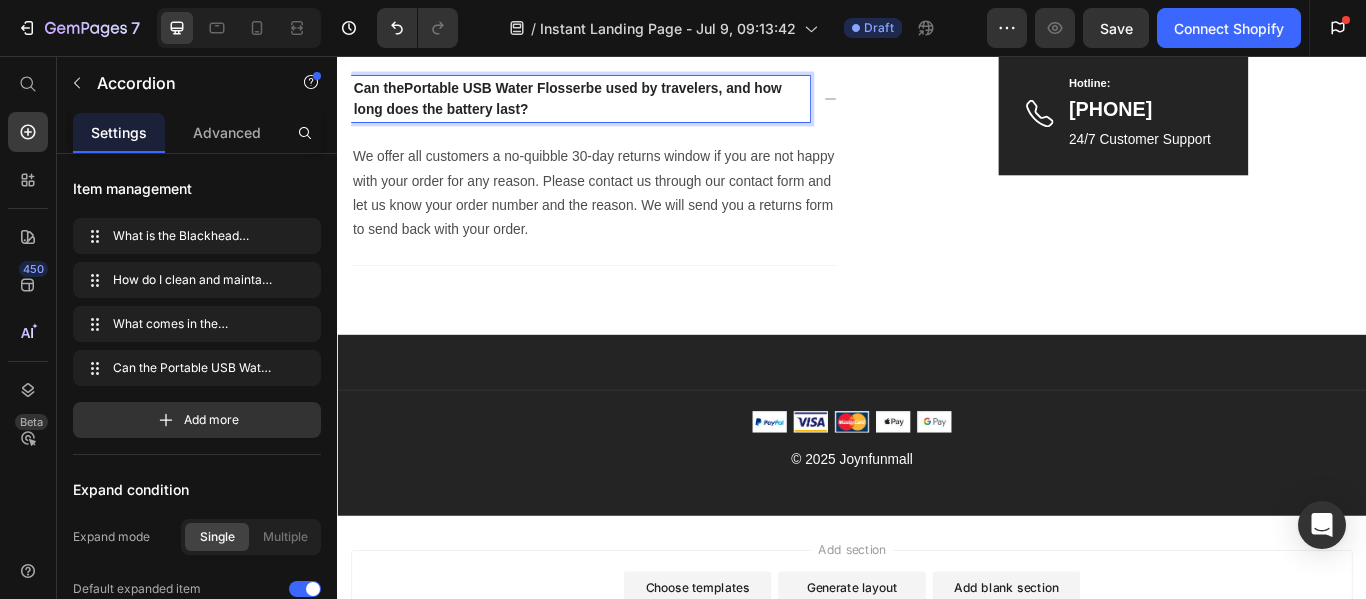 scroll, scrollTop: 4975, scrollLeft: 0, axis: vertical 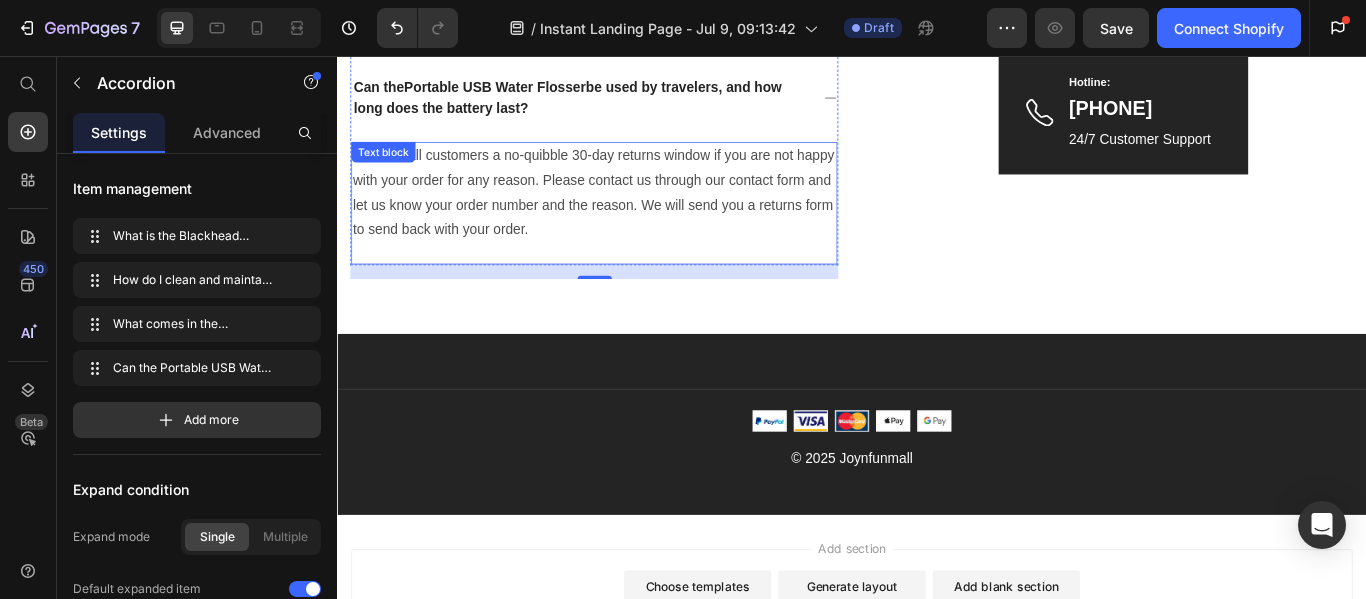 click on "We offer all customers a no-quibble 30-day returns window if you are not happy with your order for any reason. Please contact us through our contact form and let us know your order number and the reason. We will send you a returns form to send back with your order." at bounding box center (636, 215) 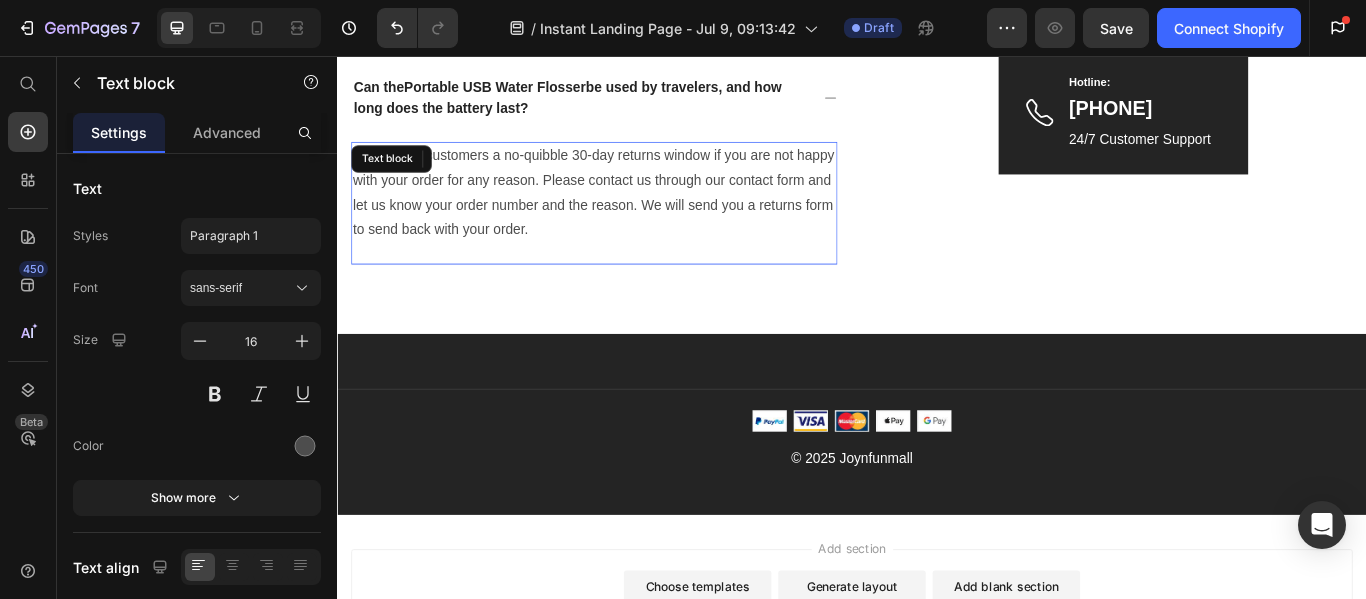 click on "We offer all customers a no-quibble 30-day returns window if you are not happy with your order for any reason. Please contact us through our contact form and let us know your order number and the reason. We will send you a returns form to send back with your order." at bounding box center (636, 215) 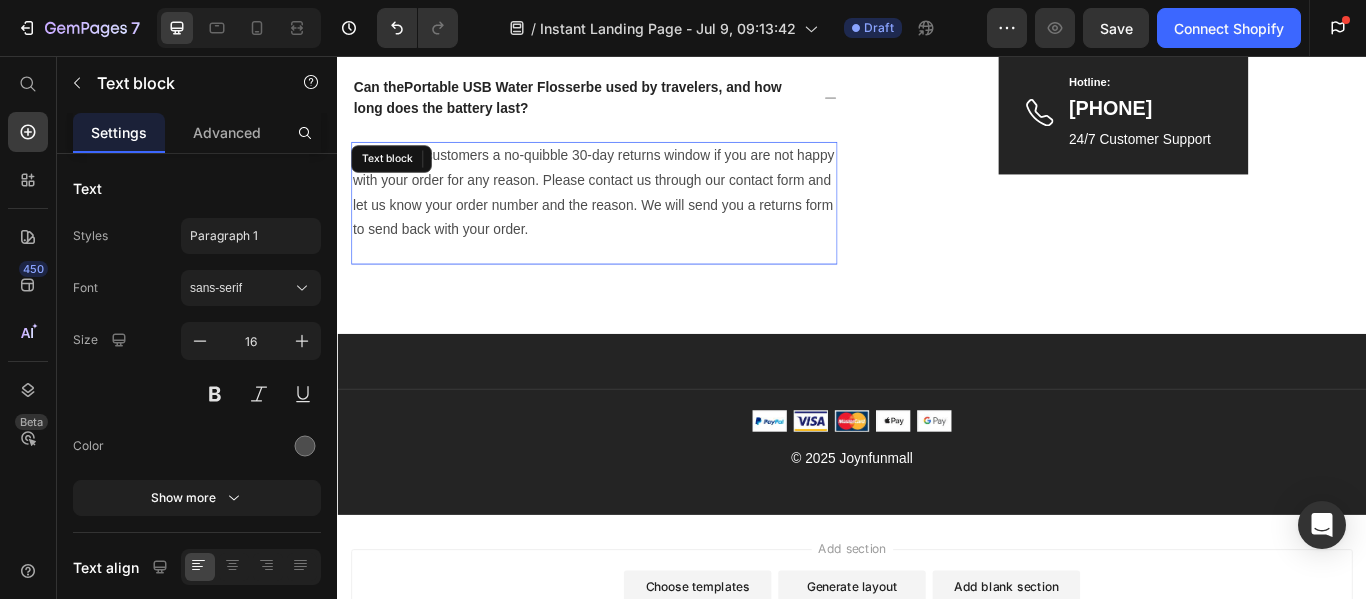 click on "We offer all customers a no-quibble 30-day returns window if you are not happy with your order for any reason. Please contact us through our contact form and let us know your order number and the reason. We will send you a returns form to send back with your order." at bounding box center [636, 215] 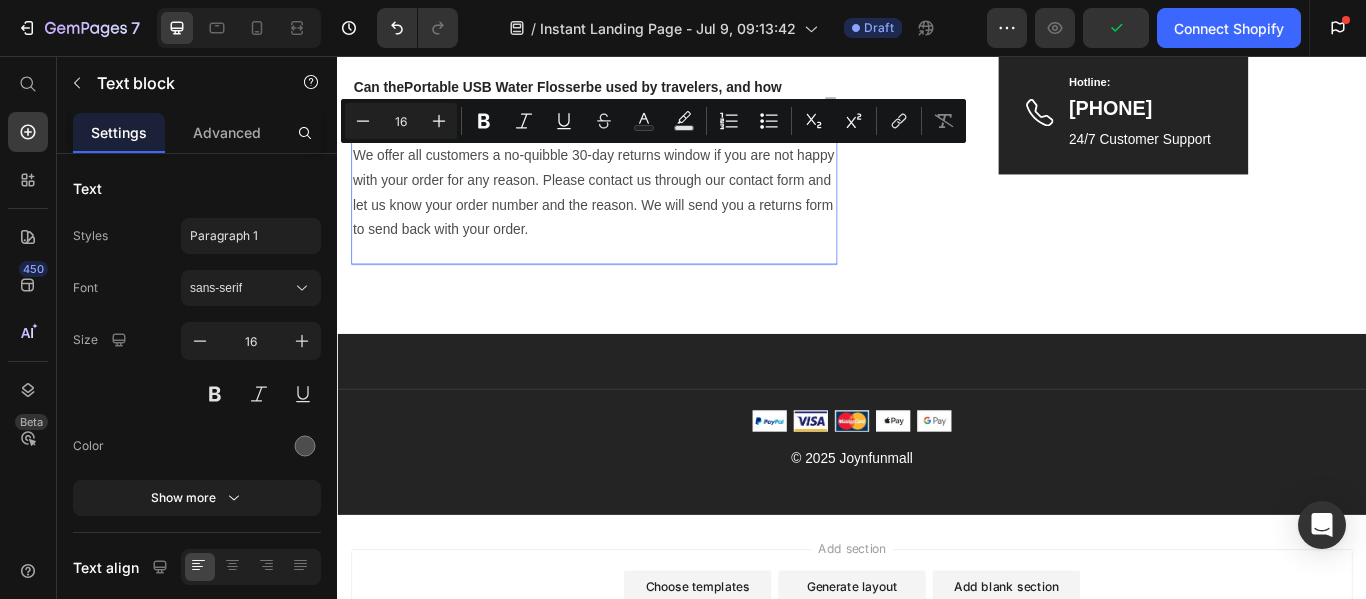 click on "We offer all customers a no-quibble 30-day returns window if you are not happy with your order for any reason. Please contact us through our contact form and let us know your order number and the reason. We will send you a returns form to send back with your order." at bounding box center (636, 215) 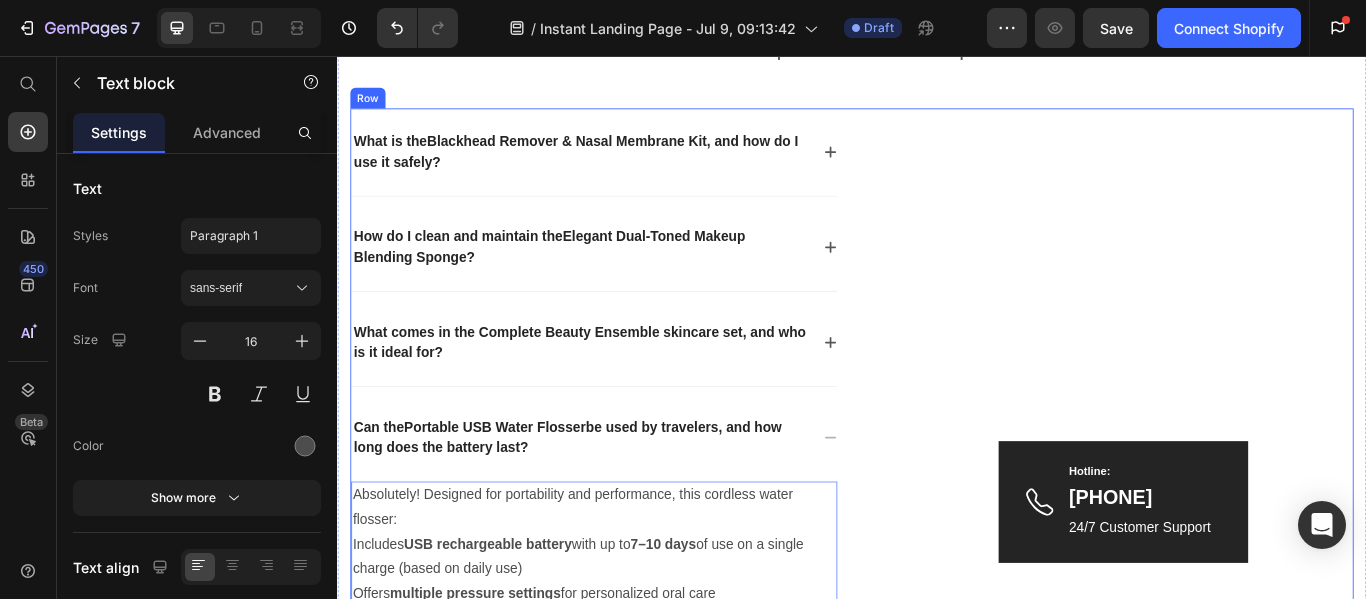 scroll, scrollTop: 4586, scrollLeft: 0, axis: vertical 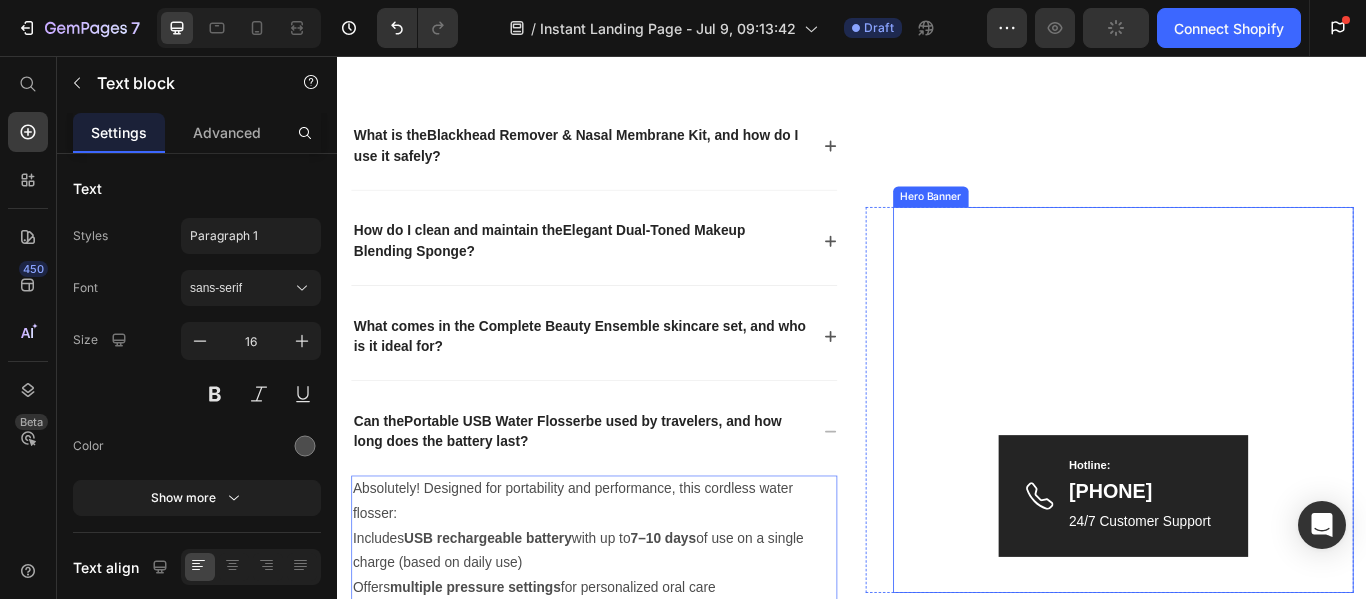 click at bounding box center [1253, 457] 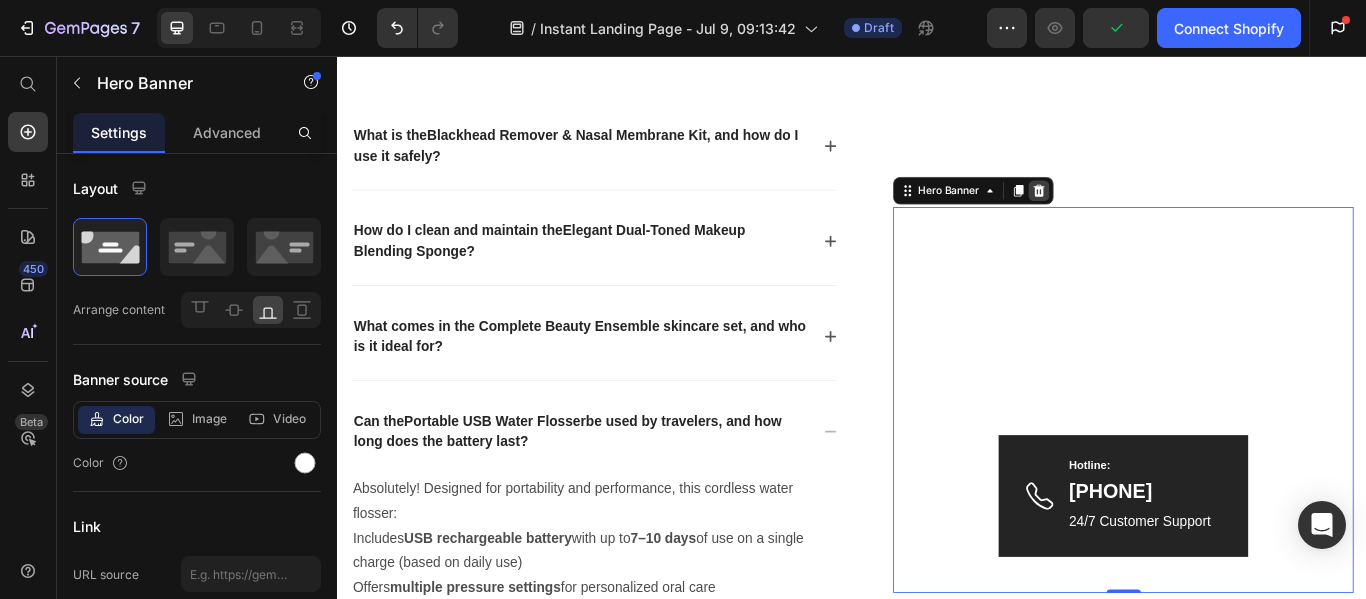 click 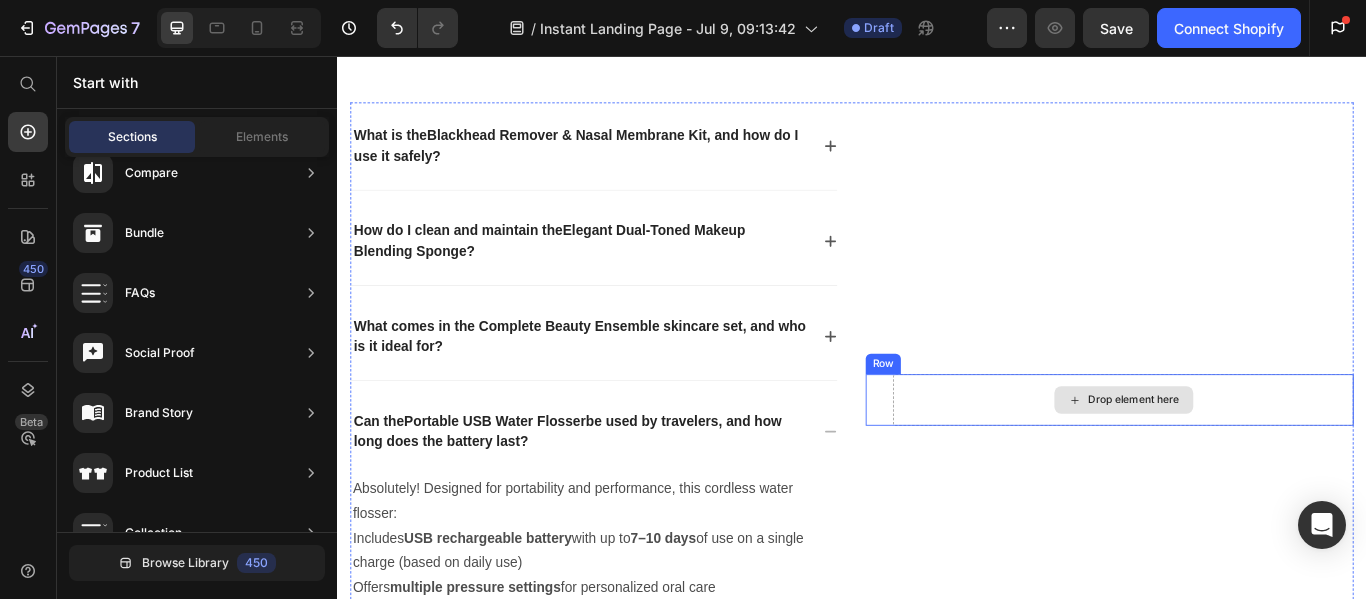 click on "Drop element here" at bounding box center (1253, 457) 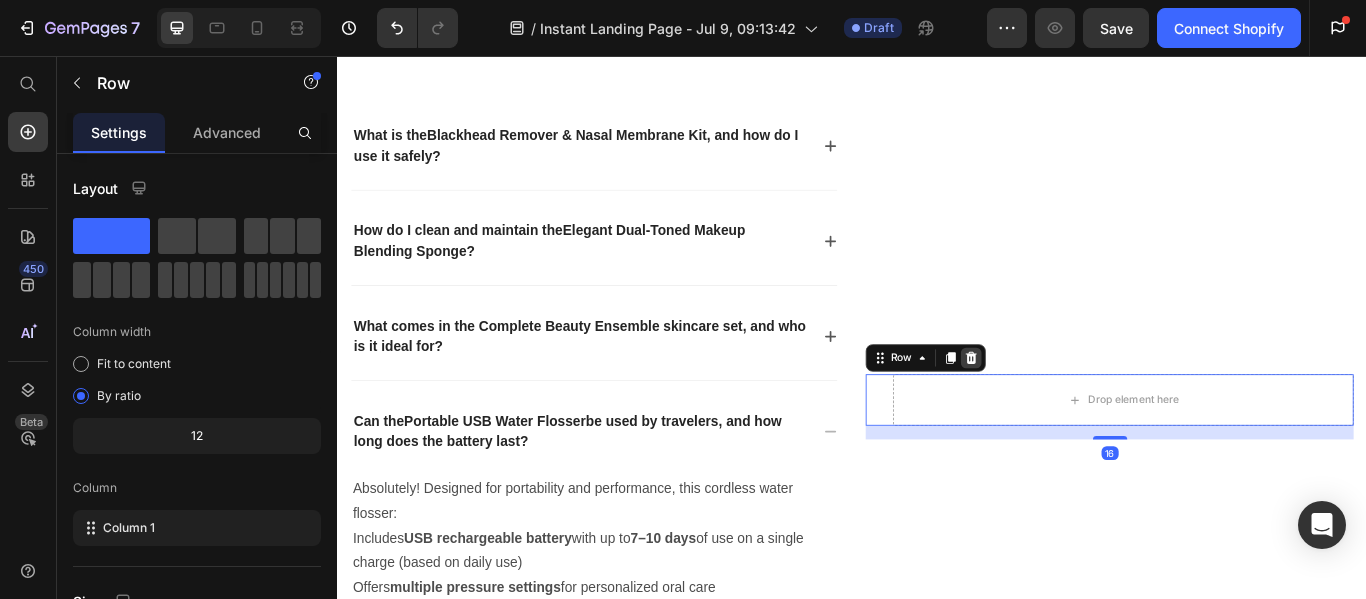 click 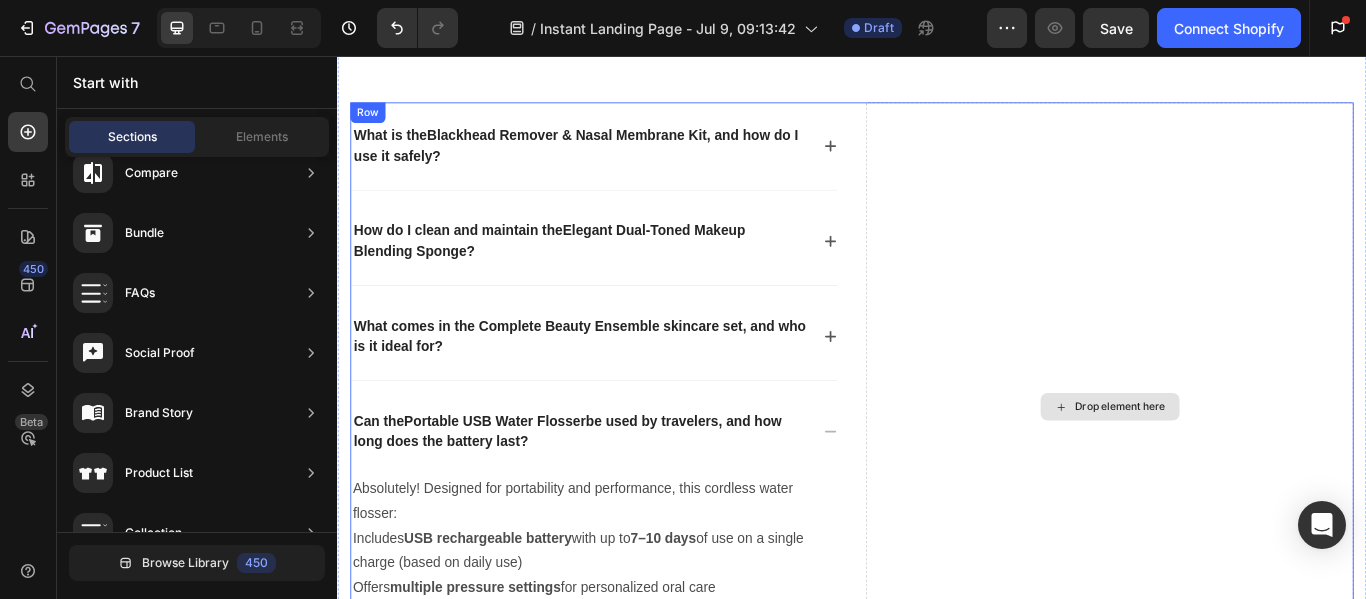 click on "Drop element here" at bounding box center [1237, 465] 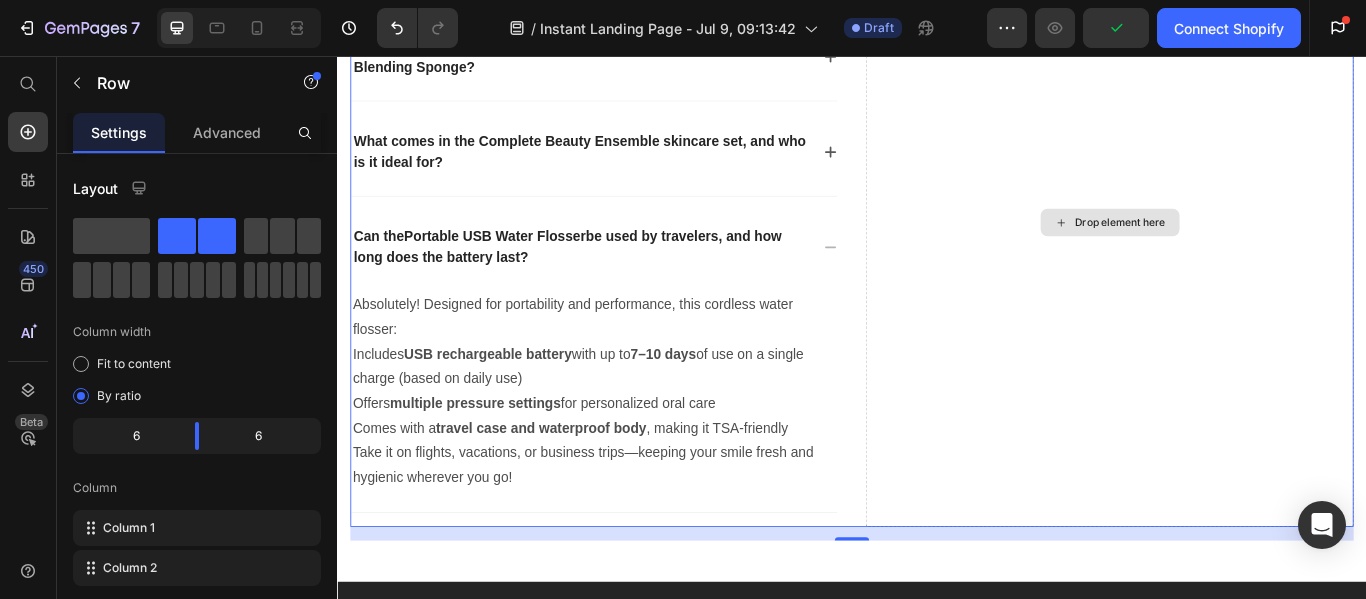 scroll, scrollTop: 4804, scrollLeft: 0, axis: vertical 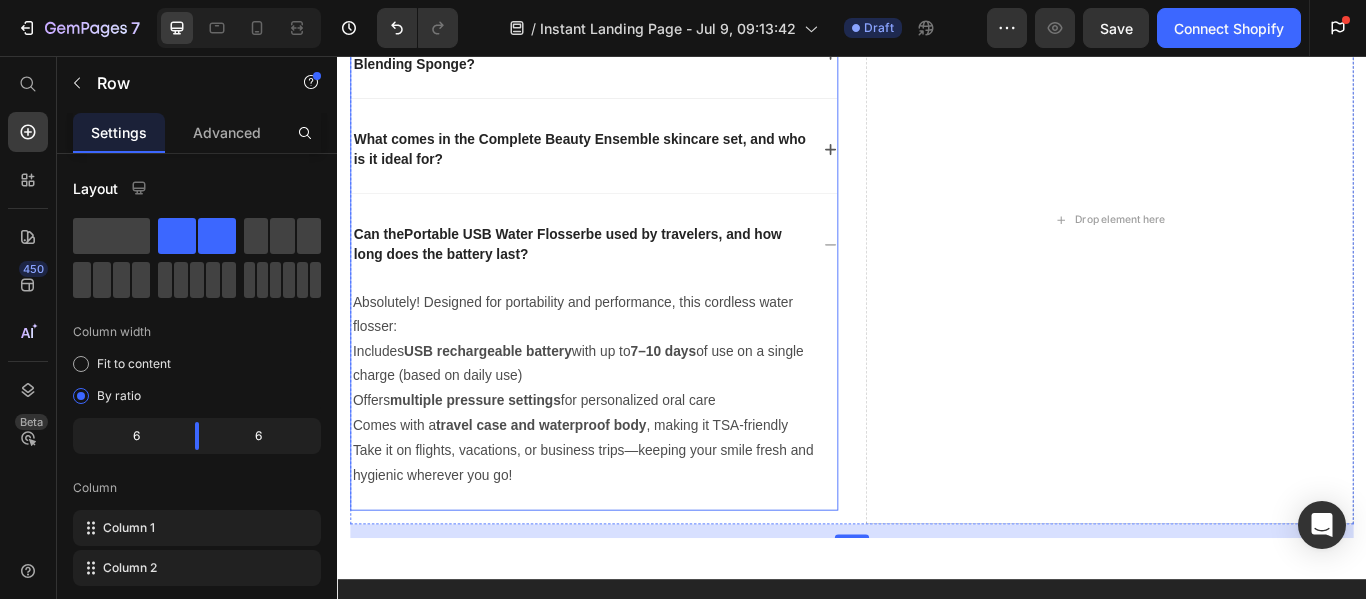 click on "Can the  Portable USB Water Flosser  be used by travelers, and how long does the battery last?" at bounding box center [620, 276] 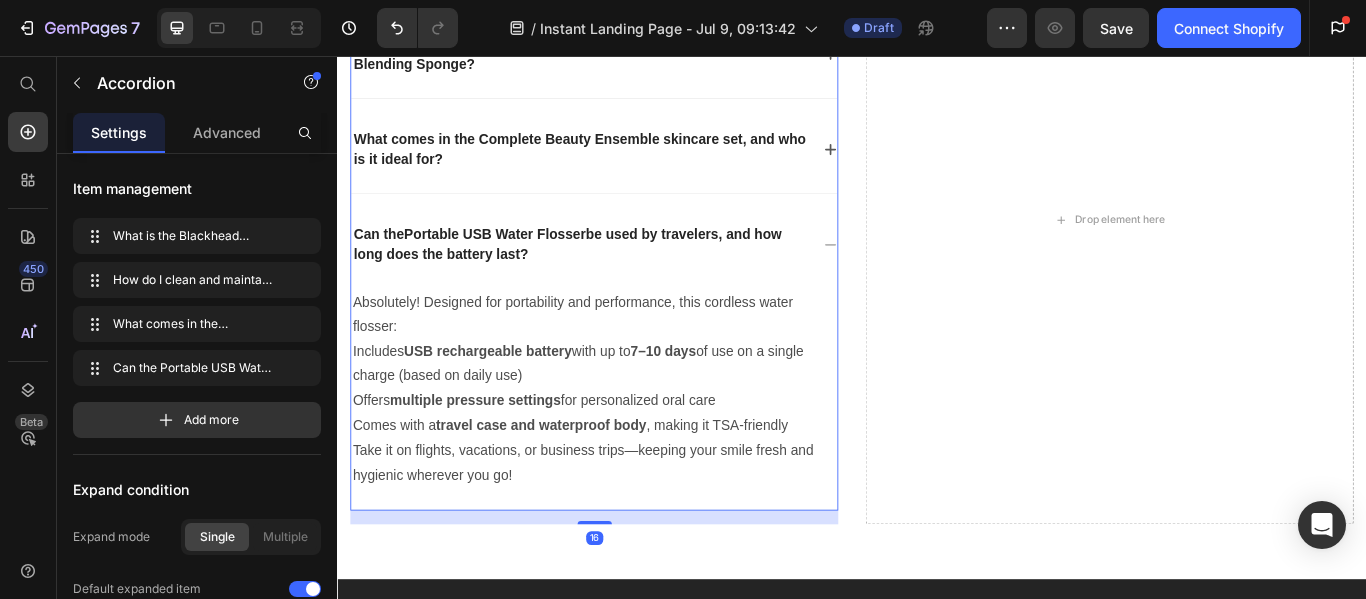 click 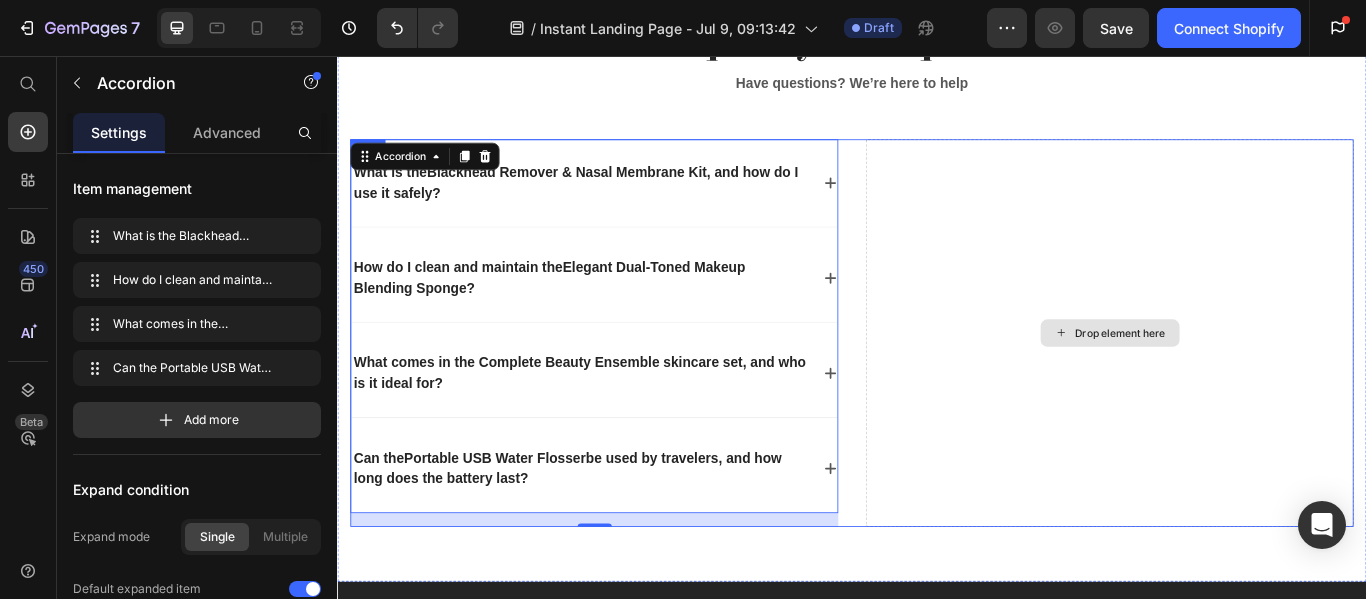 scroll, scrollTop: 4539, scrollLeft: 0, axis: vertical 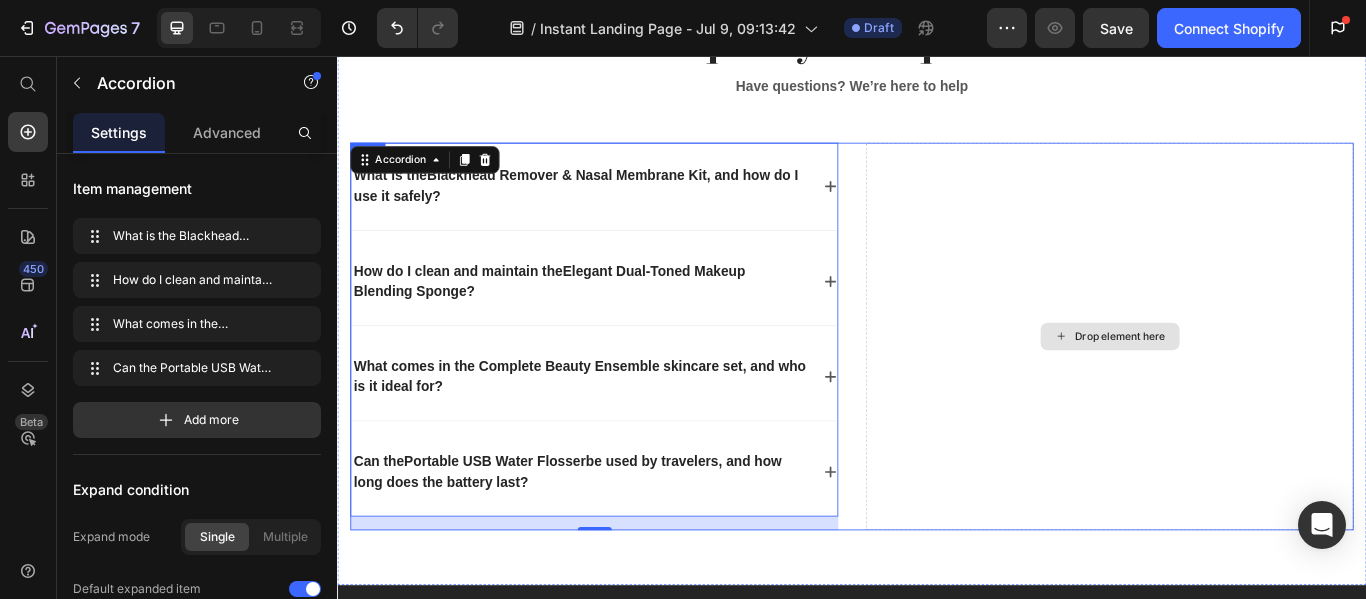 click on "Drop element here" at bounding box center [1237, 383] 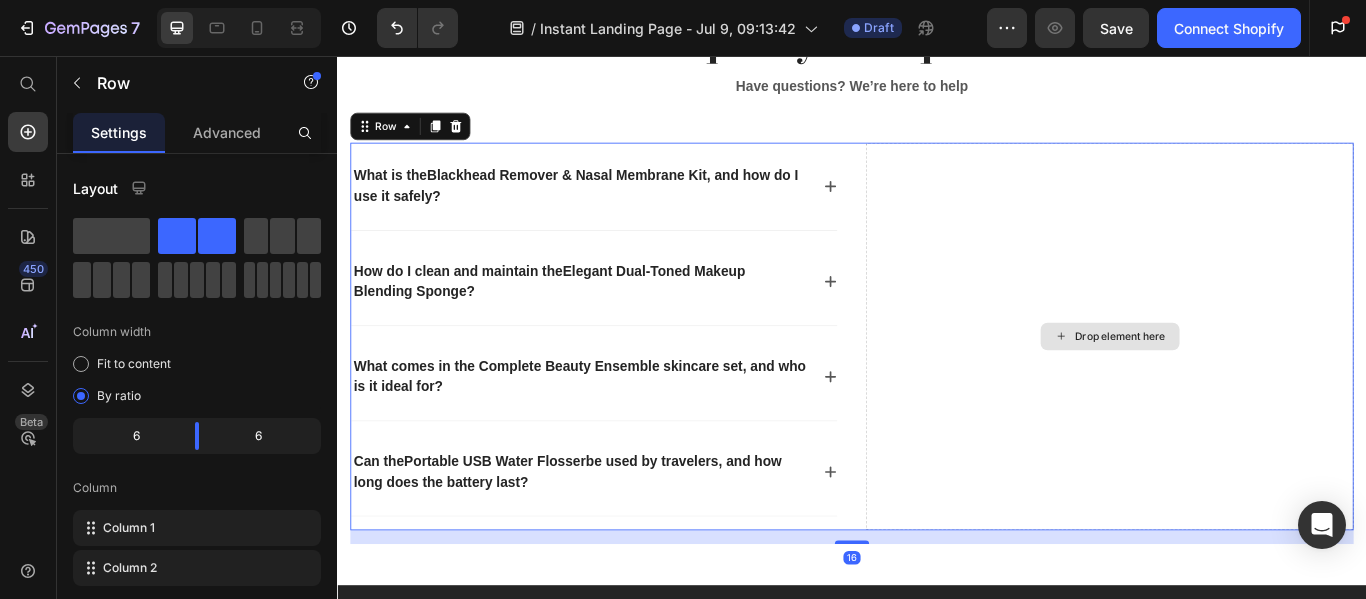 click on "Drop element here" at bounding box center (1237, 383) 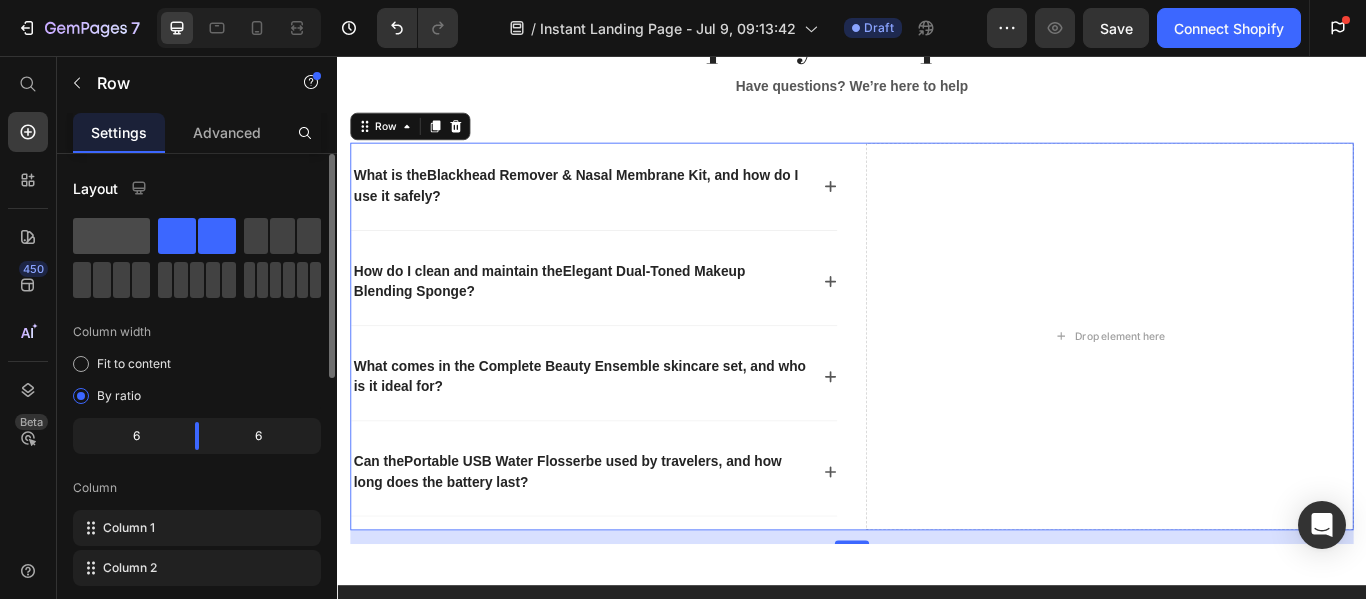 click 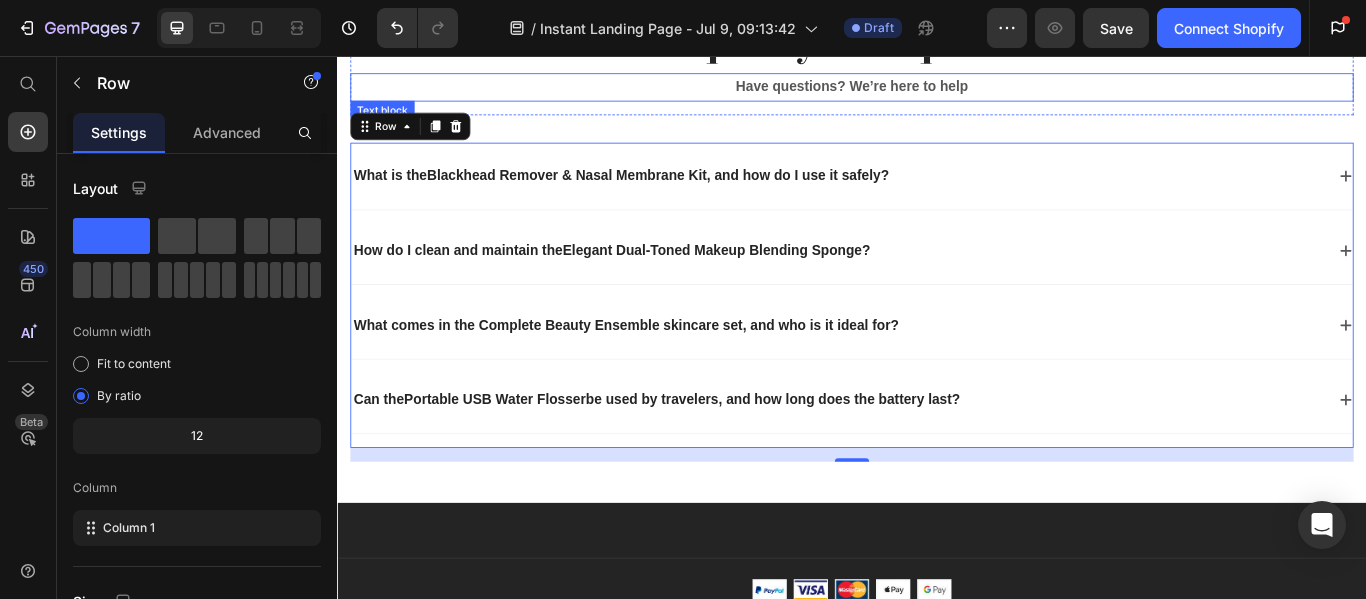 click on "Have questions? We’re here to help" at bounding box center [937, 92] 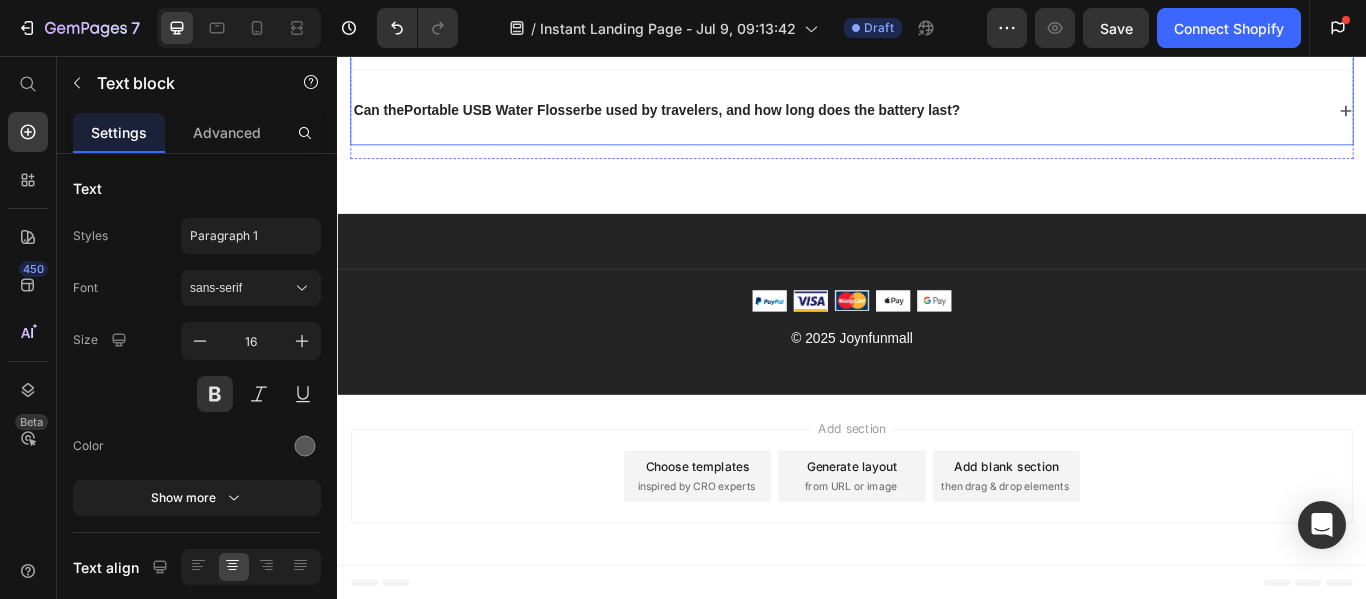 scroll, scrollTop: 4878, scrollLeft: 0, axis: vertical 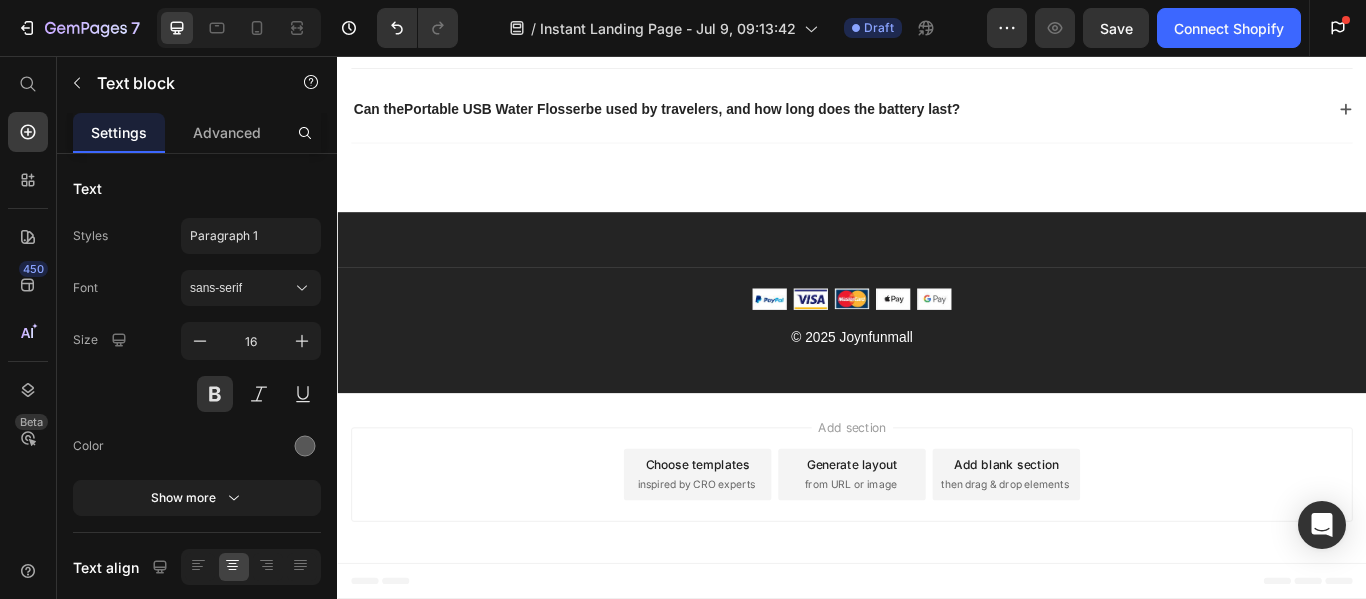 click on "Add section Choose templates inspired by CRO experts Generate layout from URL or image Add blank section then drag & drop elements" at bounding box center (937, 544) 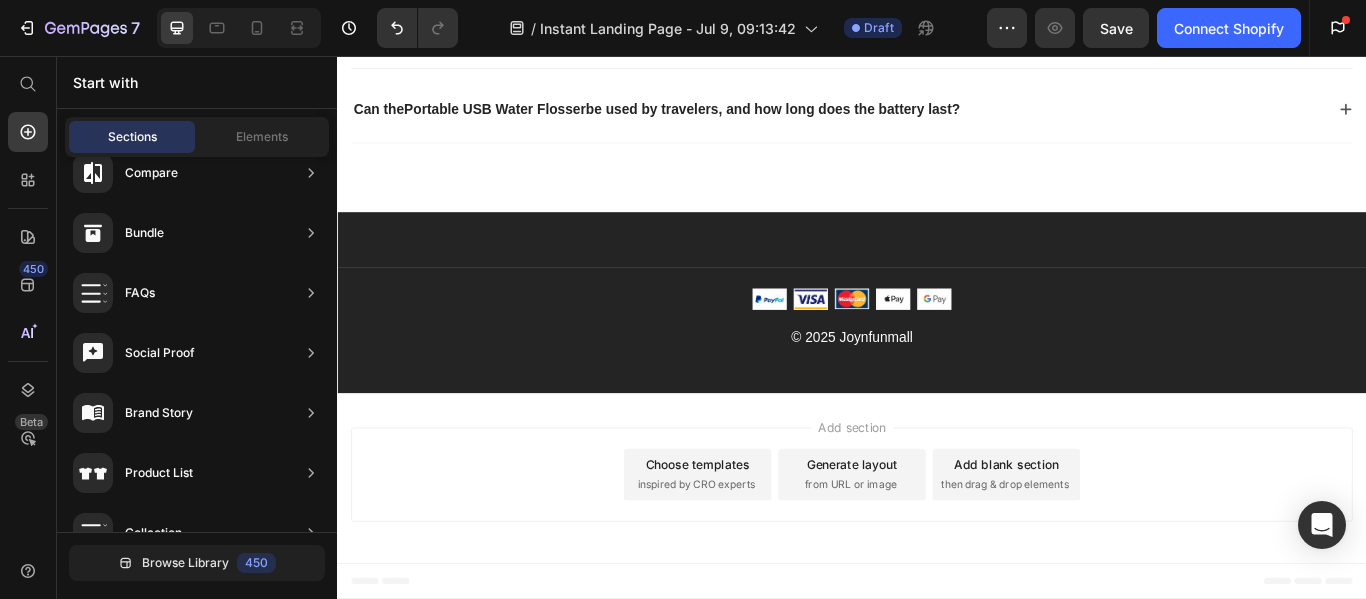 click on "Add section" at bounding box center (937, 488) 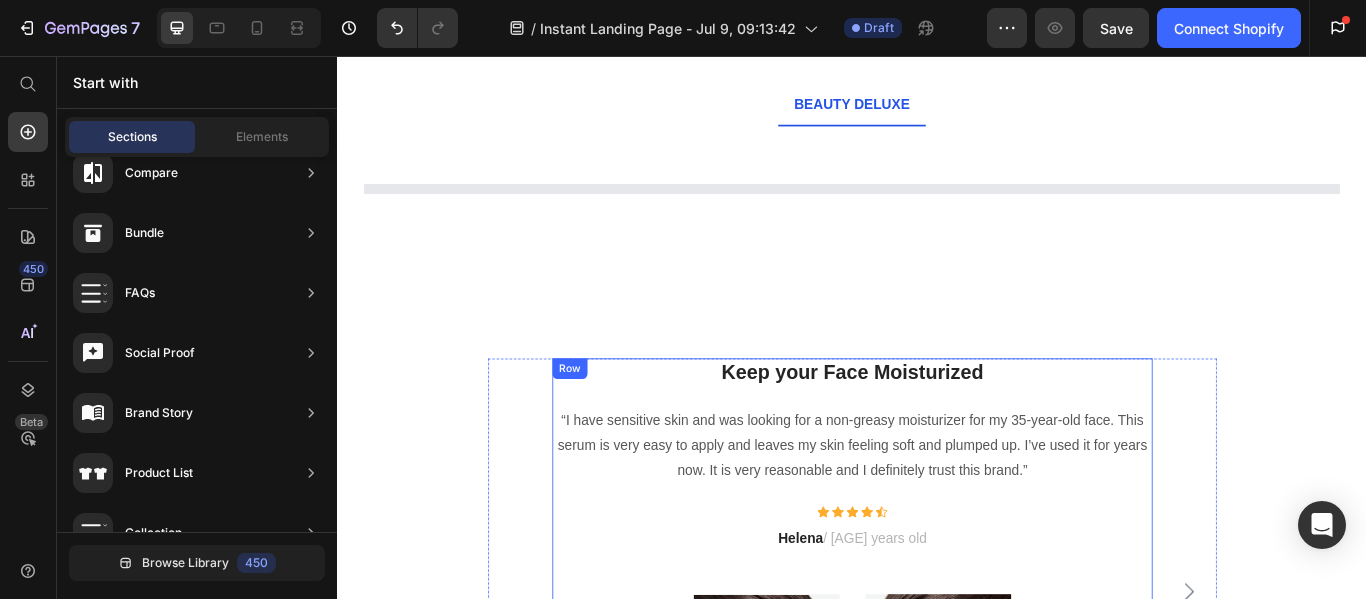 scroll, scrollTop: 2283, scrollLeft: 0, axis: vertical 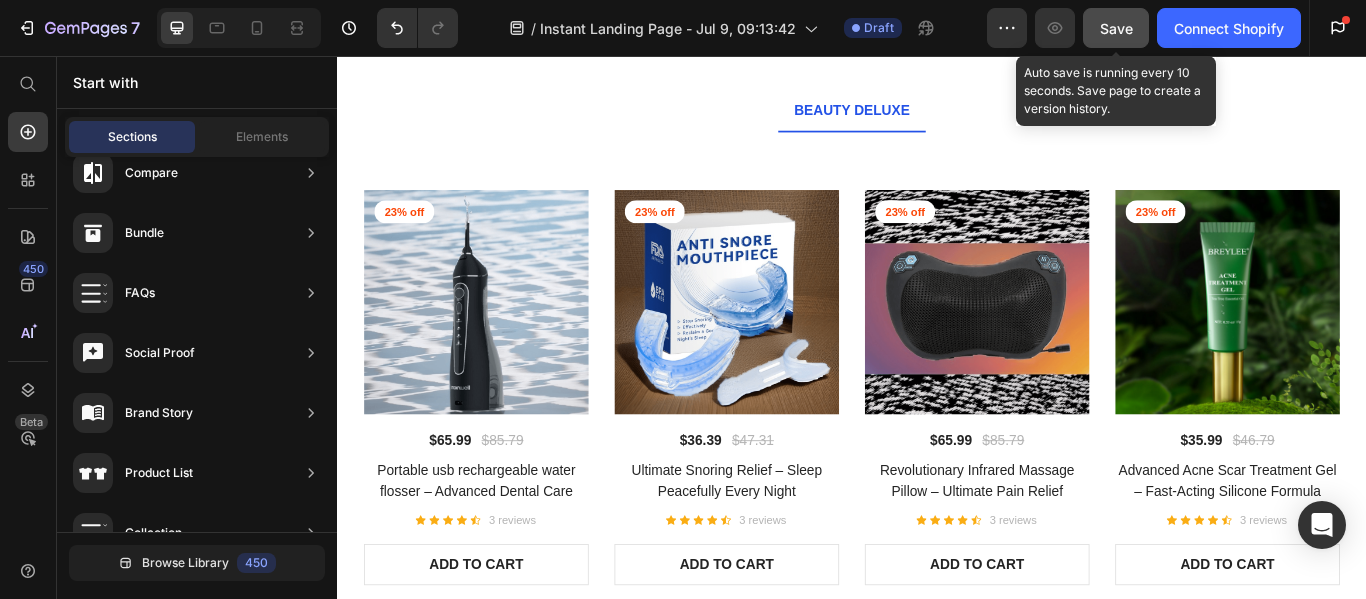 click on "Save" at bounding box center [1116, 28] 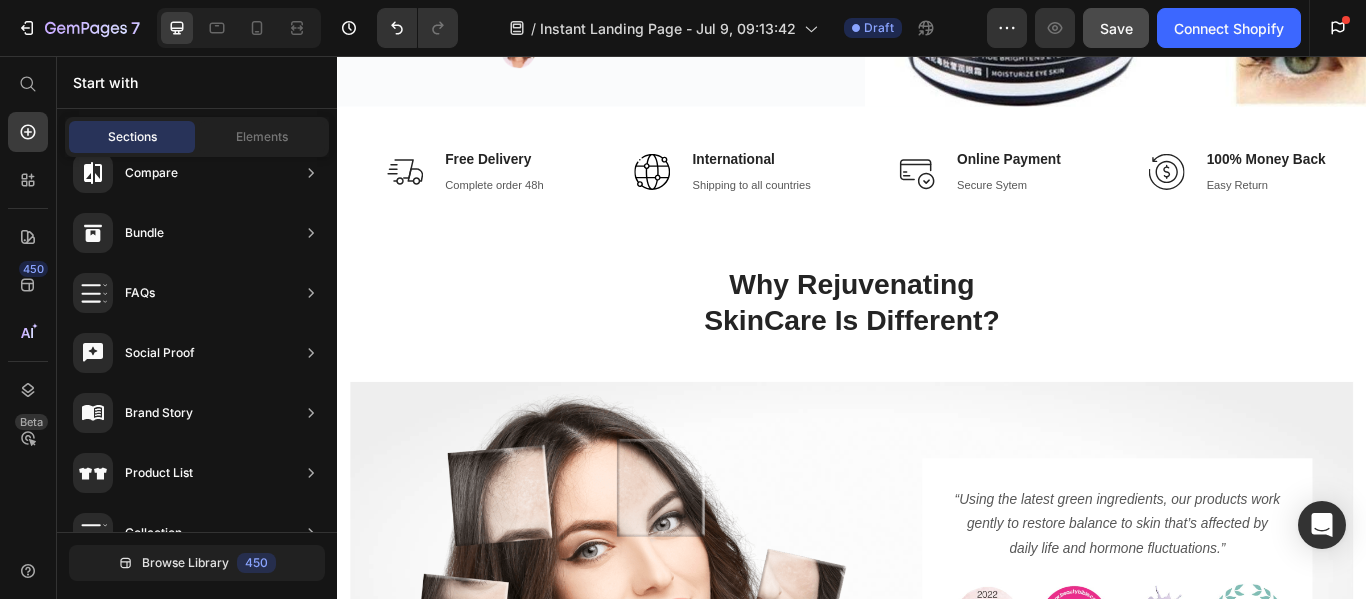 scroll, scrollTop: 627, scrollLeft: 0, axis: vertical 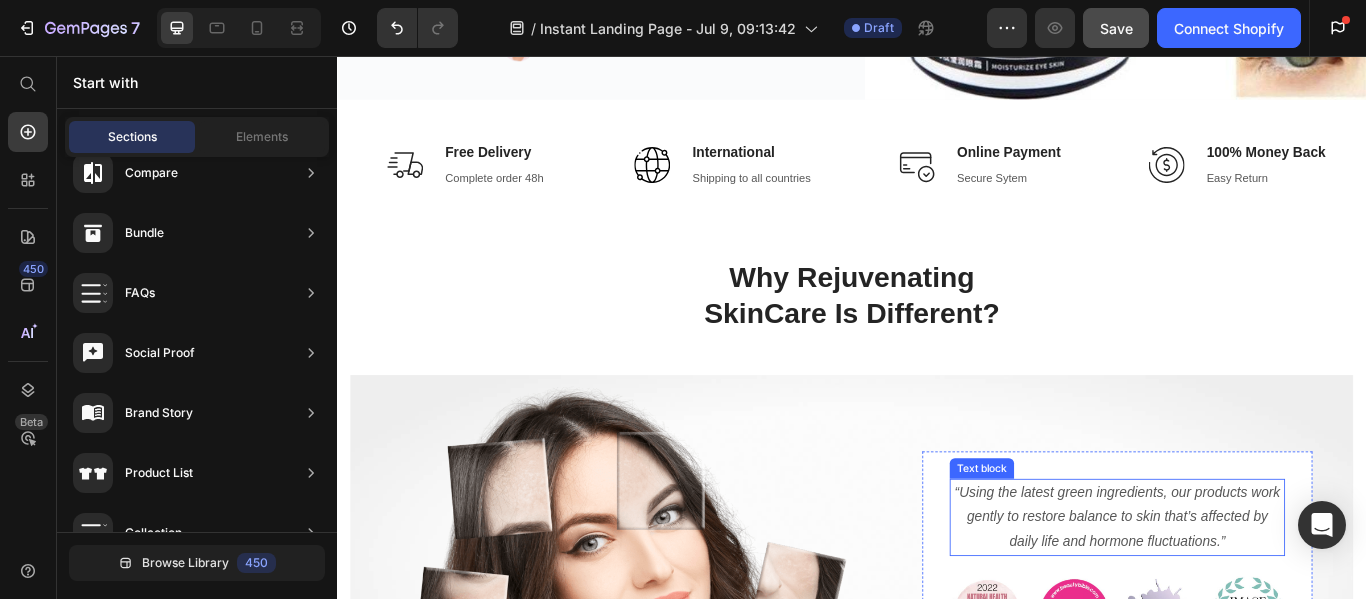click on "“Using the latest green ingredients, our products work gently to restore balance to skin that’s affected by daily life and hormone fluctuations.”" at bounding box center [1246, 594] 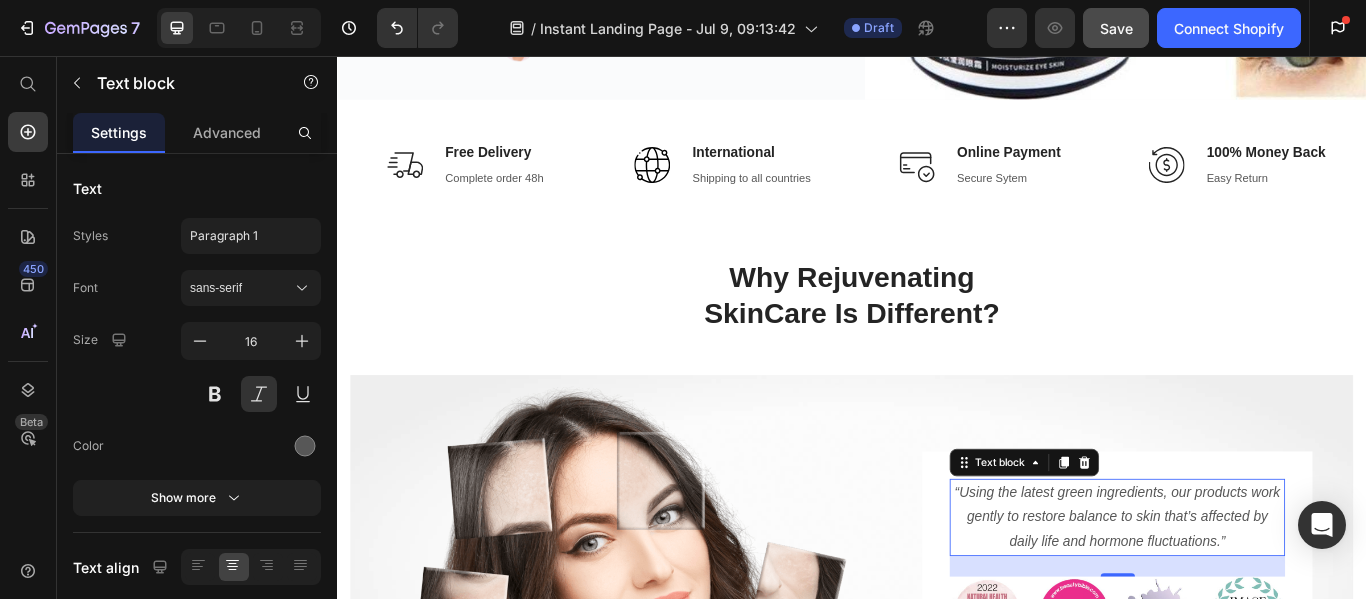 click on "“Using the latest green ingredients, our products work gently to restore balance to skin that’s affected by daily life and hormone fluctuations.”" at bounding box center (1246, 594) 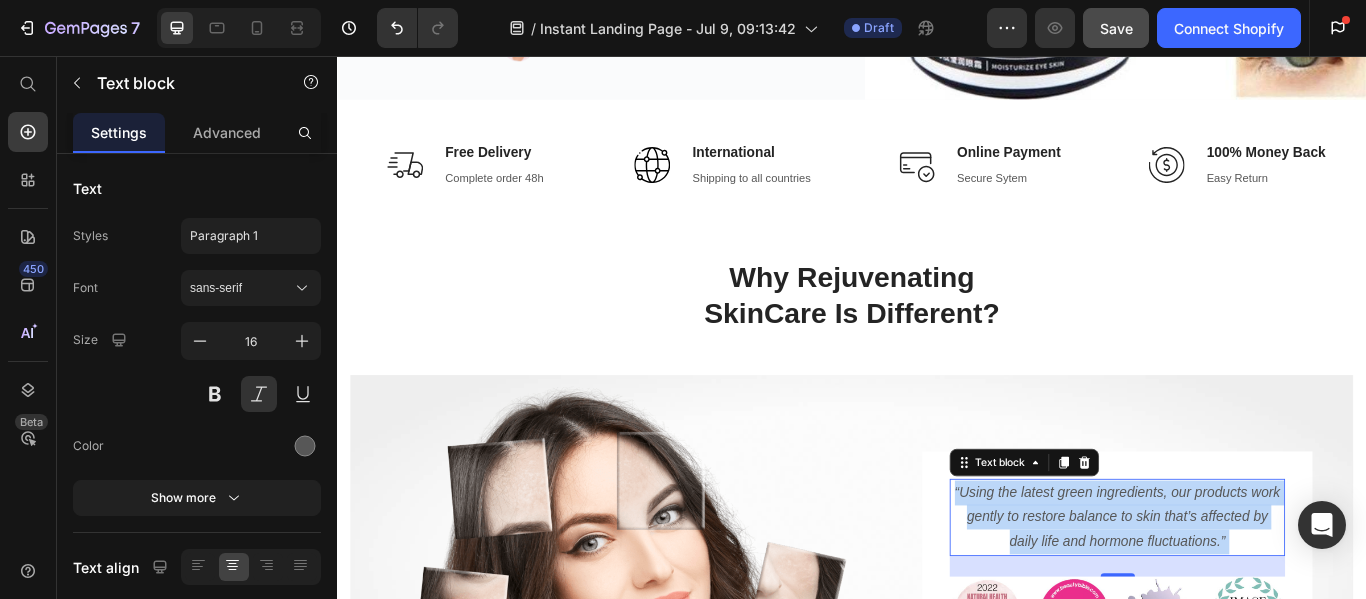 click on "“Using the latest green ingredients, our products work gently to restore balance to skin that’s affected by daily life and hormone fluctuations.”" at bounding box center (1246, 594) 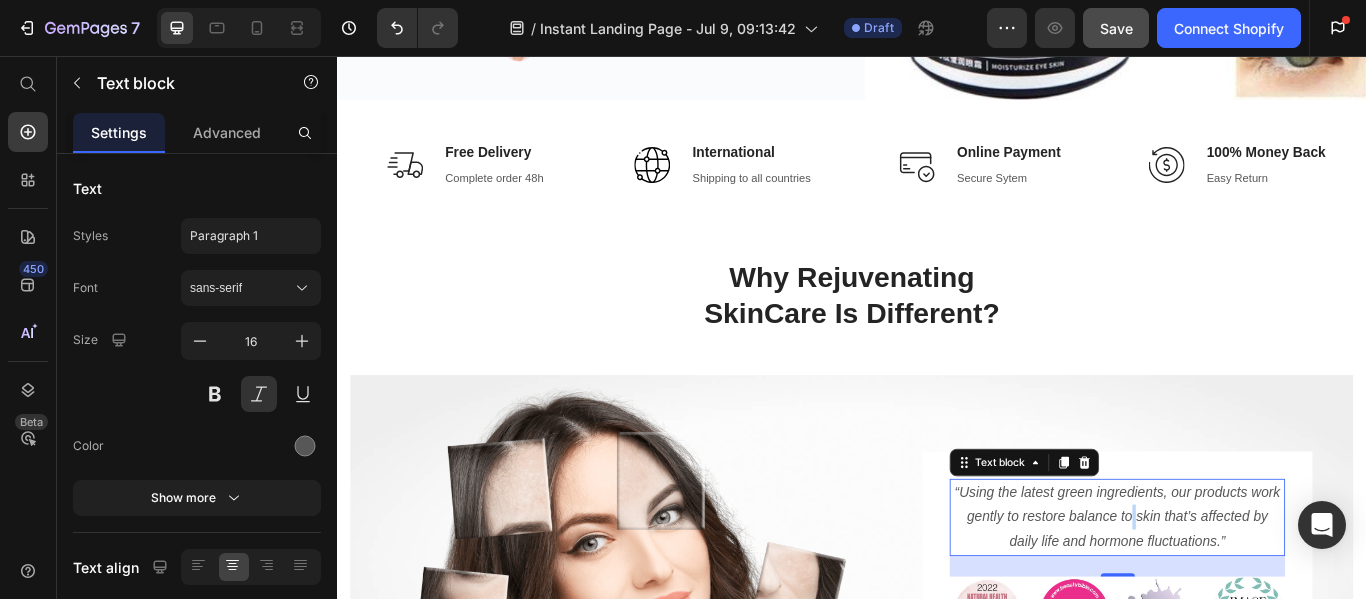 click on "“Using the latest green ingredients, our products work gently to restore balance to skin that’s affected by daily life and hormone fluctuations.”" at bounding box center [1246, 594] 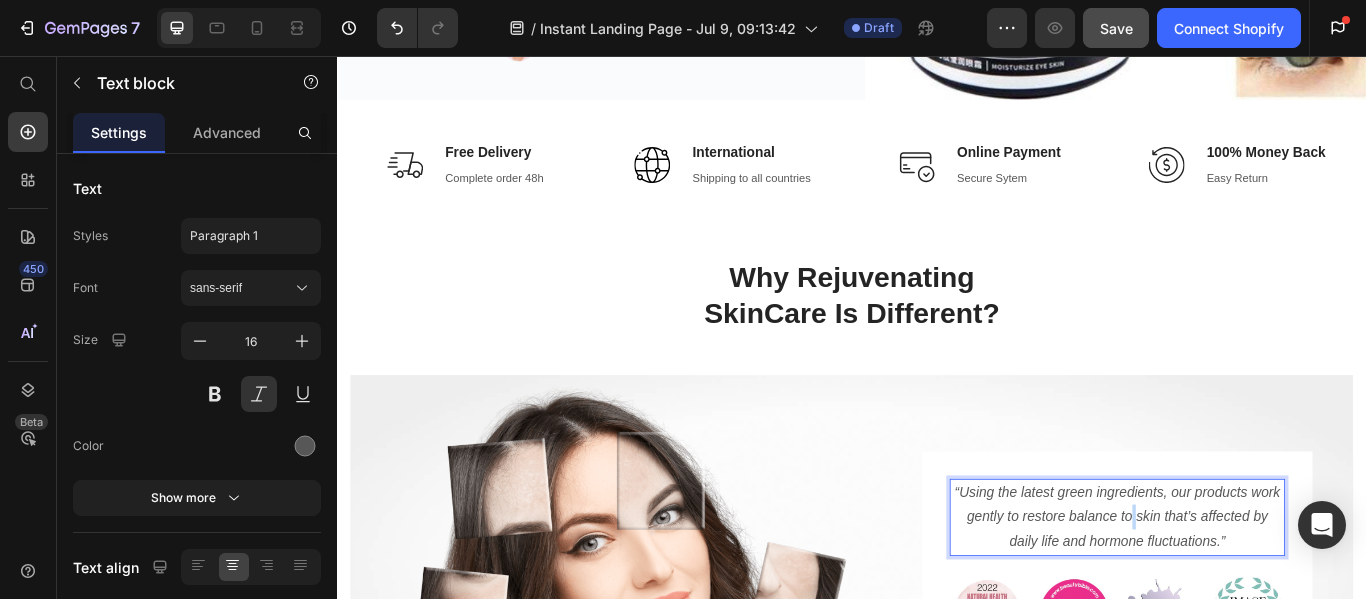 click on "“Using the latest green ingredients, our products work gently to restore balance to skin that’s affected by daily life and hormone fluctuations.”" at bounding box center [1246, 594] 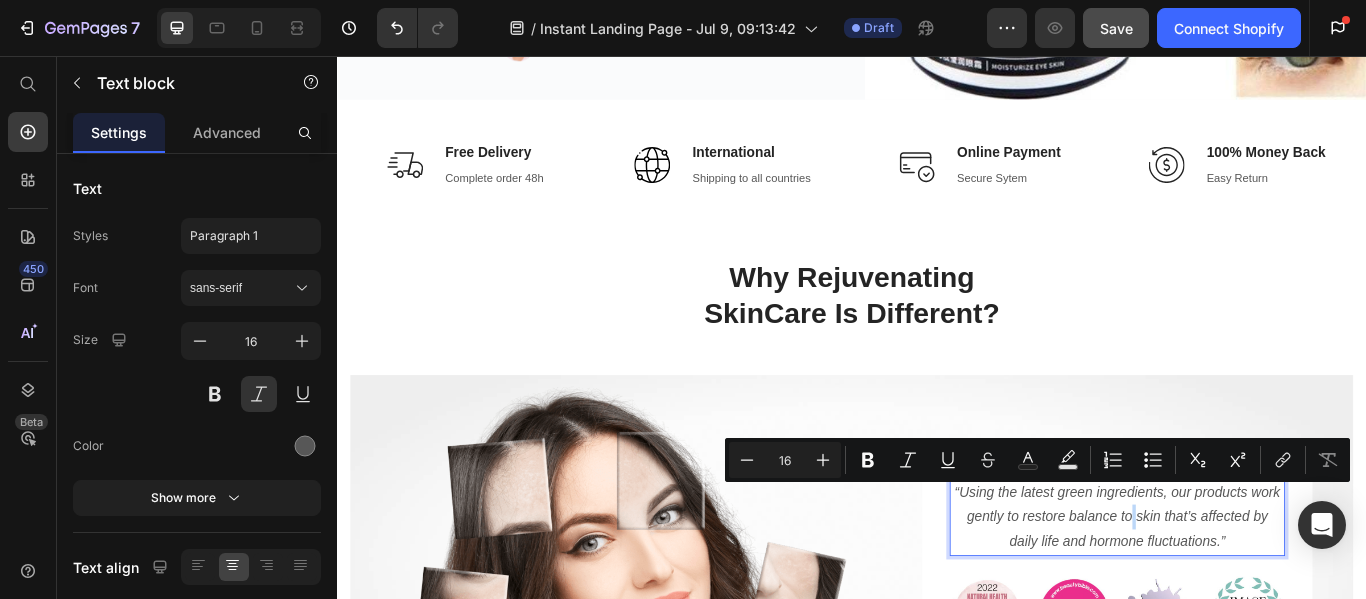 copy on "“Using the latest green ingredients, our products work gently to restore balance to skin that’s affected by daily life and hormone fluctuations.”" 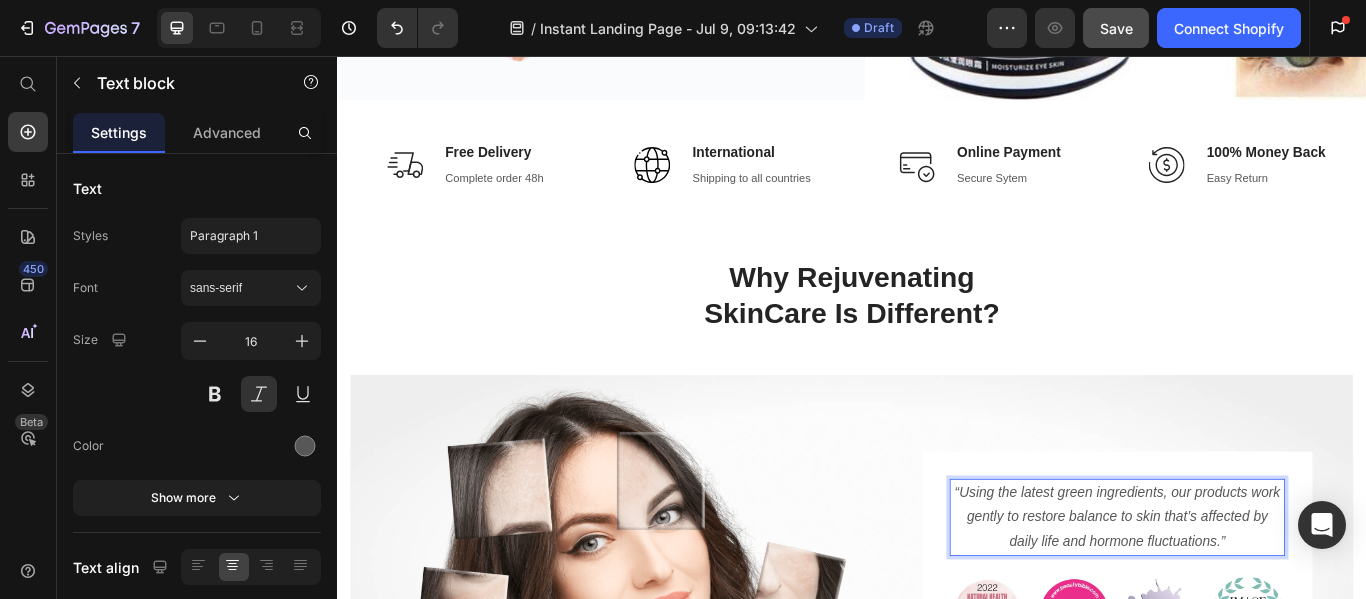 click on "“Using the latest green ingredients, our products work gently to restore balance to skin that’s affected by daily life and hormone fluctuations.”" at bounding box center (1246, 594) 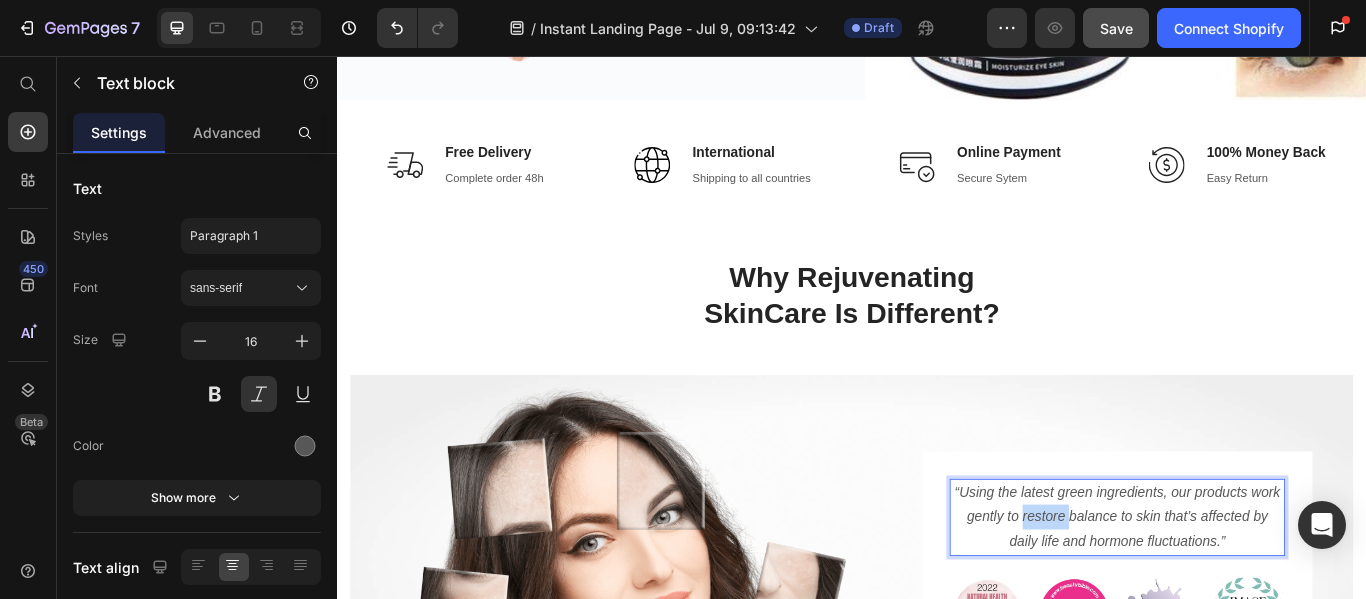 click on "“Using the latest green ingredients, our products work gently to restore balance to skin that’s affected by daily life and hormone fluctuations.”" at bounding box center [1246, 594] 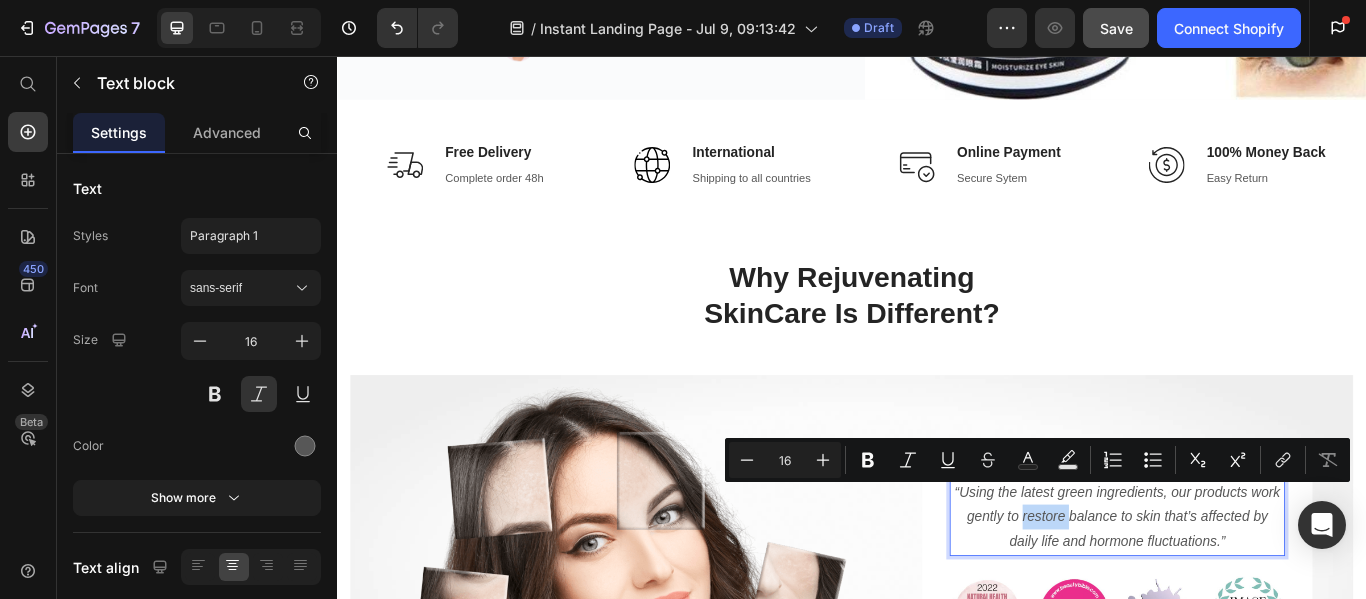 click on "“Using the latest green ingredients, our products work gently to restore balance to skin that’s affected by daily life and hormone fluctuations.”" at bounding box center (1246, 594) 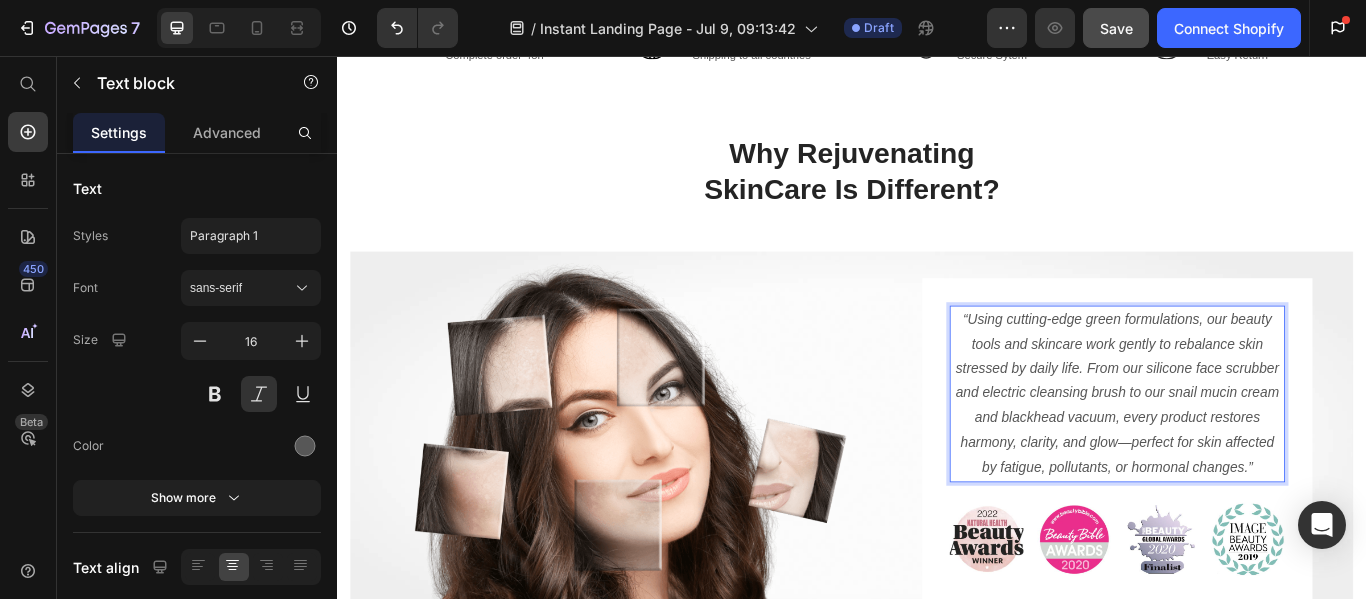 scroll, scrollTop: 772, scrollLeft: 0, axis: vertical 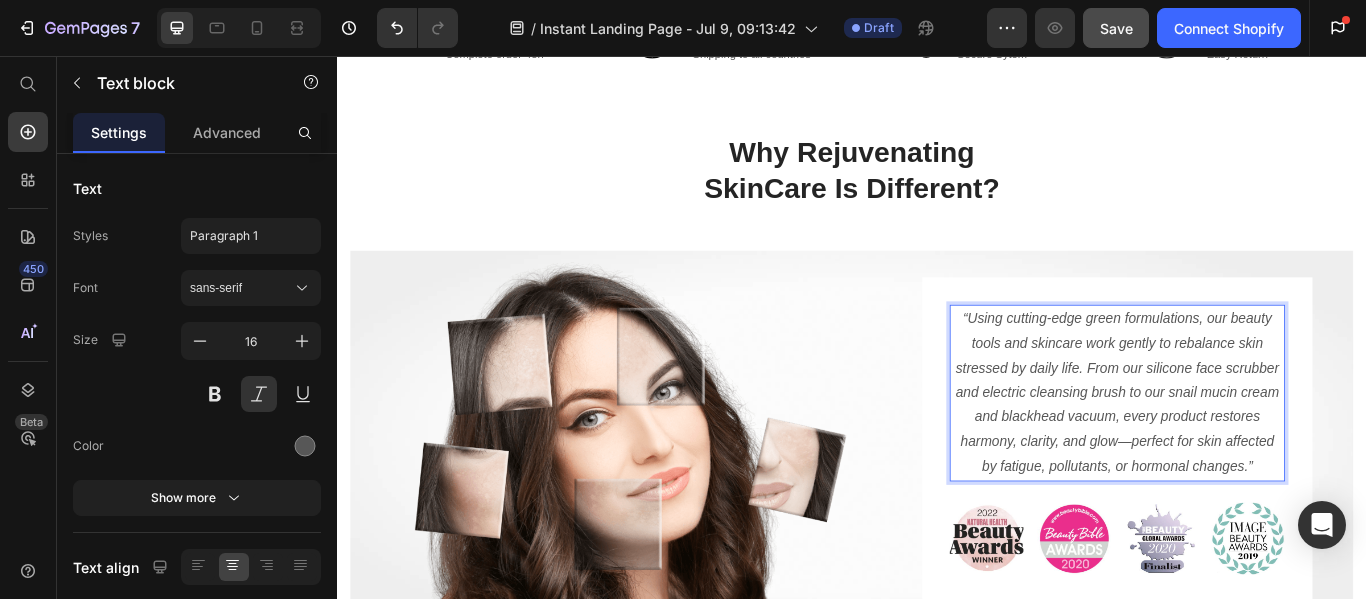 click on "“Using cutting-edge green formulations, our beauty tools and skincare work gently to rebalance skin stressed by daily life. From our silicone face scrubber and electric cleansing brush to our snail mucin cream and blackhead vacuum, every product restores harmony, clarity, and glow—perfect for skin affected by fatigue, pollutants, or hormonal changes.”" at bounding box center (1246, 449) 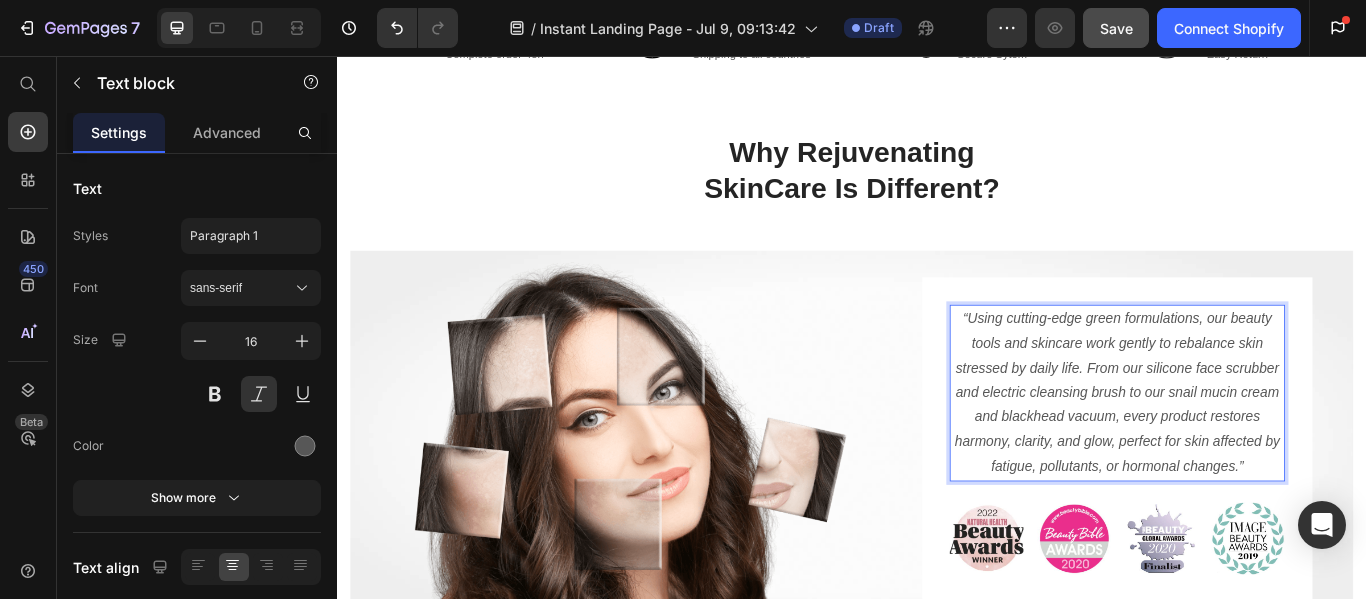 click on "“Using cutting-edge green formulations, our beauty tools and skincare work gently to rebalance skin stressed by daily life. From our silicone face scrubber and electric cleansing brush to our snail mucin cream and blackhead vacuum, every product restores harmony, clarity, and glow, perfect for skin affected by fatigue, pollutants, or hormonal changes.”" at bounding box center [1246, 449] 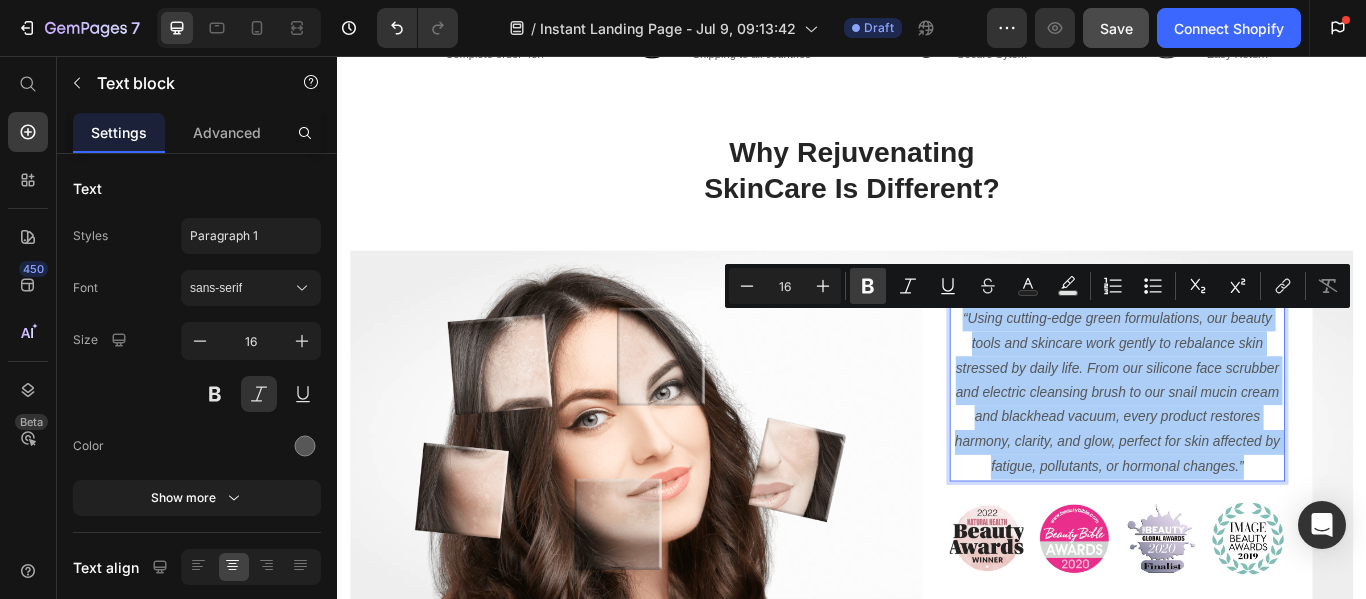 click 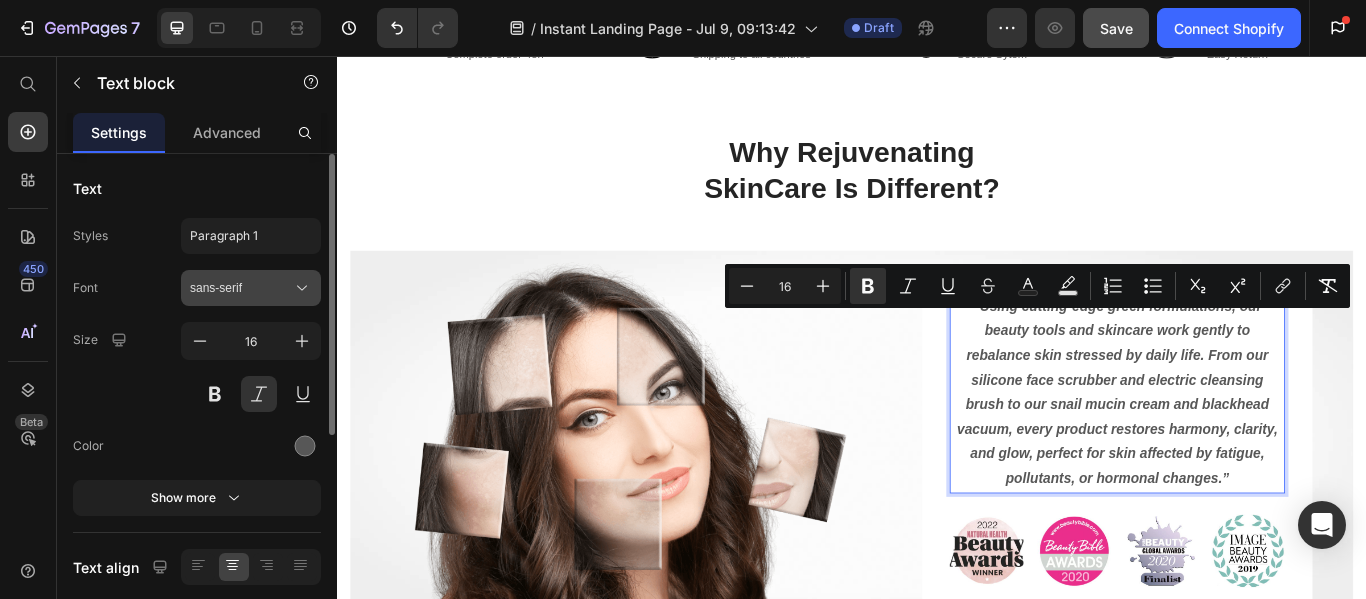 click on "sans-serif" at bounding box center [241, 288] 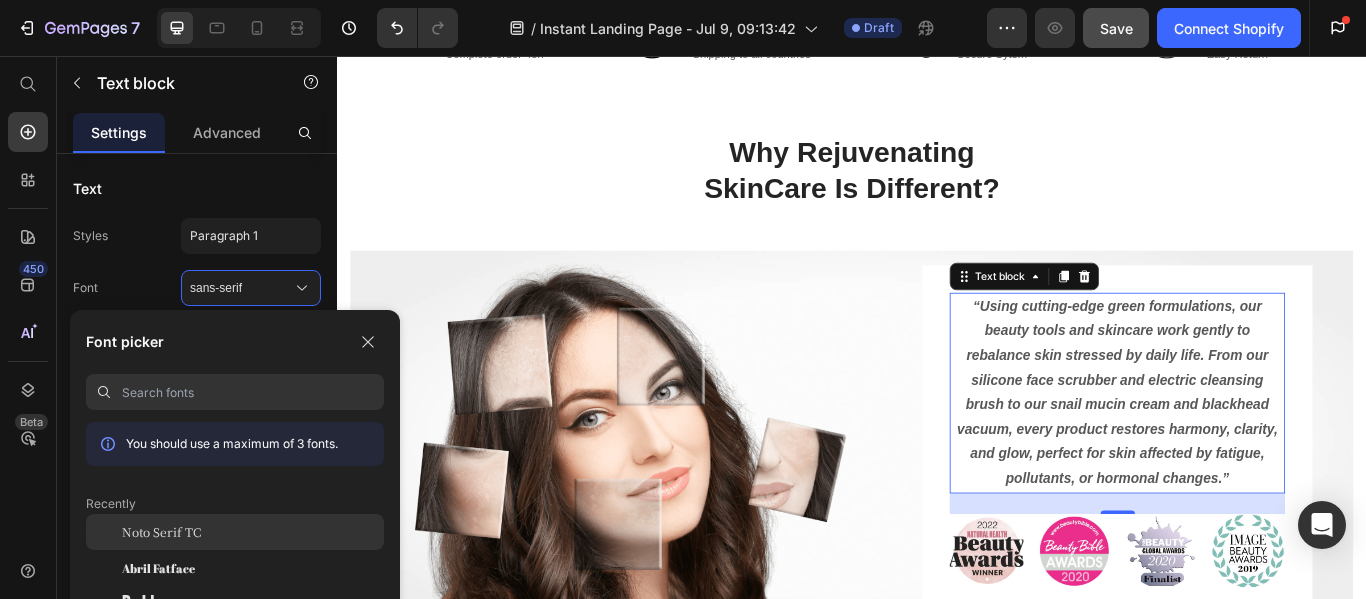 click on "Noto Serif TC" at bounding box center [161, 532] 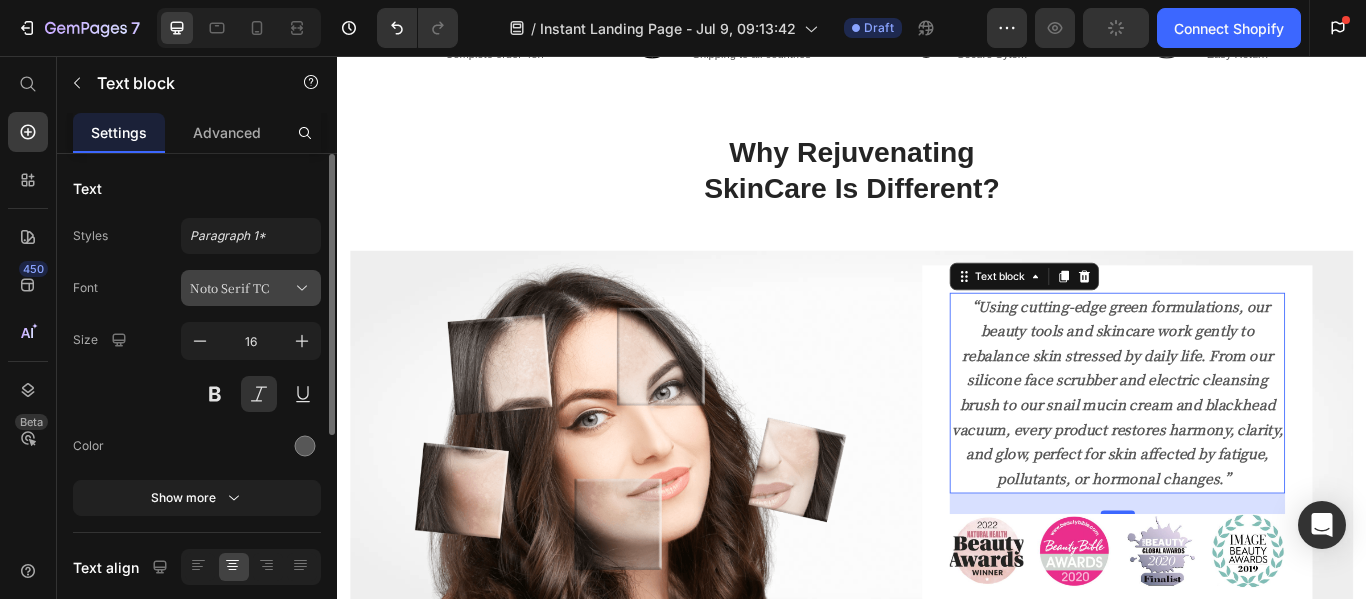 click on "Noto Serif TC" at bounding box center (241, 288) 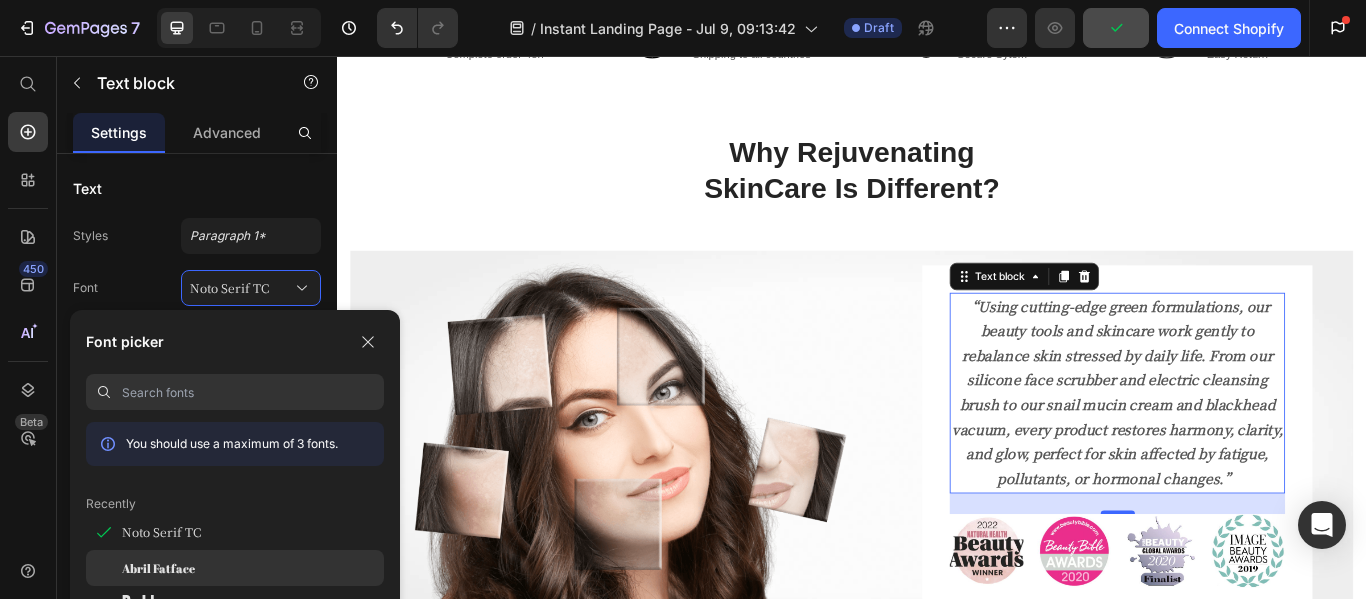 click on "Abril Fatface" at bounding box center (158, 568) 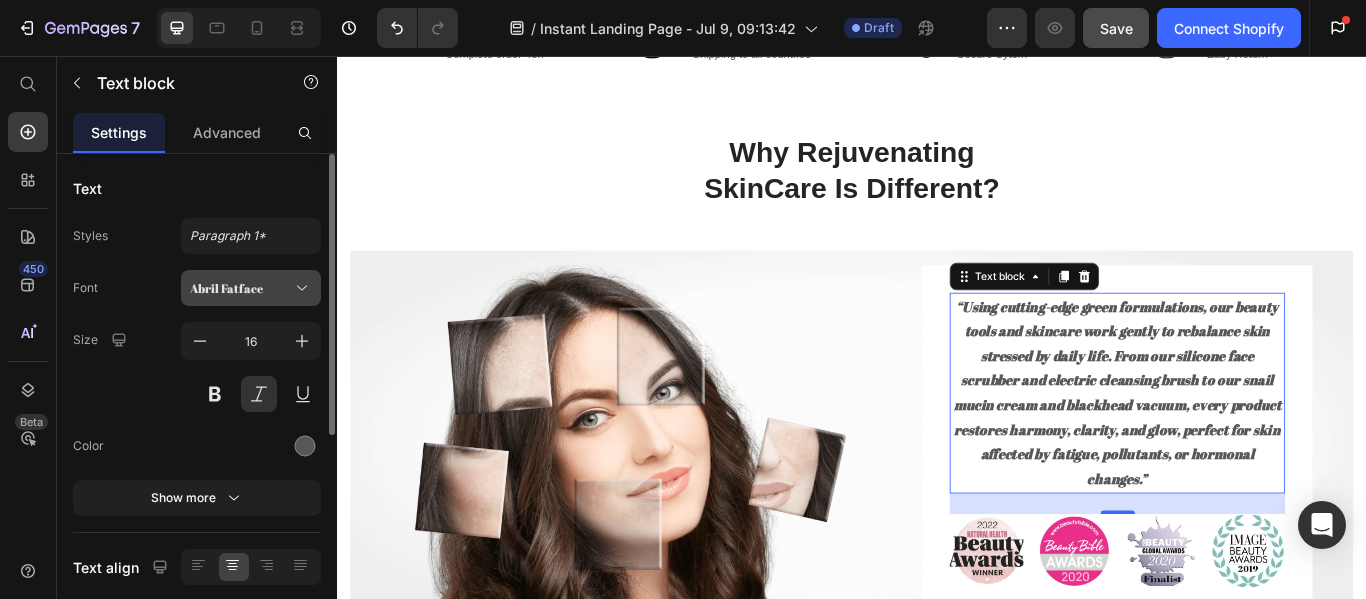 click on "Abril Fatface" at bounding box center [251, 288] 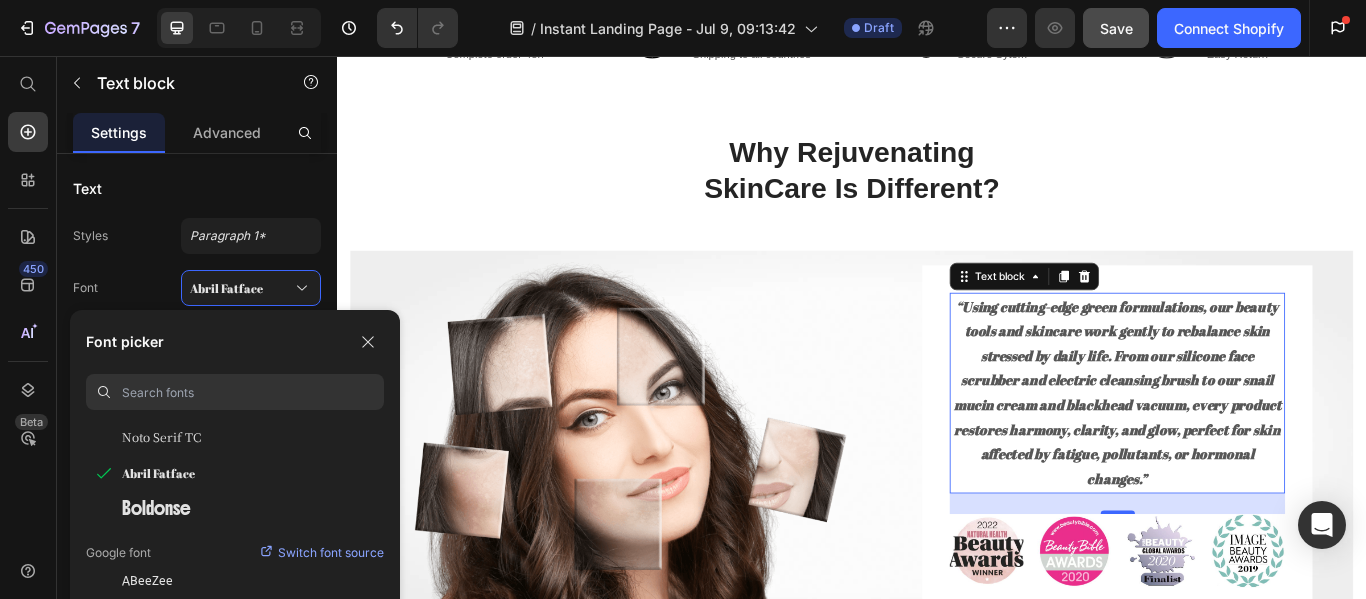 scroll, scrollTop: 76, scrollLeft: 0, axis: vertical 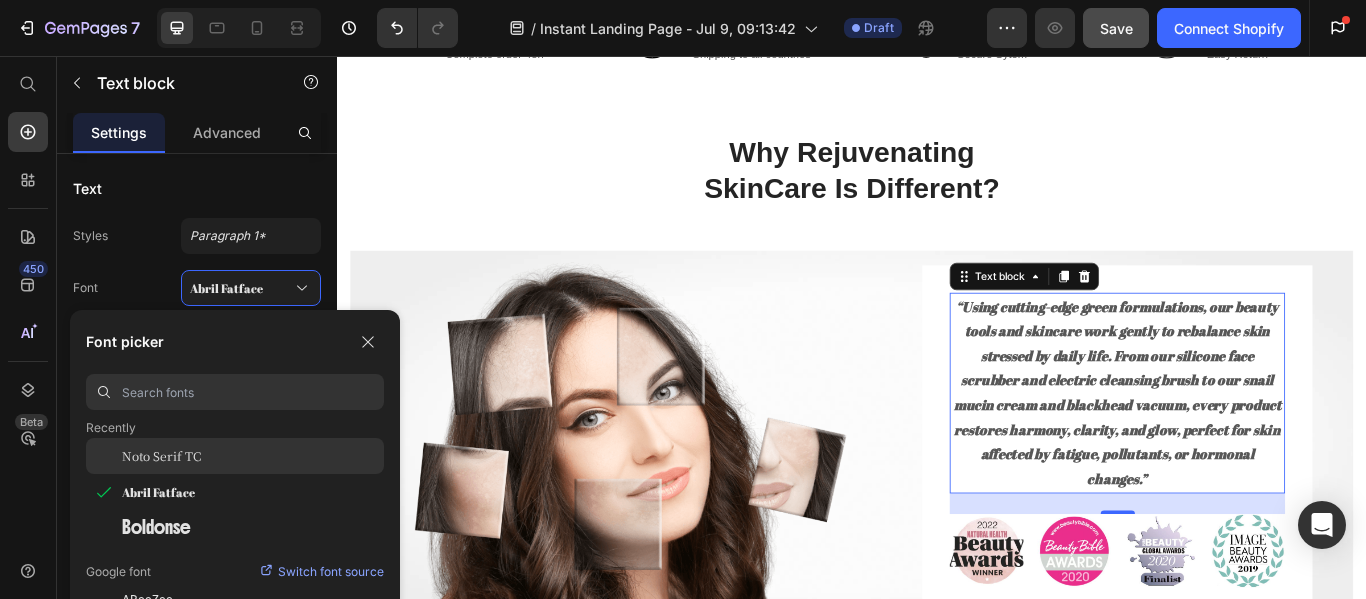 click on "Noto Serif TC" at bounding box center [161, 456] 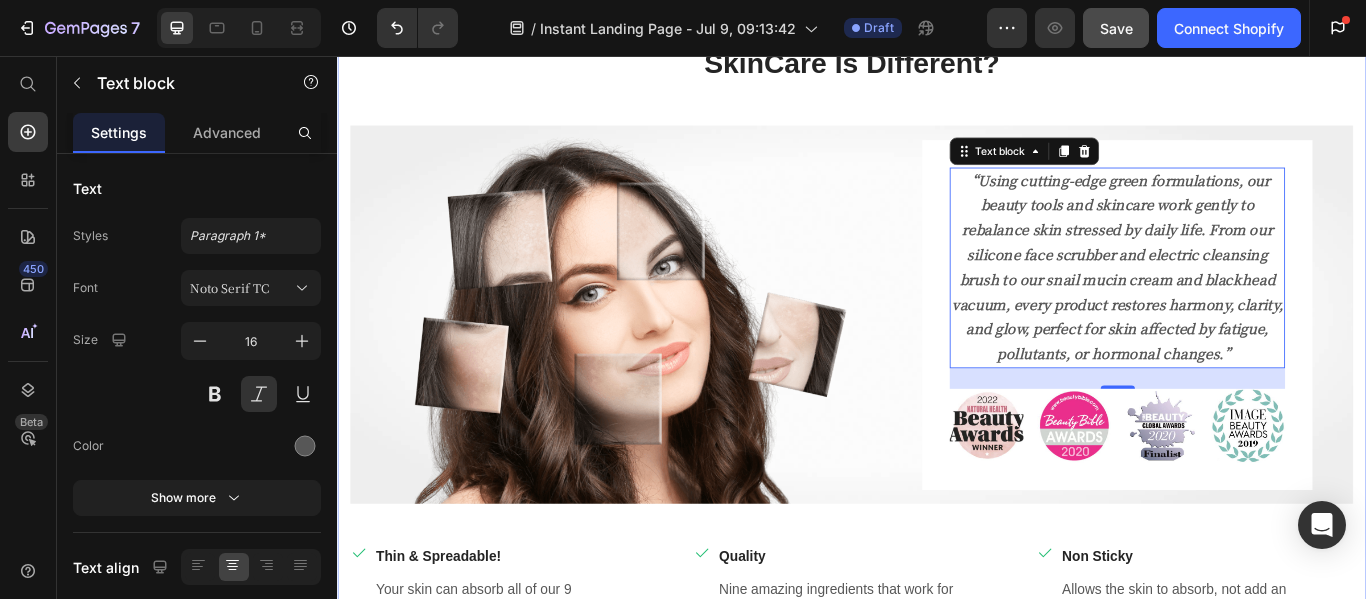 scroll, scrollTop: 920, scrollLeft: 0, axis: vertical 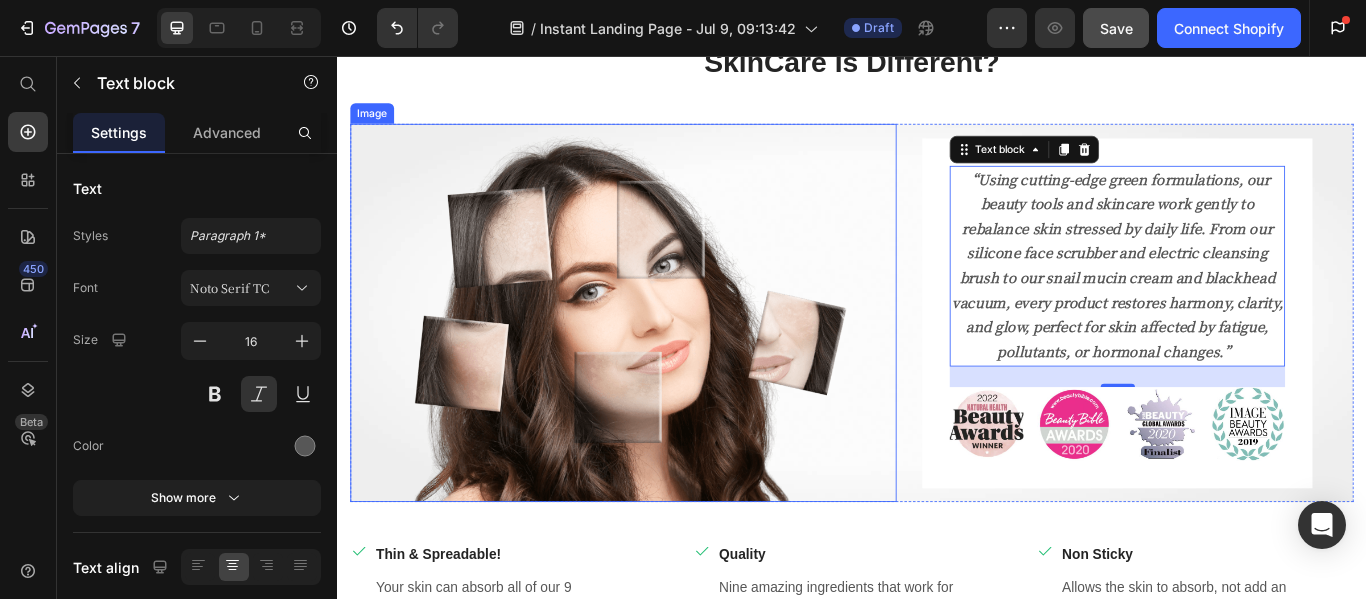 click at bounding box center (670, 355) 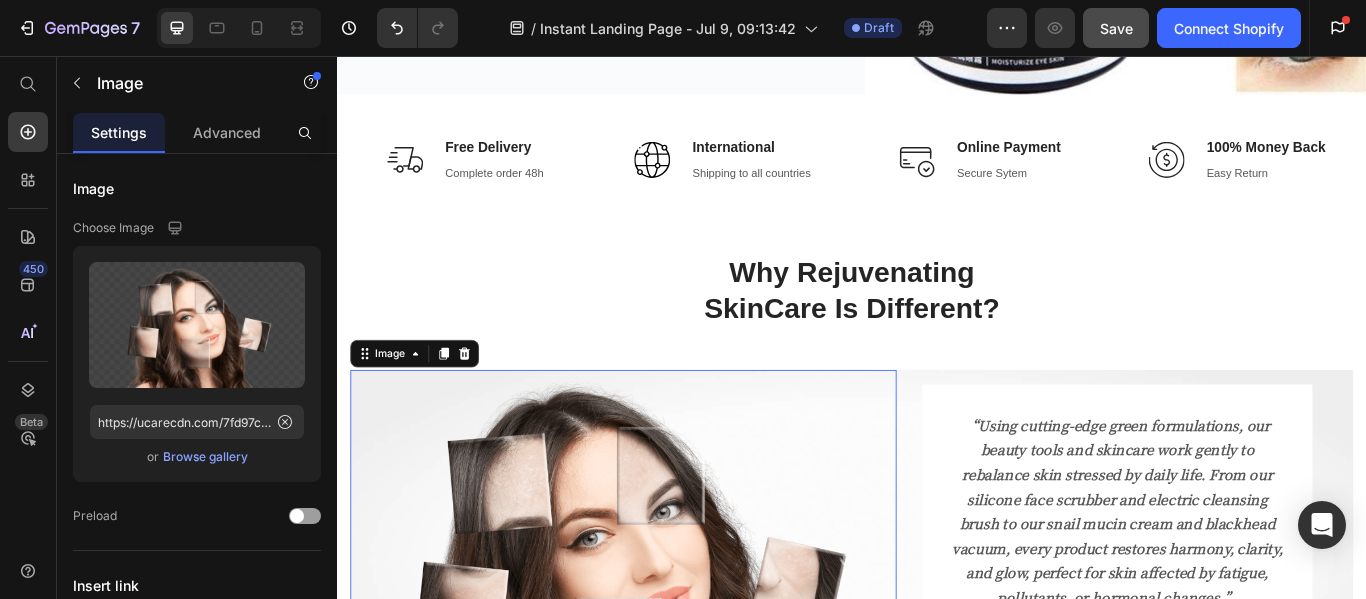 scroll, scrollTop: 617, scrollLeft: 0, axis: vertical 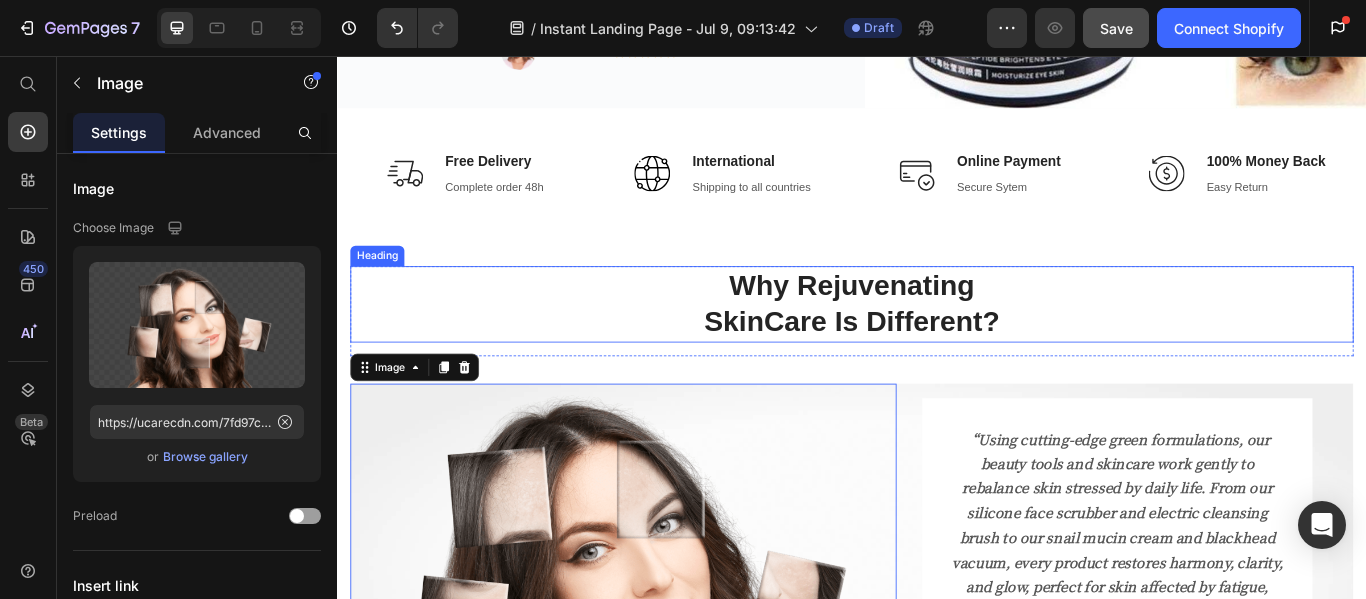 click on "Why Rejuvenating SkinCare Is Different?" at bounding box center (937, 346) 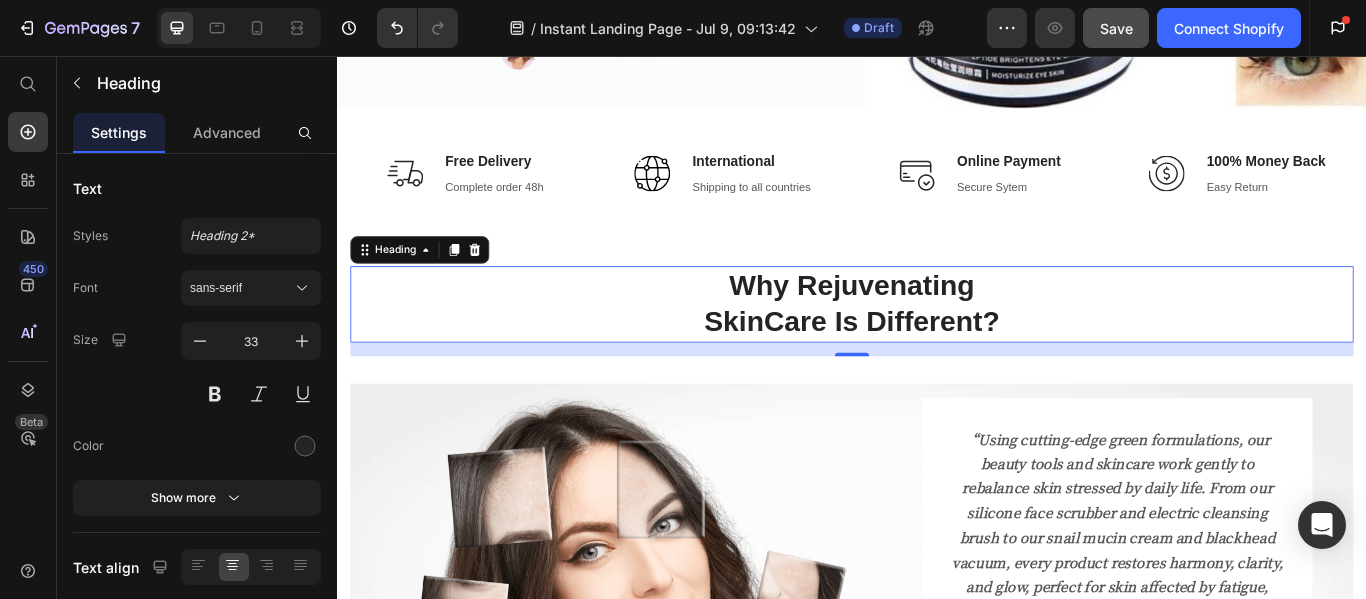 click on "Why Rejuvenating SkinCare Is Different?" at bounding box center (937, 346) 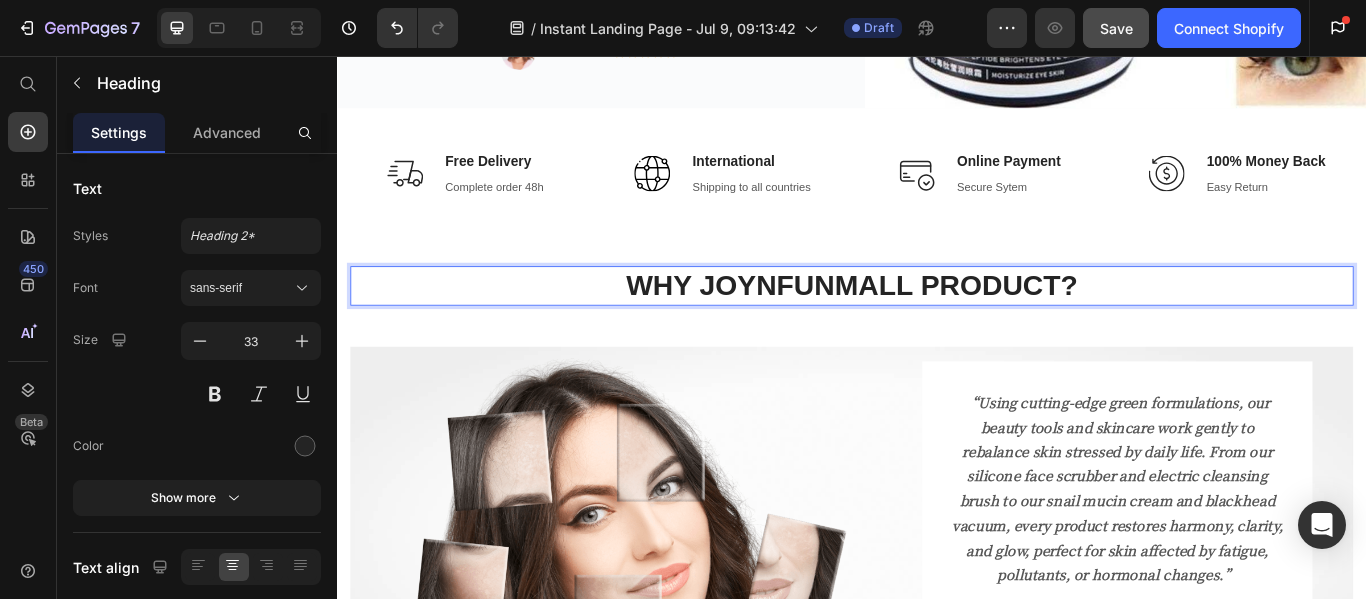 click on "WHY JOYNFUNMALL PRODUCT?" at bounding box center (937, 324) 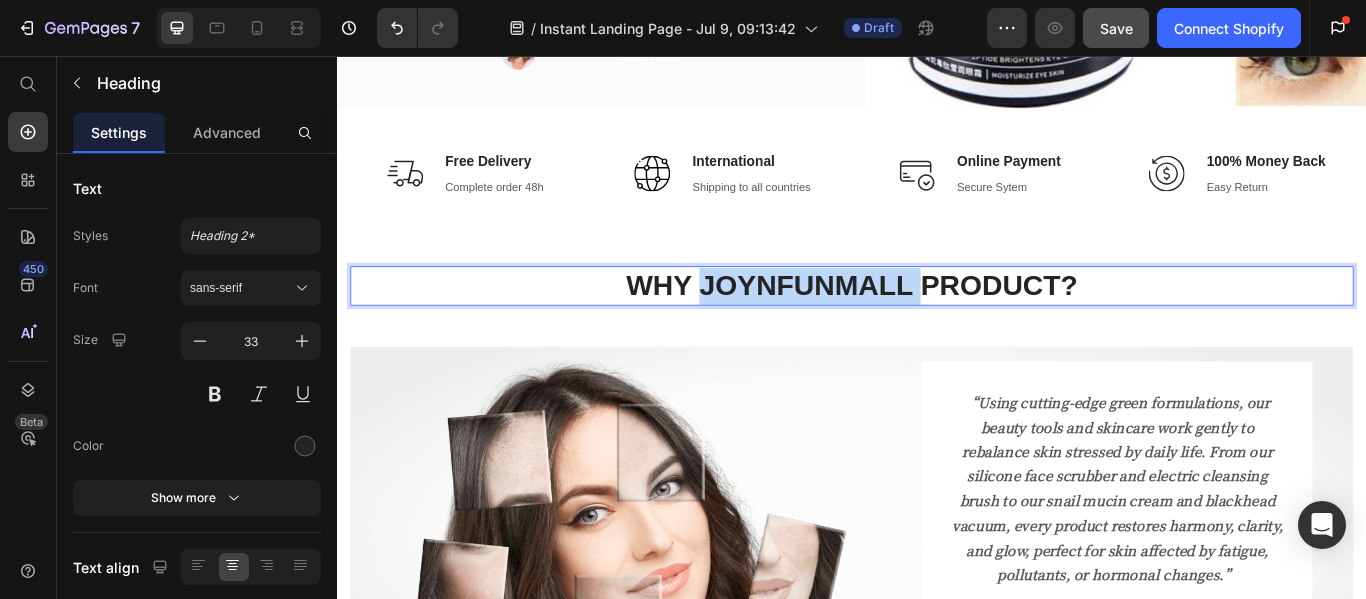click on "WHY JOYNFUNMALL PRODUCT?" at bounding box center [937, 324] 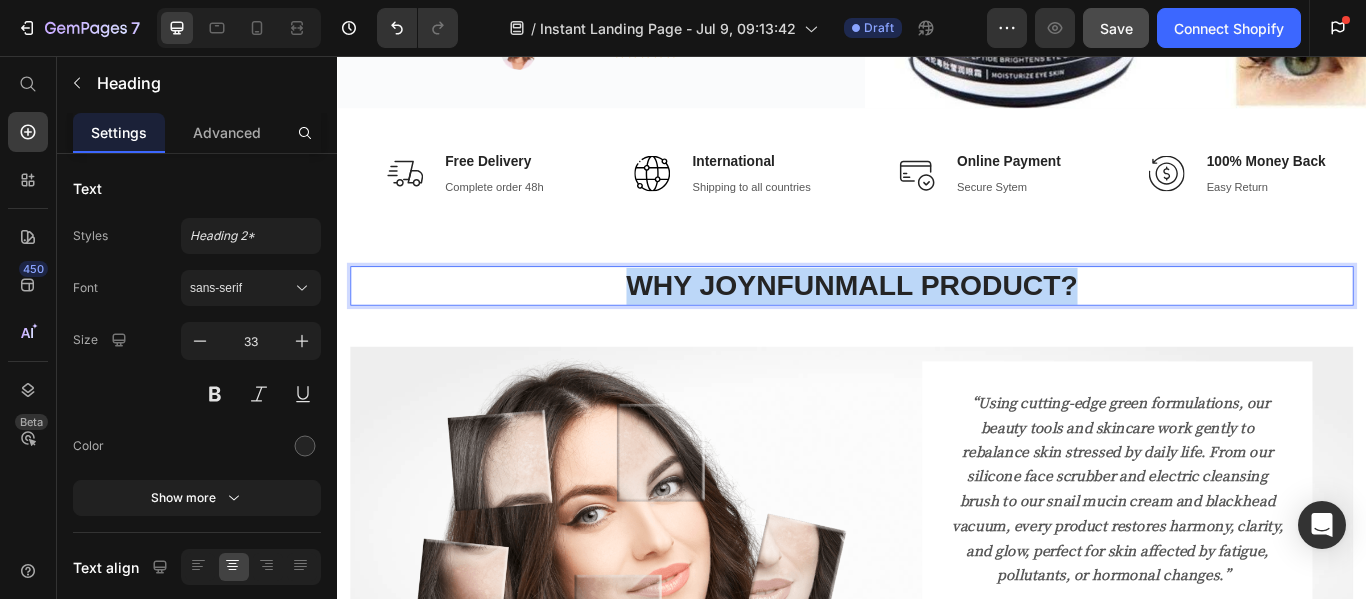 click on "WHY JOYNFUNMALL PRODUCT?" at bounding box center (937, 324) 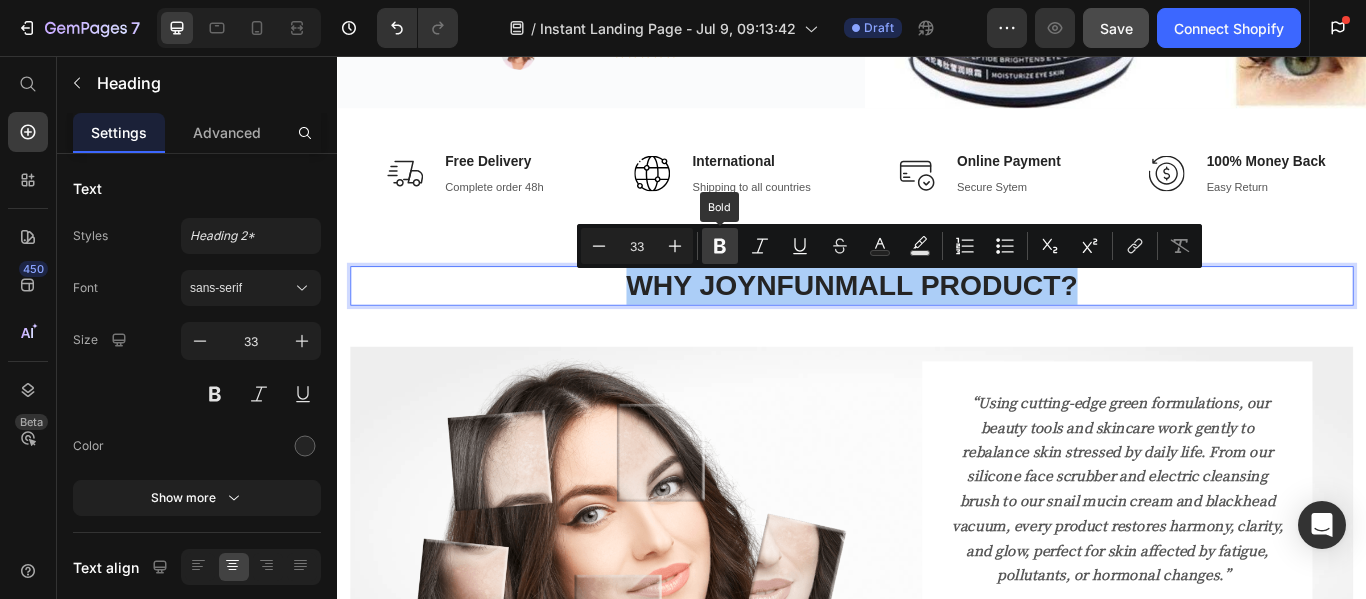 click on "Bold" at bounding box center [720, 246] 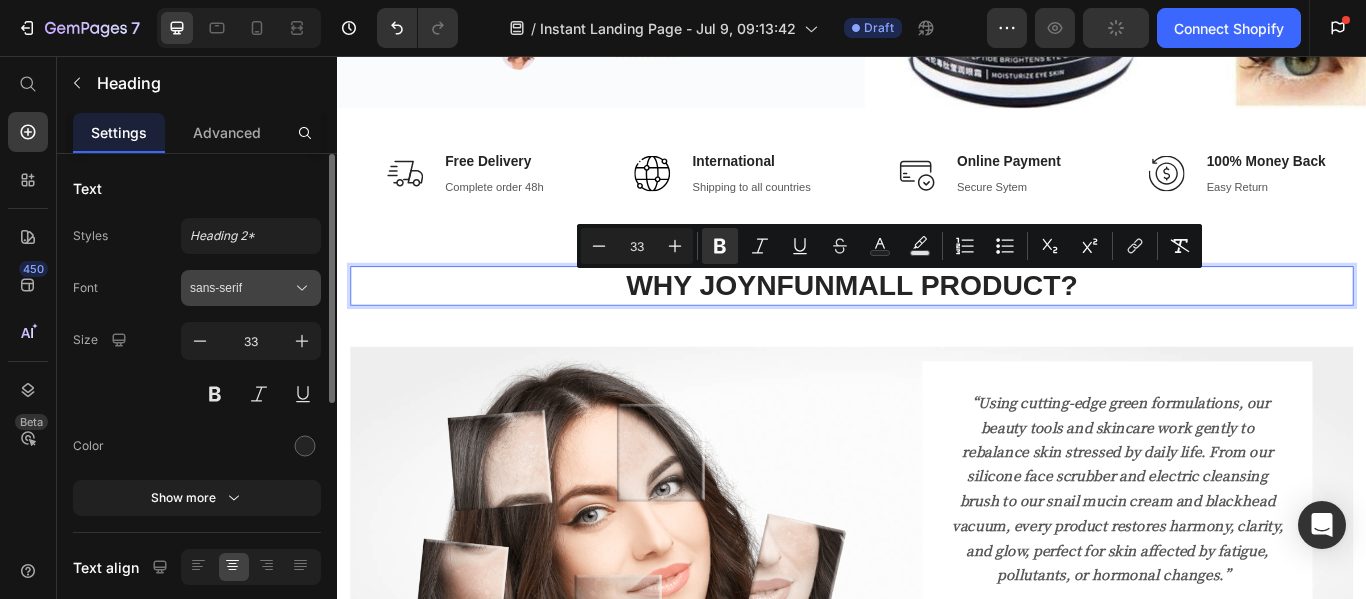 click on "sans-serif" at bounding box center (241, 288) 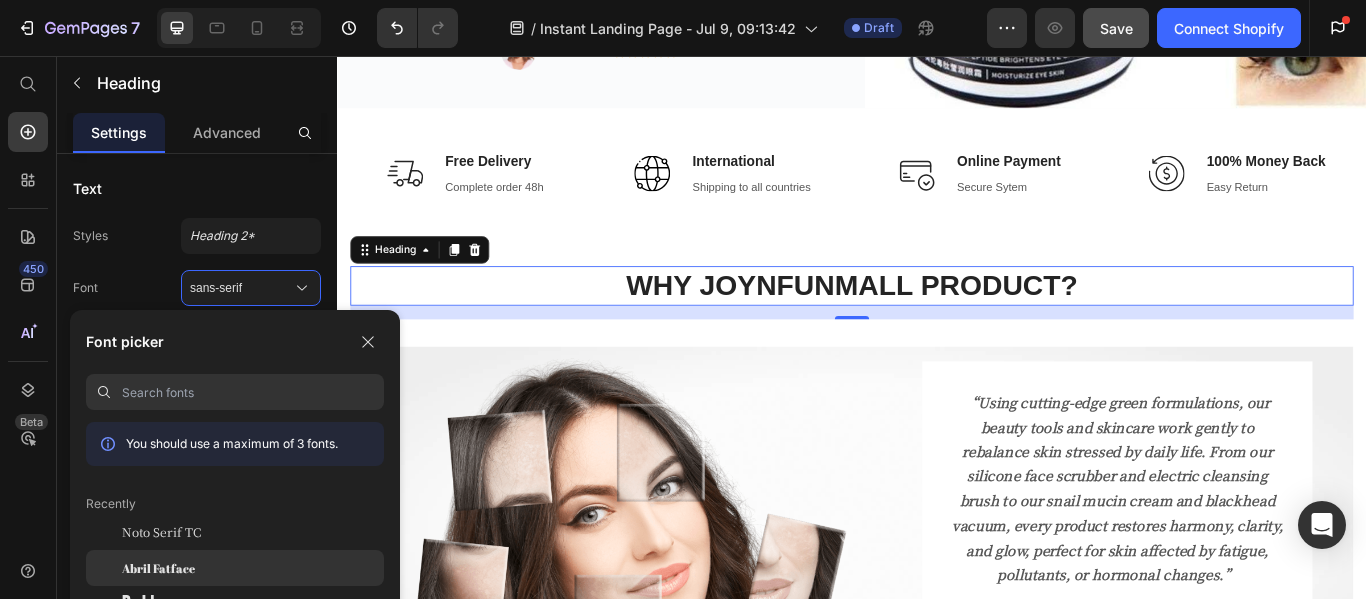 click on "Abril Fatface" 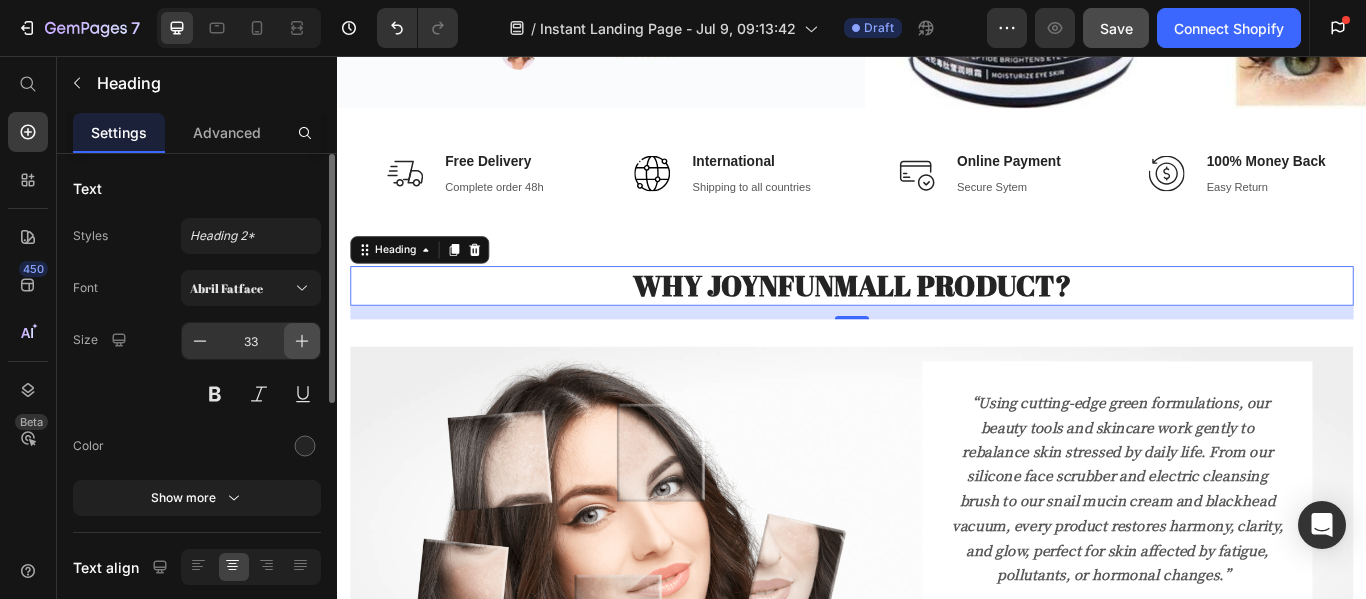 click 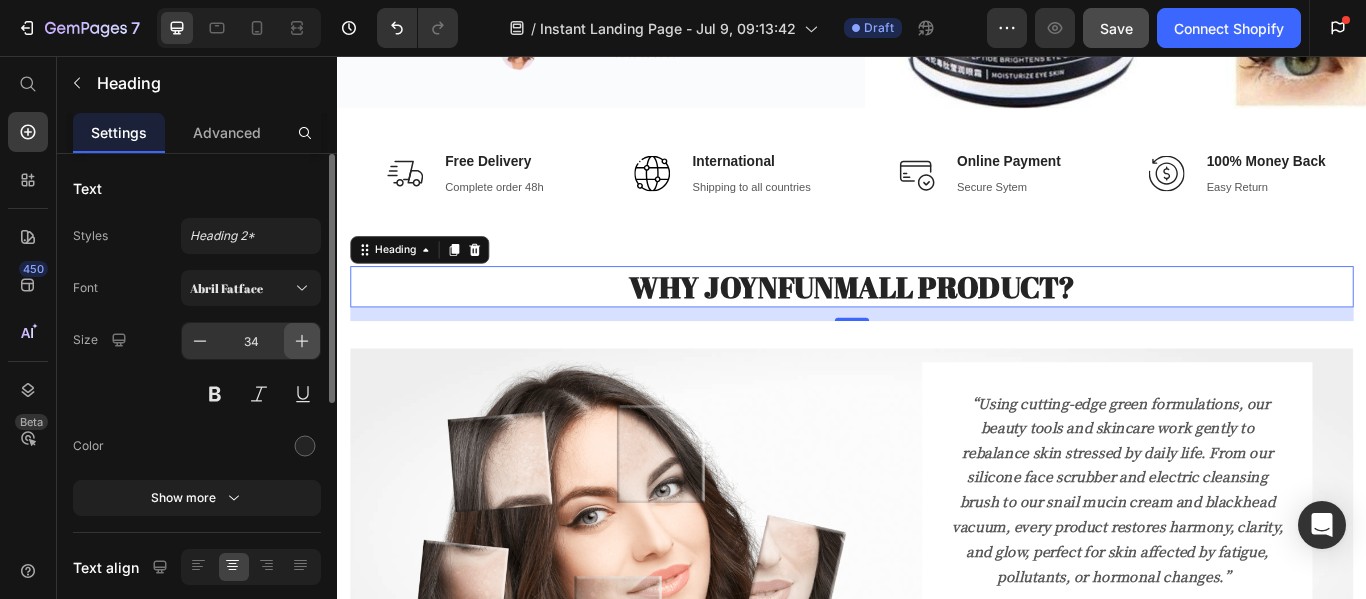click 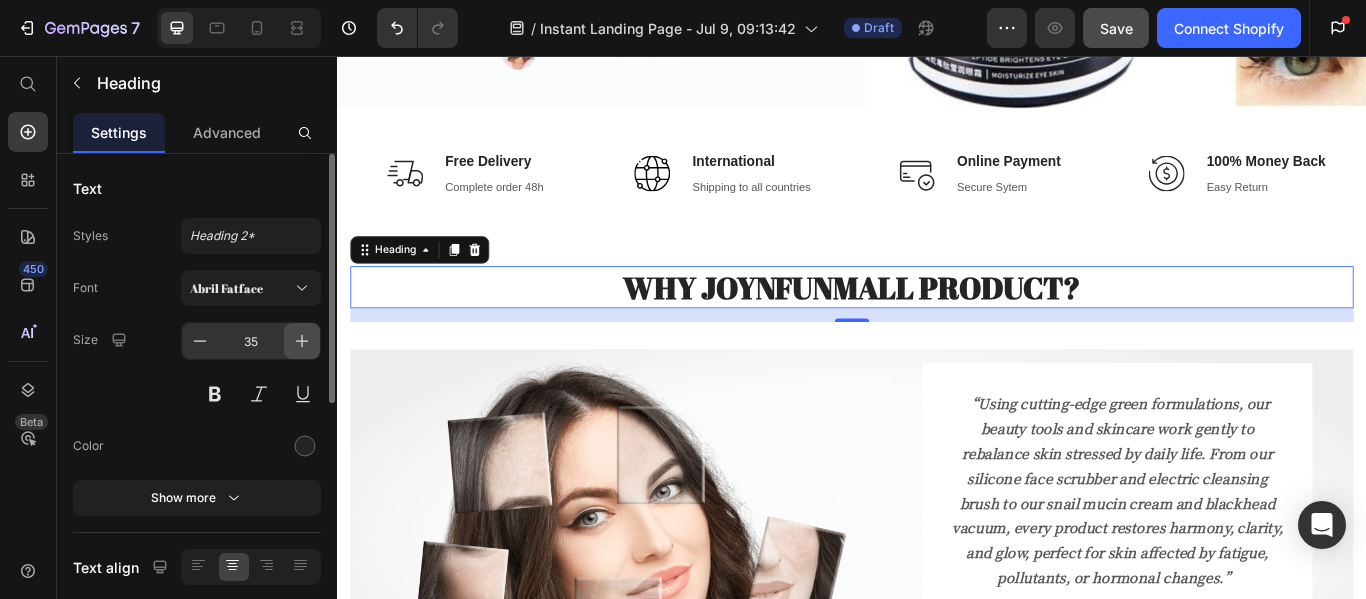 click 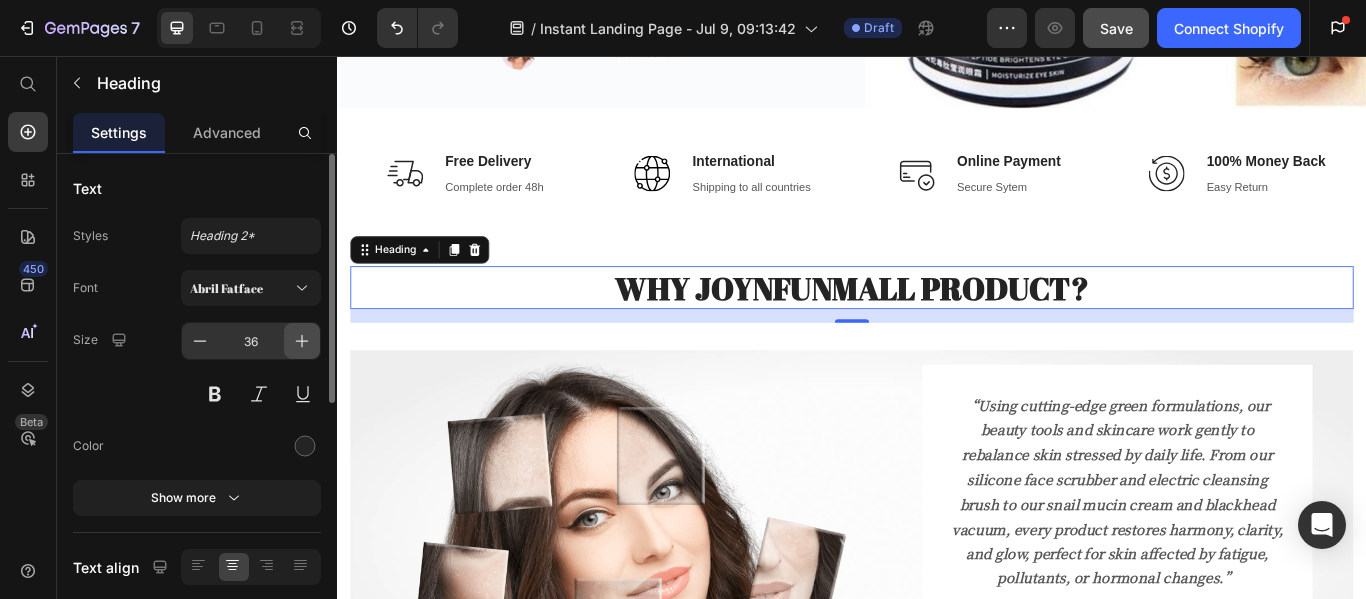 click 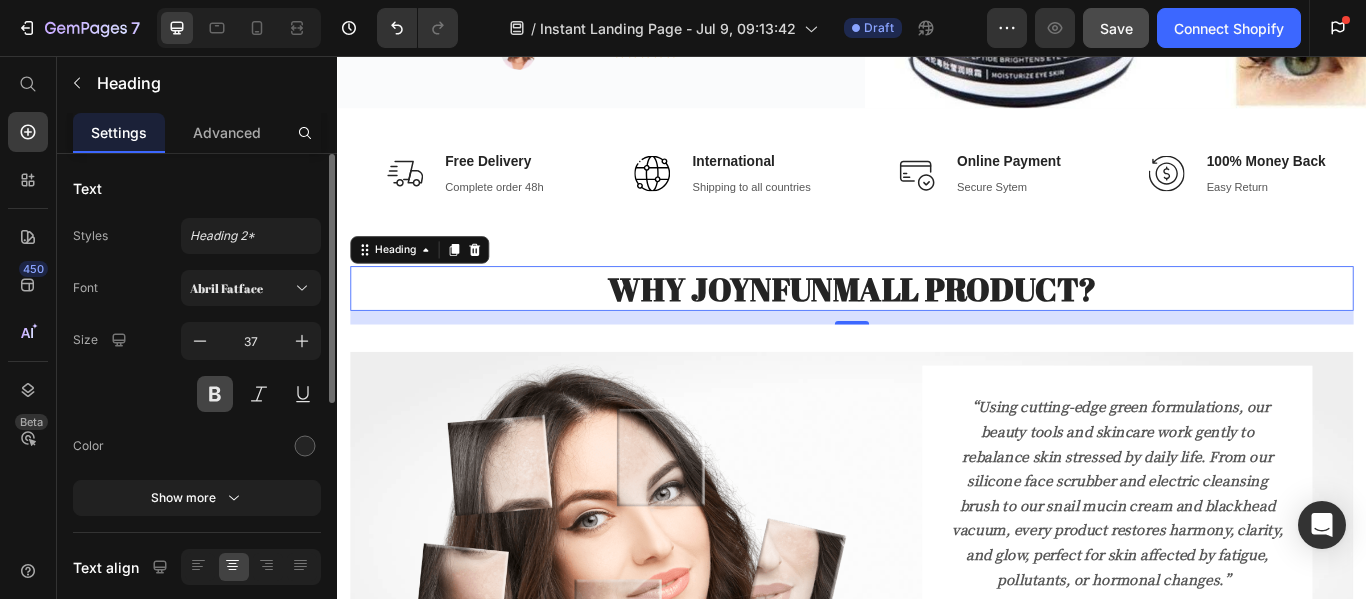 click at bounding box center [215, 394] 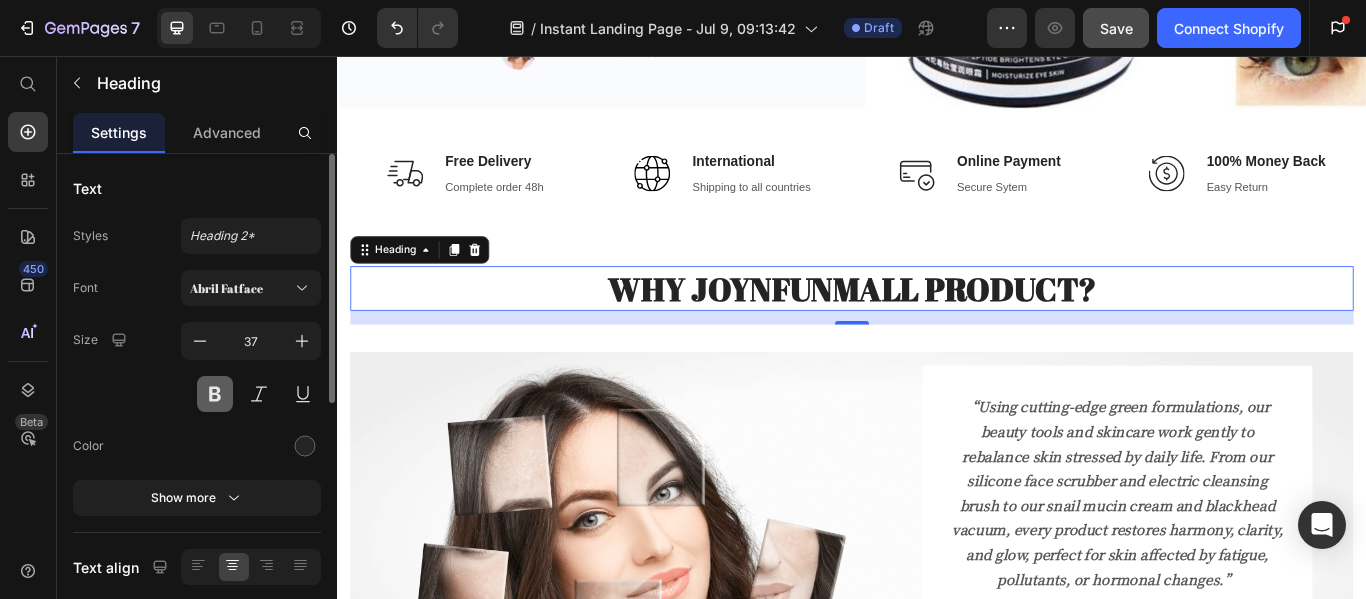 click at bounding box center (215, 394) 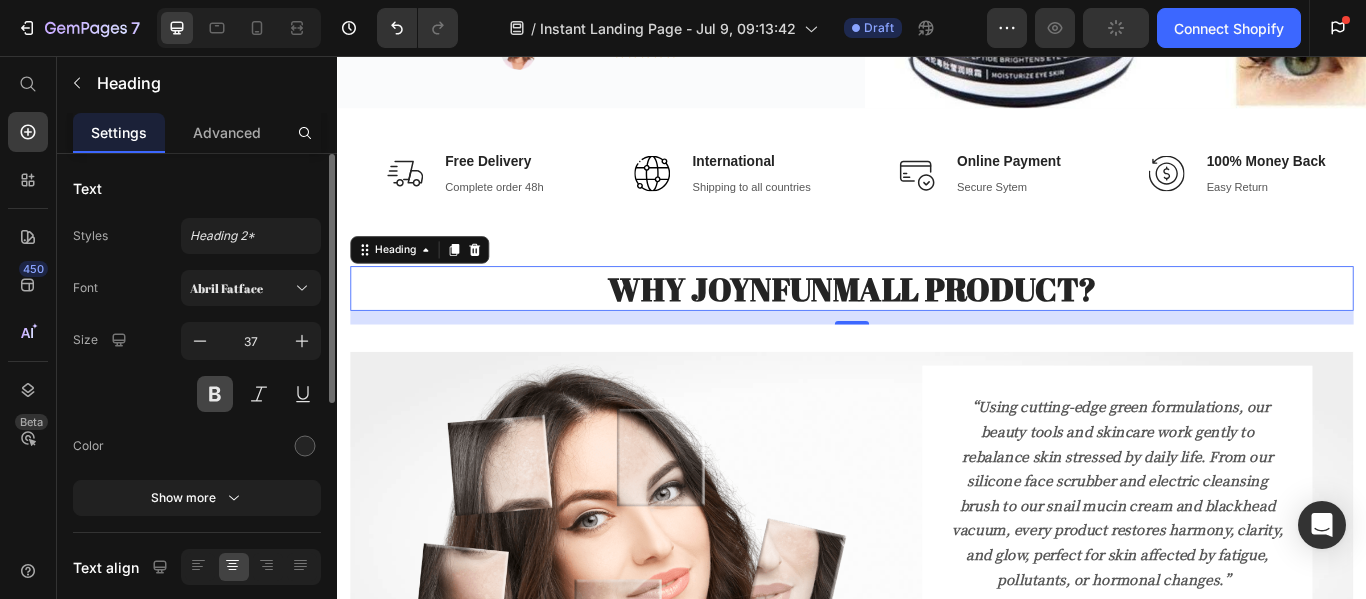 click at bounding box center [215, 394] 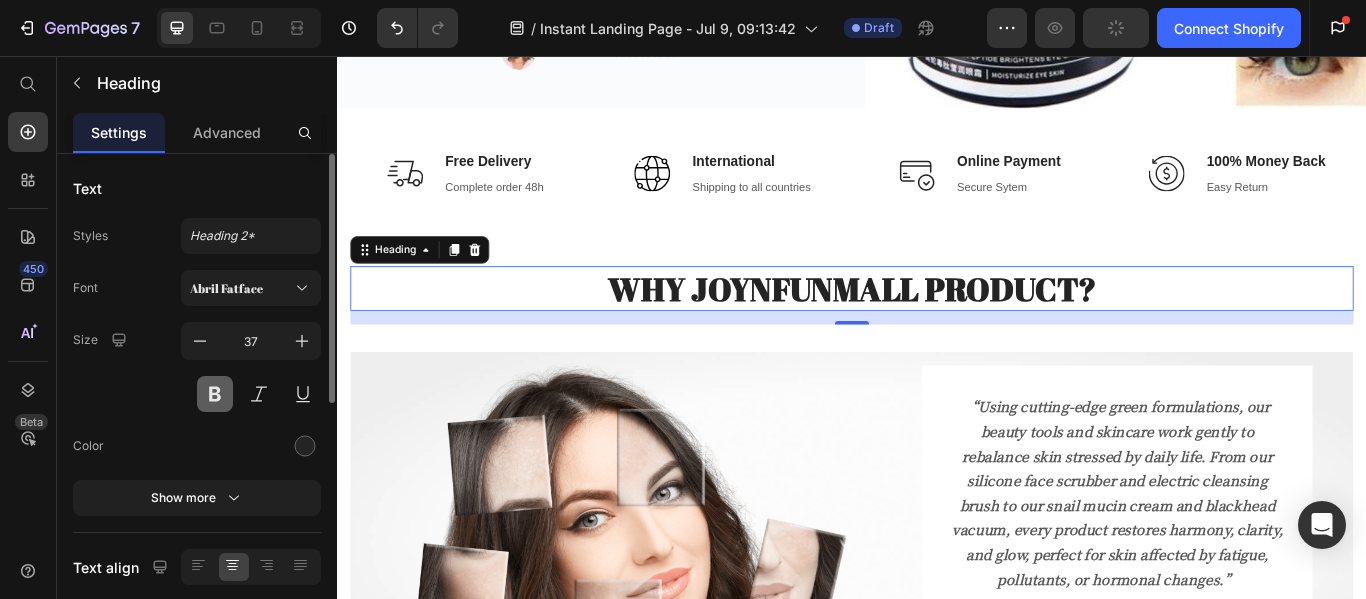 click at bounding box center (215, 394) 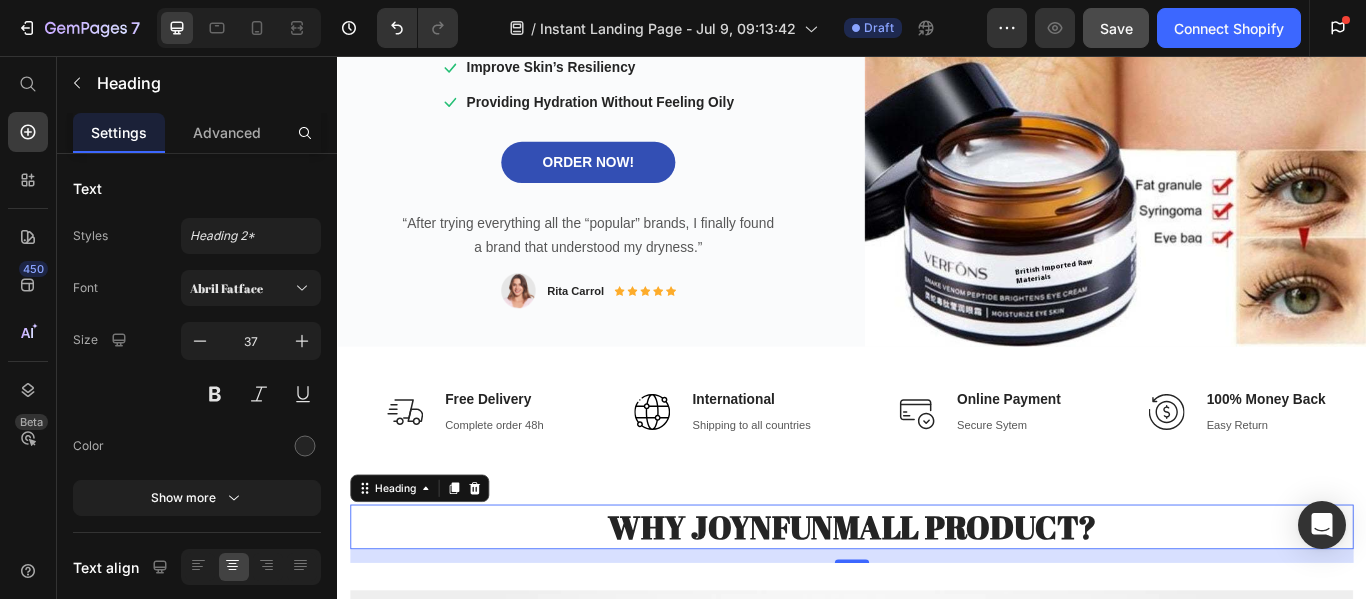 scroll, scrollTop: 337, scrollLeft: 0, axis: vertical 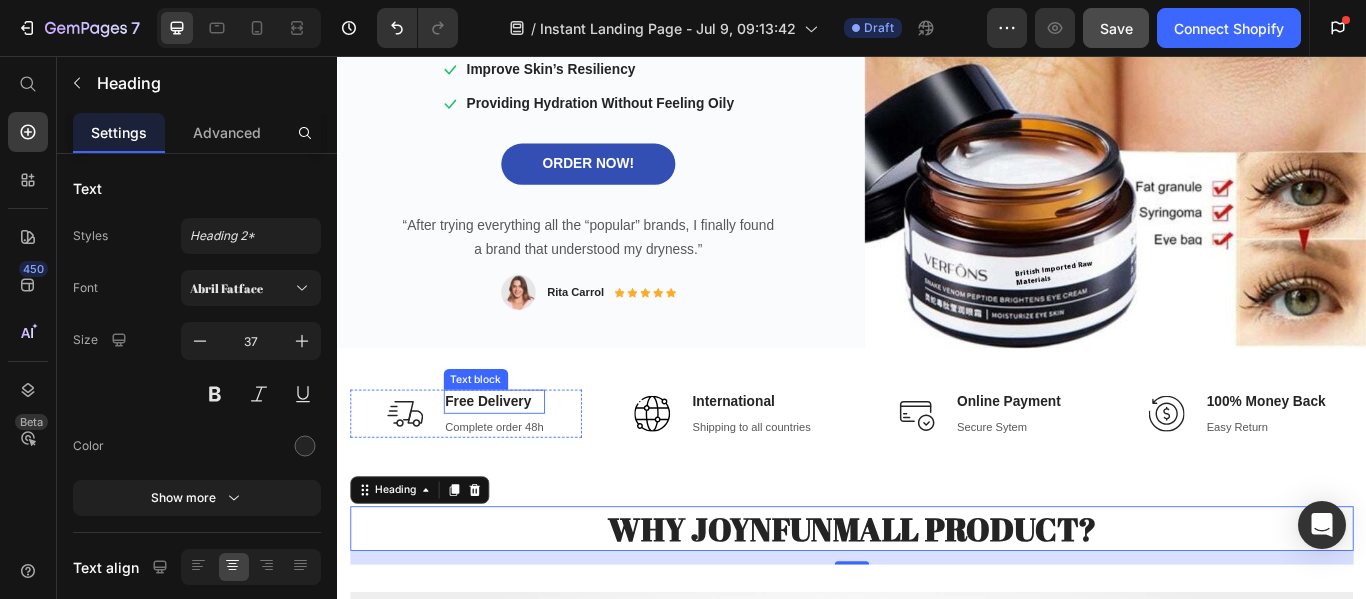 click on "Free Delivery" at bounding box center [520, 459] 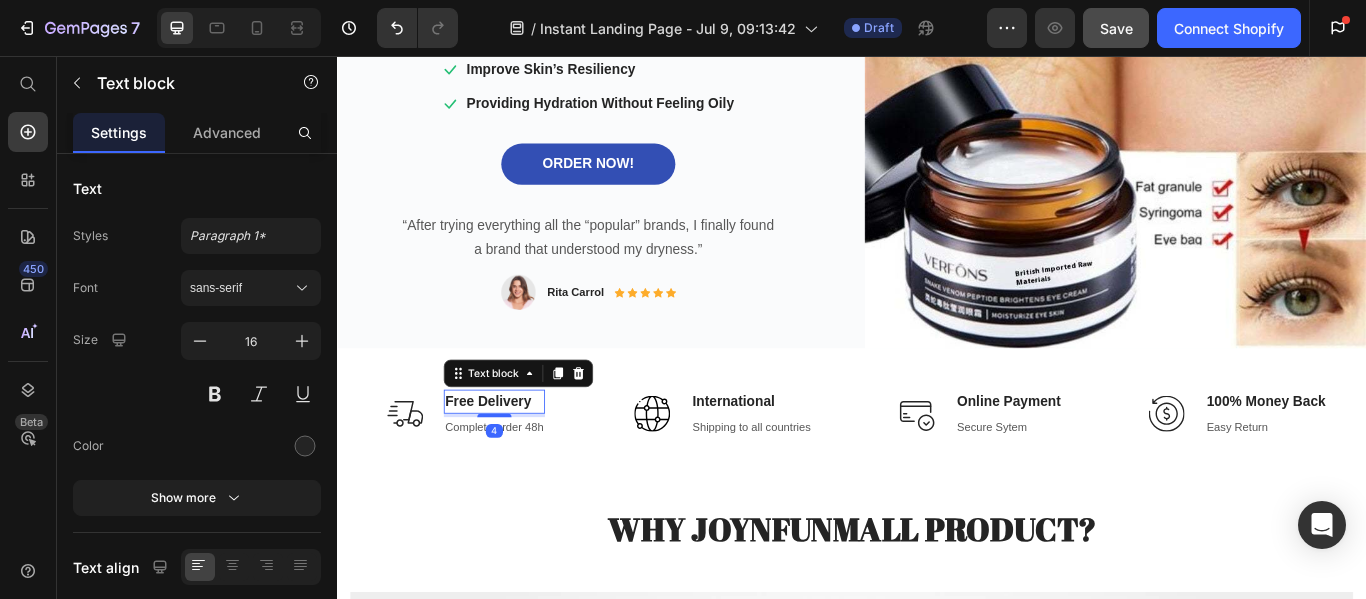 click on "Free Delivery" at bounding box center [520, 459] 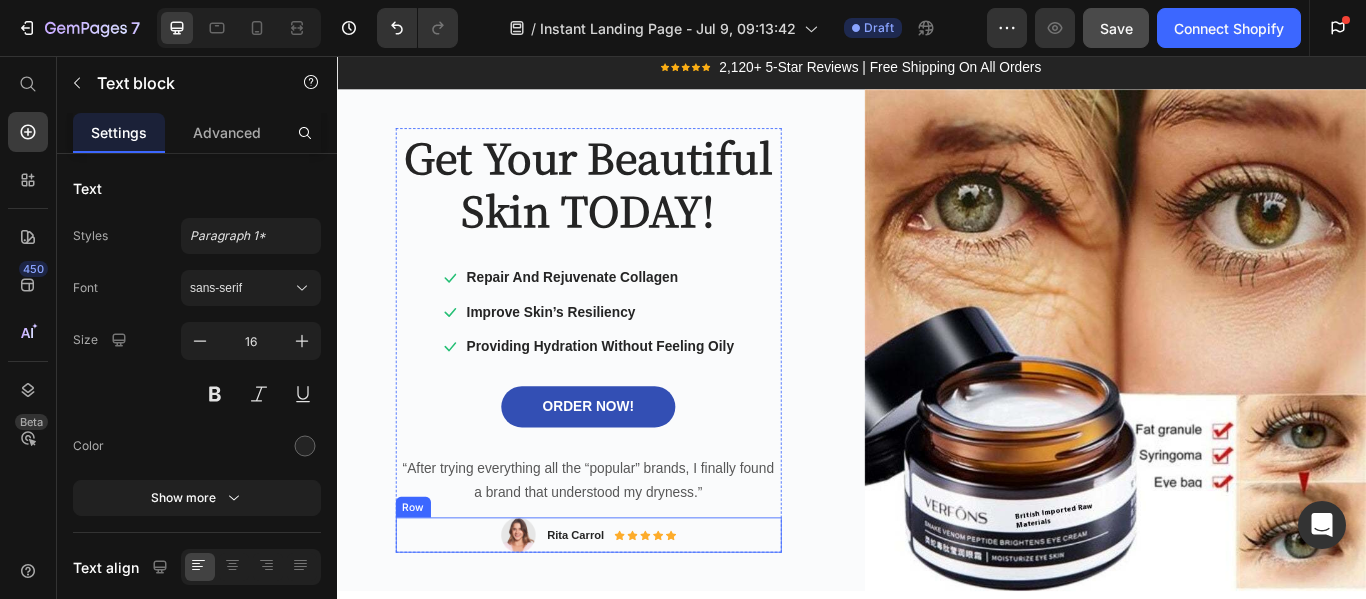 scroll, scrollTop: 0, scrollLeft: 0, axis: both 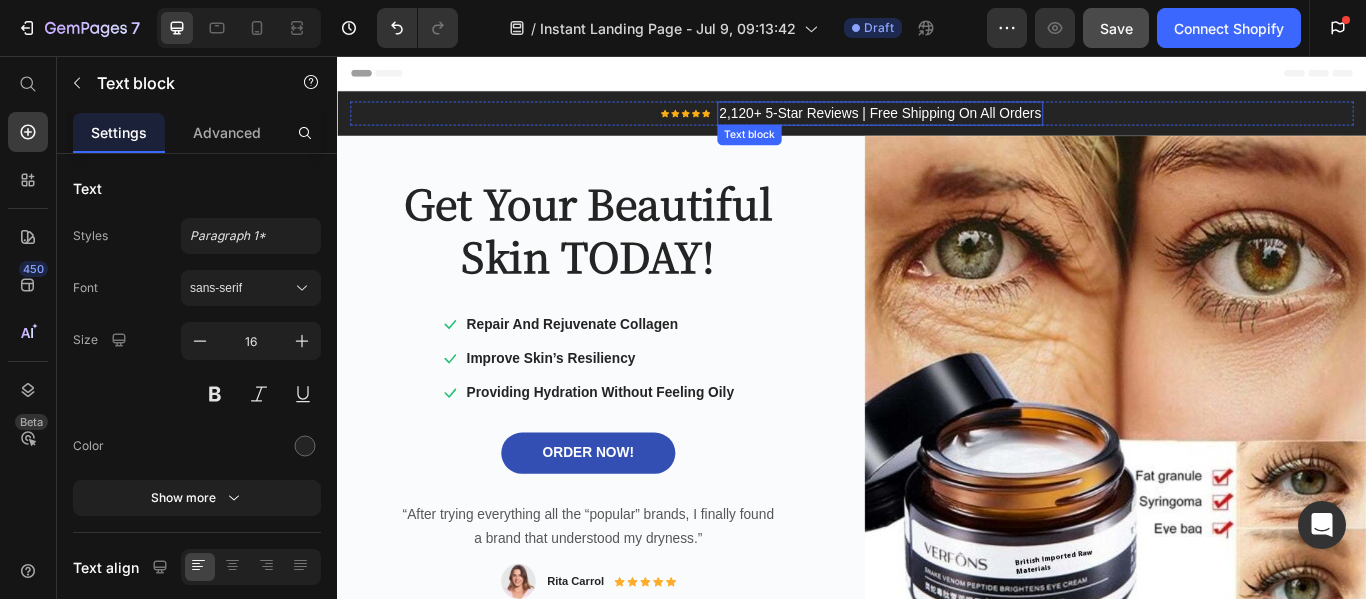 click on "2,120+ 5-Star Reviews | Free Shipping On All Orders" at bounding box center (969, 123) 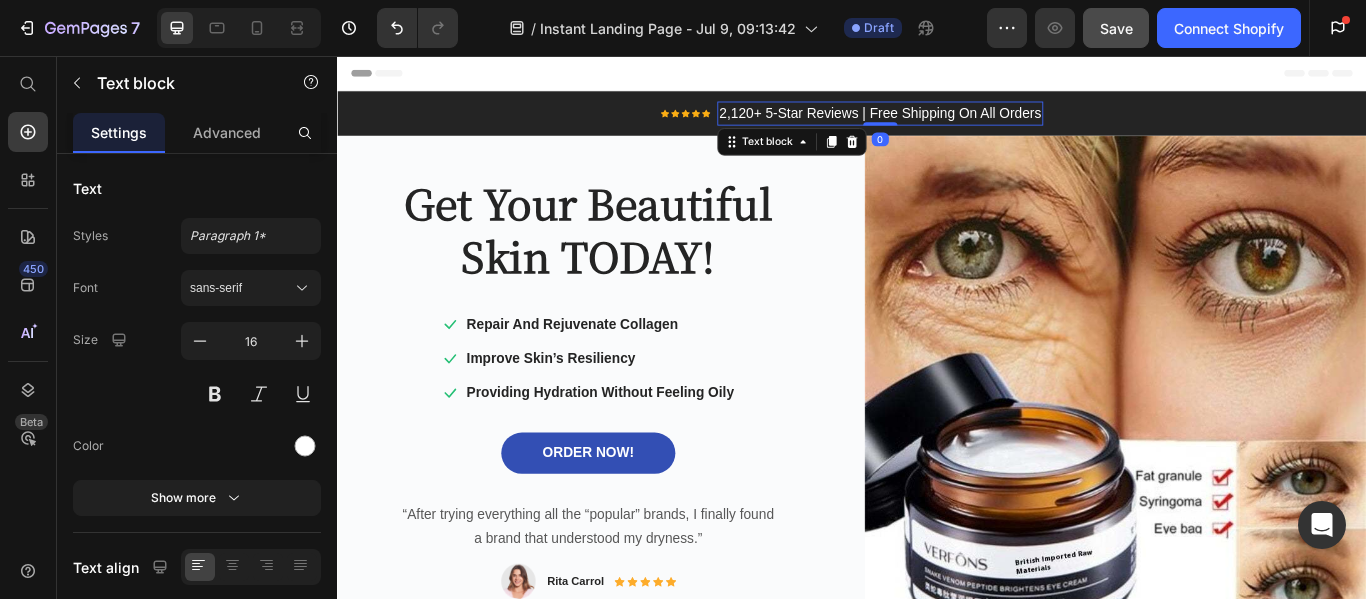 click on "2,120+ 5-Star Reviews | Free Shipping On All Orders" at bounding box center [969, 123] 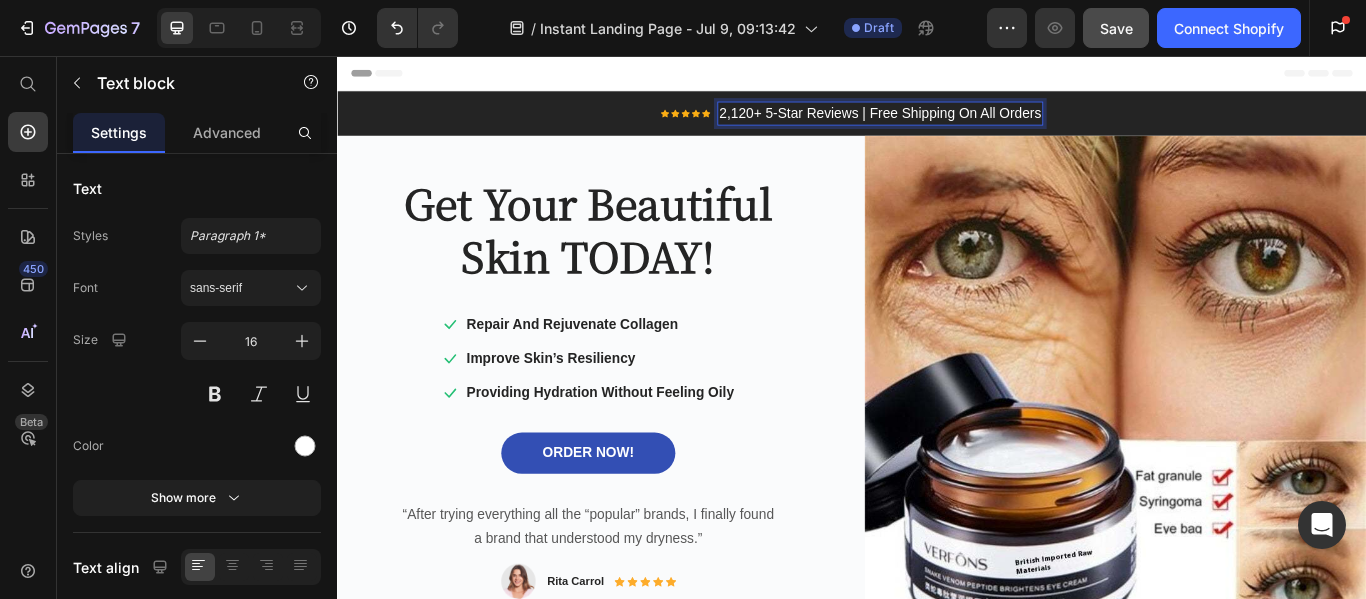 click on "2,120+ 5-Star Reviews | Free Shipping On All Orders" at bounding box center [969, 123] 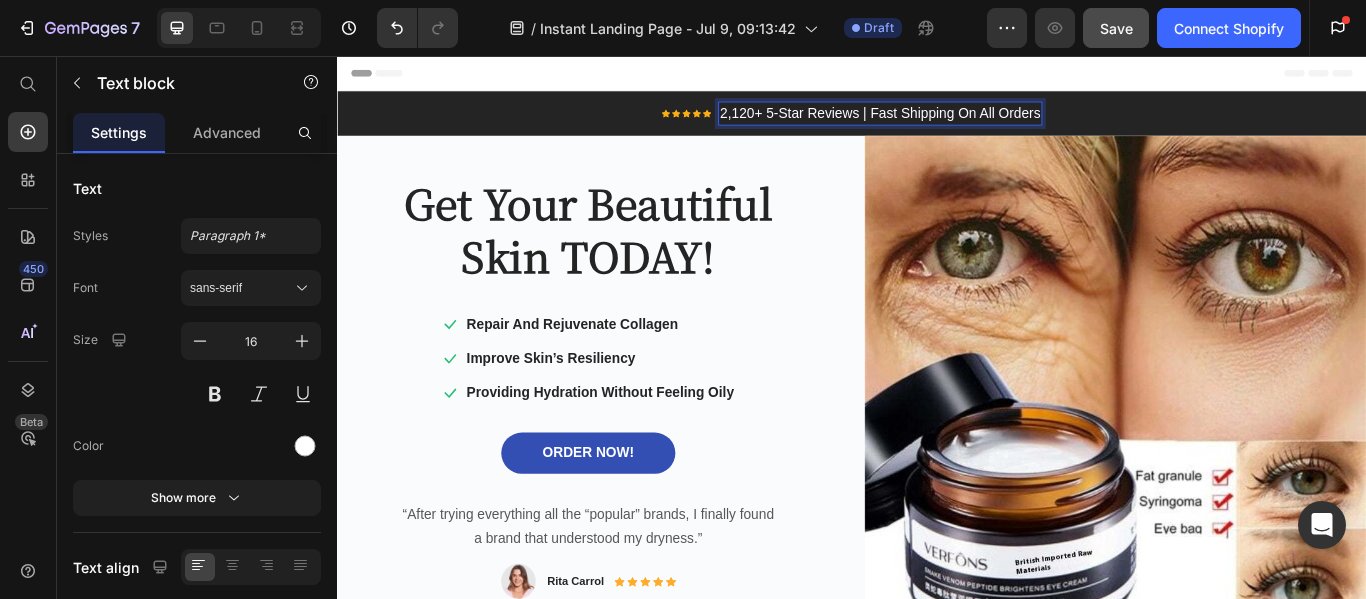 click on "2,120+ 5-Star Reviews | Fast Shipping On All Orders" at bounding box center (970, 123) 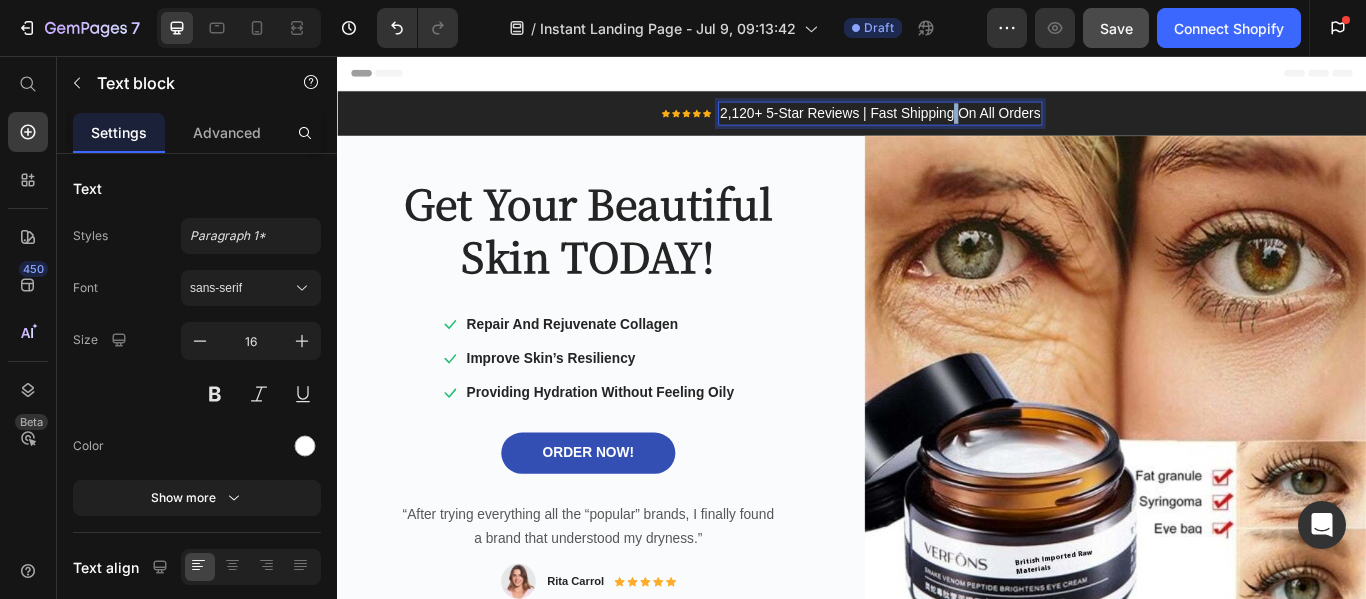 click on "2,120+ 5-Star Reviews | Fast Shipping On All Orders" at bounding box center [970, 123] 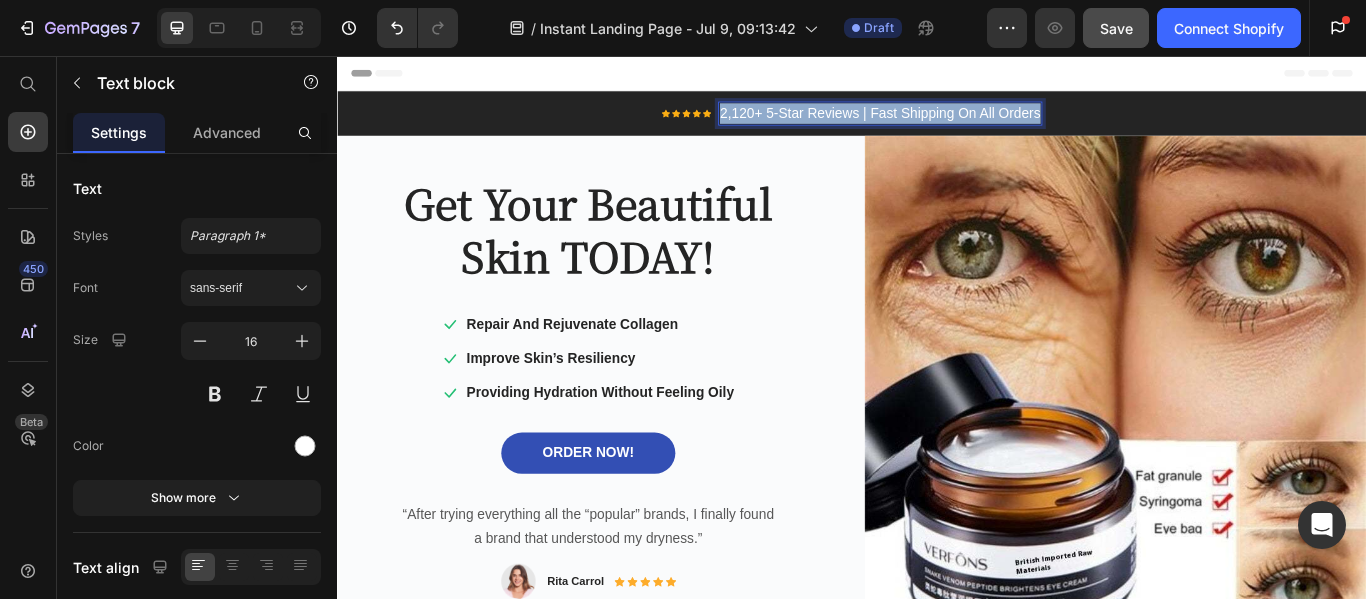 click on "2,120+ 5-Star Reviews | Fast Shipping On All Orders" at bounding box center (970, 123) 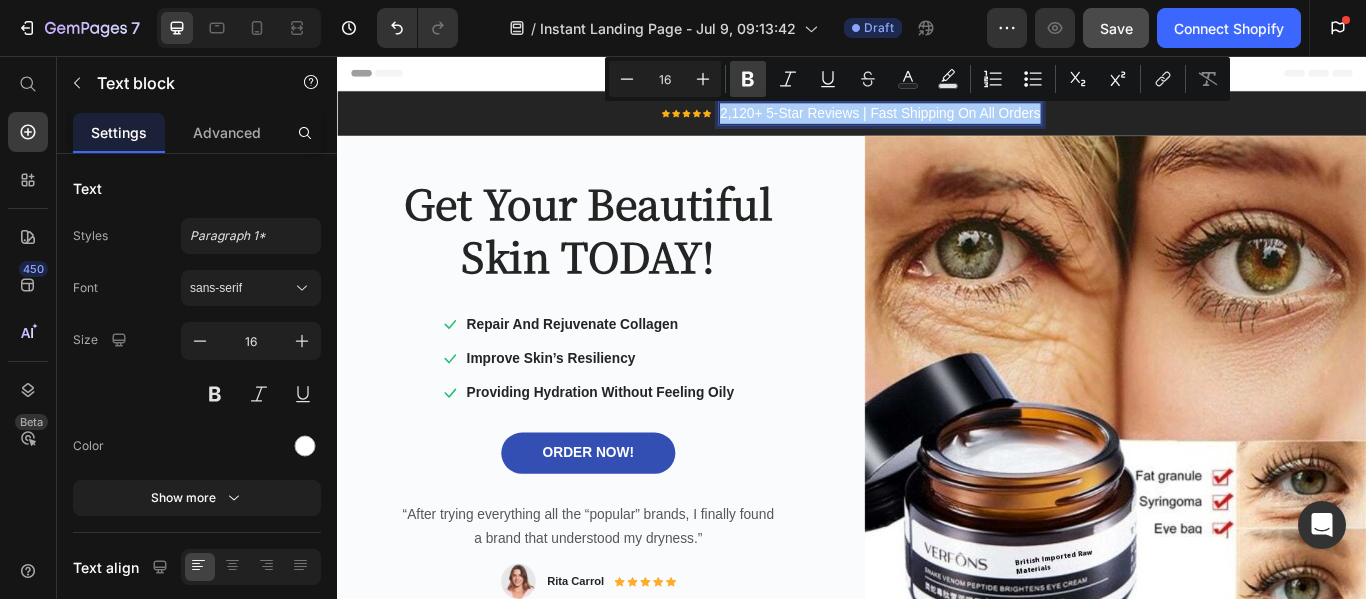 click 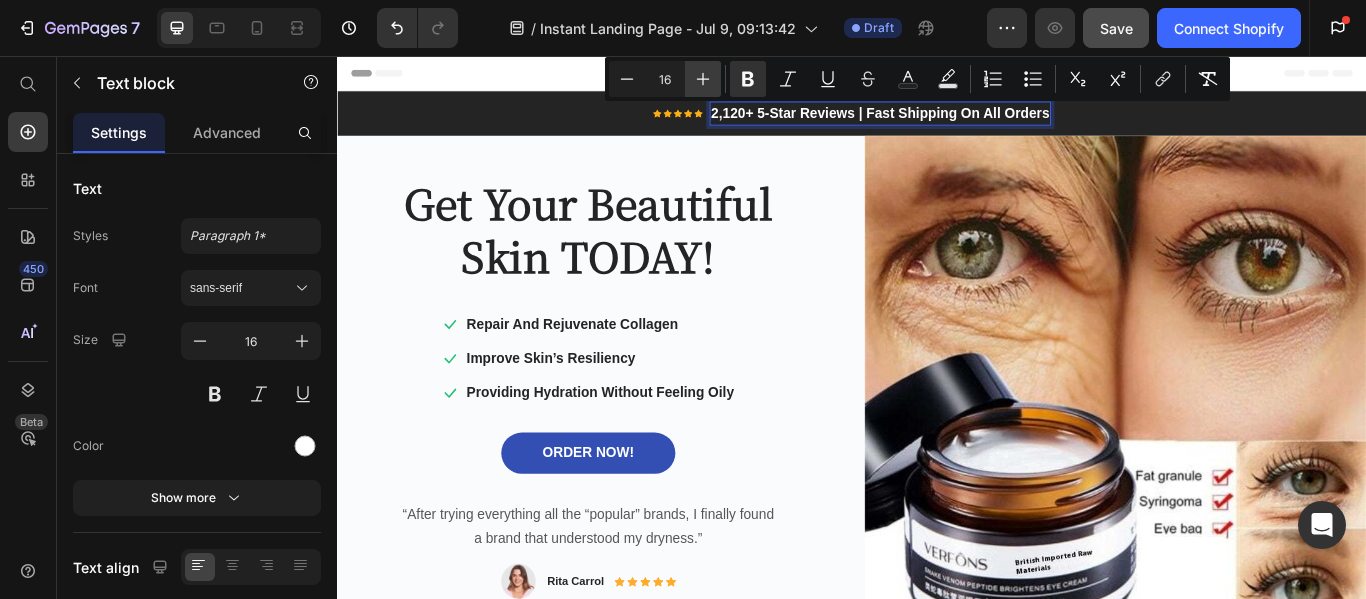 click 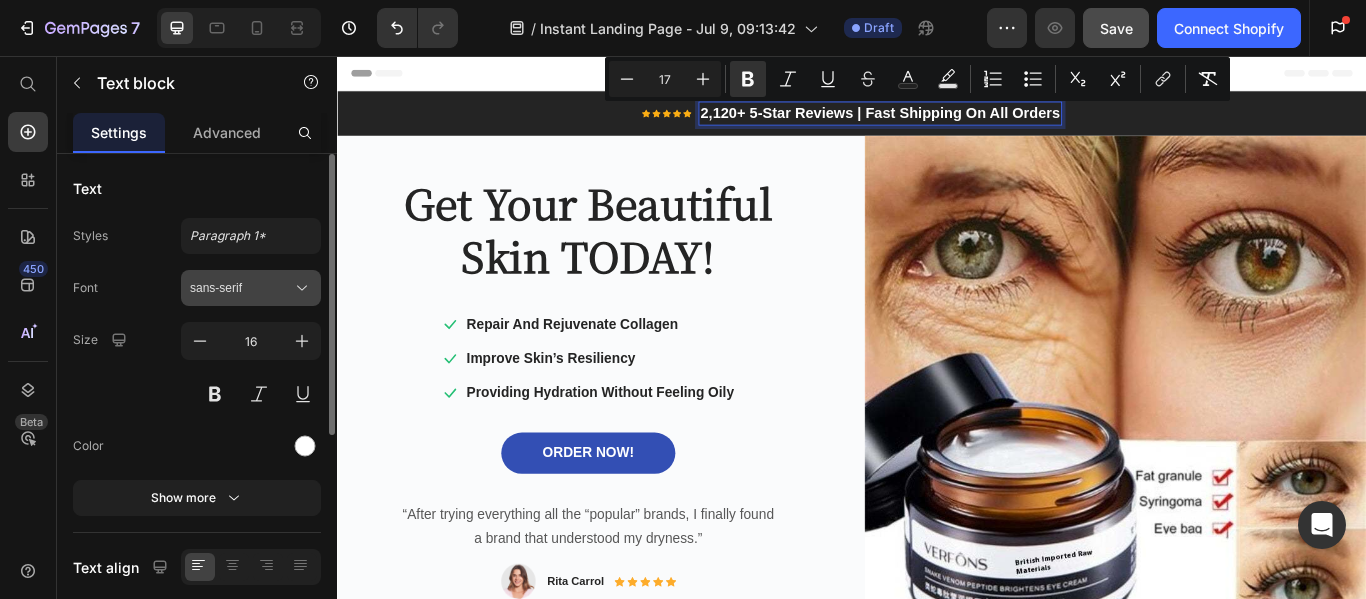 click on "sans-serif" at bounding box center (251, 288) 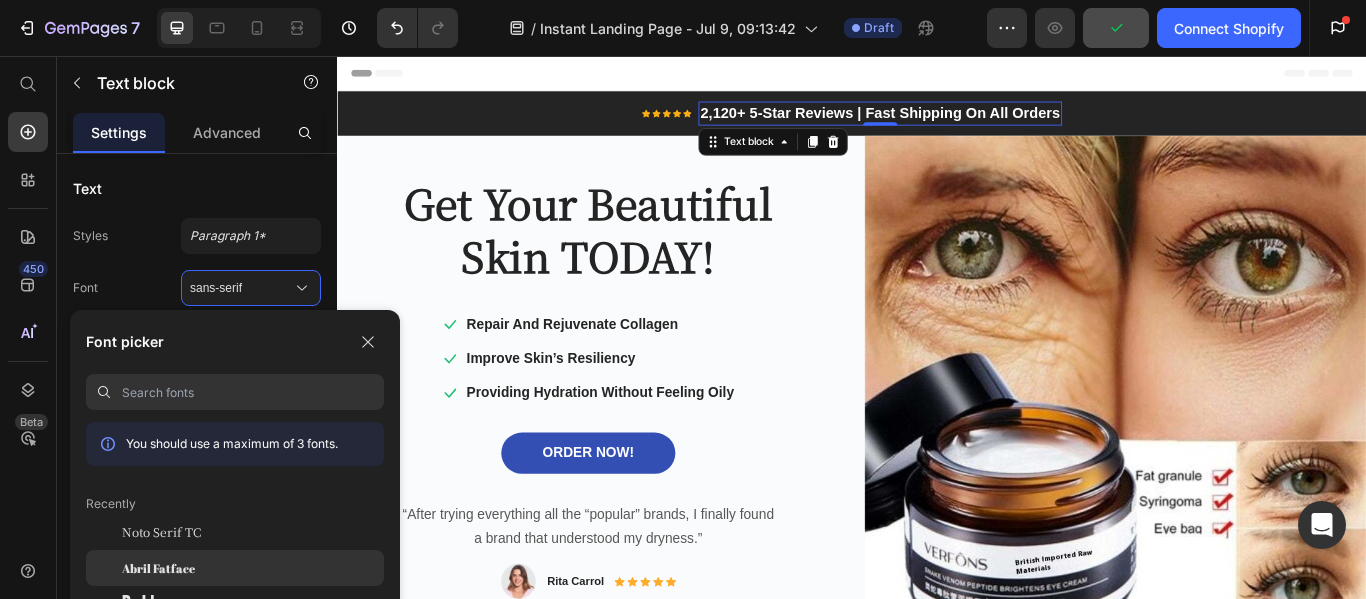 click on "Abril Fatface" at bounding box center (158, 568) 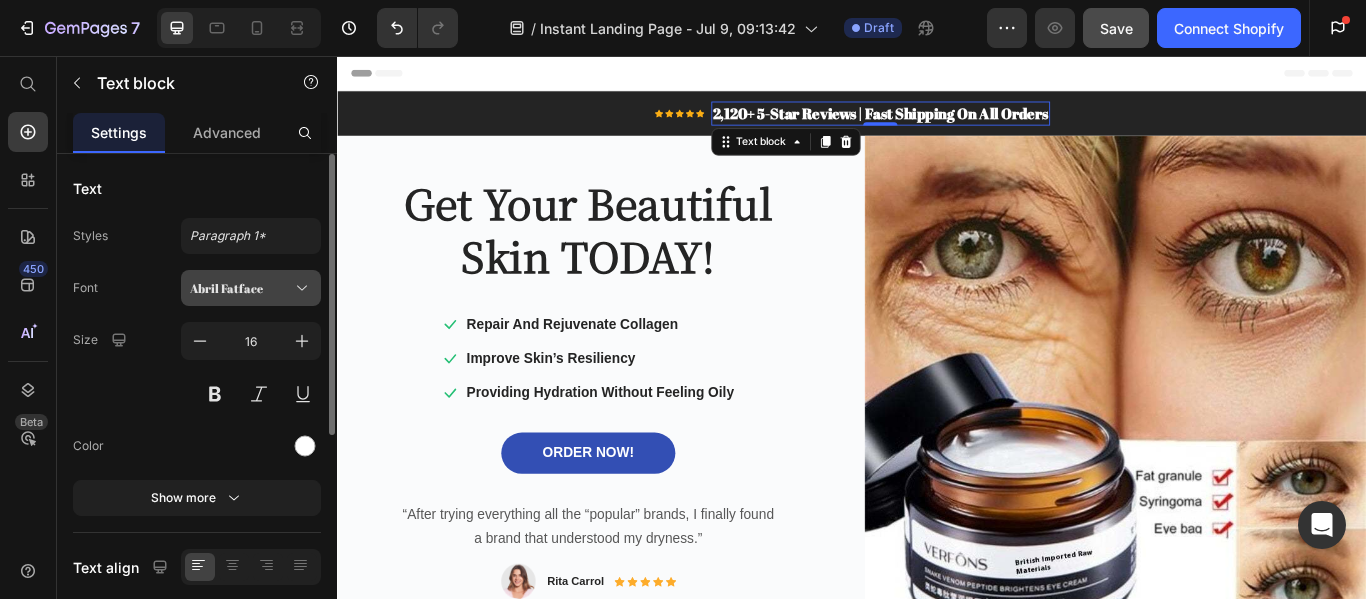 click 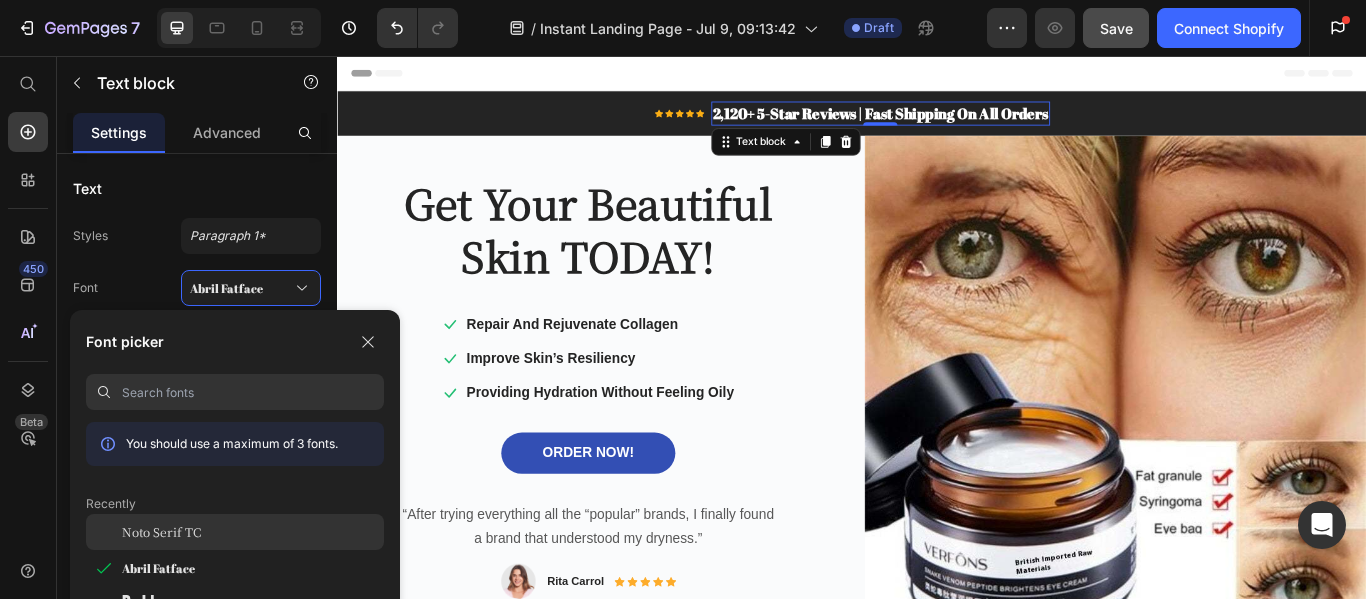 click on "Noto Serif TC" at bounding box center [161, 532] 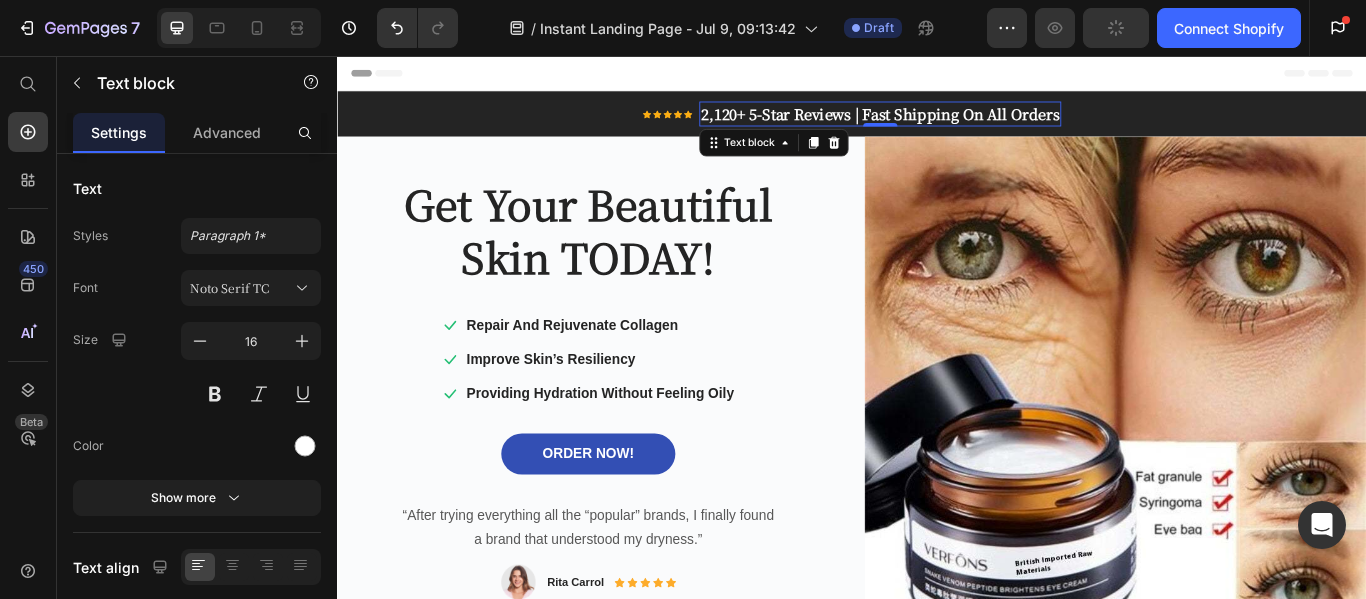click at bounding box center (937, 76) 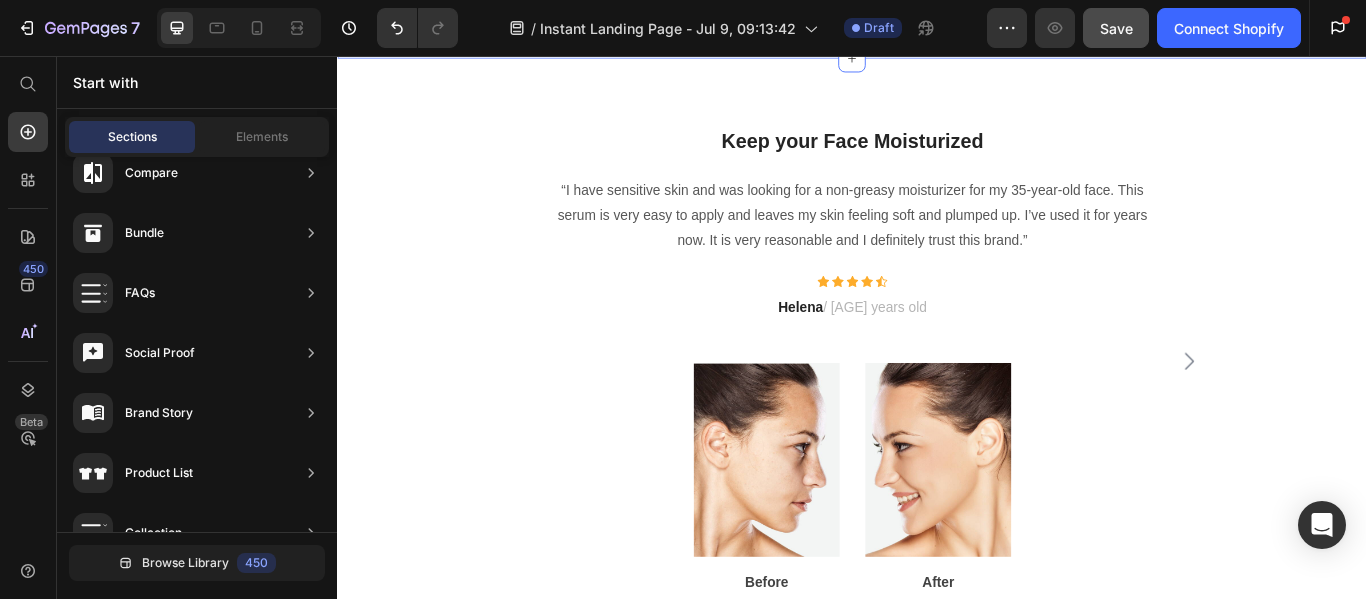 scroll, scrollTop: 3224, scrollLeft: 0, axis: vertical 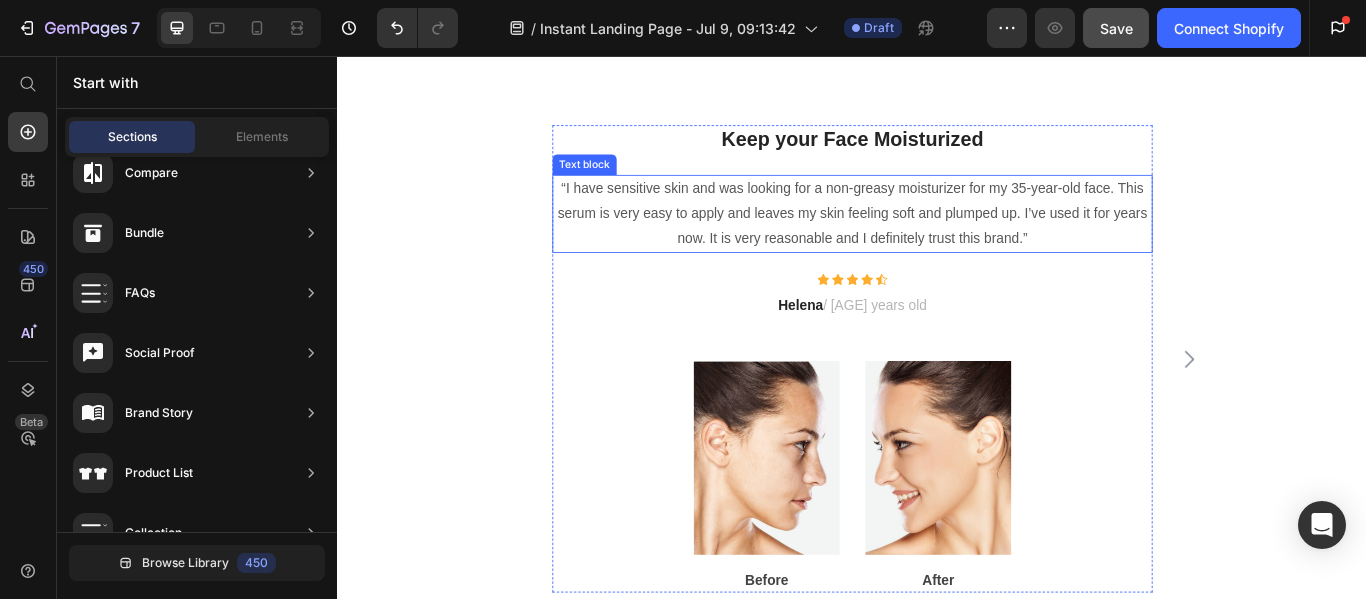 click on "“I have sensitive skin and was looking for a non-greasy moisturizer for my 35-year-old face. This serum is very easy to apply and leaves my skin feeling soft and plumped up. I’ve used it for years now. It is very reasonable and I definitely trust this brand.”" at bounding box center (937, 239) 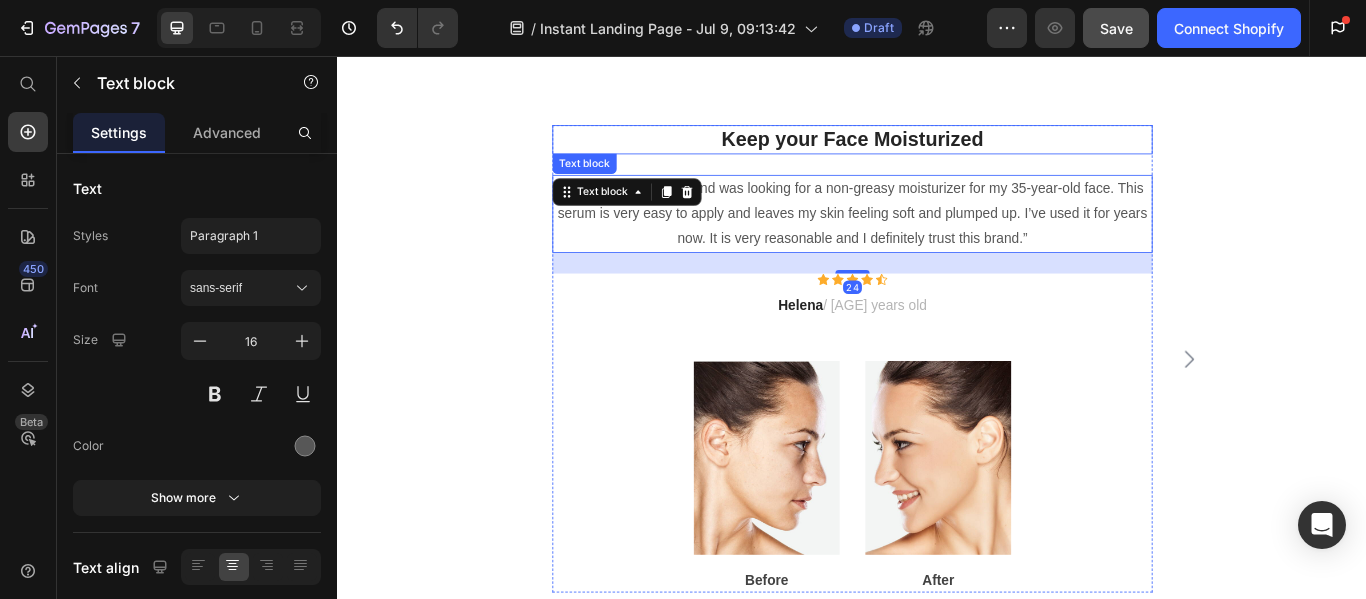 click on "Keep your Face Moisturized" at bounding box center (937, 153) 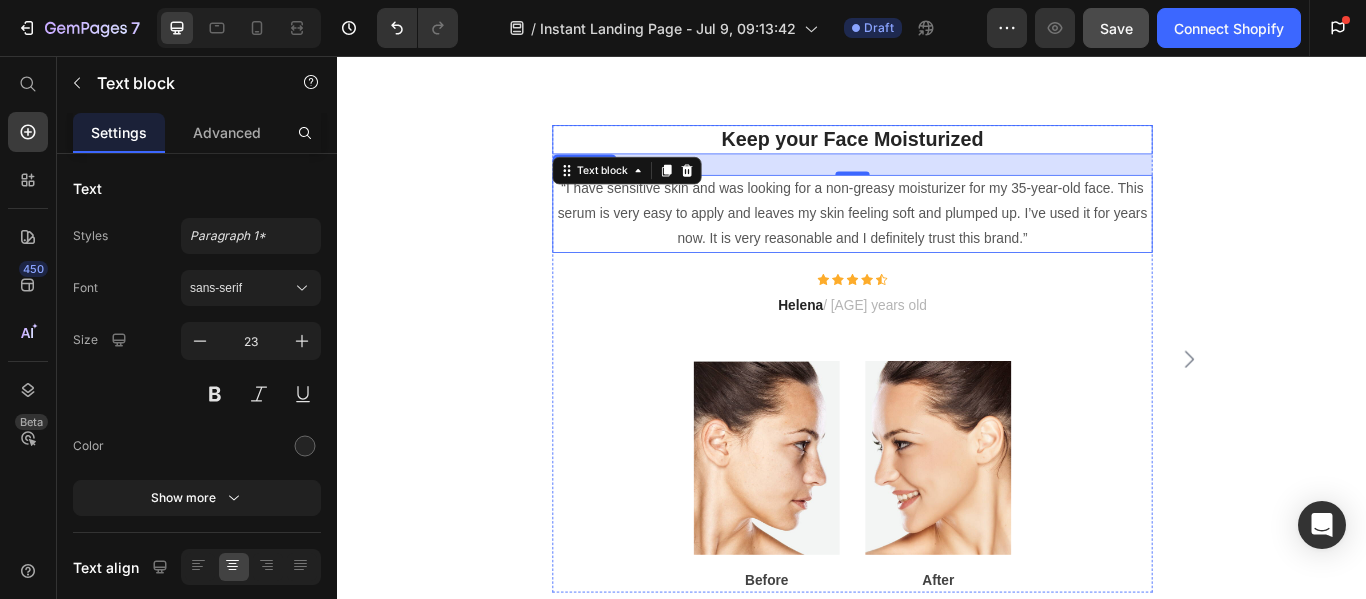 click on "“I have sensitive skin and was looking for a non-greasy moisturizer for my 35-year-old face. This serum is very easy to apply and leaves my skin feeling soft and plumped up. I’ve used it for years now. It is very reasonable and I definitely trust this brand.”" at bounding box center [937, 239] 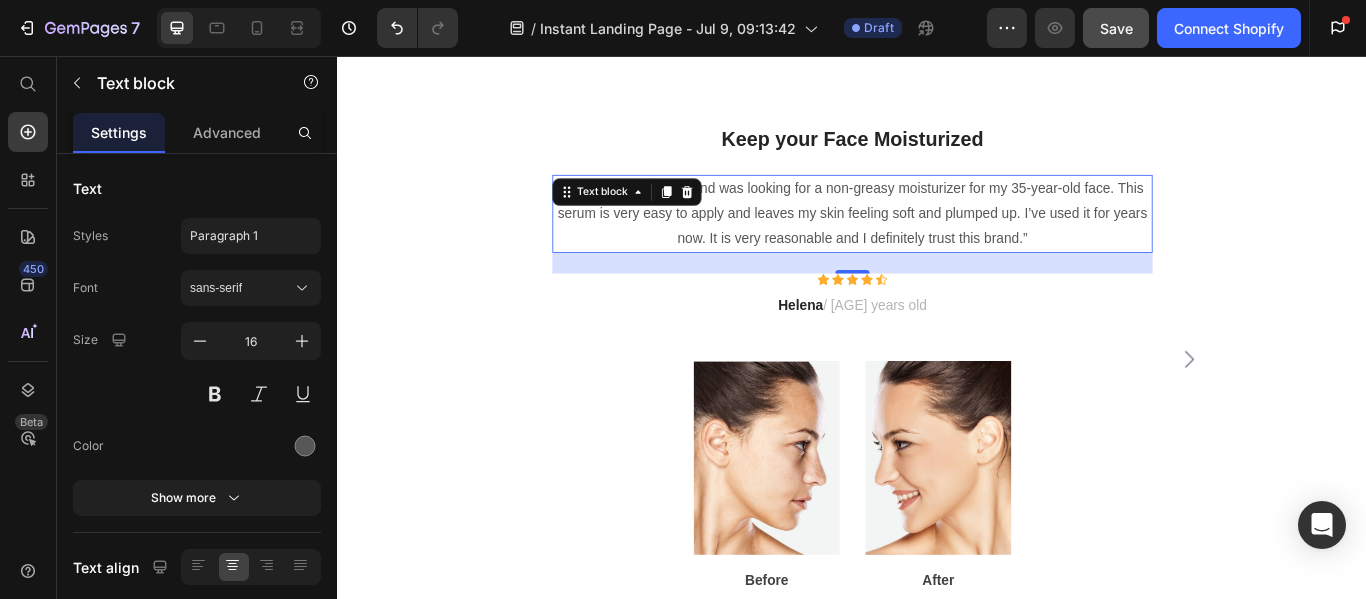 click on "“I have sensitive skin and was looking for a non-greasy moisturizer for my 35-year-old face. This serum is very easy to apply and leaves my skin feeling soft and plumped up. I’ve used it for years now. It is very reasonable and I definitely trust this brand.”" at bounding box center (937, 239) 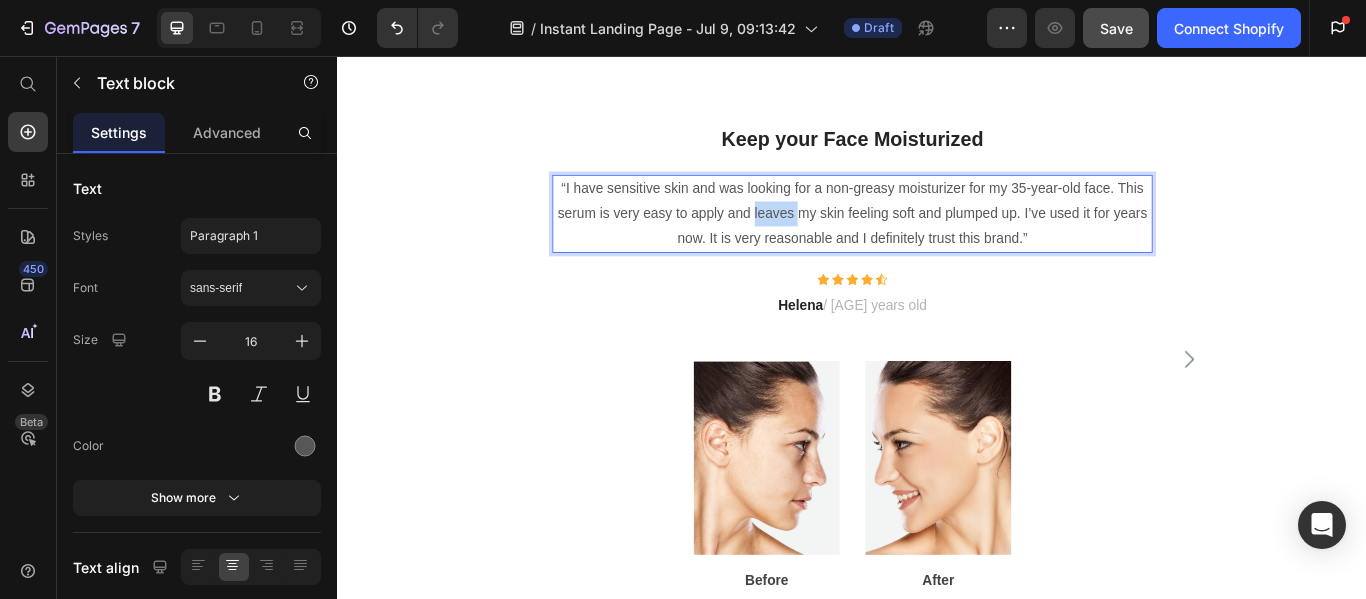 click on "“I have sensitive skin and was looking for a non-greasy moisturizer for my 35-year-old face. This serum is very easy to apply and leaves my skin feeling soft and plumped up. I’ve used it for years now. It is very reasonable and I definitely trust this brand.”" at bounding box center [937, 239] 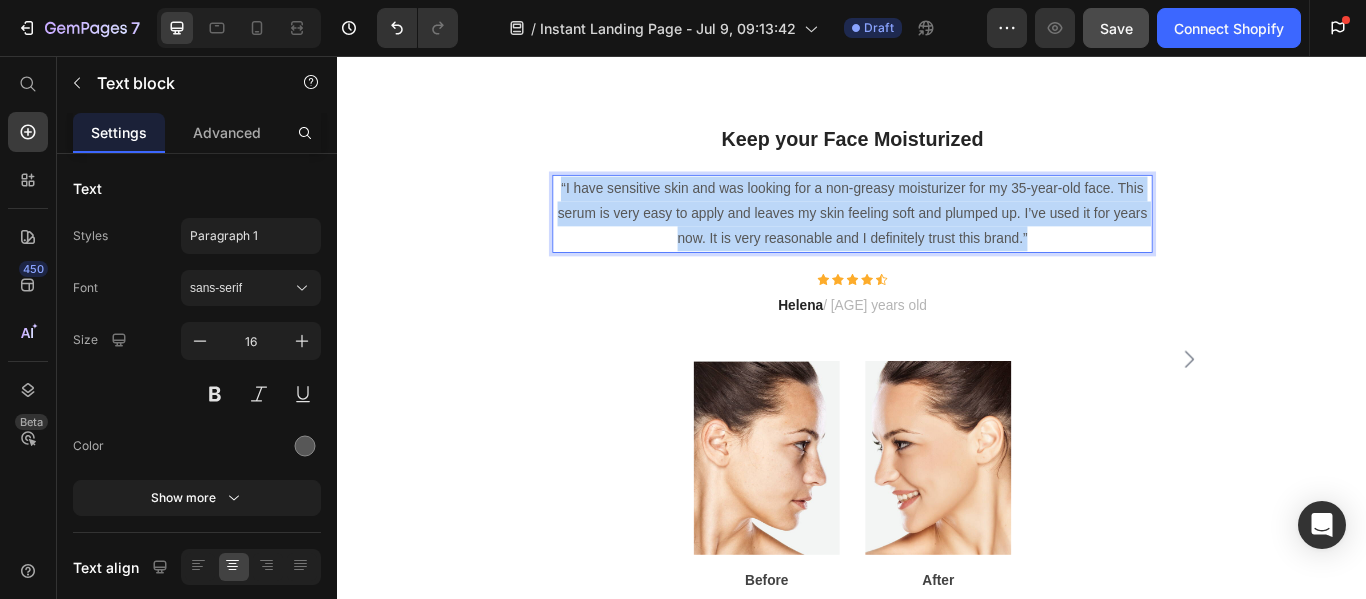 click on "“I have sensitive skin and was looking for a non-greasy moisturizer for my 35-year-old face. This serum is very easy to apply and leaves my skin feeling soft and plumped up. I’ve used it for years now. It is very reasonable and I definitely trust this brand.”" at bounding box center [937, 239] 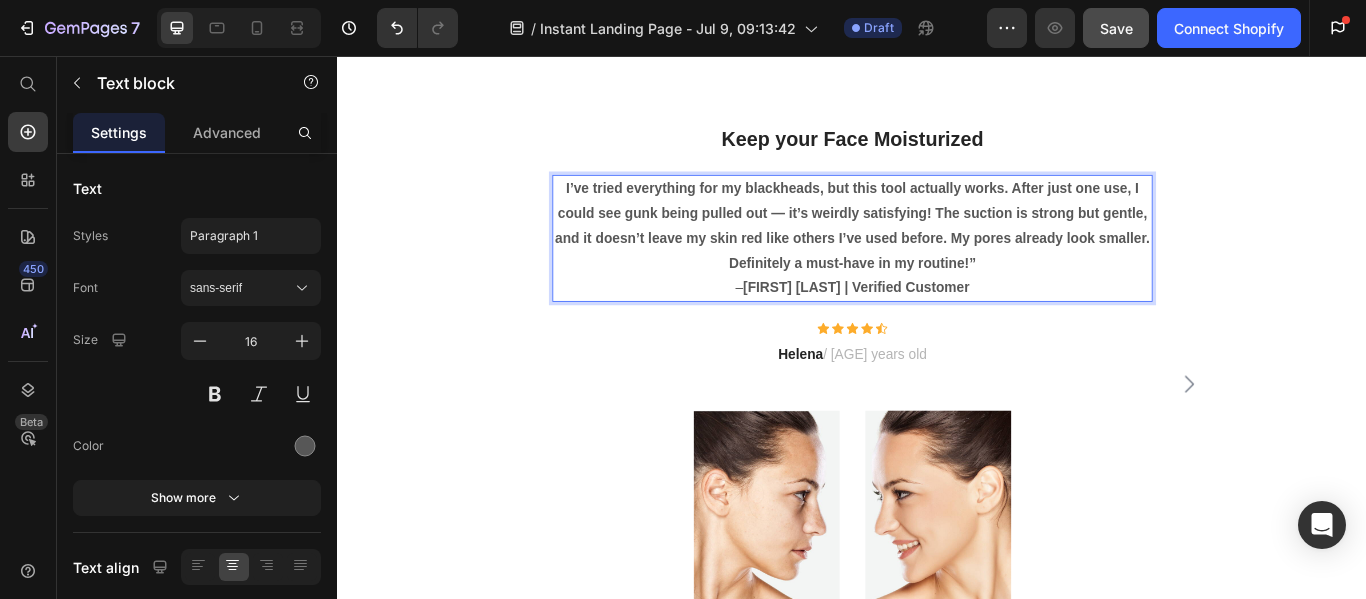 click on "I’ve tried everything for my blackheads, but this tool actually works. After just one use, I could see gunk being pulled out — it’s weirdly satisfying! The suction is strong but gentle, and it doesn’t leave my skin red like others I’ve used before. My pores already look smaller. Definitely a must-have in my routine!”" at bounding box center (937, 252) 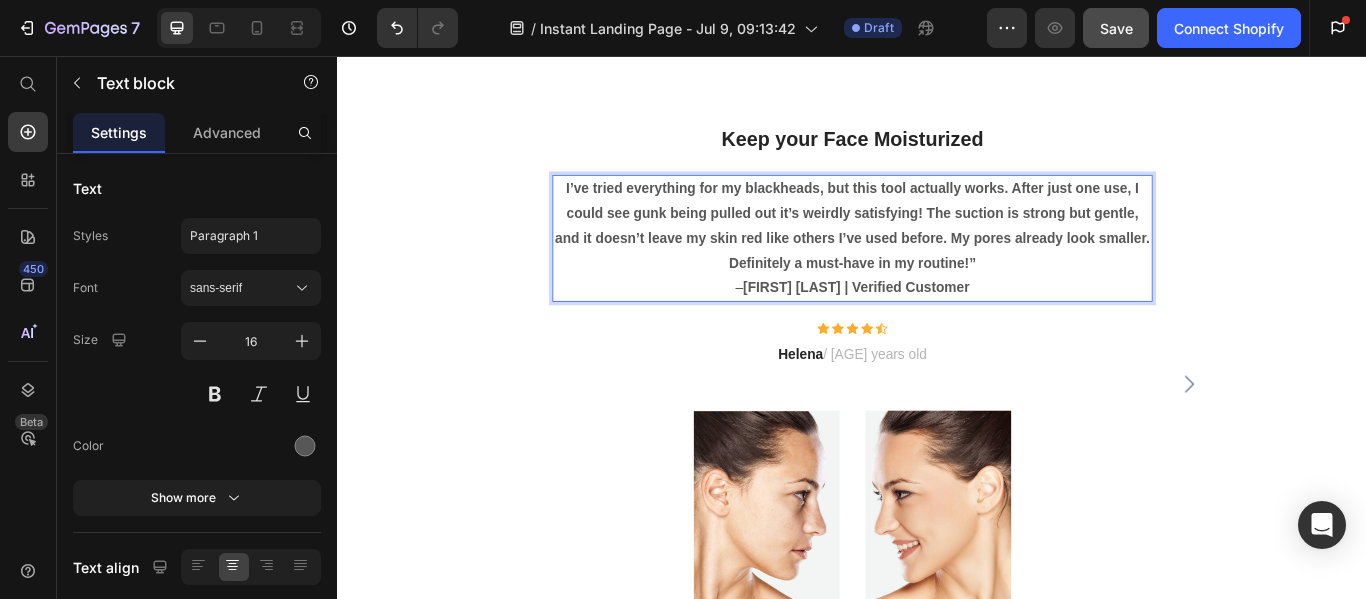 click on "[FIRST] [LAST] | Verified Customer" at bounding box center (941, 324) 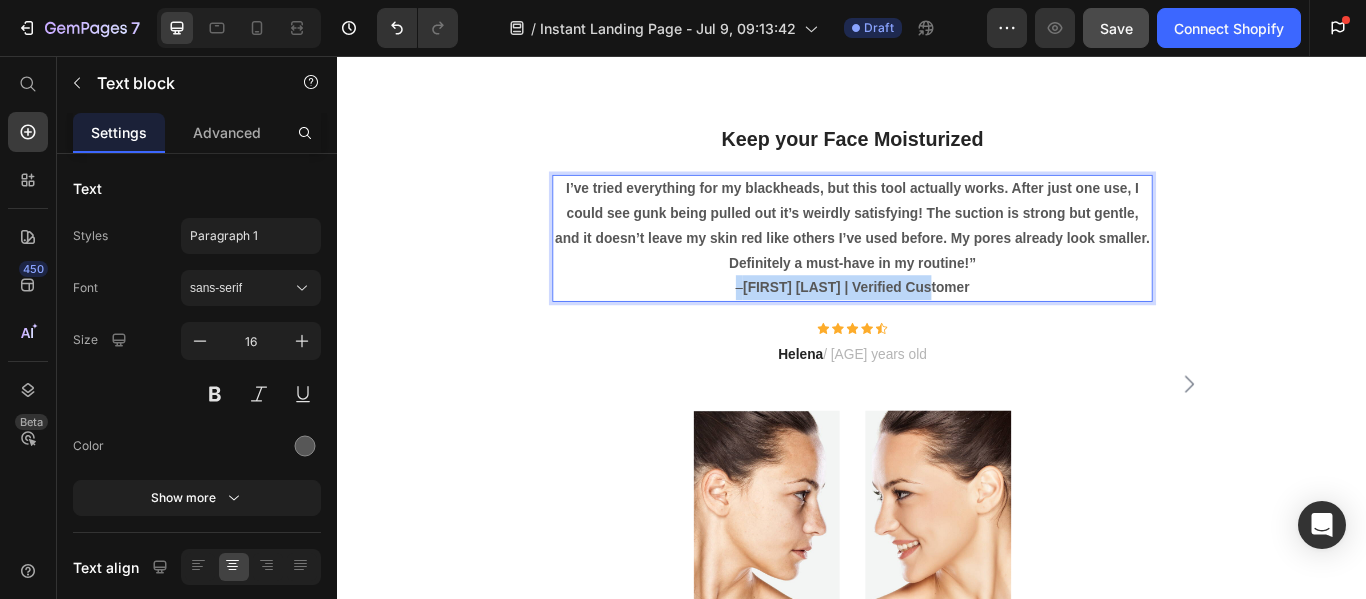 click on "[FIRST] [LAST] | Verified Customer" at bounding box center [941, 324] 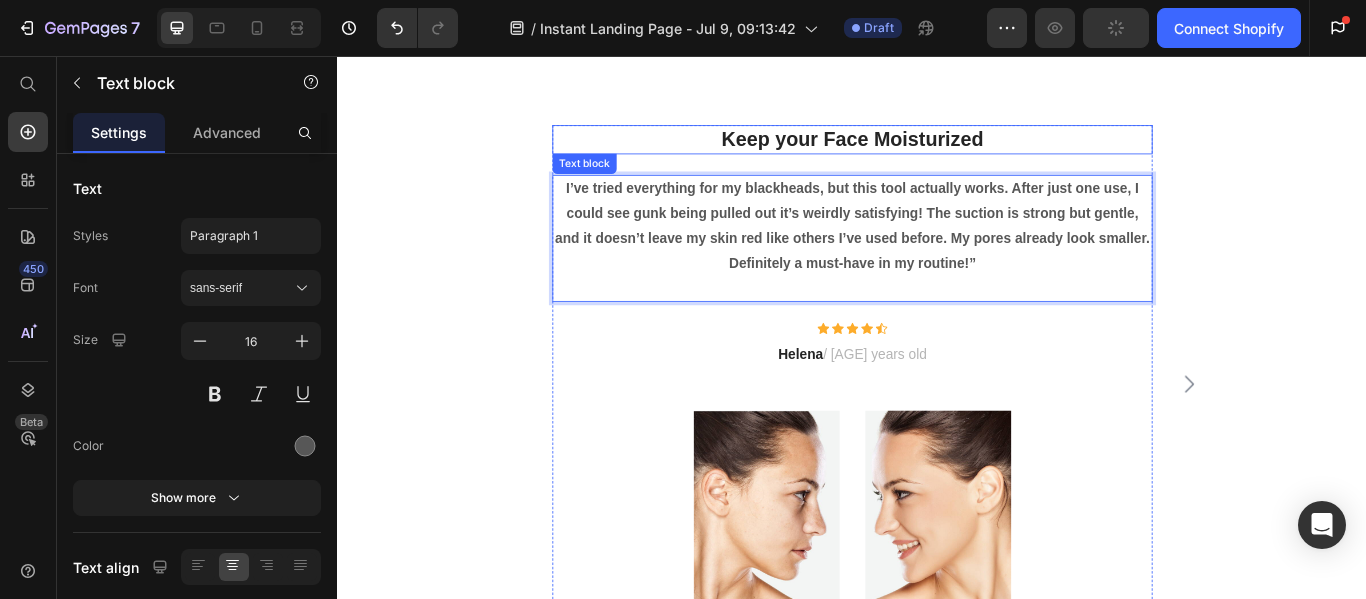 click on "Keep your Face Moisturized" at bounding box center (937, 153) 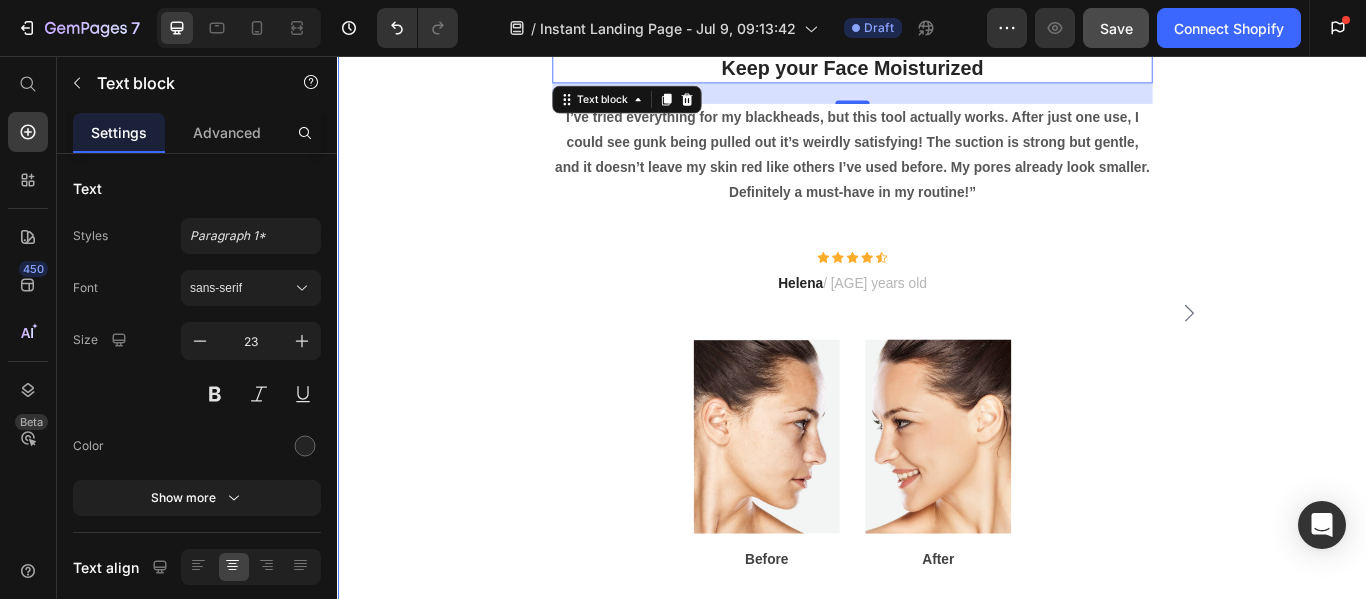 scroll, scrollTop: 3376, scrollLeft: 0, axis: vertical 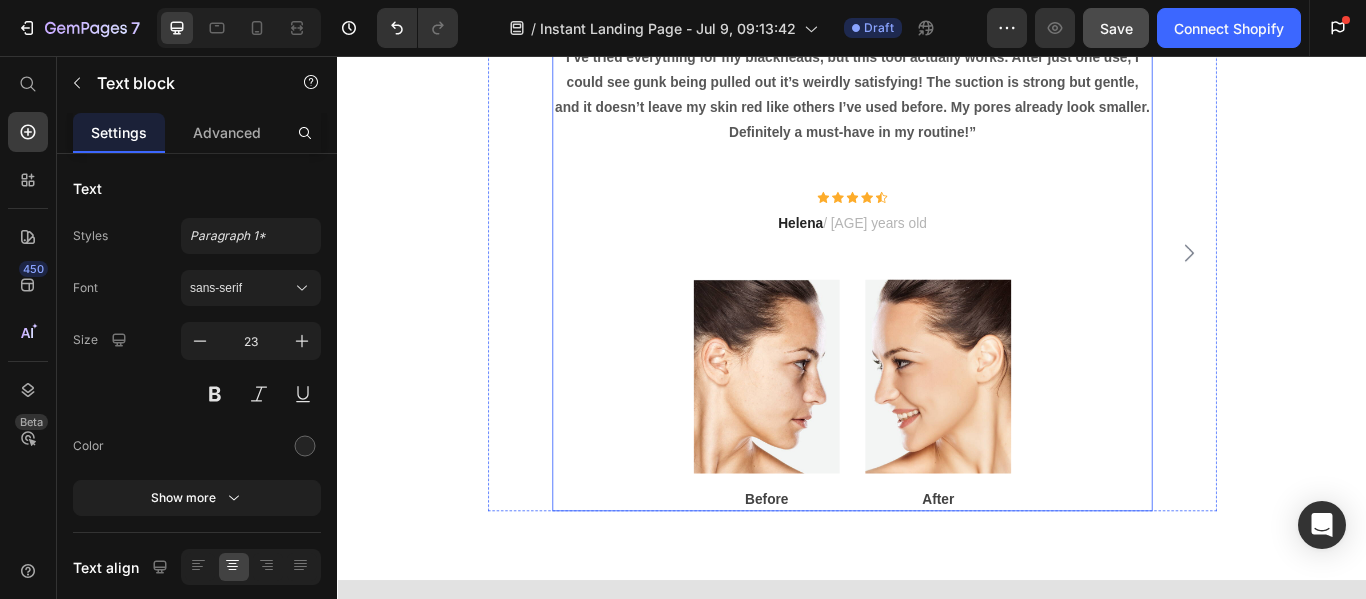 click on "I’ve tried everything for my blackheads, but this tool actually works. After just one use, I could see gunk being pulled out it’s weirdly satisfying! The suction is strong but gentle, and it doesn’t leave my skin red like others I’ve used before. My pores already look smaller. Definitely a must-have in my routine!” Text block                Icon                Icon                Icon                Icon
Icon Icon List Hoz [FIRST] [LAST]  / [AGE] years old Text block Image Before Text block Image After Text block Row" at bounding box center (937, 285) 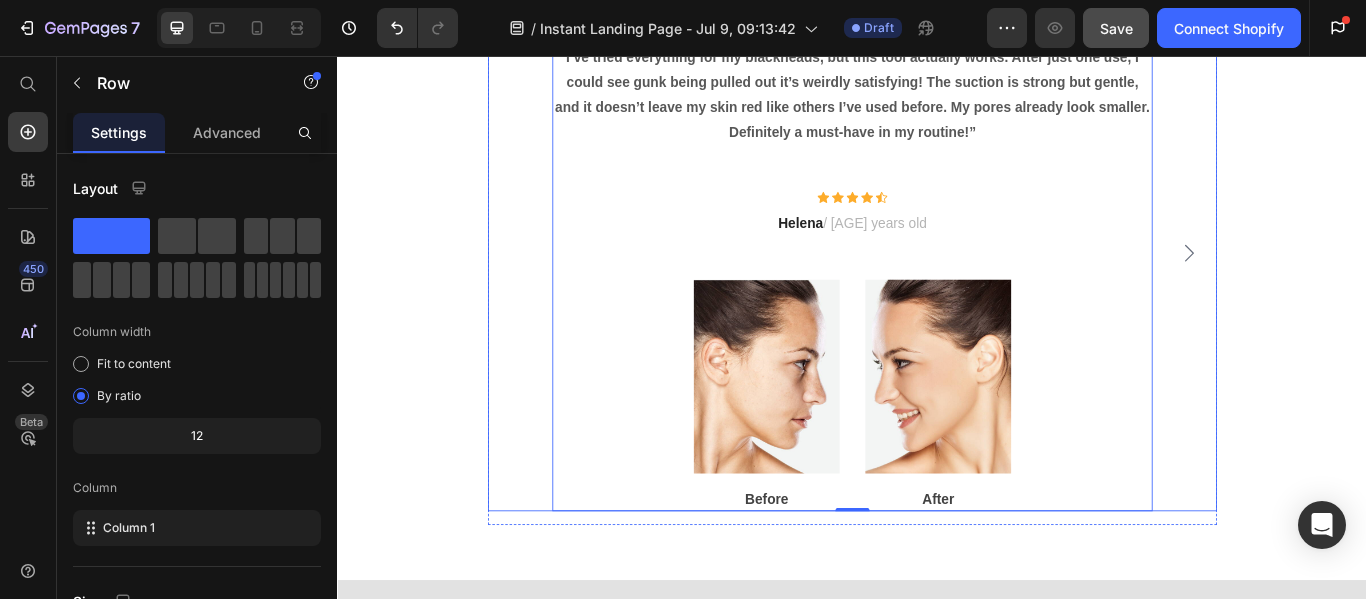 click 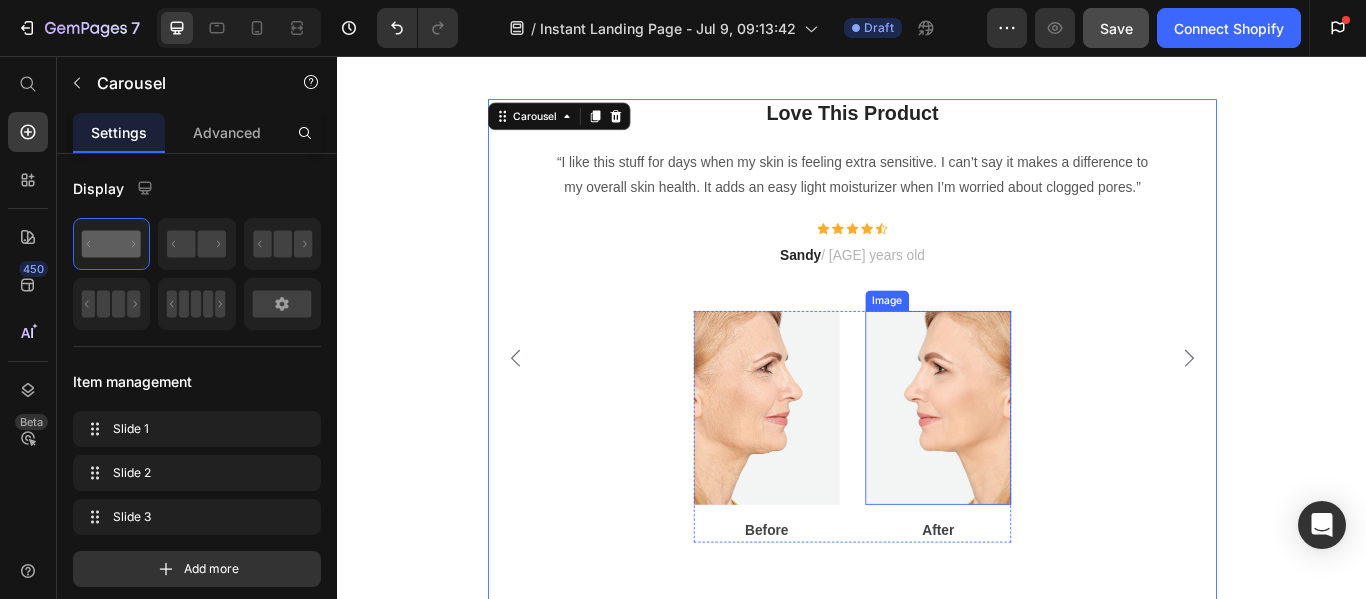 scroll, scrollTop: 3251, scrollLeft: 0, axis: vertical 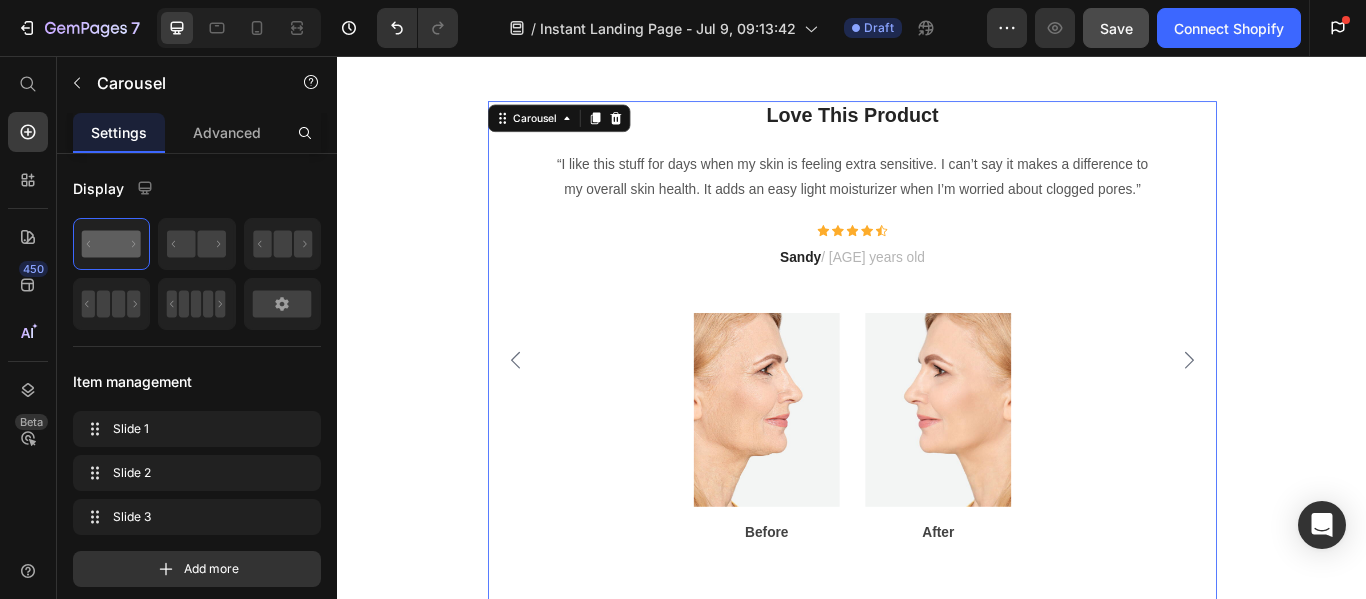 click 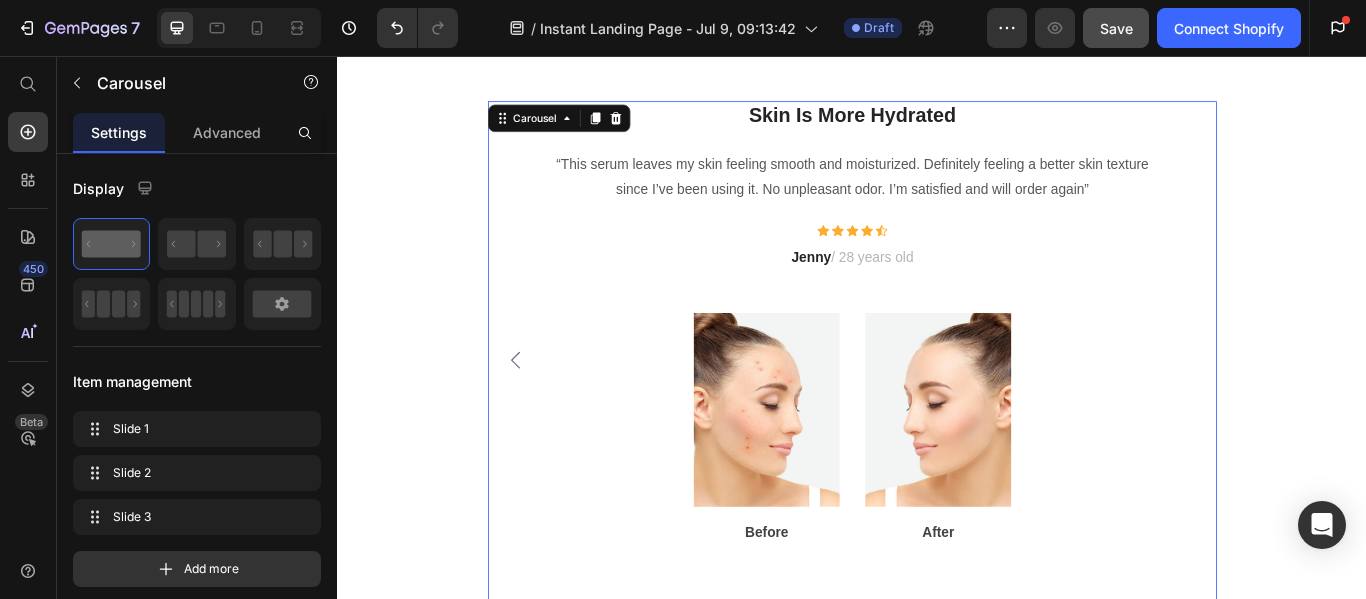 click 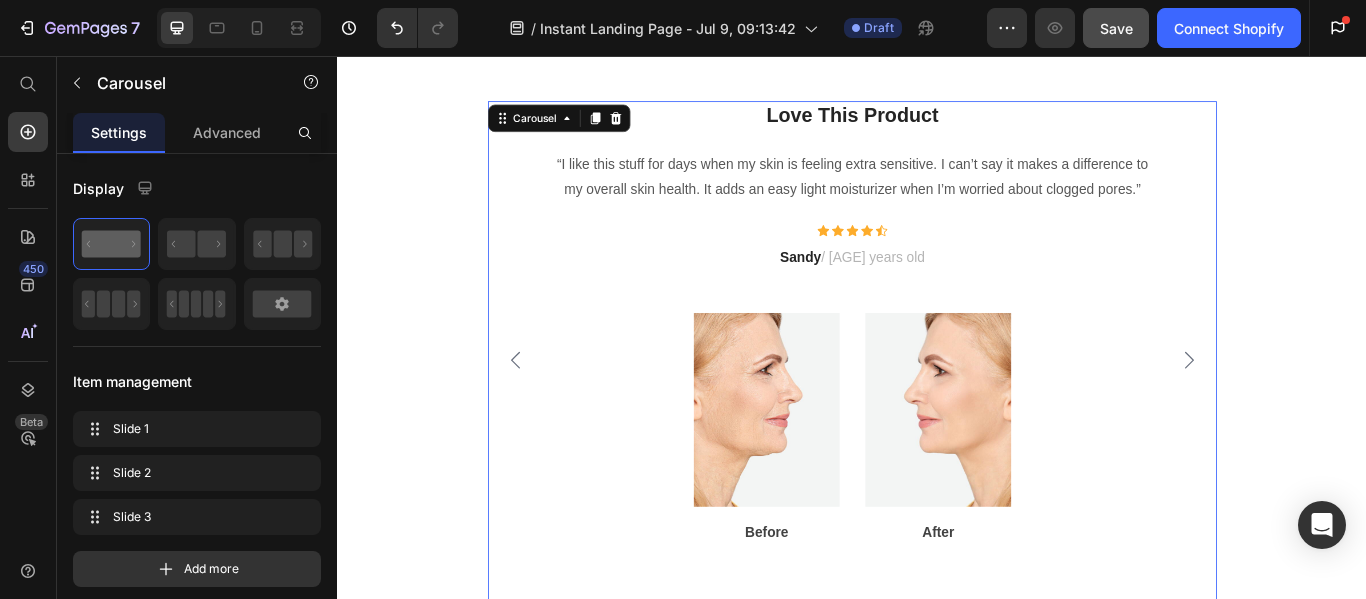 click 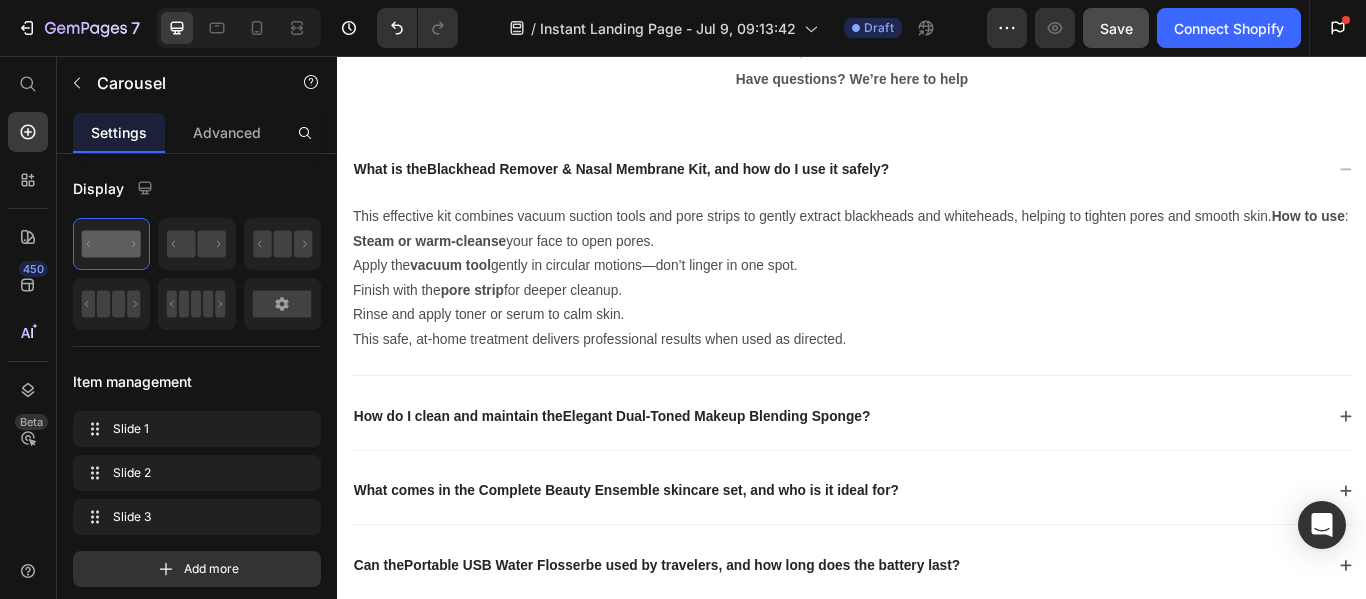 scroll, scrollTop: 4549, scrollLeft: 0, axis: vertical 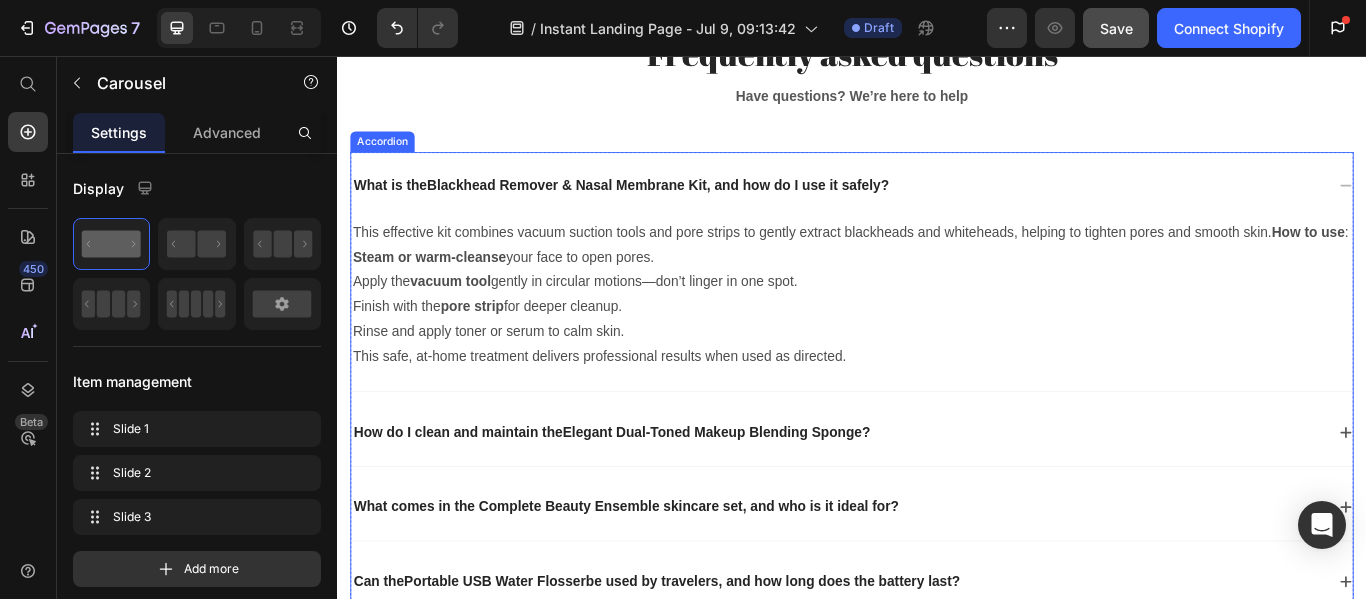 click 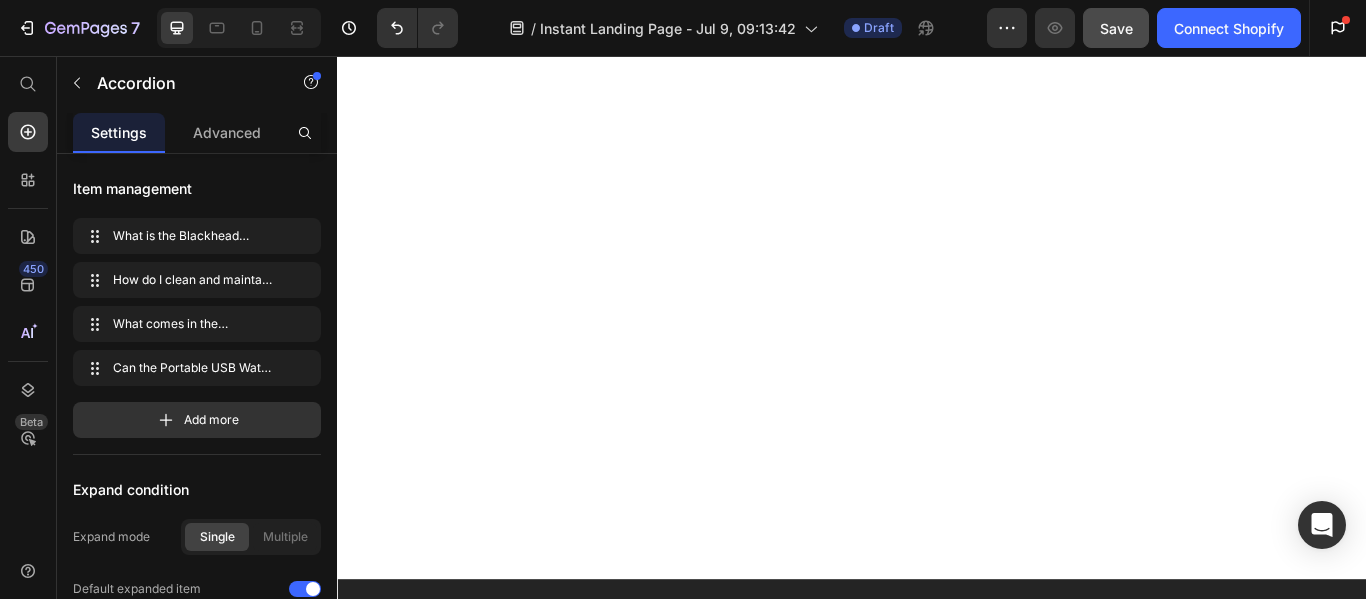 scroll, scrollTop: 0, scrollLeft: 0, axis: both 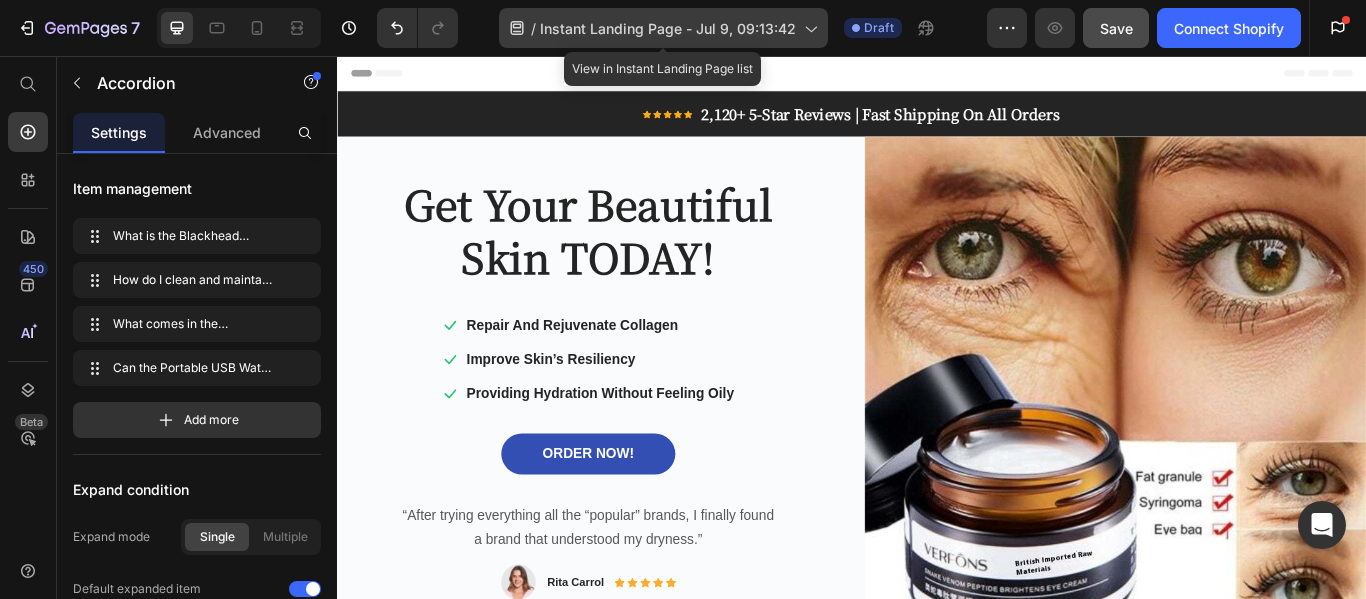 click 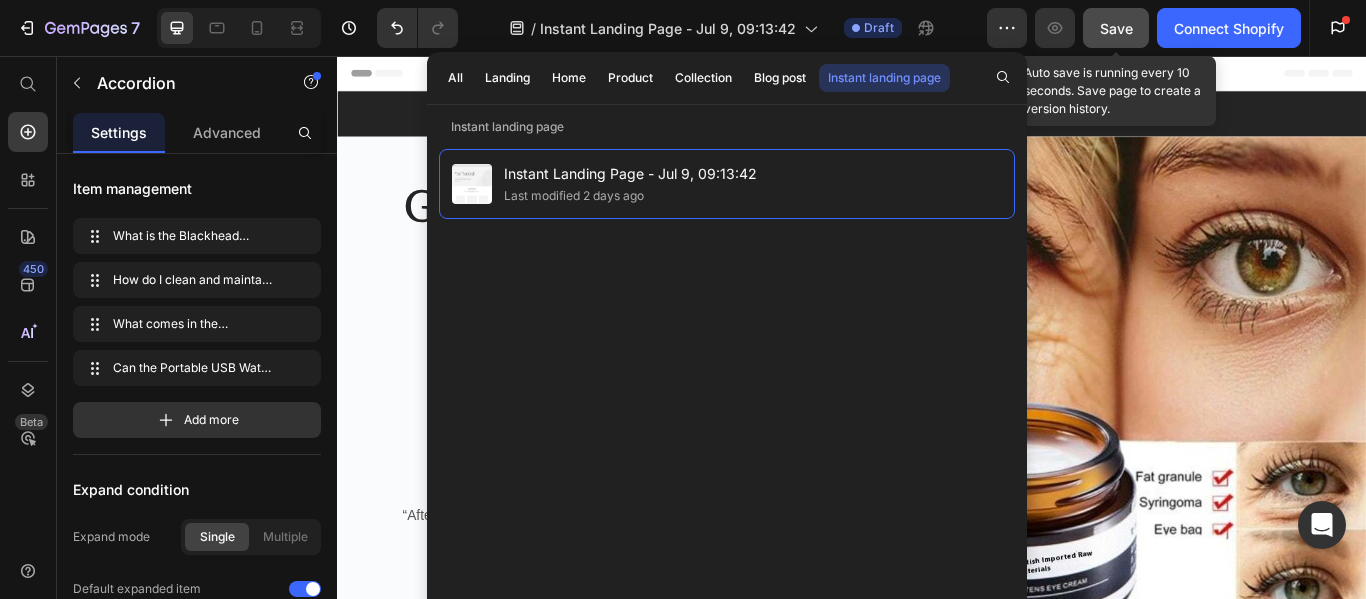 click on "Save" at bounding box center (1116, 28) 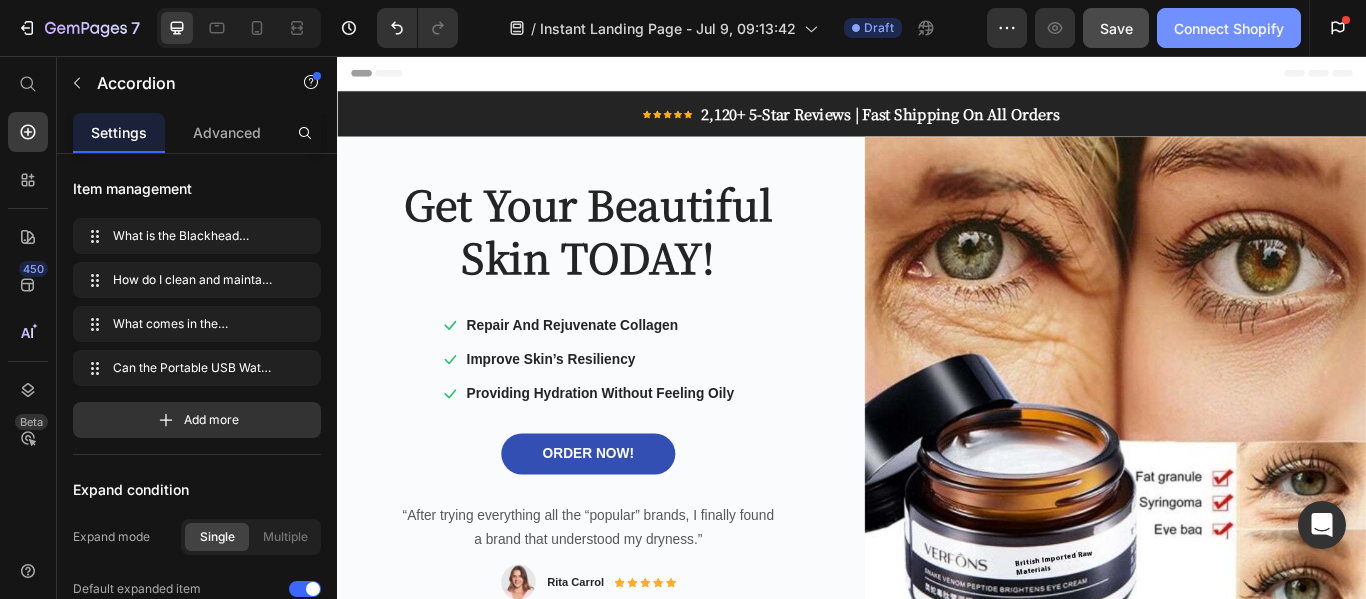 click on "Connect Shopify" 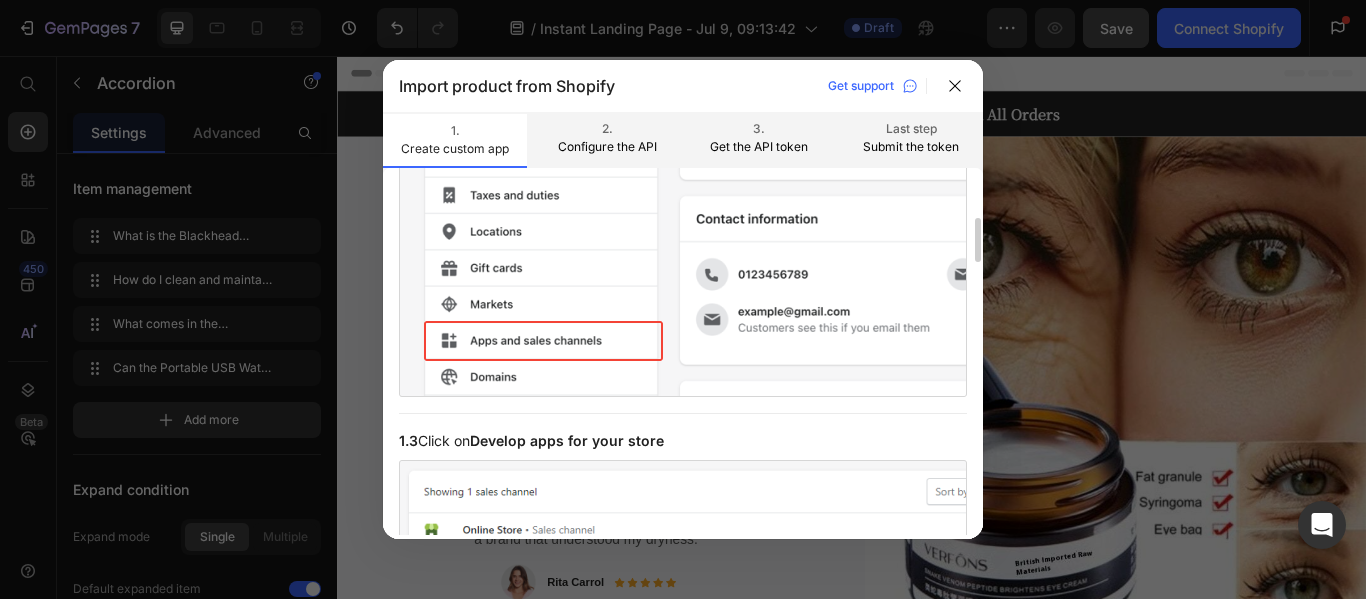 scroll, scrollTop: 616, scrollLeft: 0, axis: vertical 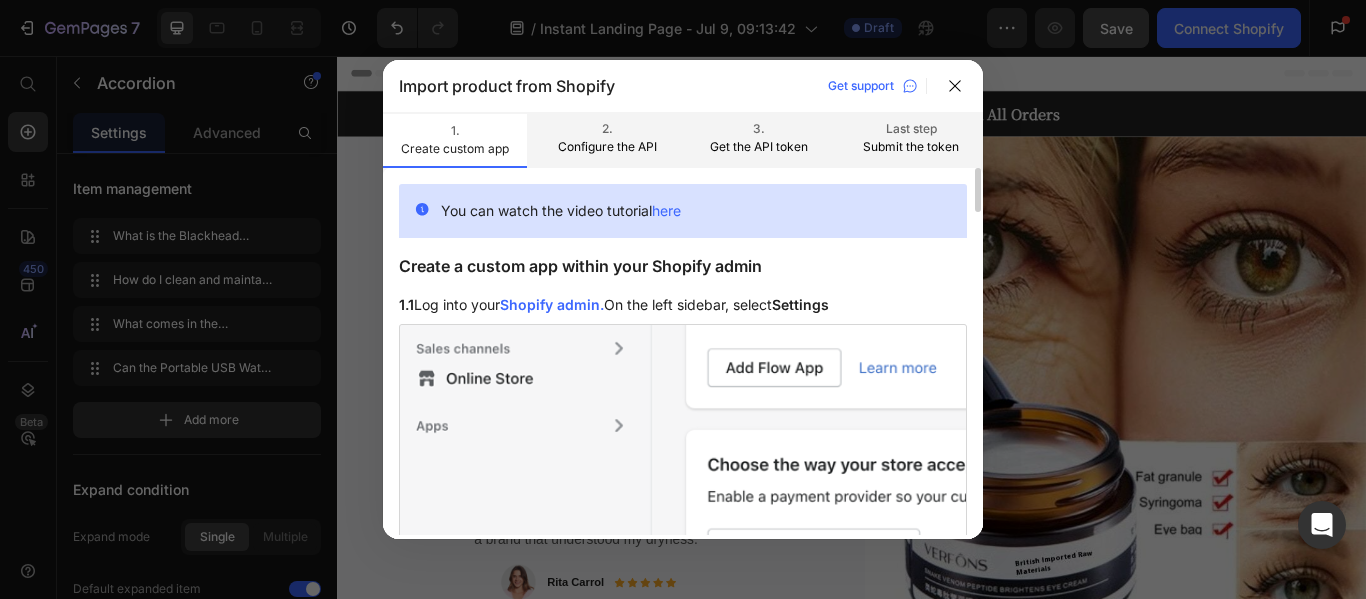 click on "Shopify admin." at bounding box center (552, 304) 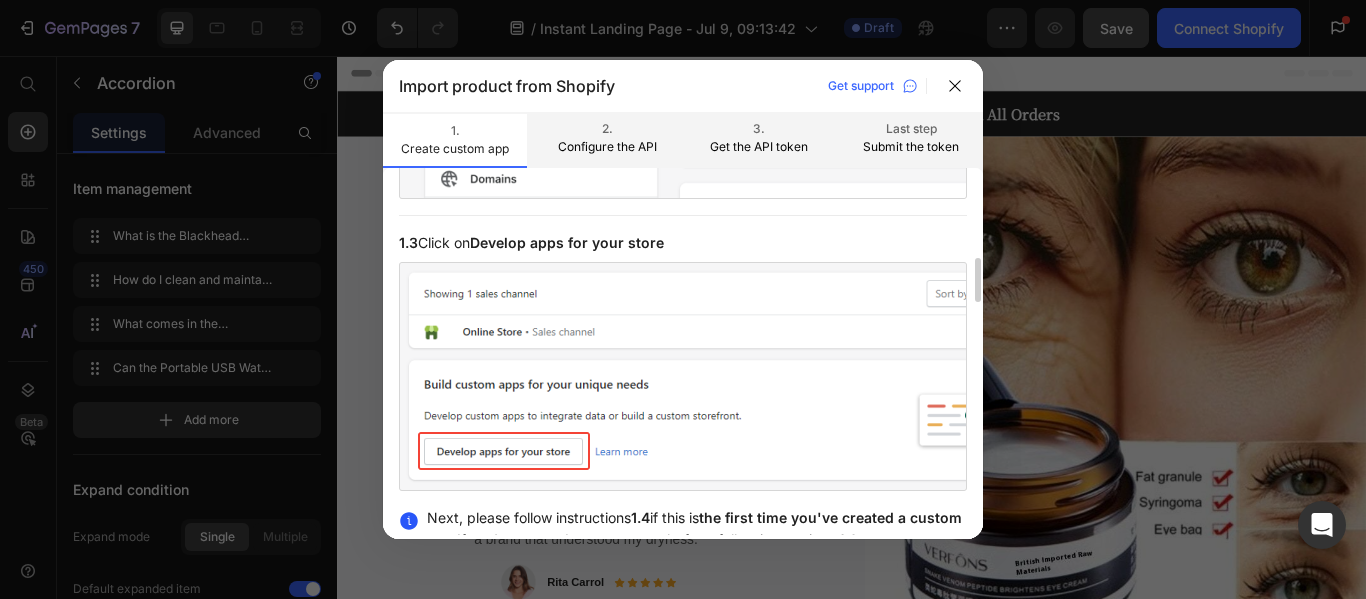 scroll, scrollTop: 764, scrollLeft: 0, axis: vertical 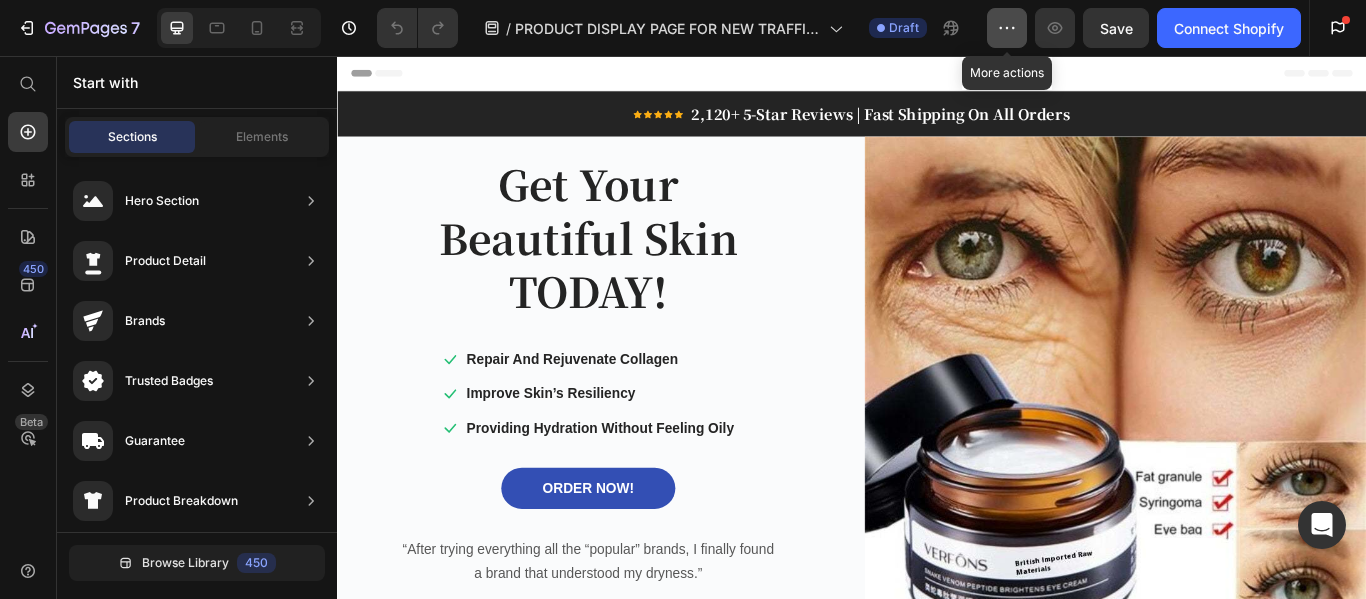 click 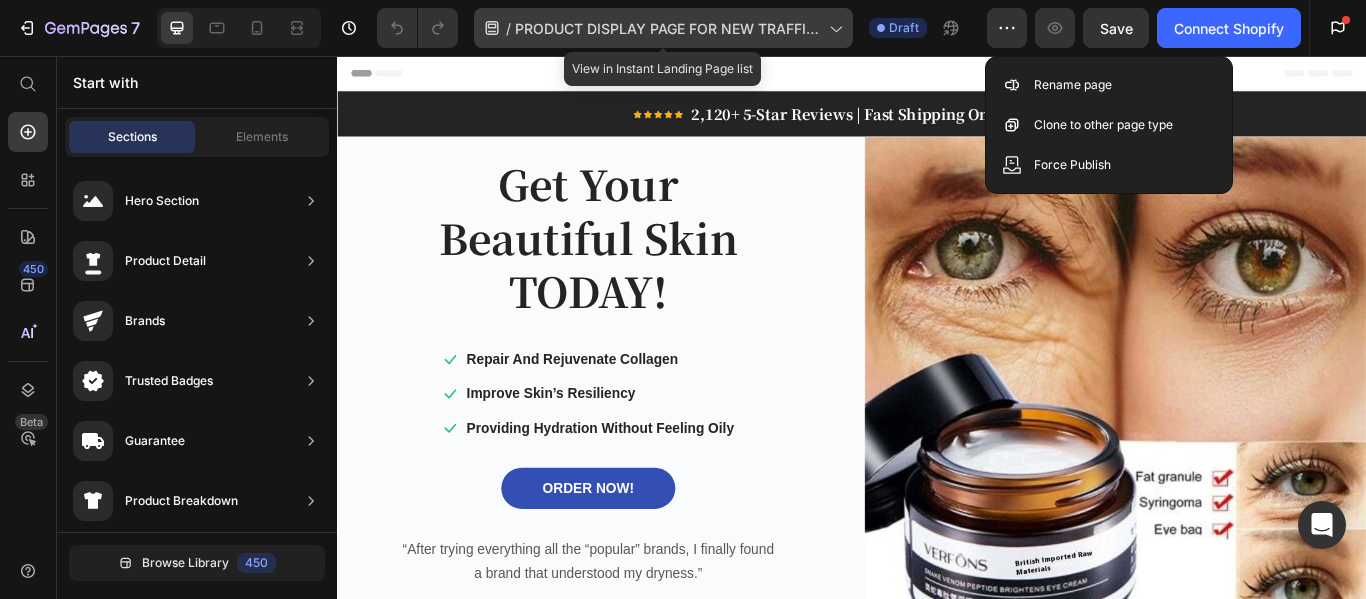 click 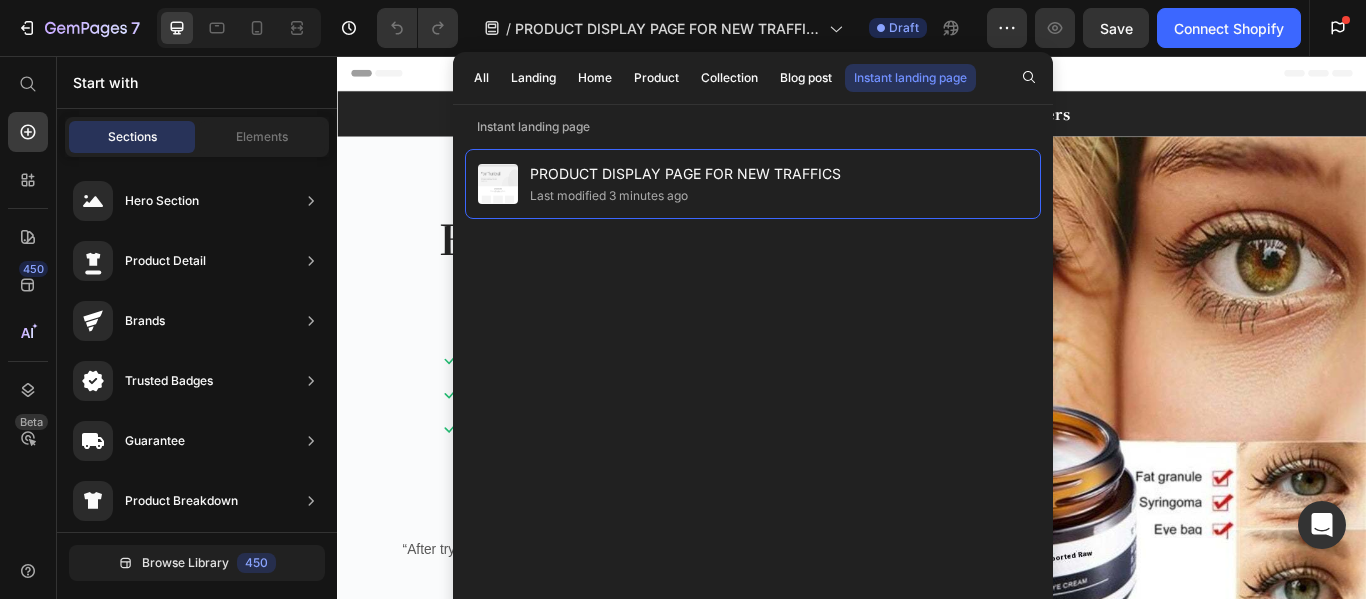 click at bounding box center [937, 76] 